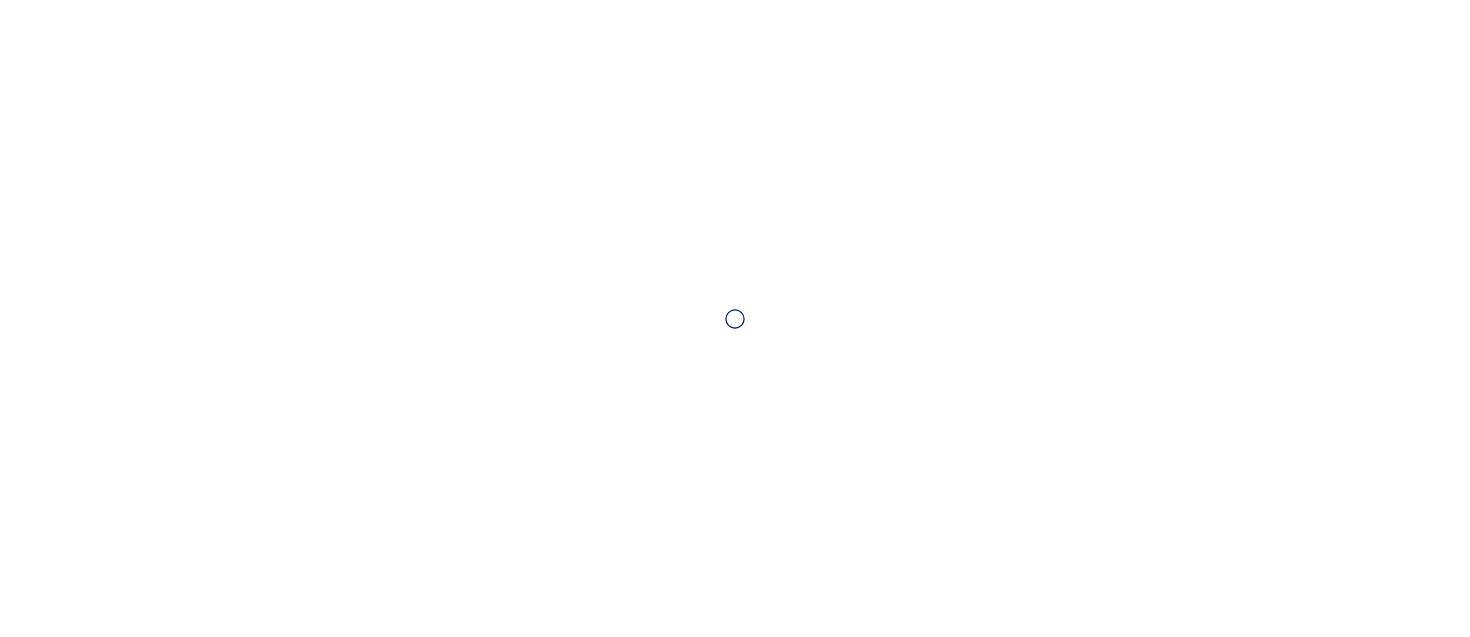scroll, scrollTop: 0, scrollLeft: 0, axis: both 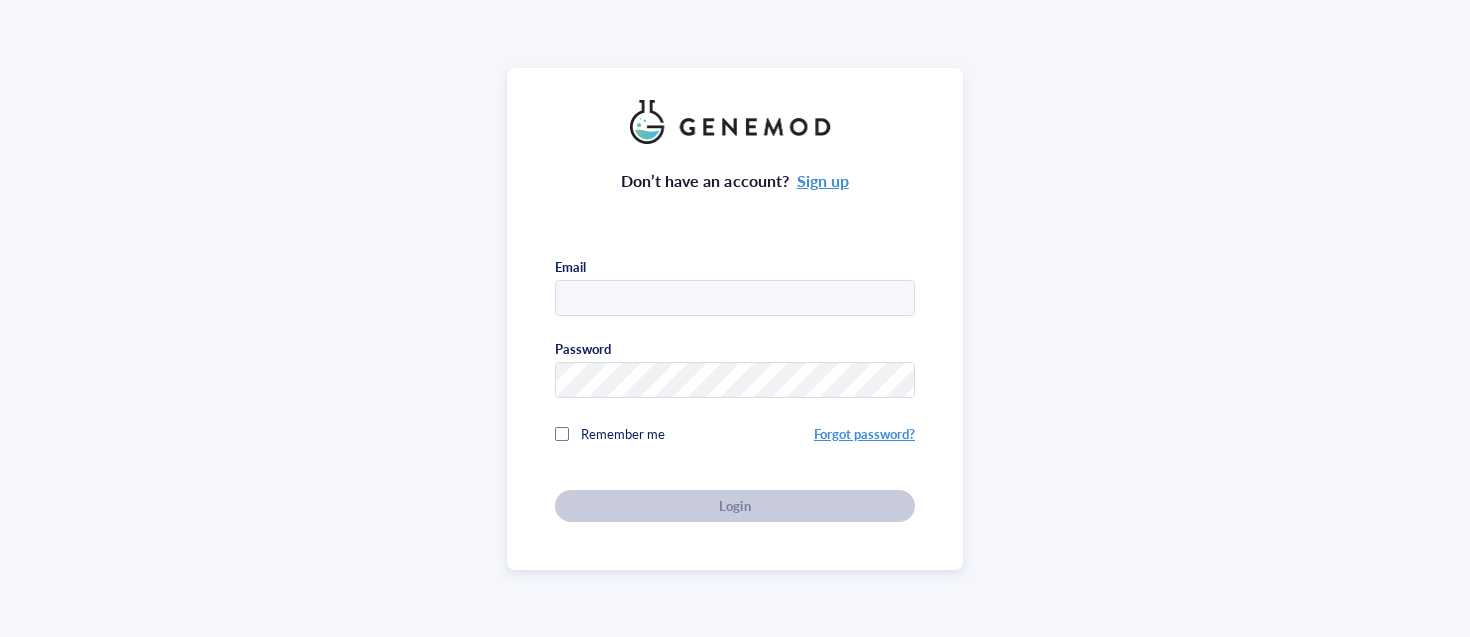 click at bounding box center (735, 299) 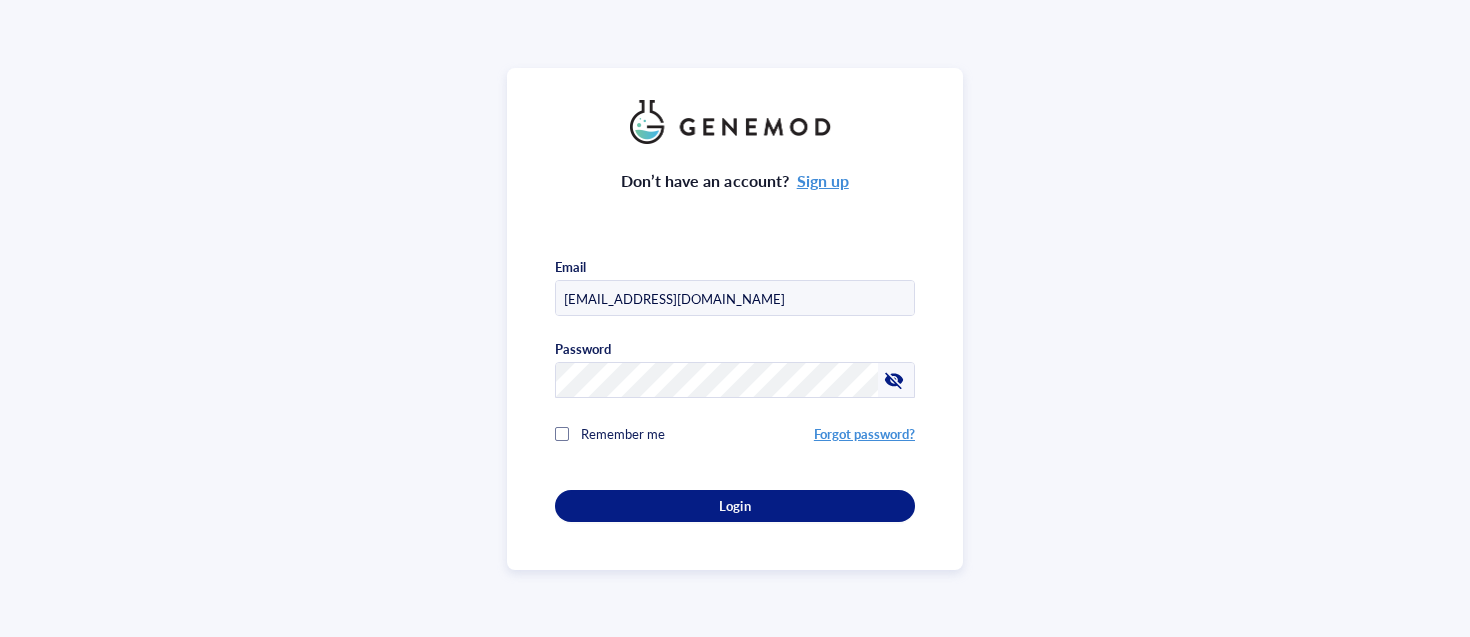 click on "Don’t have an account? Sign up Email mms@umd.edu Password Remember me Forgot password? Login" at bounding box center (735, 318) 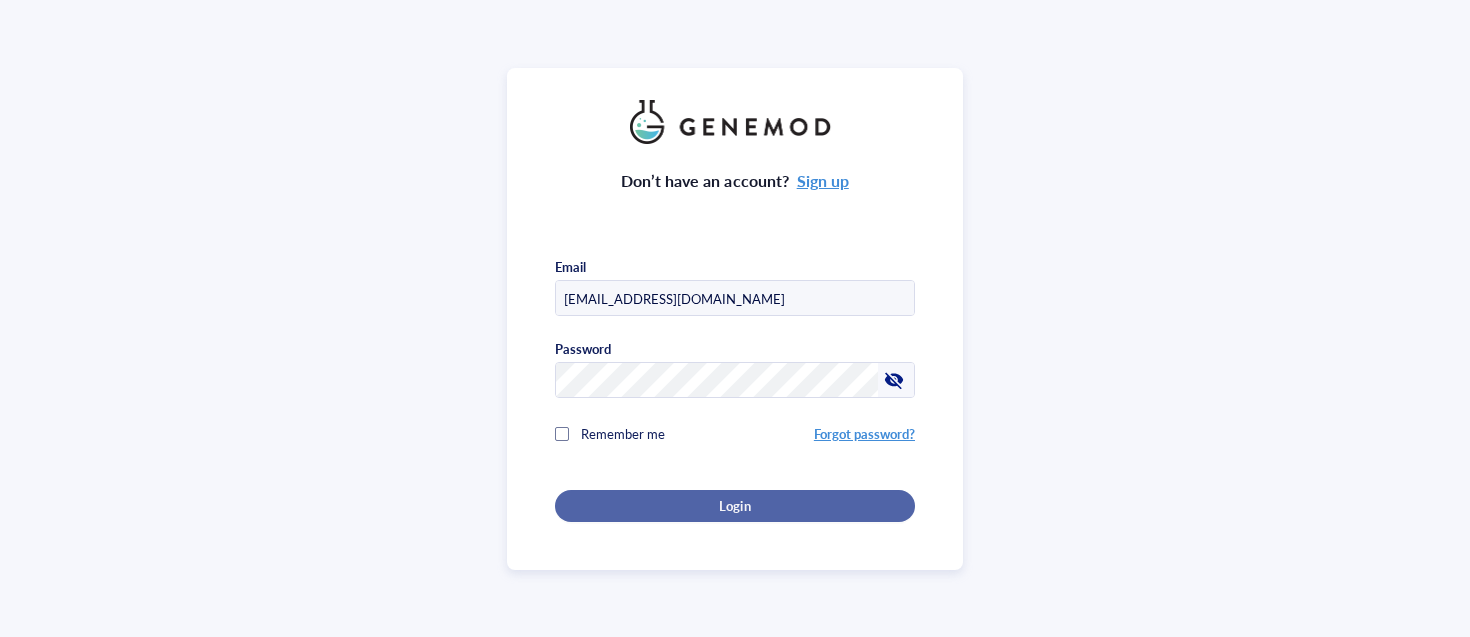 click on "Login" at bounding box center (735, 506) 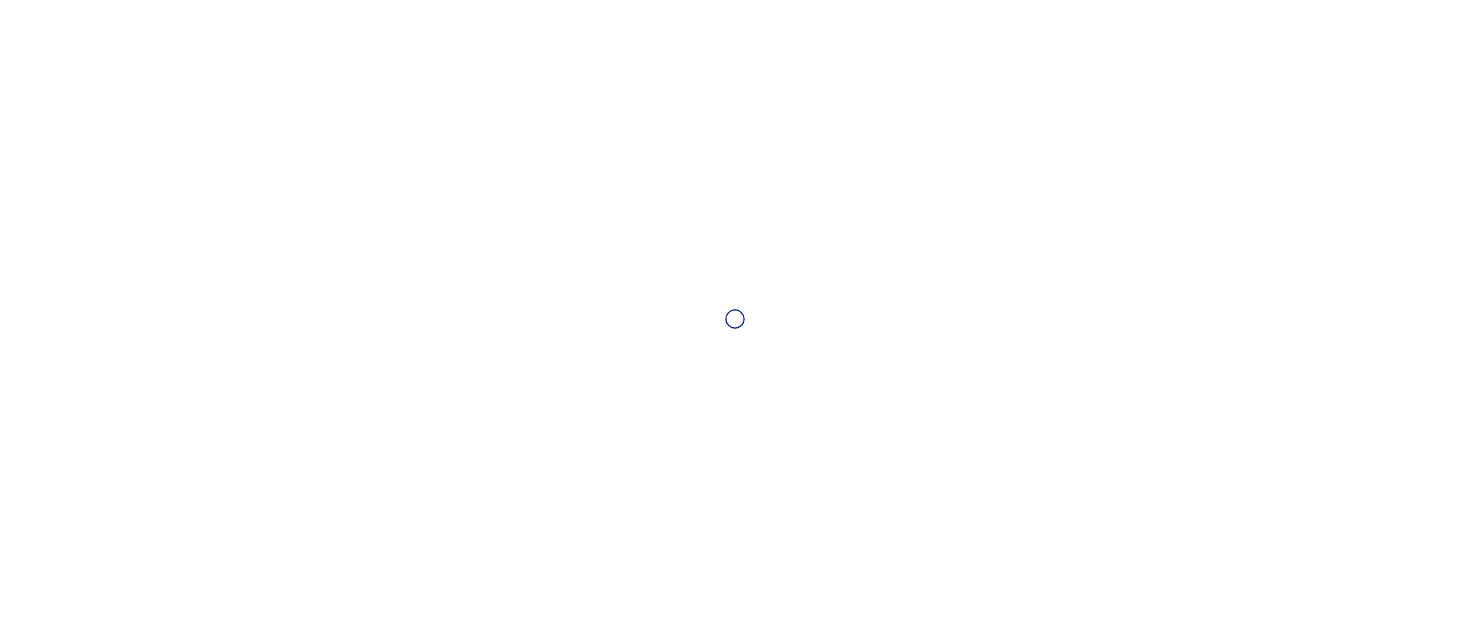 scroll, scrollTop: 0, scrollLeft: 0, axis: both 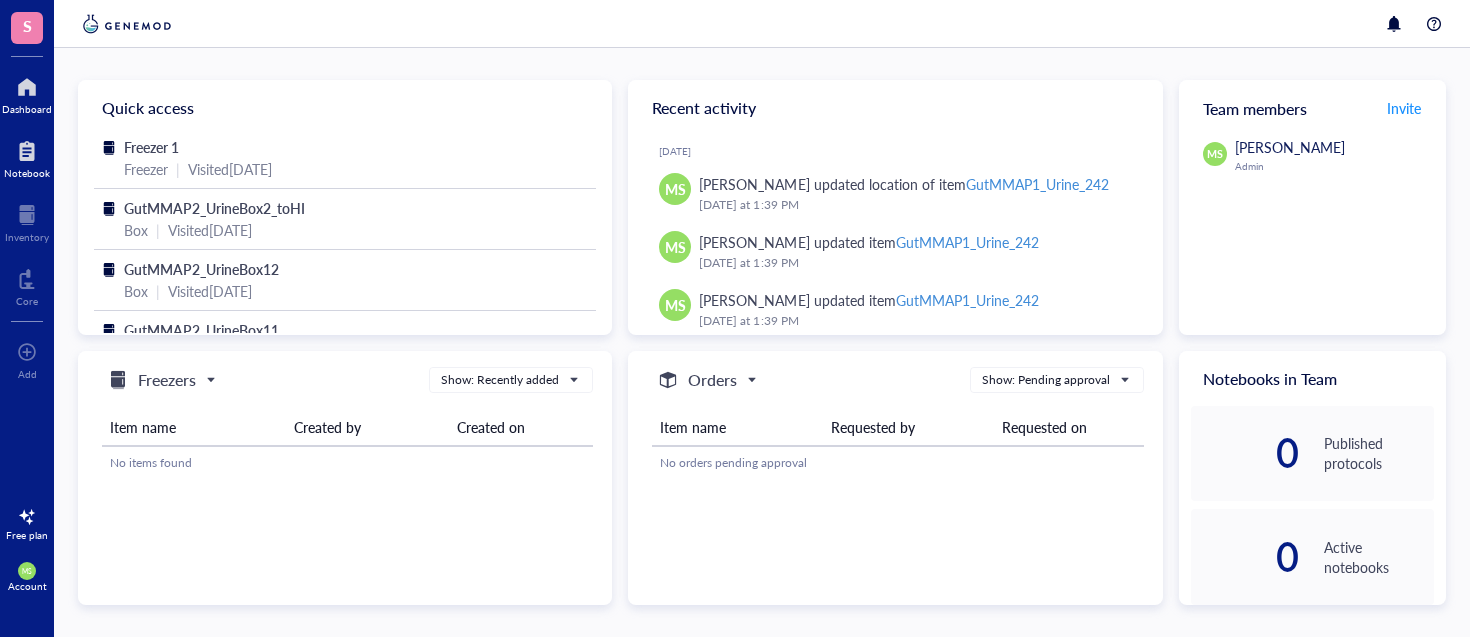 click on "Notebook" at bounding box center (27, 157) 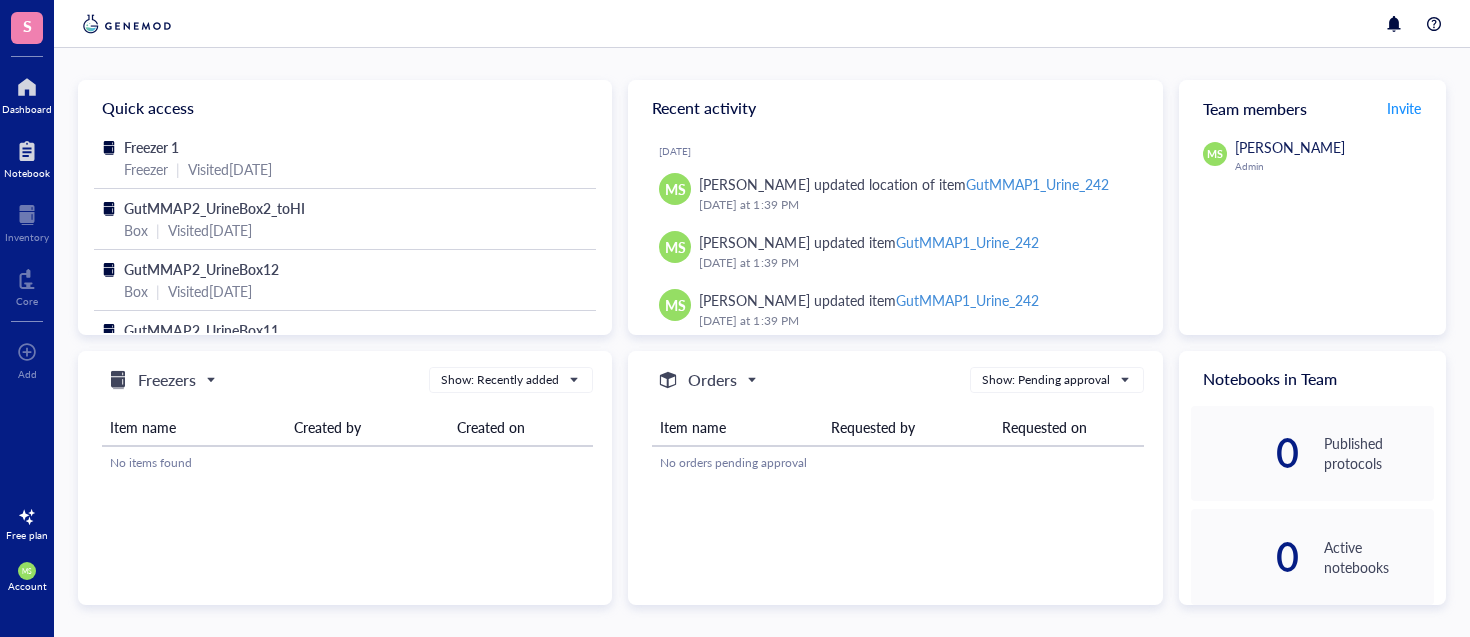 click on "Notebook" at bounding box center (27, 173) 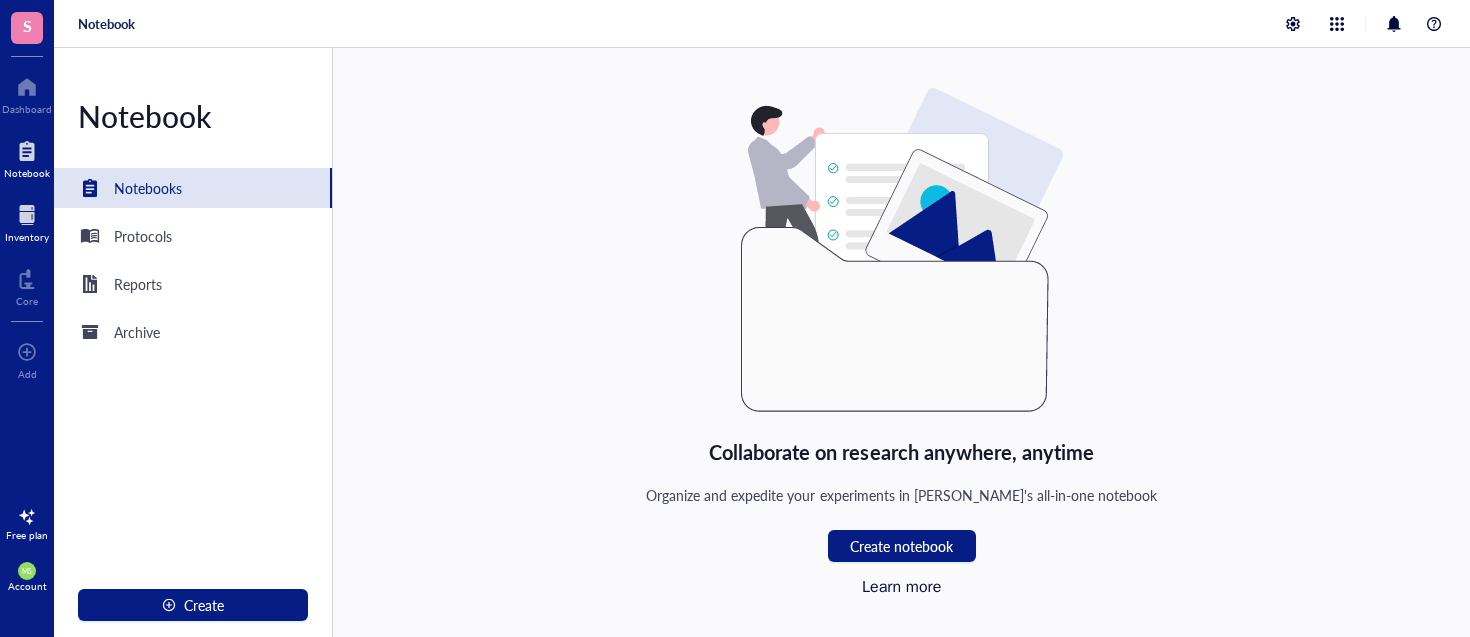 click at bounding box center (27, 215) 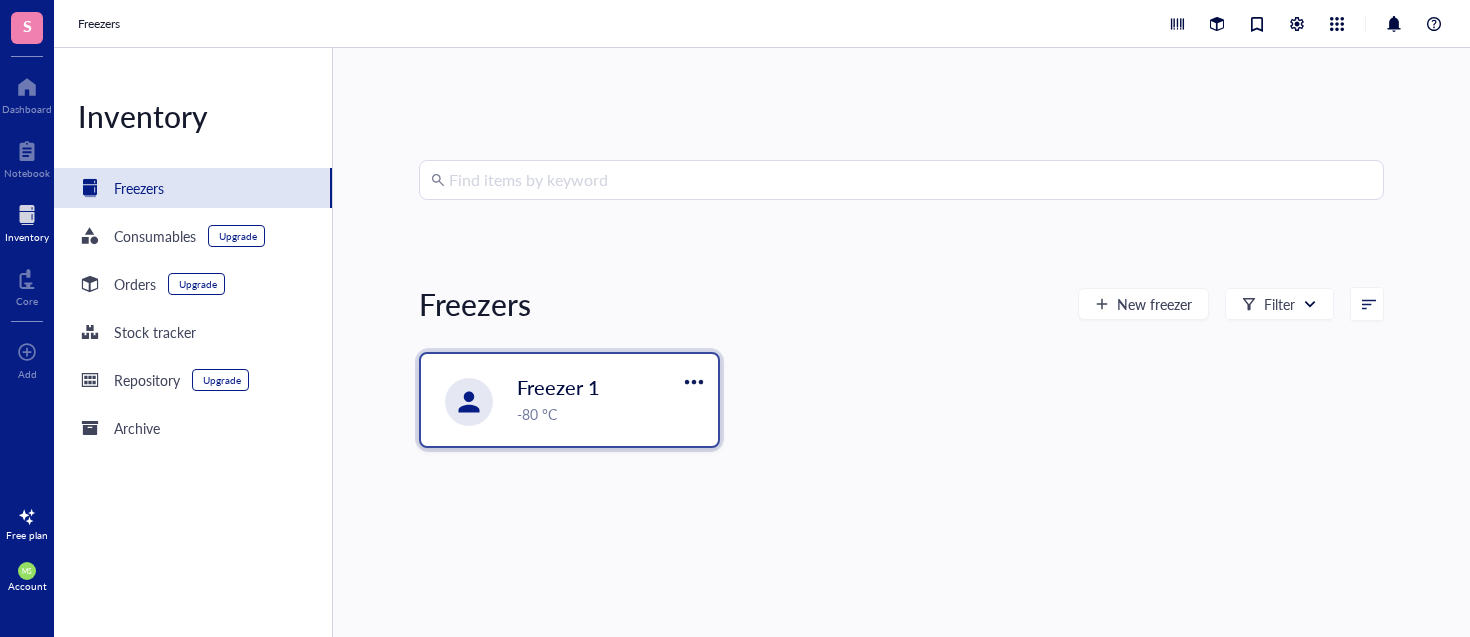 click on "Freezer 1" at bounding box center [558, 387] 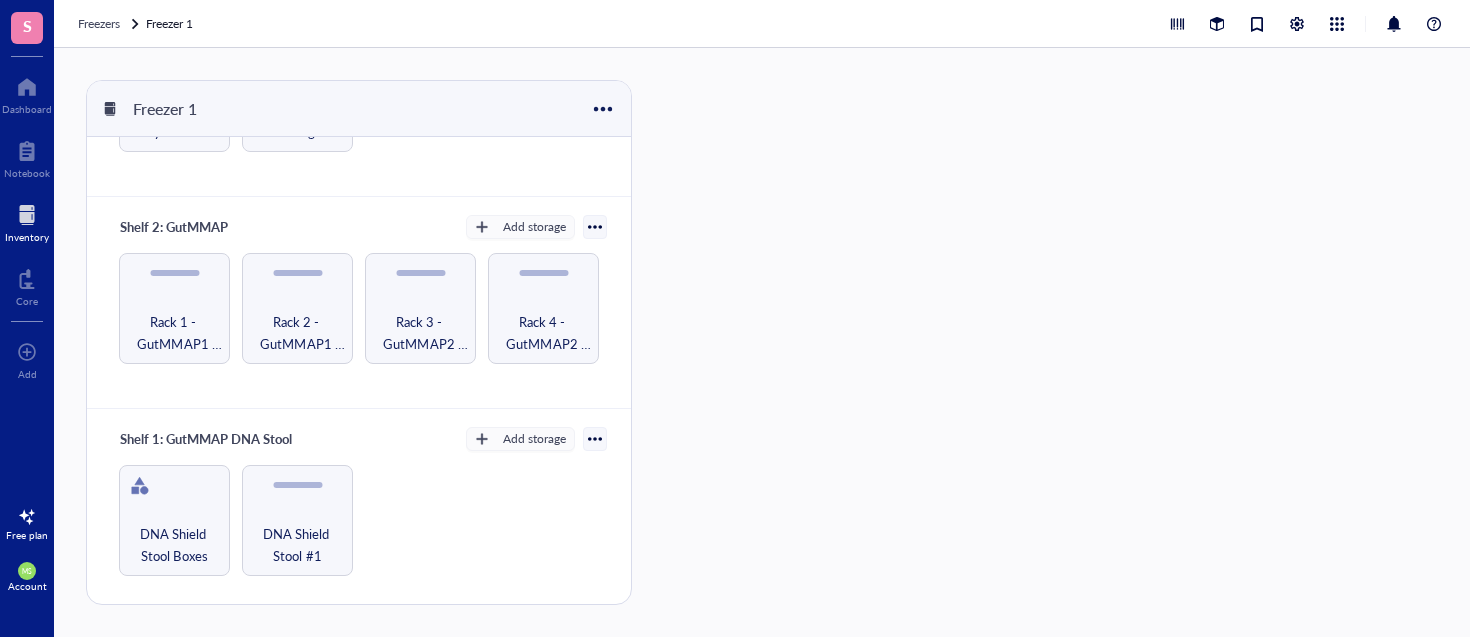 scroll, scrollTop: 577, scrollLeft: 0, axis: vertical 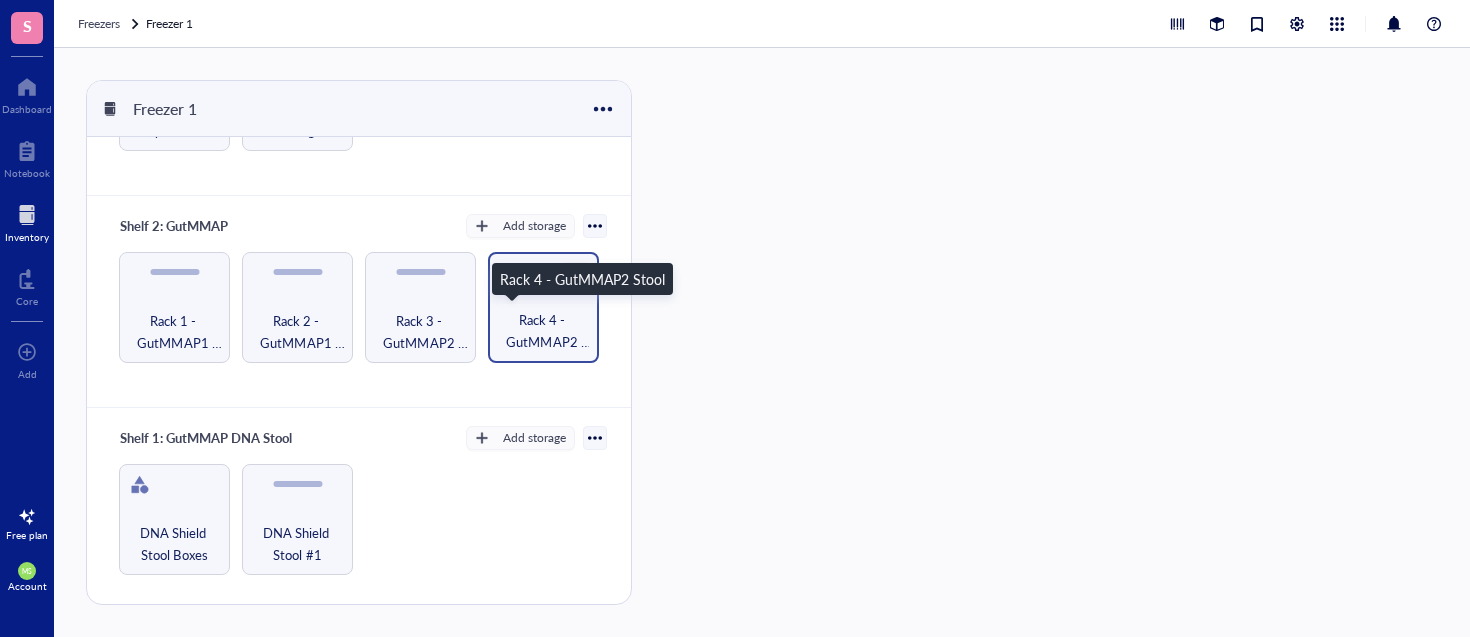click on "Rack 4 - GutMMAP2 Stool" at bounding box center (543, 331) 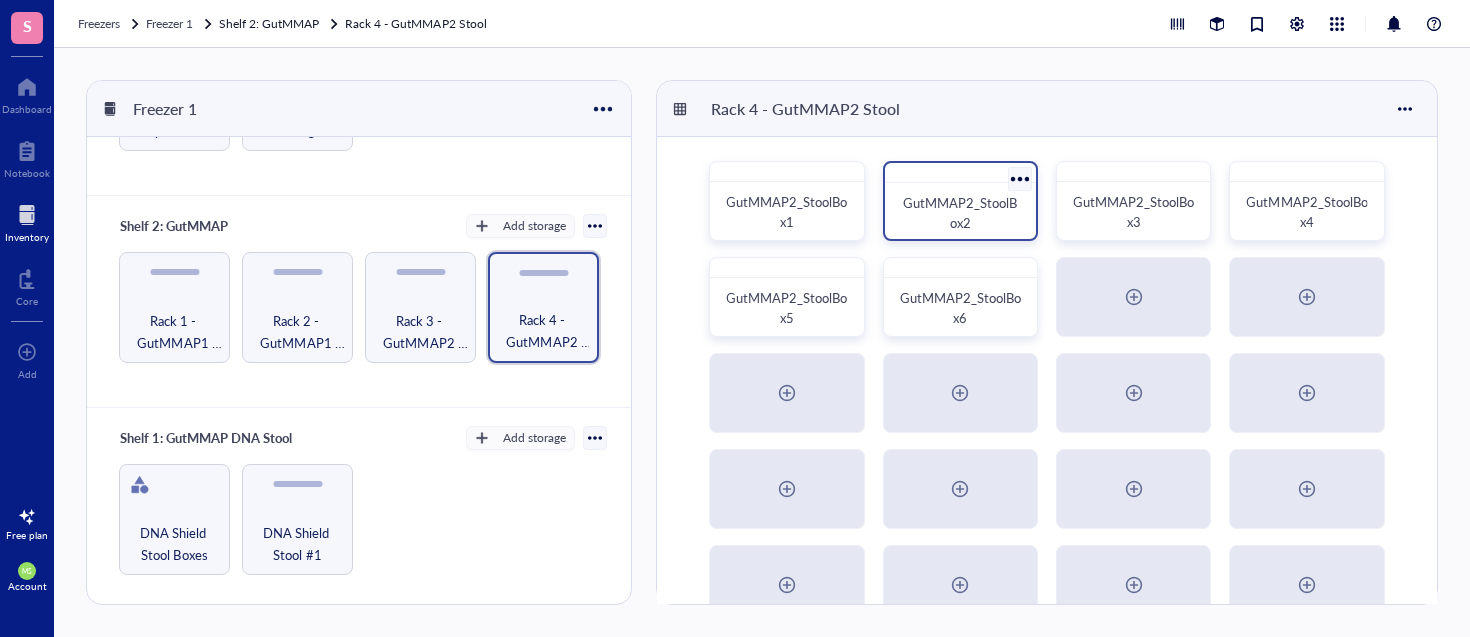 click on "GutMMAP2_StoolBox2" at bounding box center [960, 213] 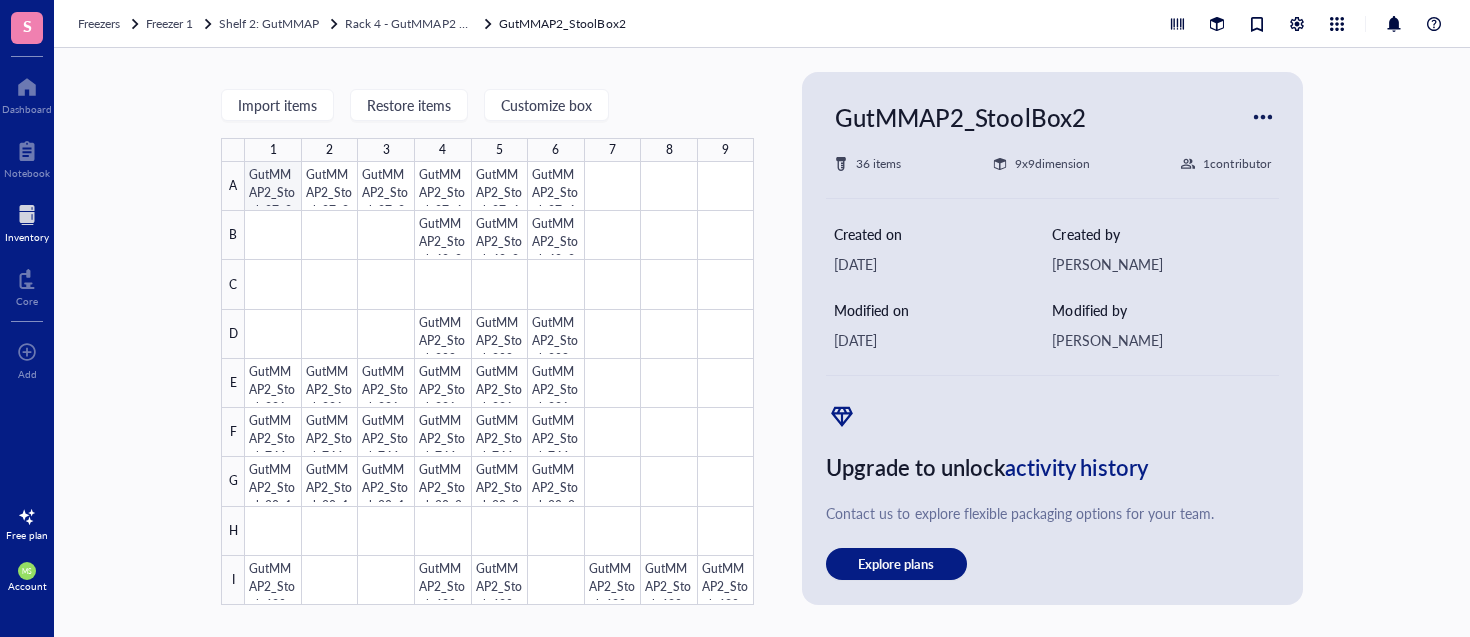 click at bounding box center [499, 383] 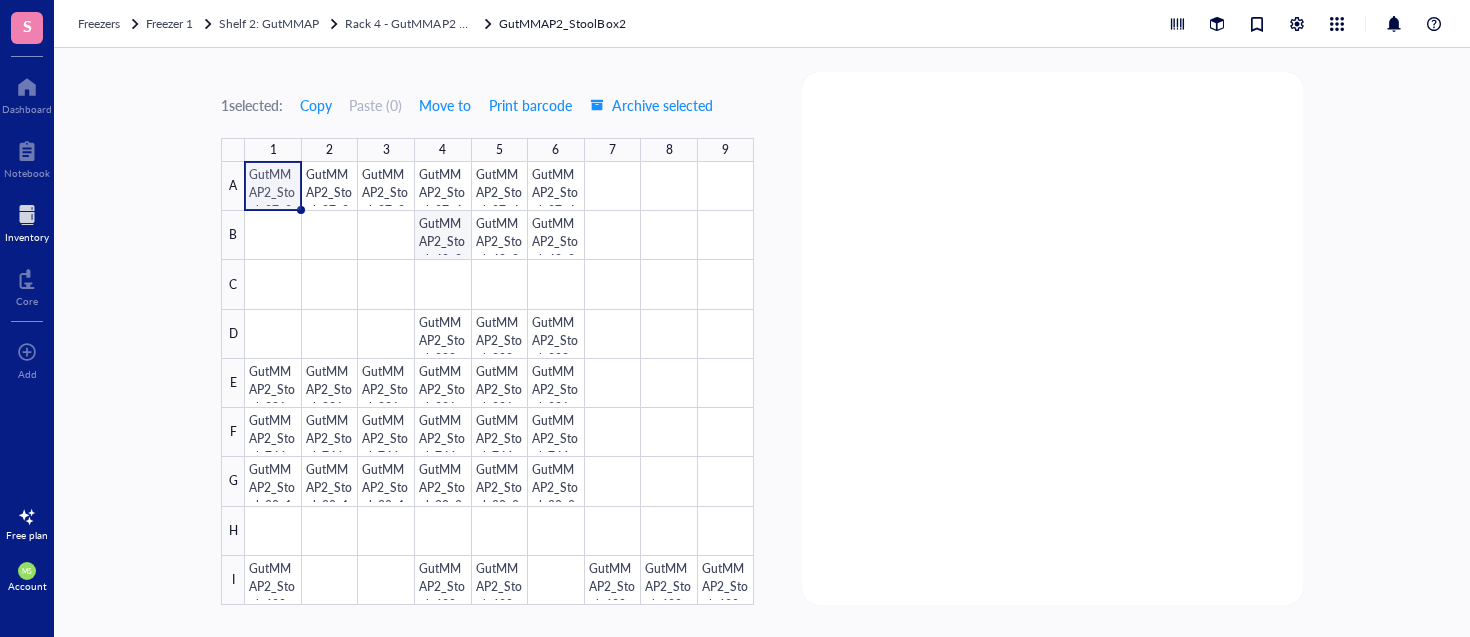 click at bounding box center (499, 383) 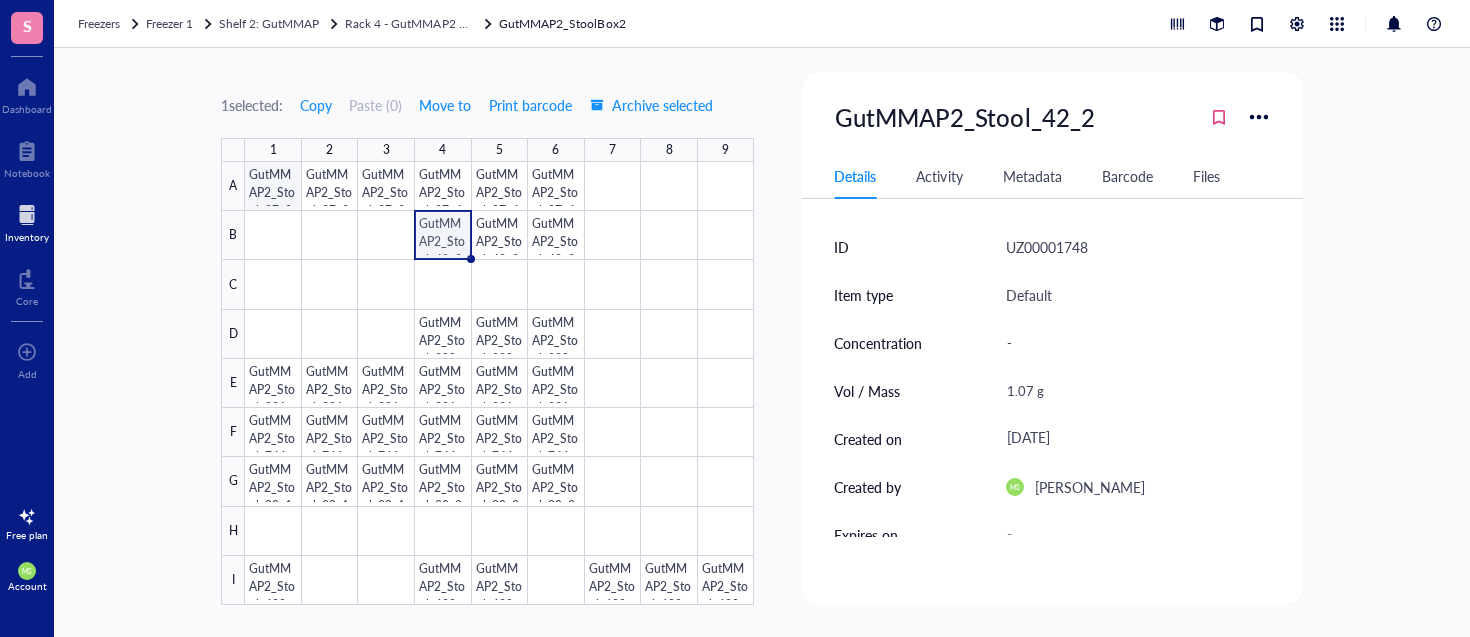 click at bounding box center [499, 383] 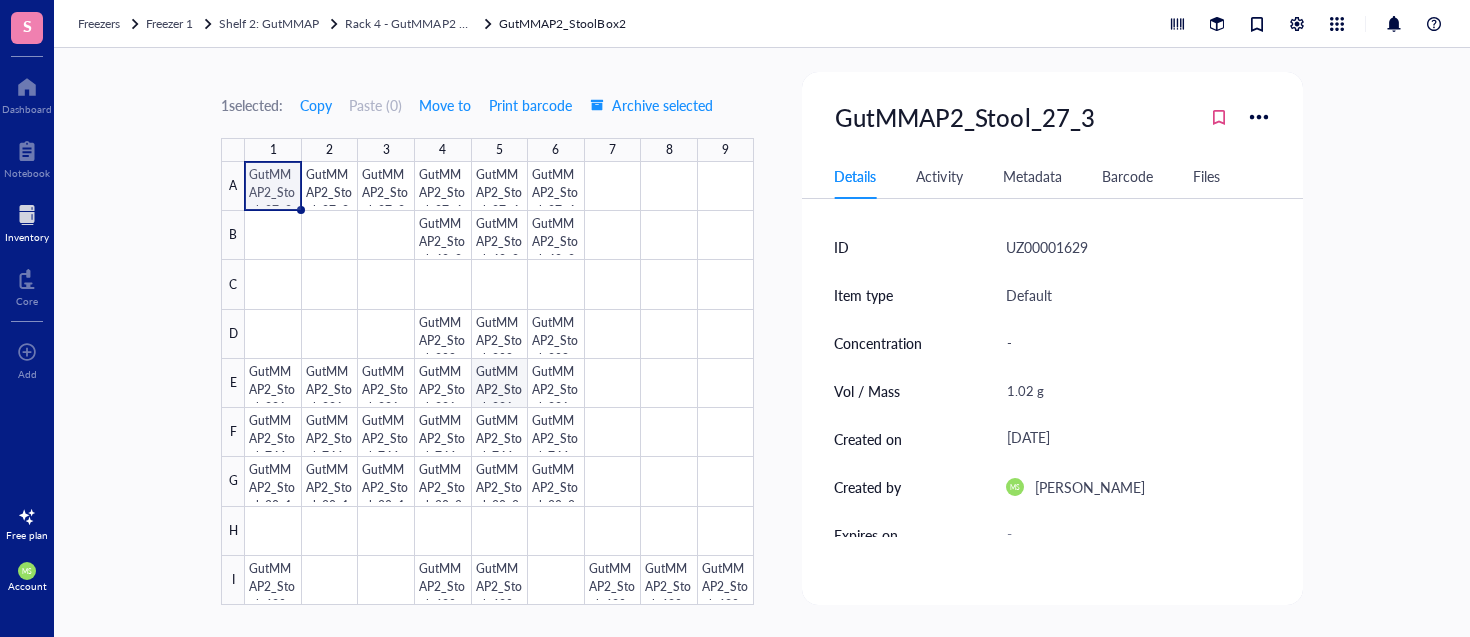 click at bounding box center [499, 383] 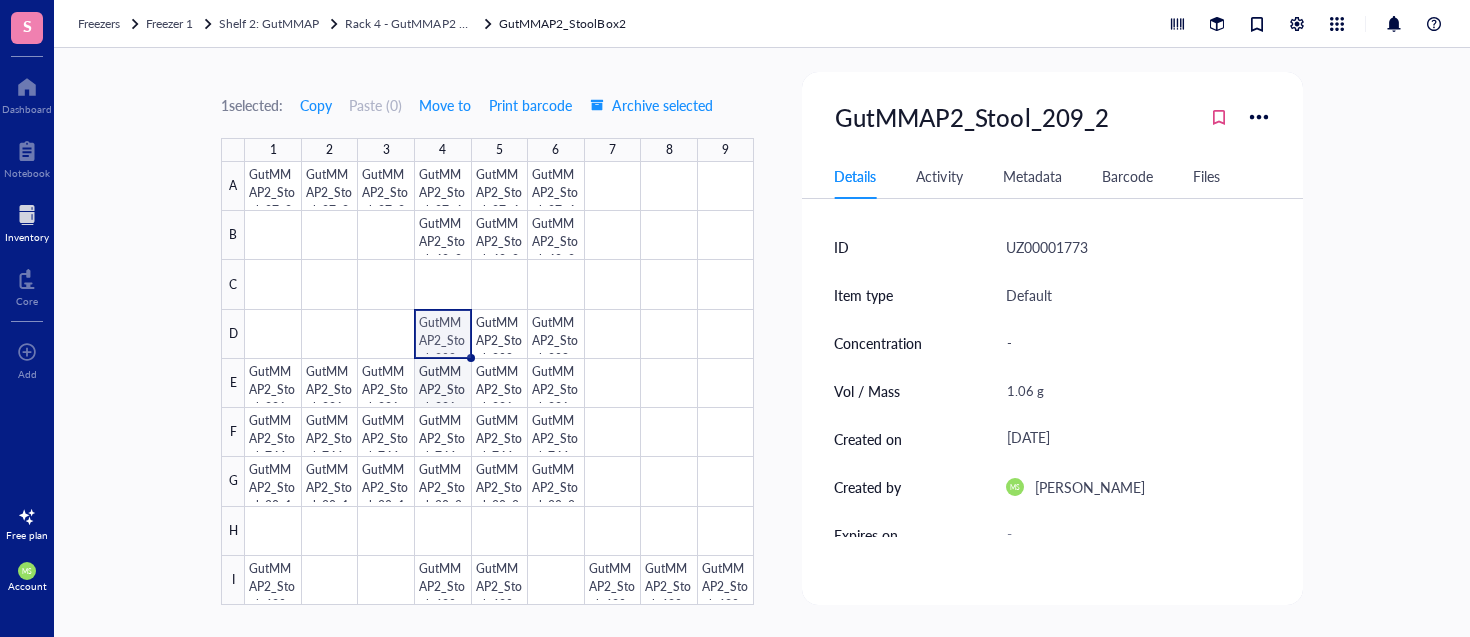 click at bounding box center [499, 383] 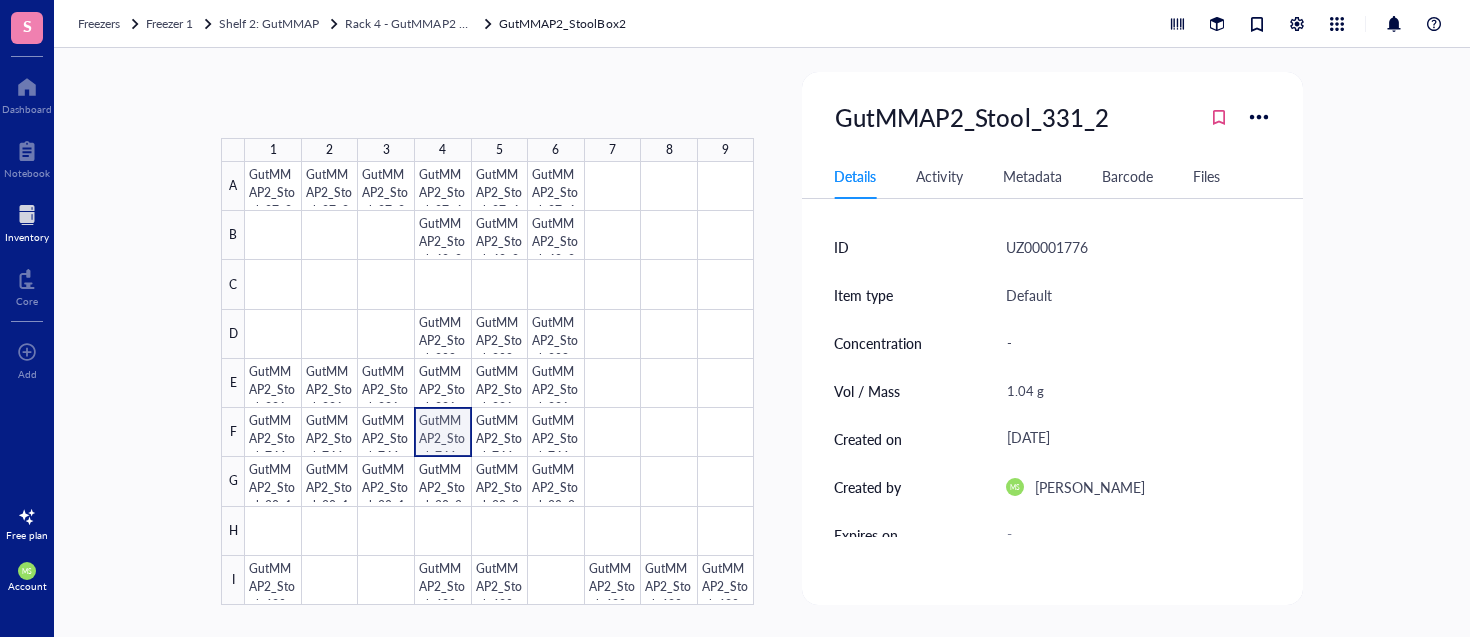 click at bounding box center [499, 383] 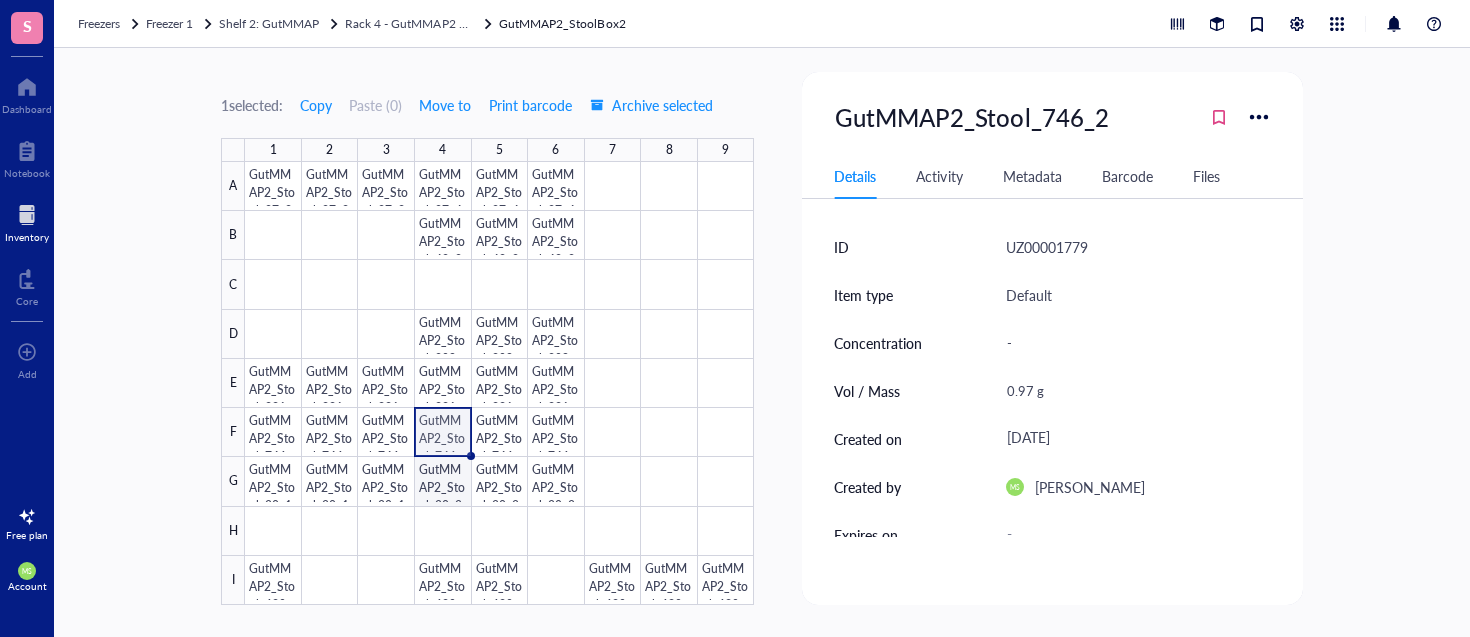 click at bounding box center [499, 383] 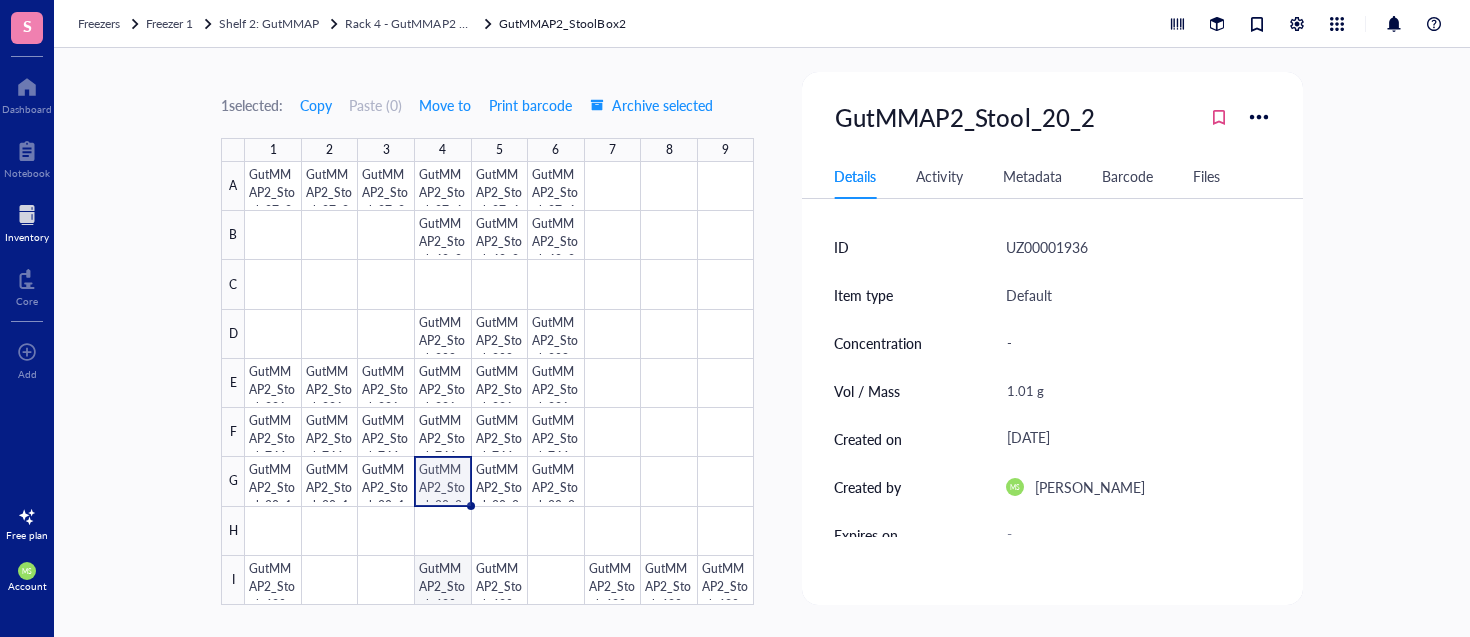 click at bounding box center (499, 383) 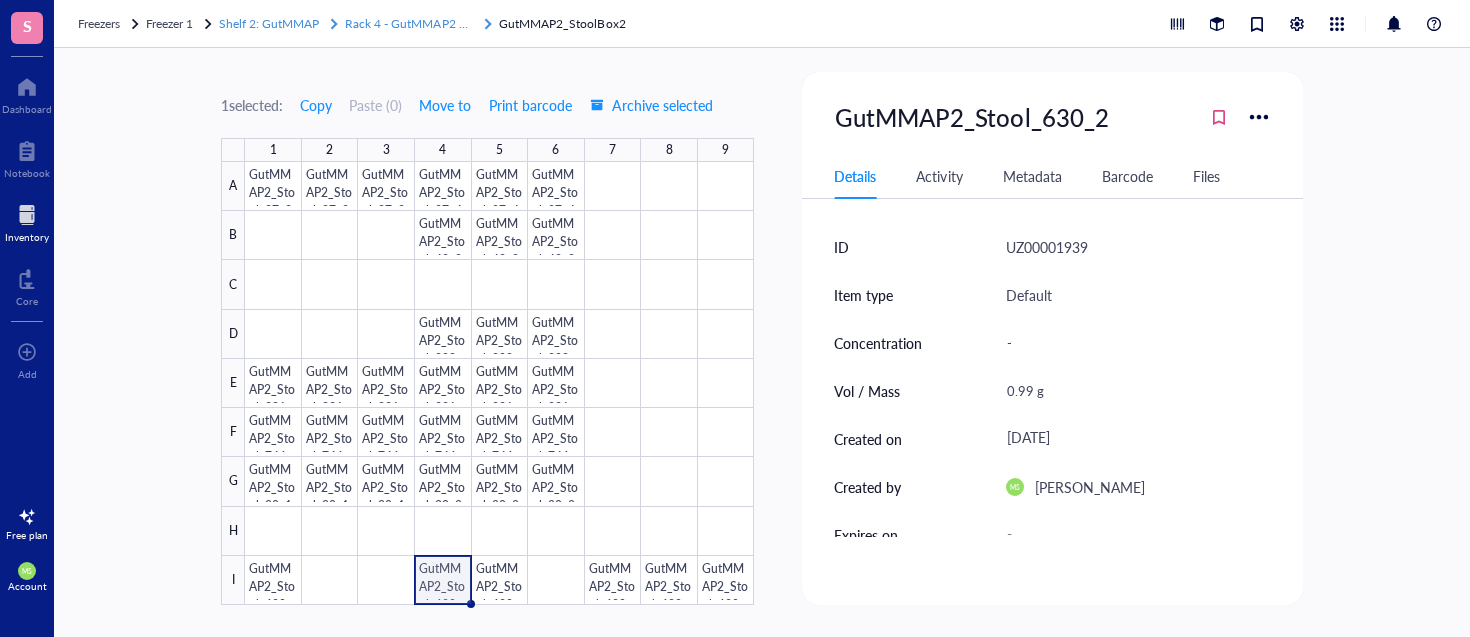 click on "Rack 4 - GutMMAP2 Stool" at bounding box center [415, 23] 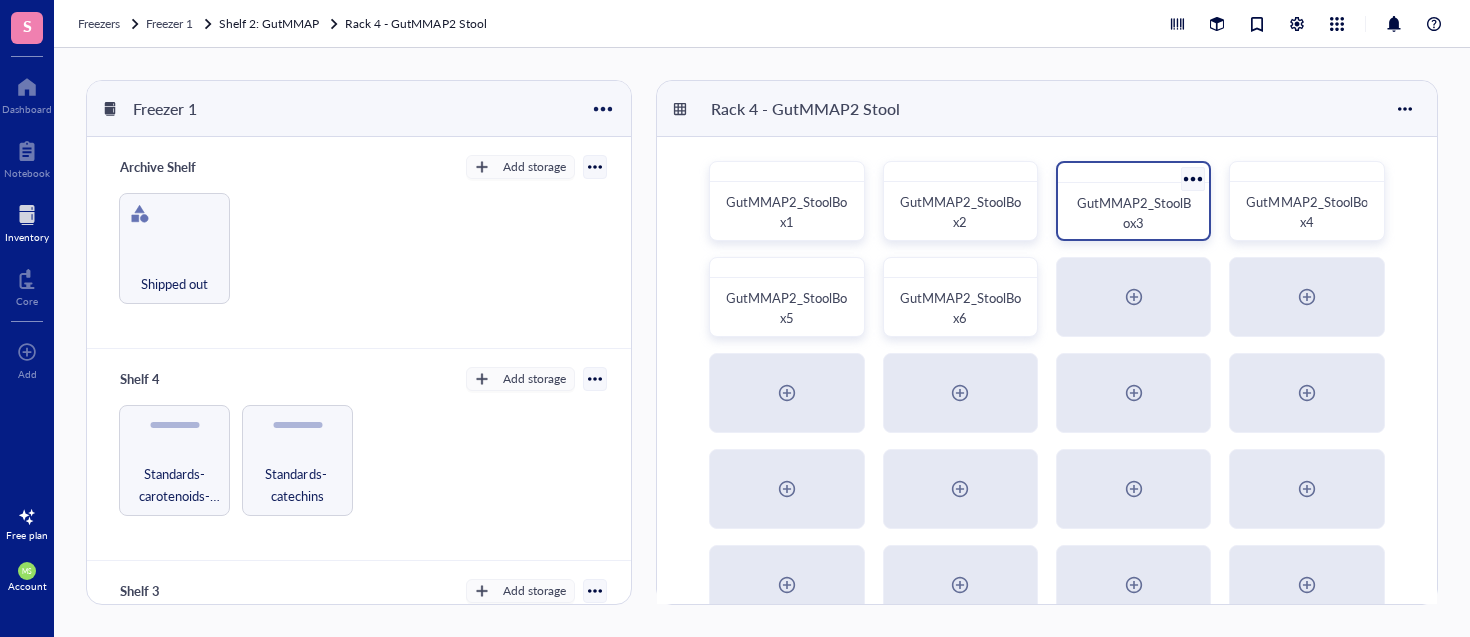 click on "GutMMAP2_StoolBox3" at bounding box center (1133, 213) 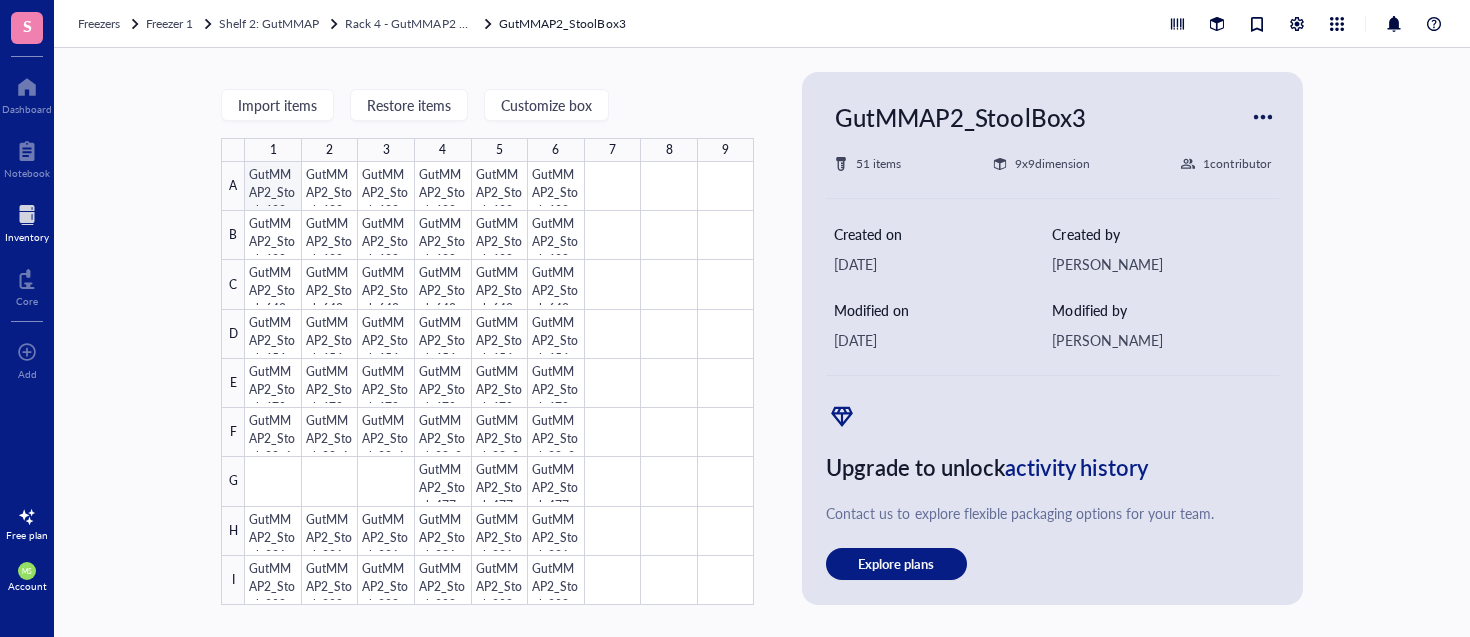 click at bounding box center [499, 383] 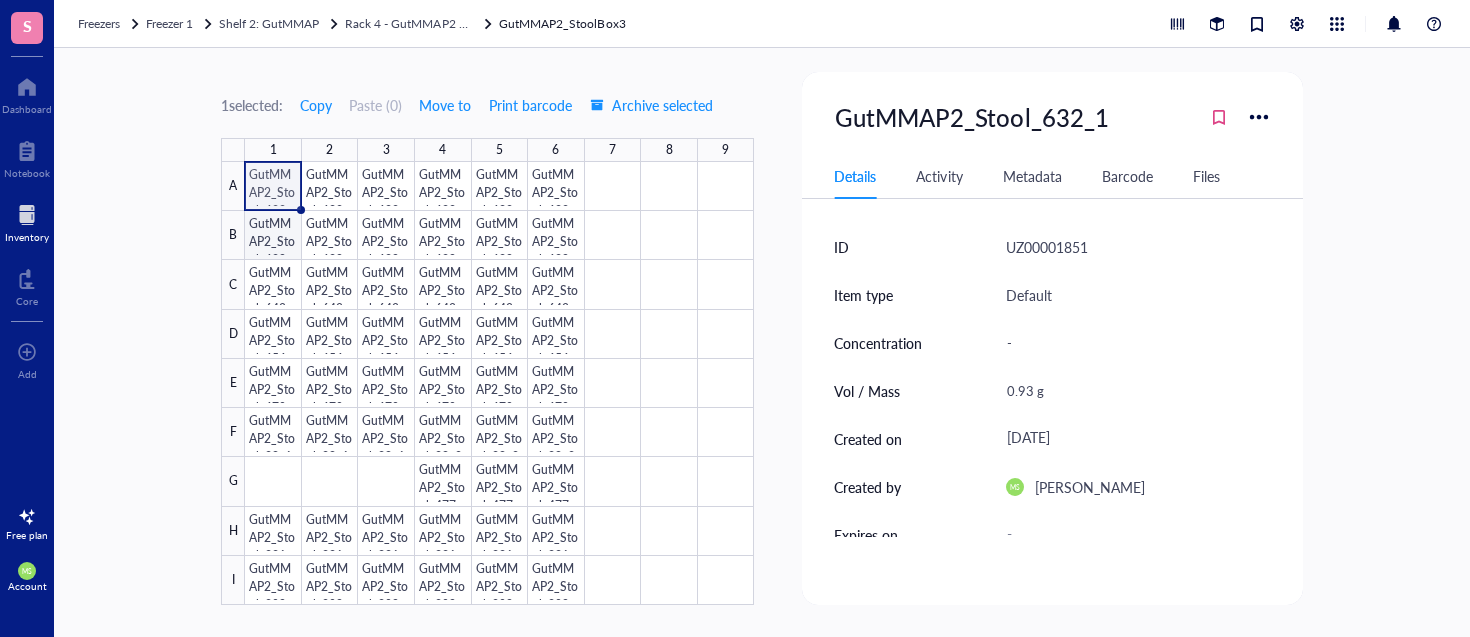 click at bounding box center [499, 383] 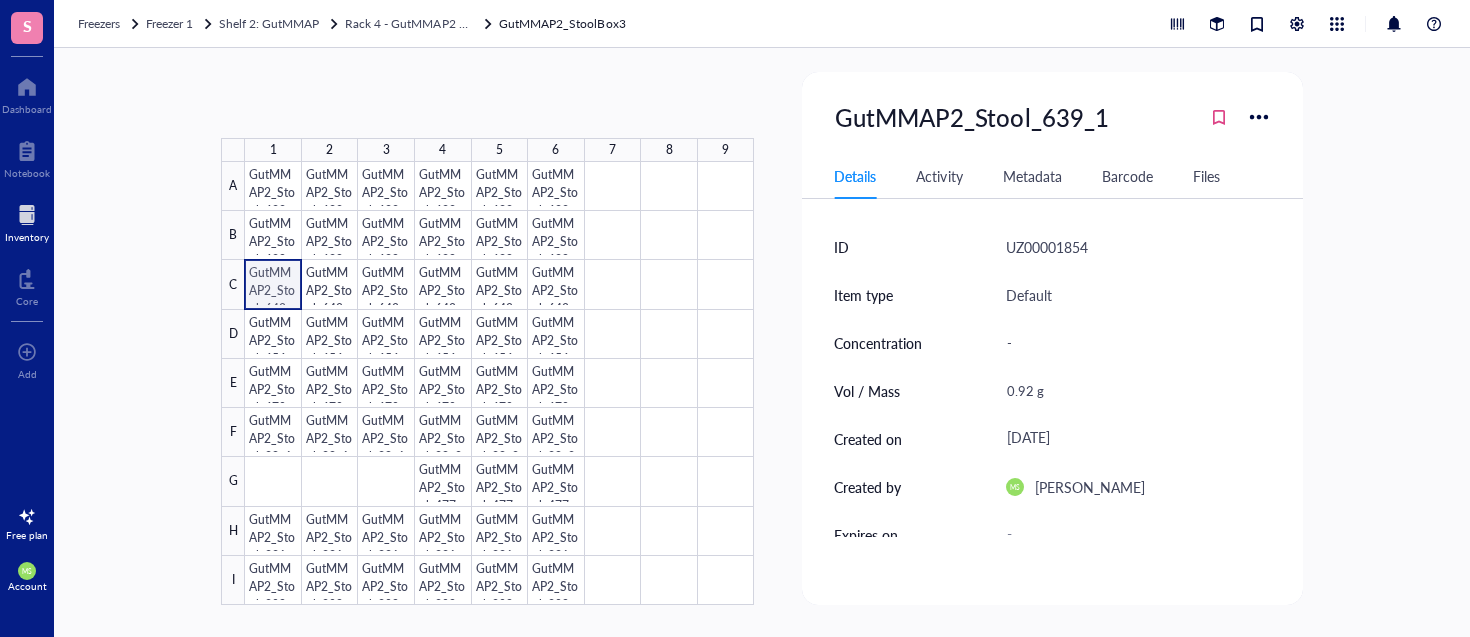 click at bounding box center [499, 383] 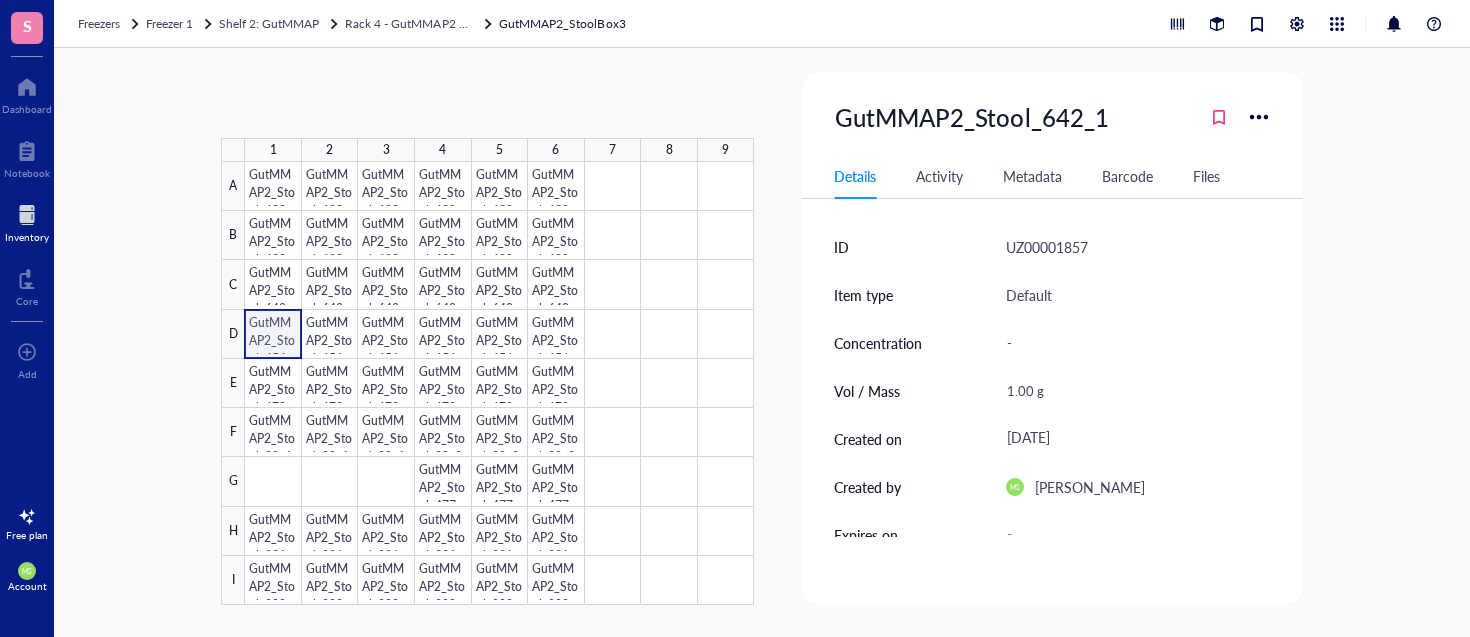 click at bounding box center [499, 383] 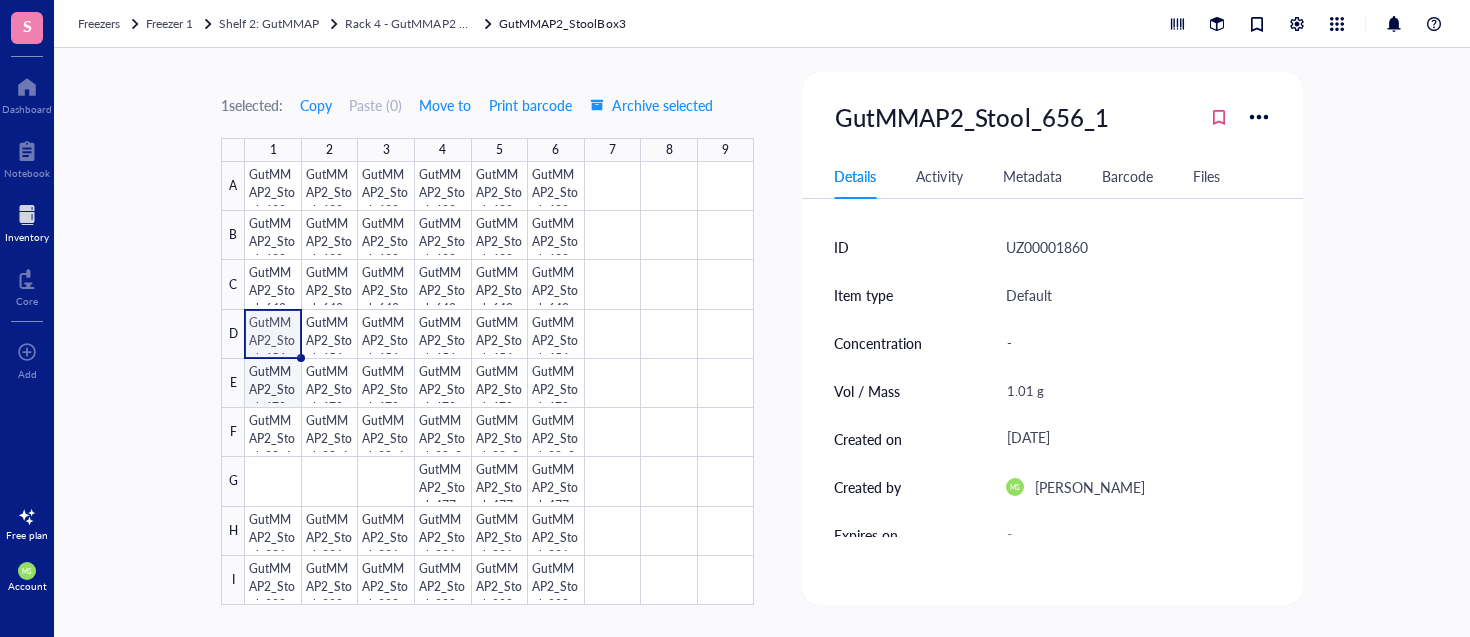 click at bounding box center (499, 383) 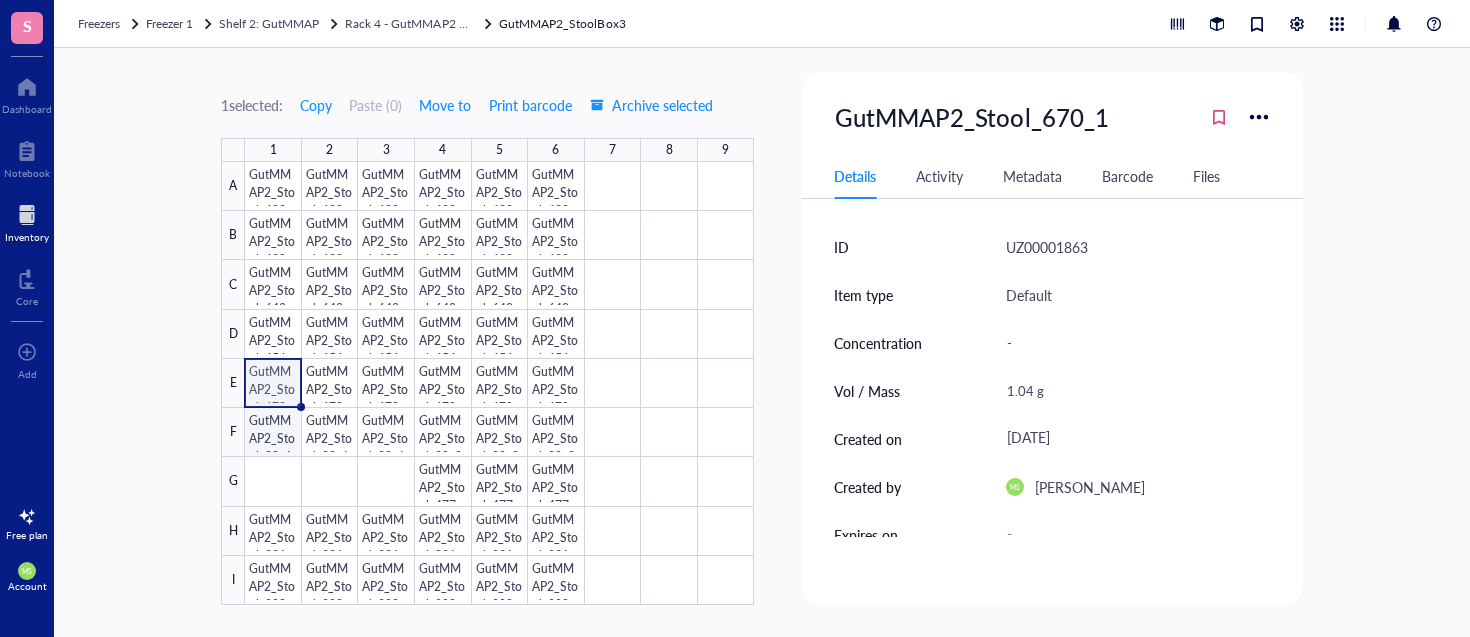 click at bounding box center (499, 383) 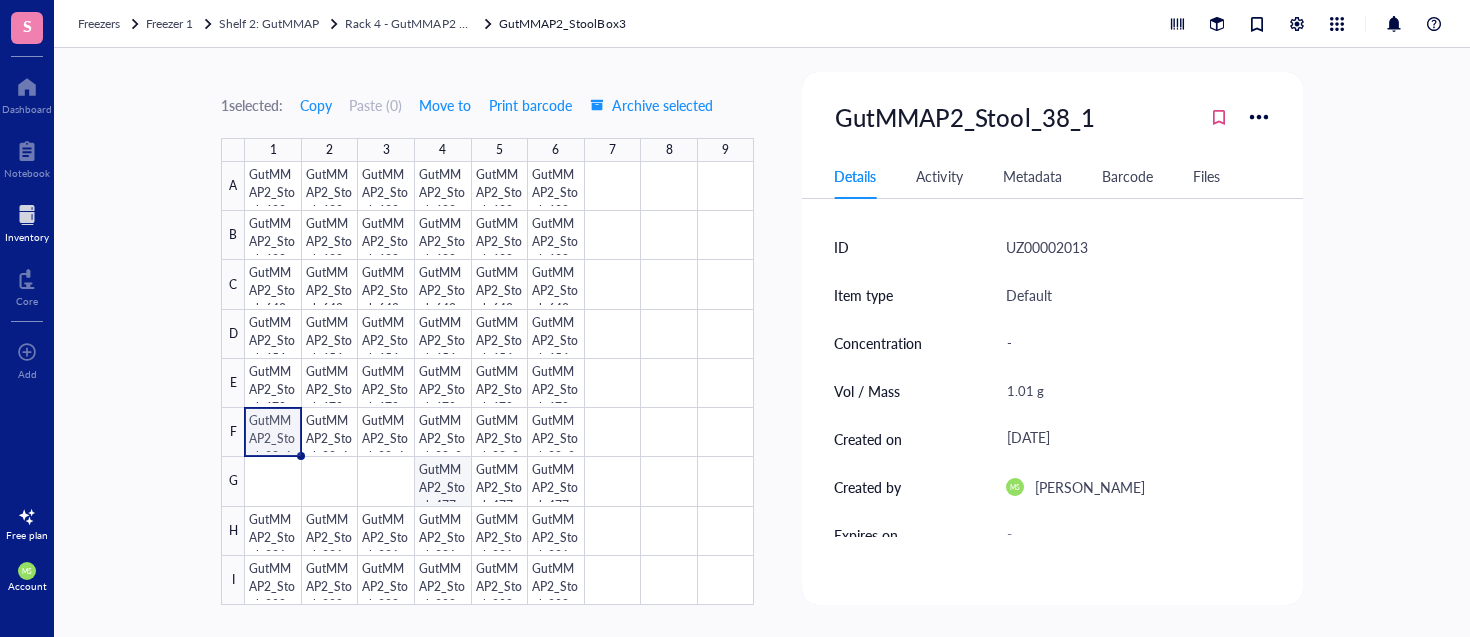 click at bounding box center [499, 383] 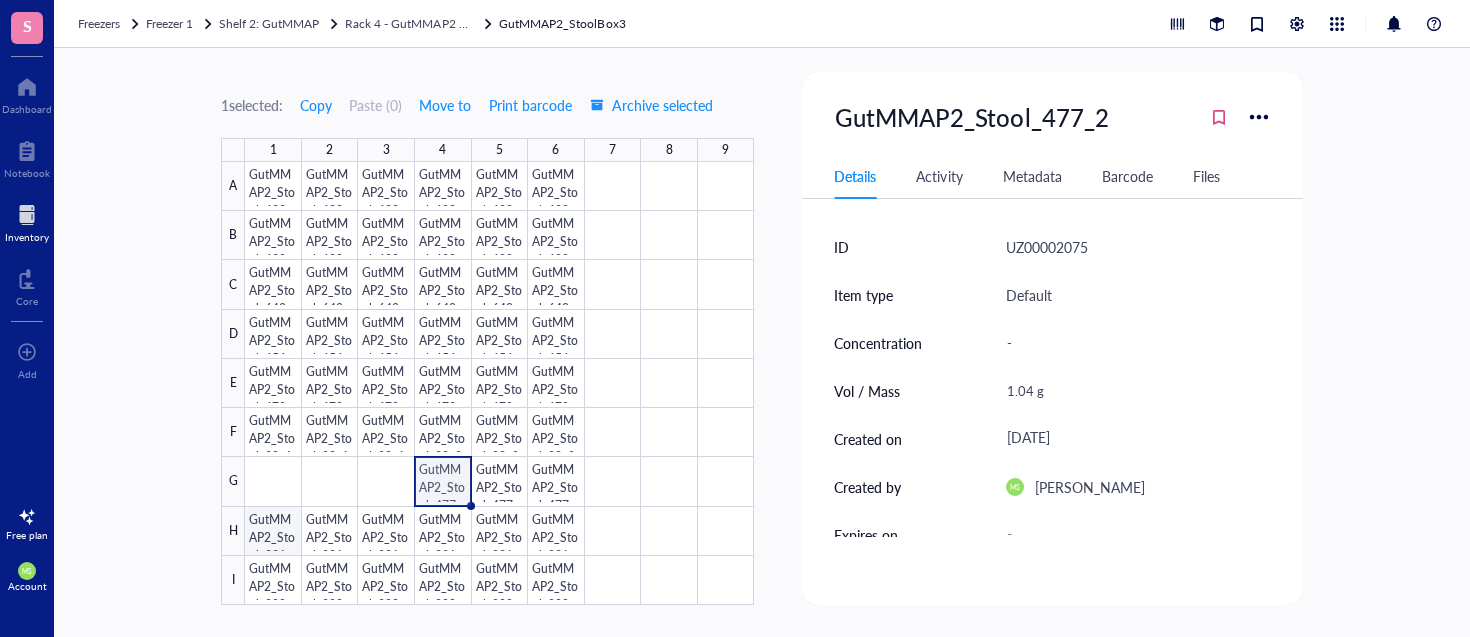 click at bounding box center [499, 383] 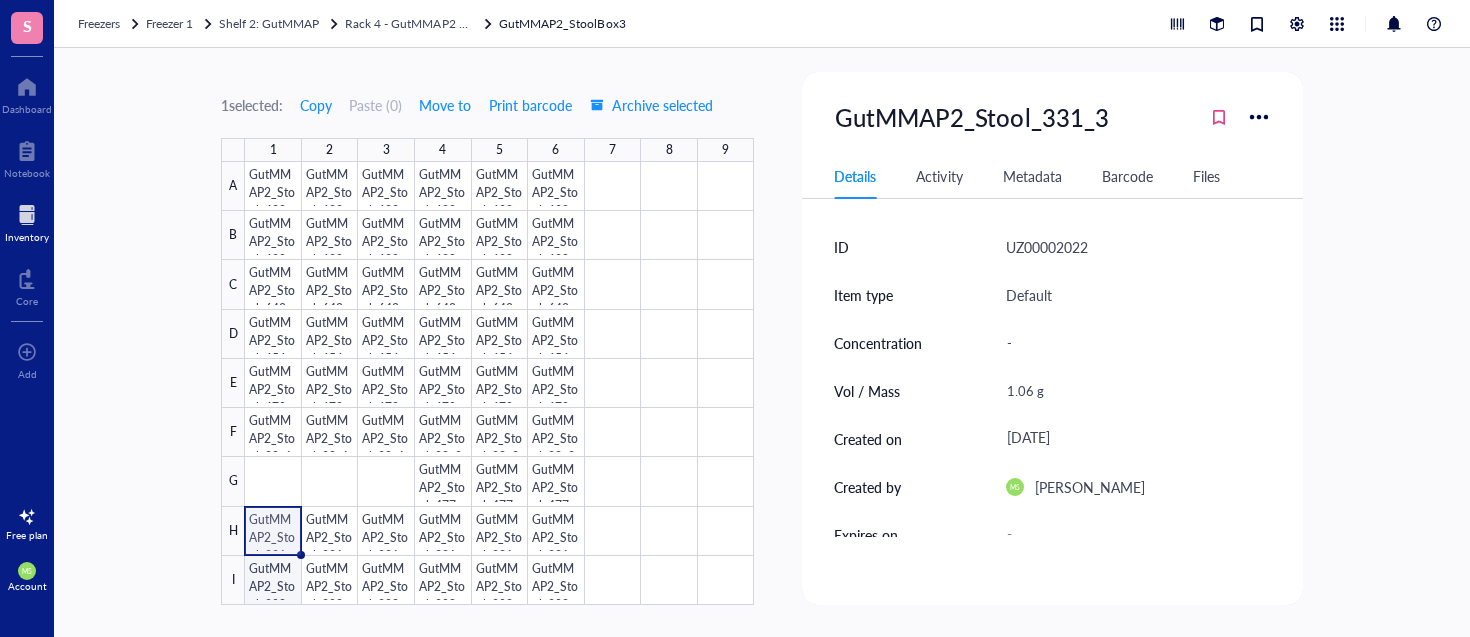 click at bounding box center (499, 383) 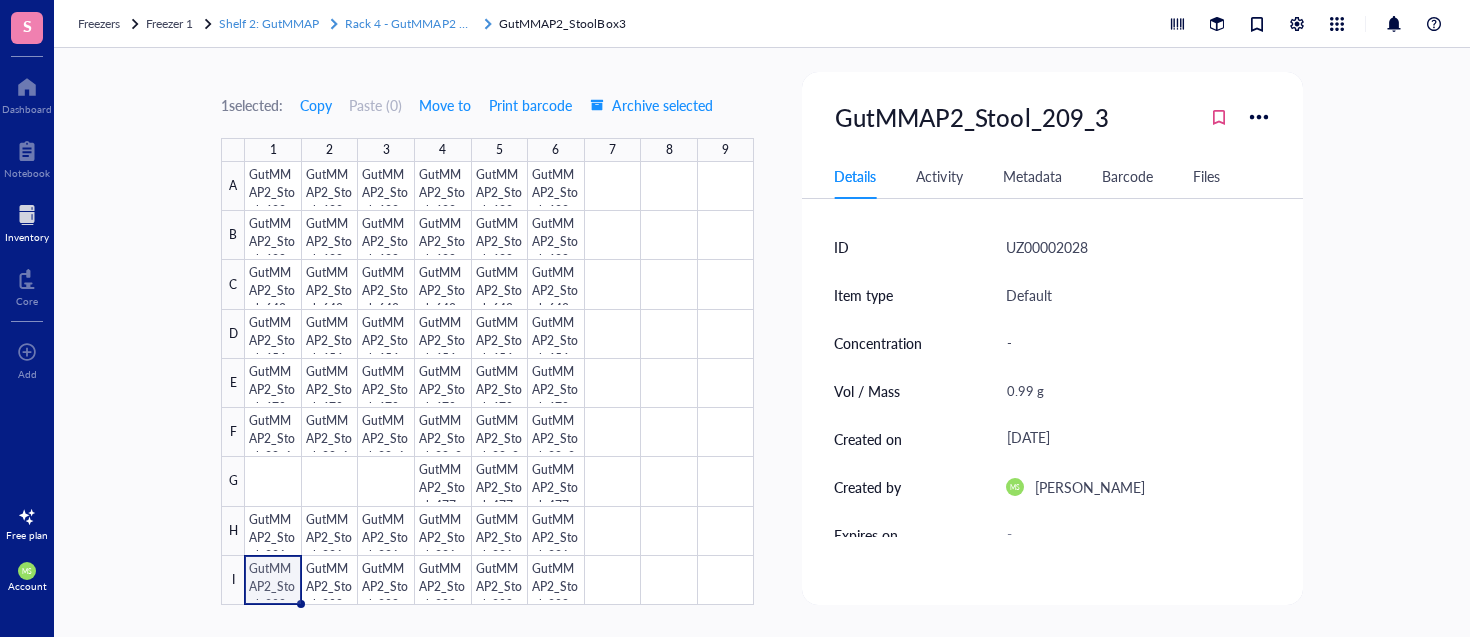 click on "Rack 4 - GutMMAP2 Stool" at bounding box center (415, 23) 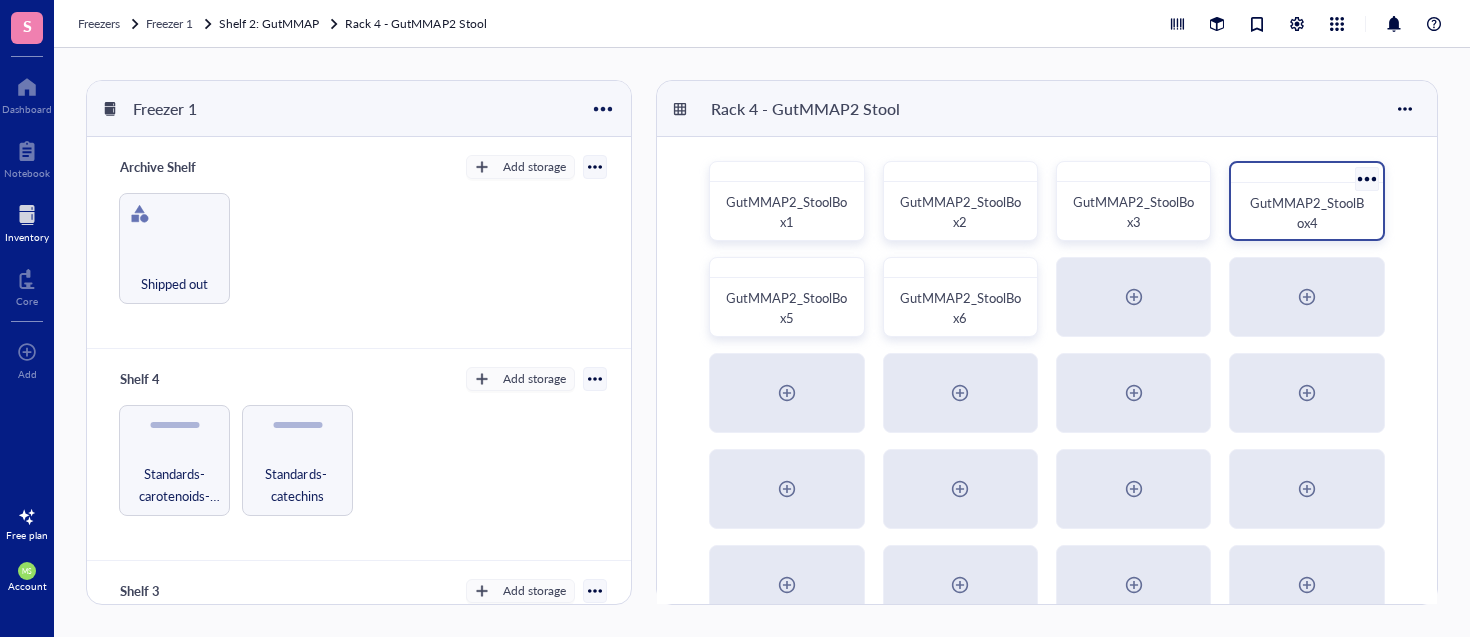 click on "GutMMAP2_StoolBox4" at bounding box center [1306, 213] 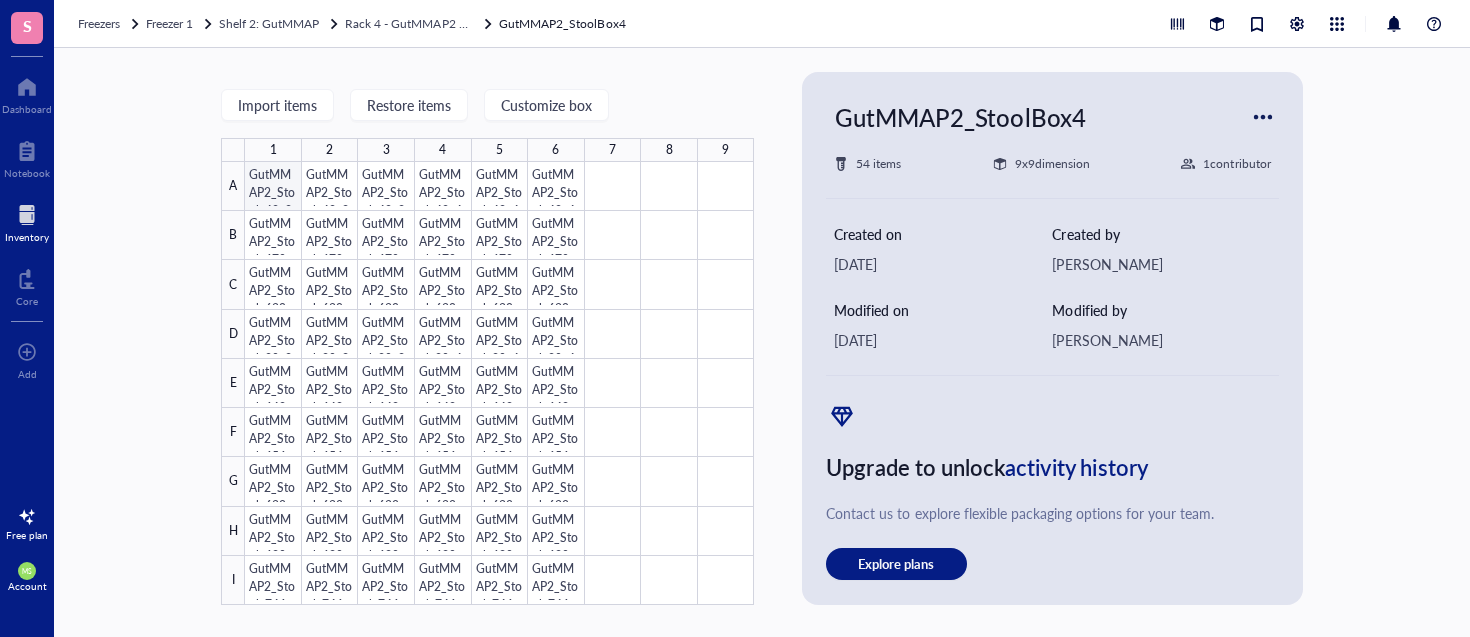 click at bounding box center [499, 383] 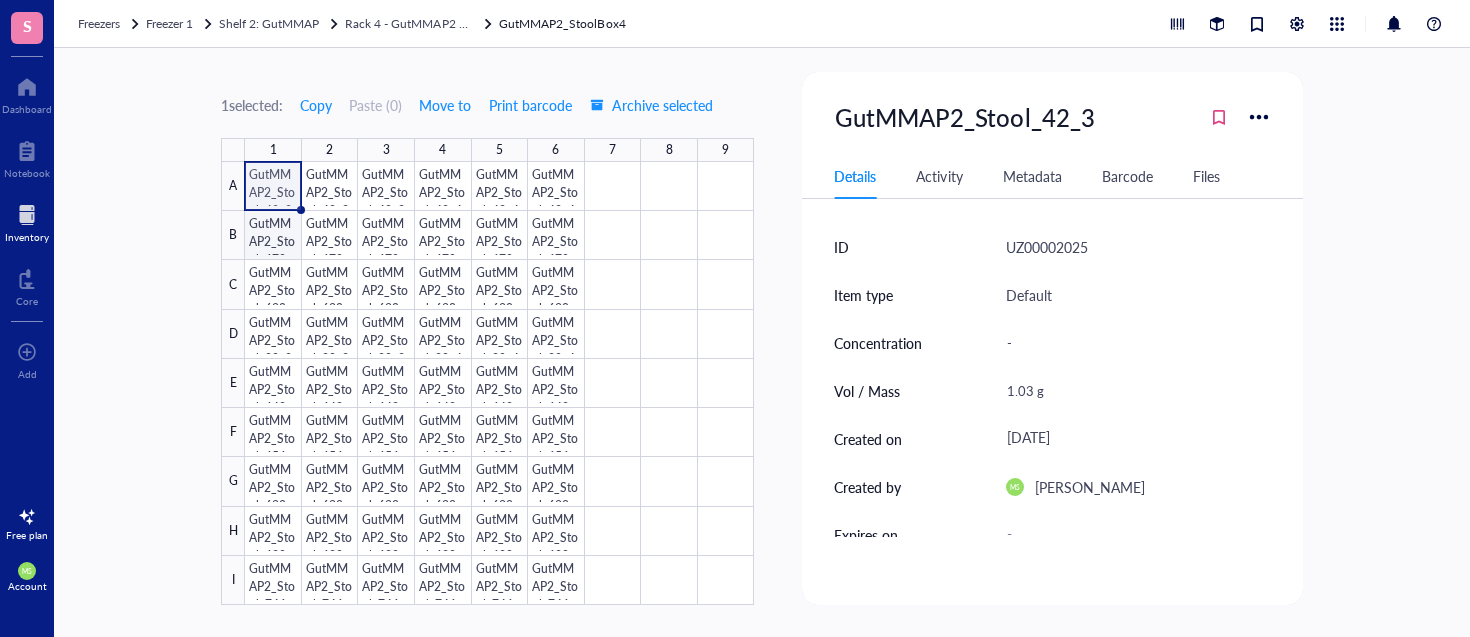 click at bounding box center (499, 383) 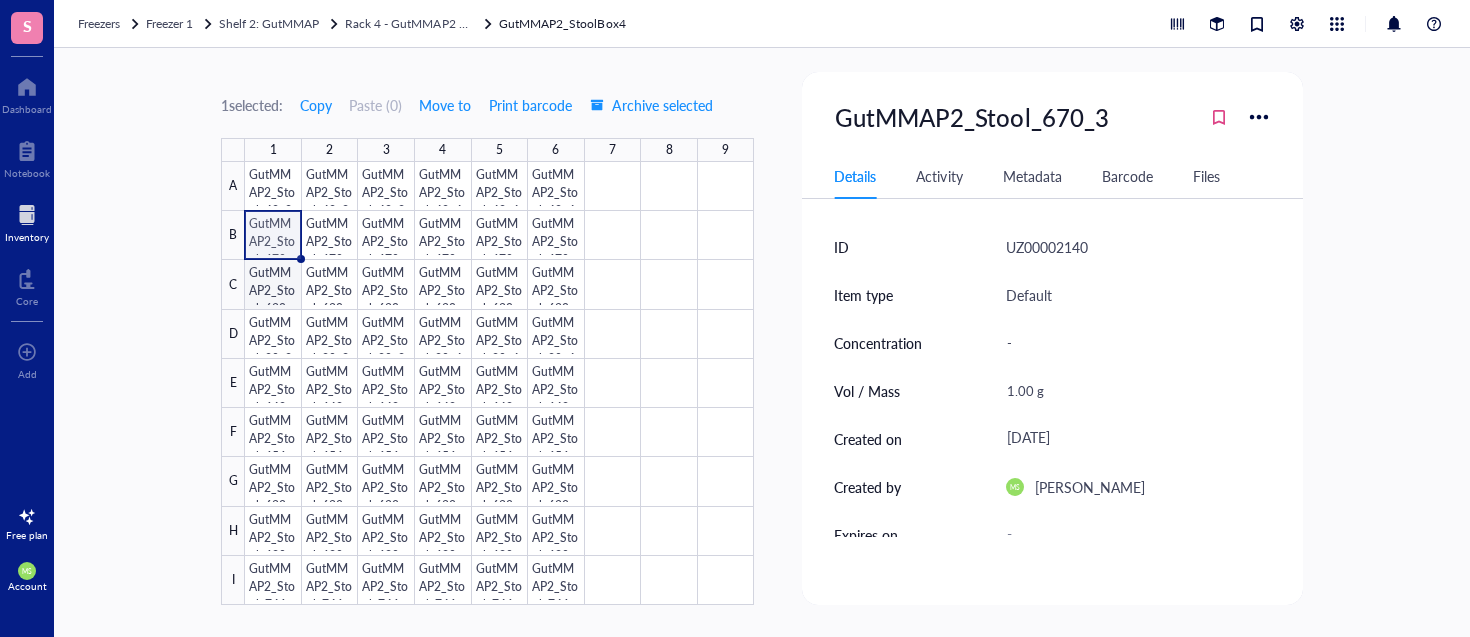 click at bounding box center [499, 383] 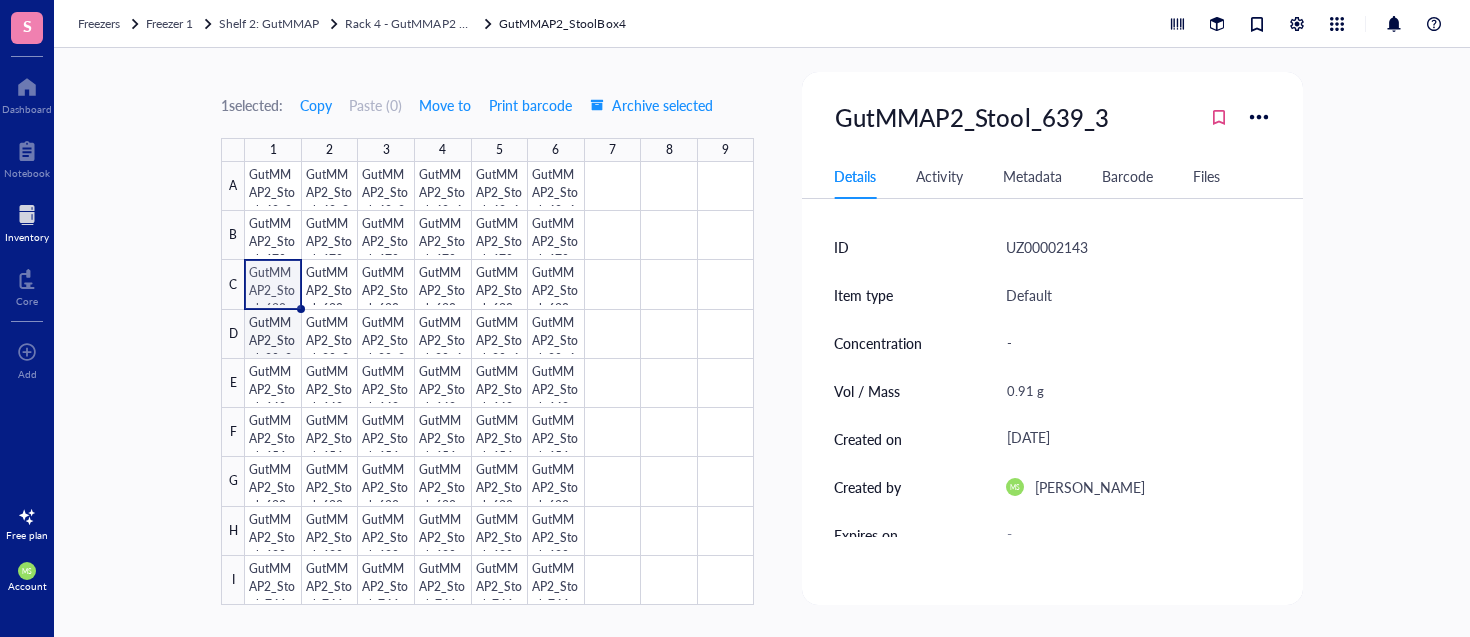 click at bounding box center (499, 383) 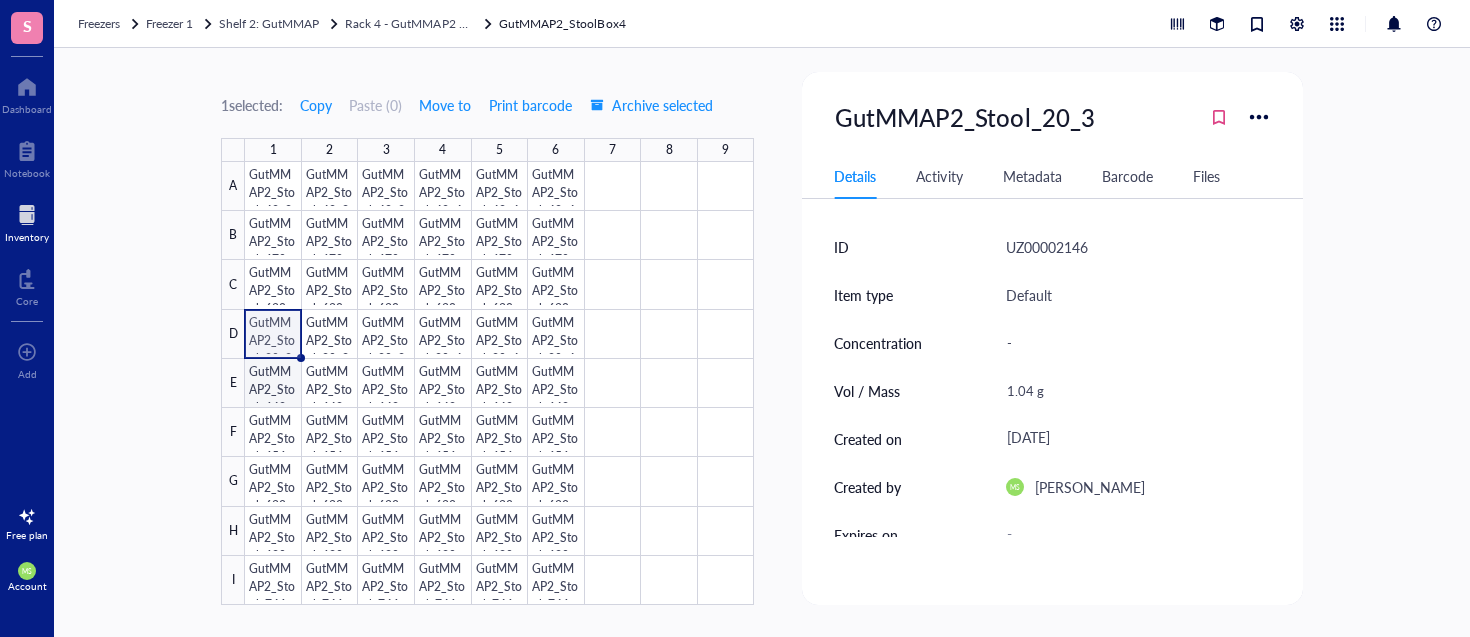 click at bounding box center [499, 383] 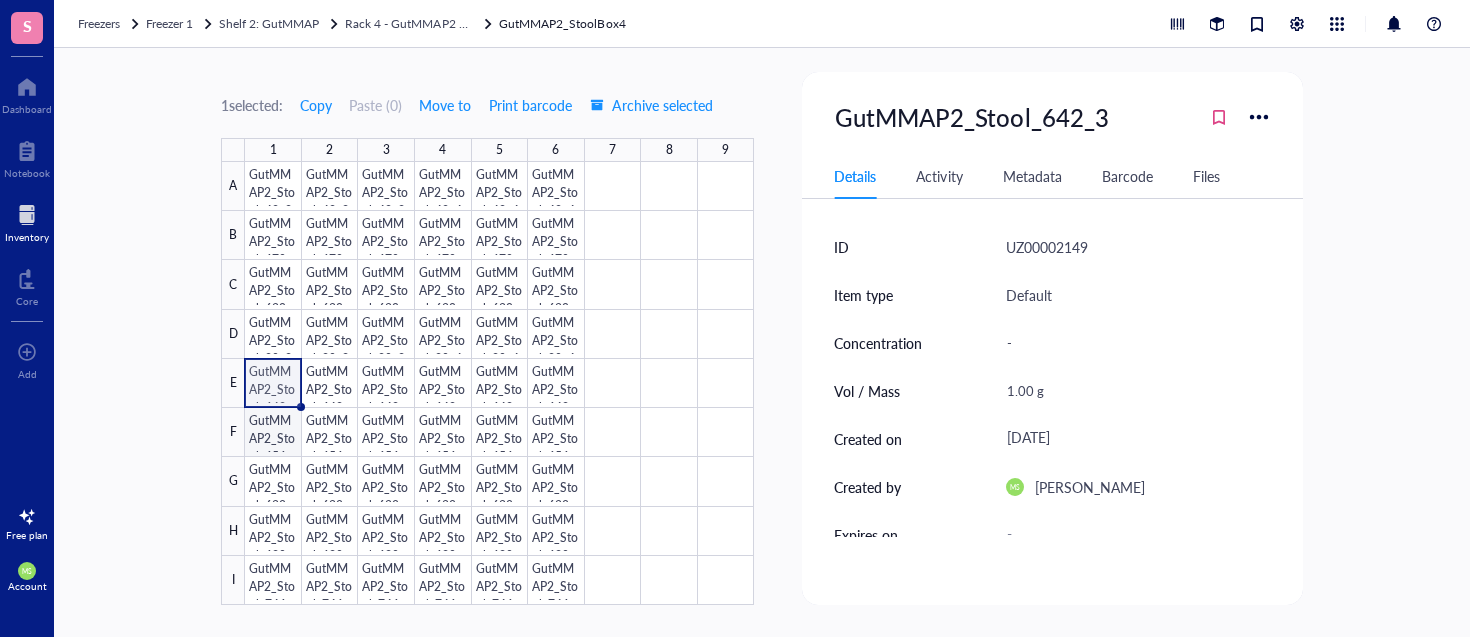 click at bounding box center [499, 383] 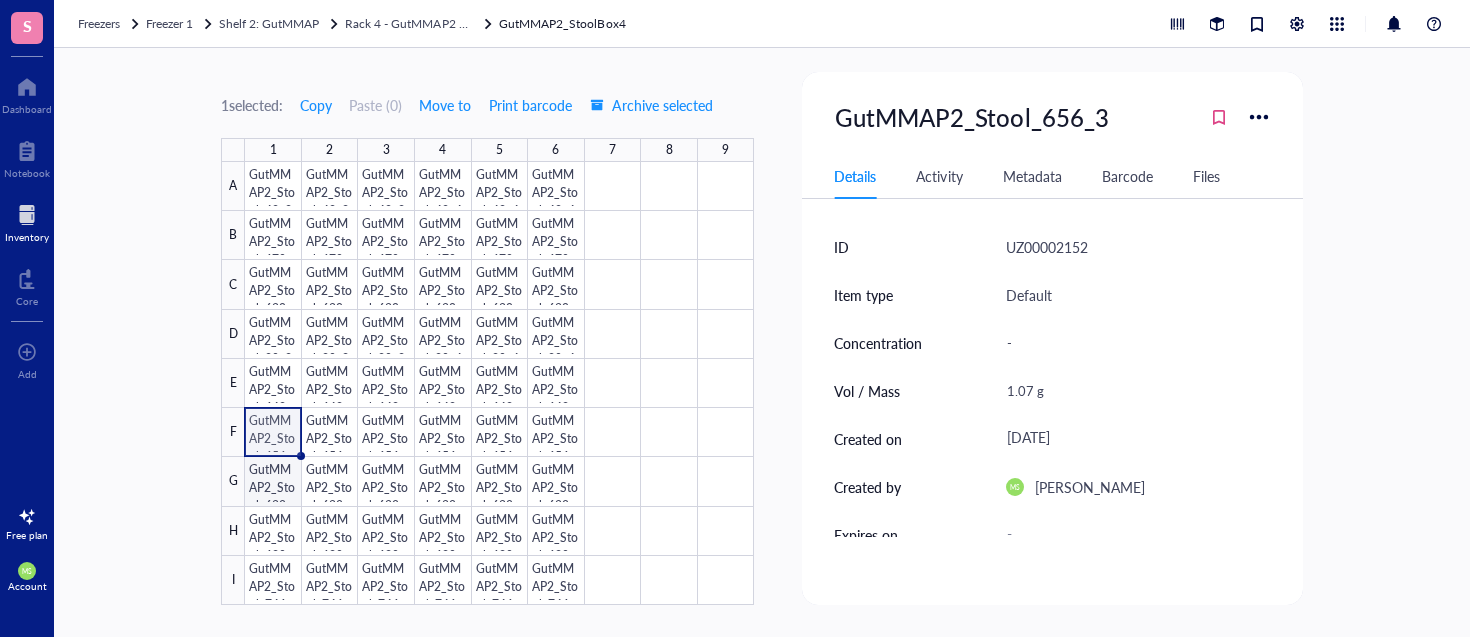 click at bounding box center (499, 383) 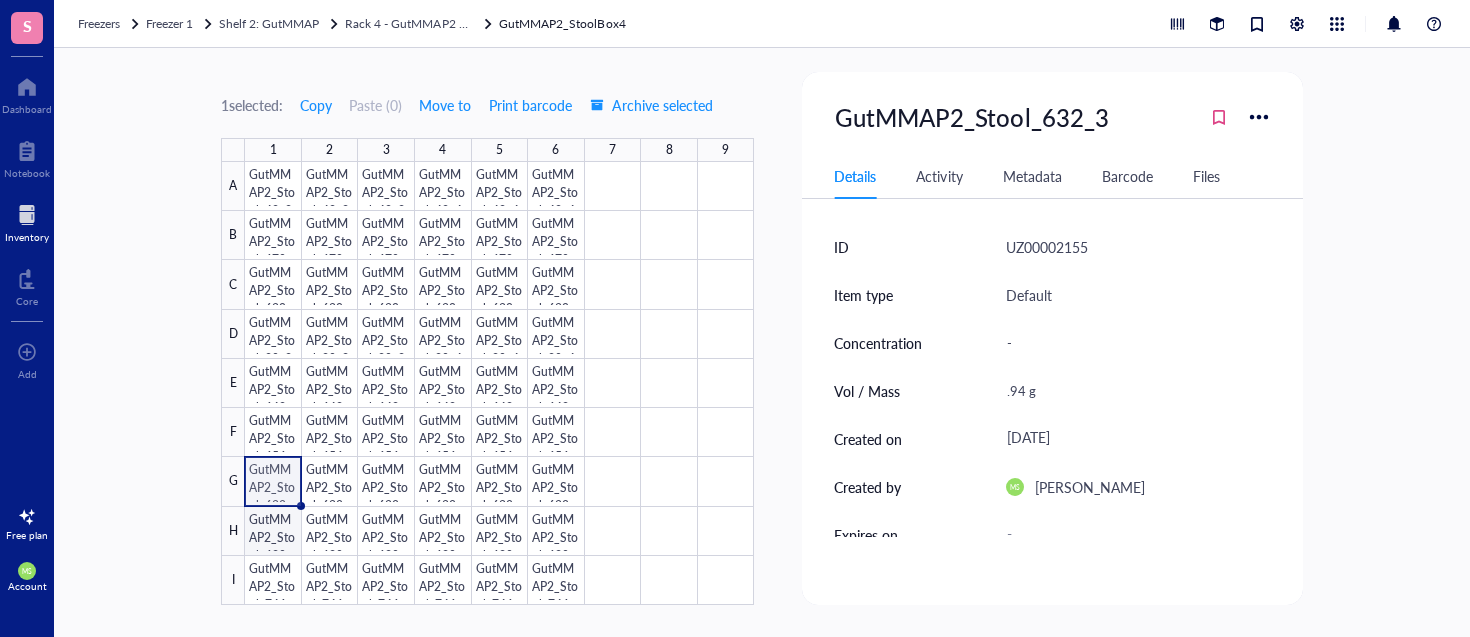 click at bounding box center (499, 383) 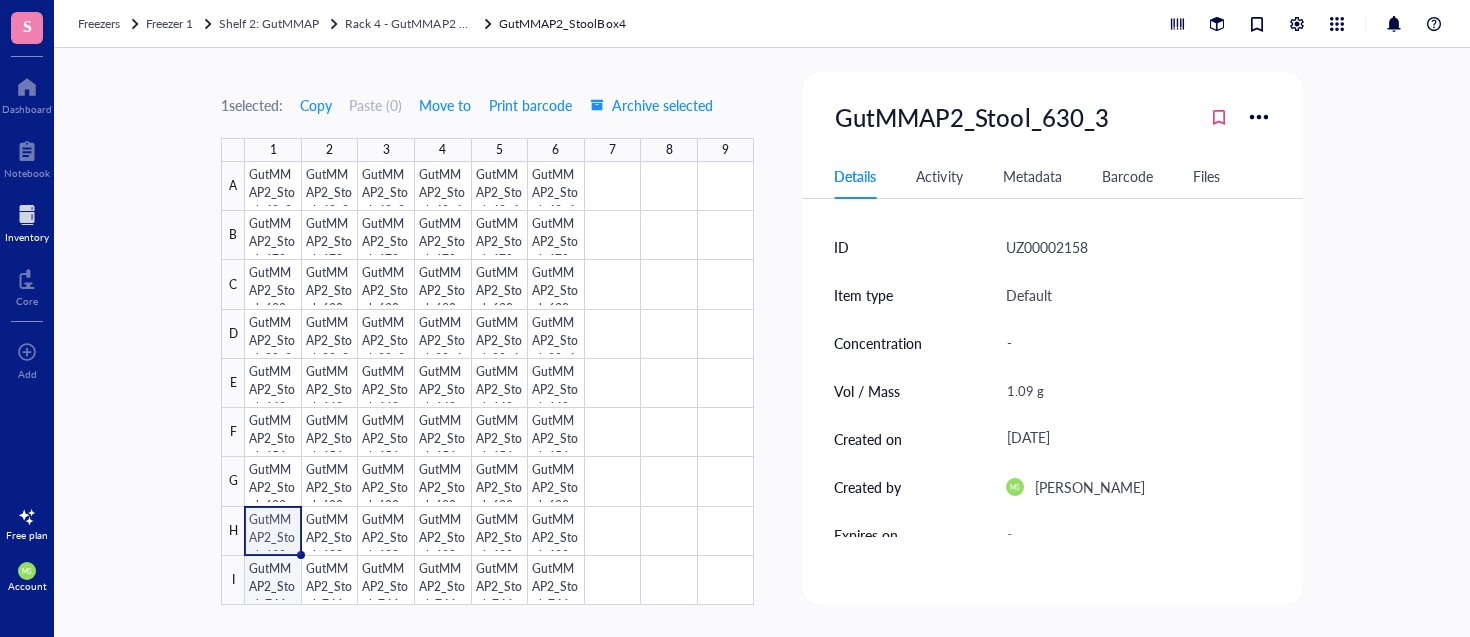 click at bounding box center (499, 383) 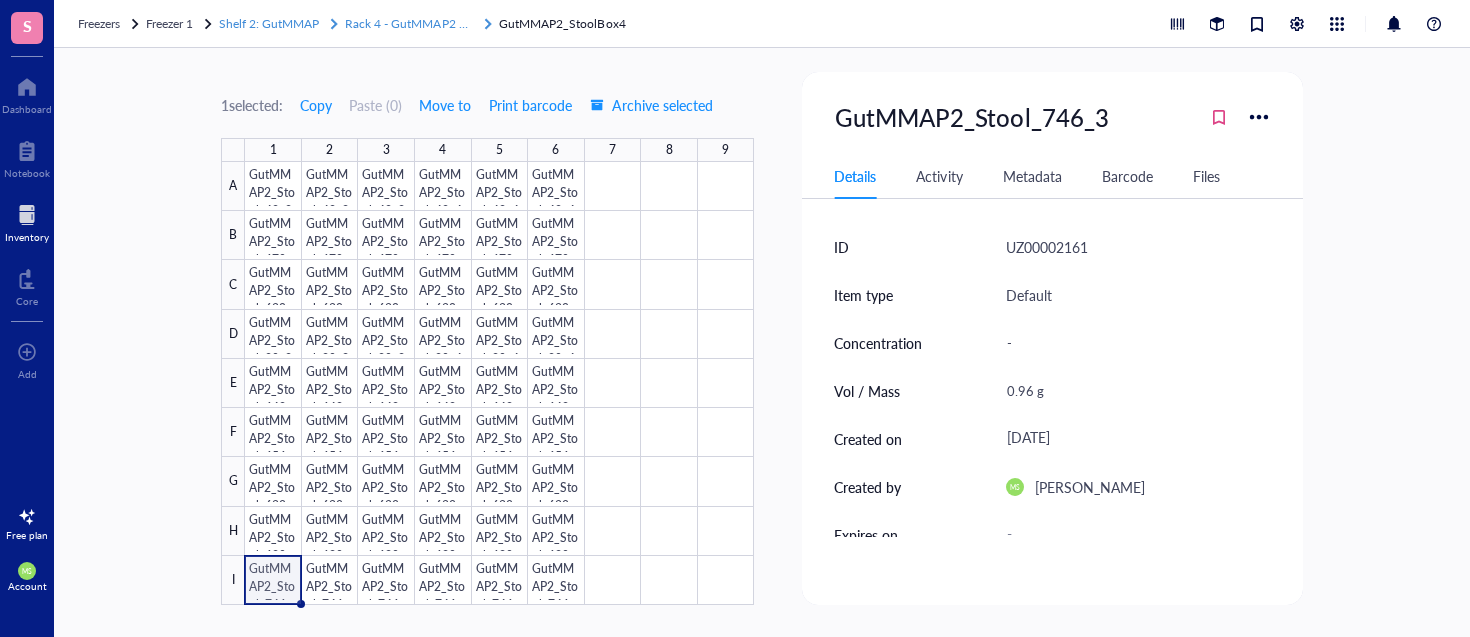 click on "Rack 4 - GutMMAP2 Stool" at bounding box center (415, 23) 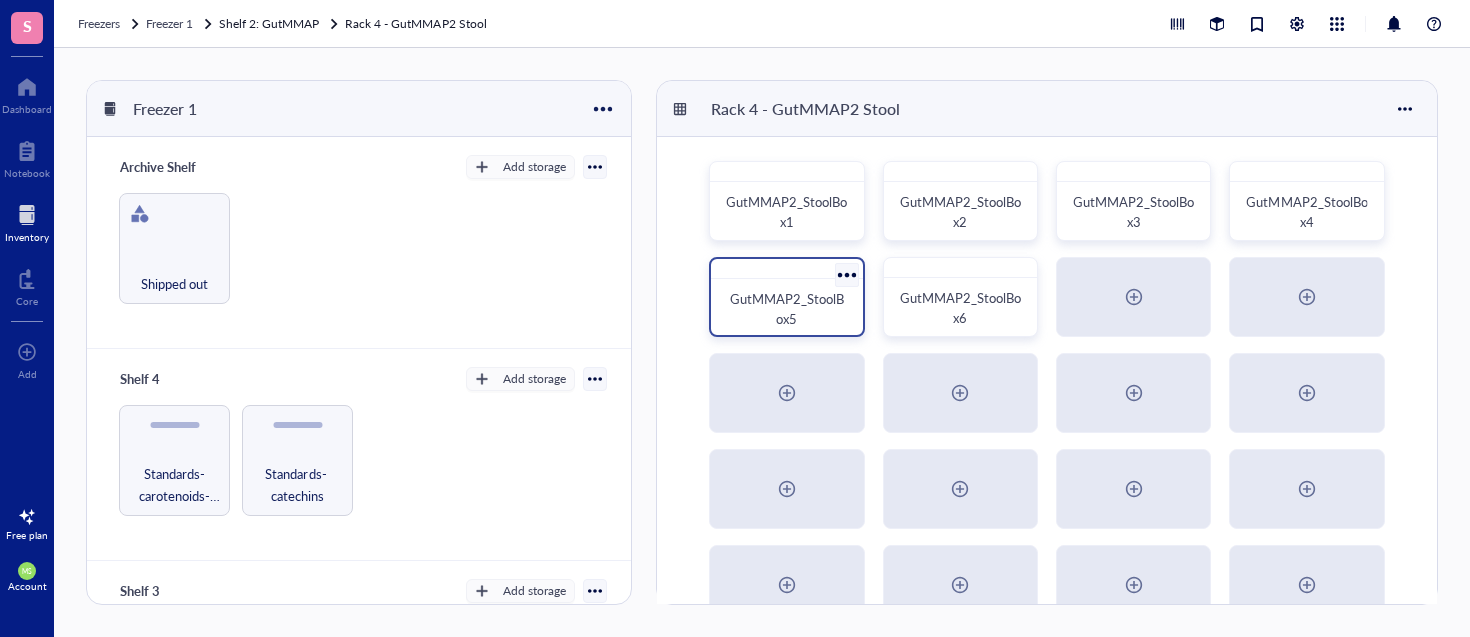 click on "GutMMAP2_StoolBox5" at bounding box center [787, 308] 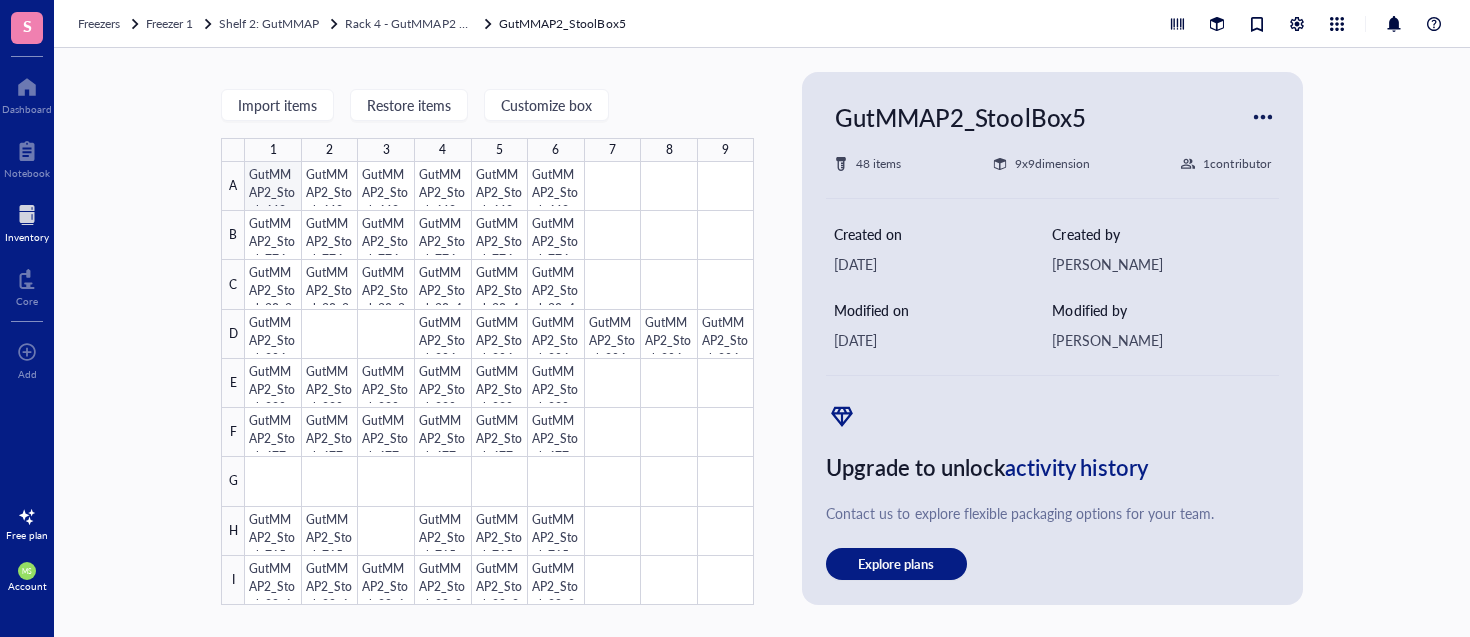 click at bounding box center [499, 383] 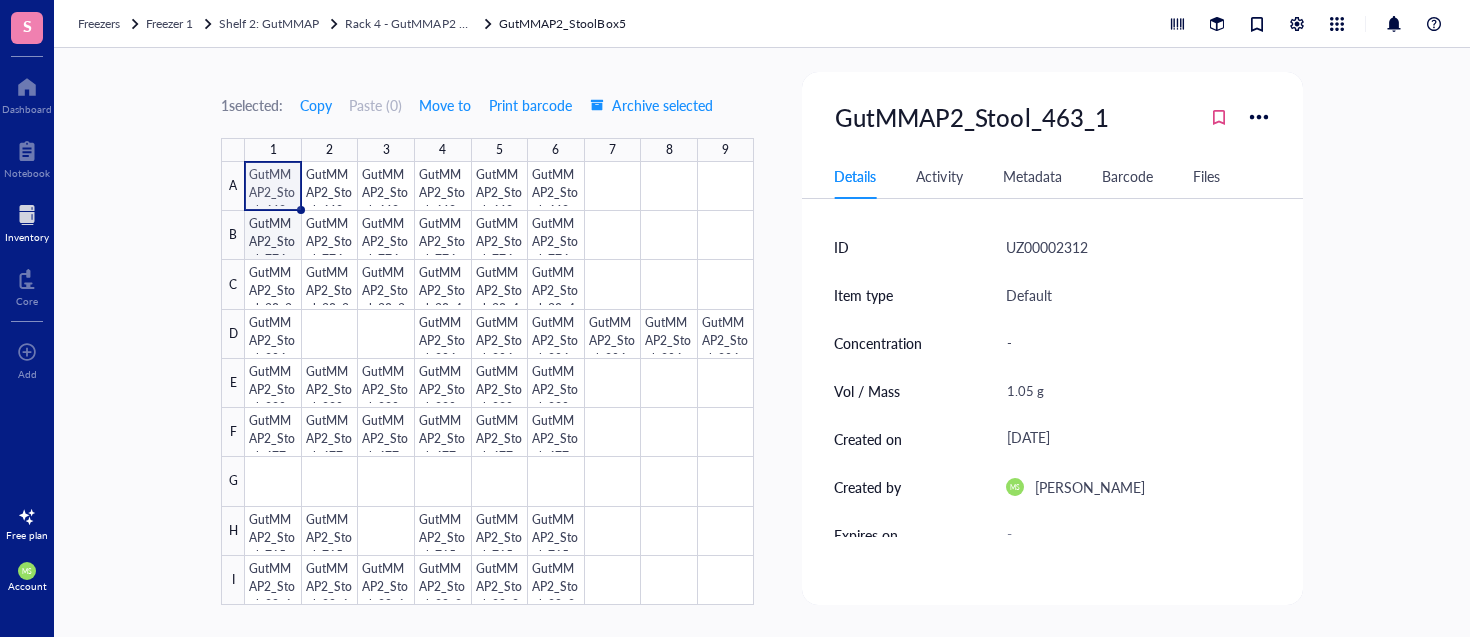 click at bounding box center [499, 383] 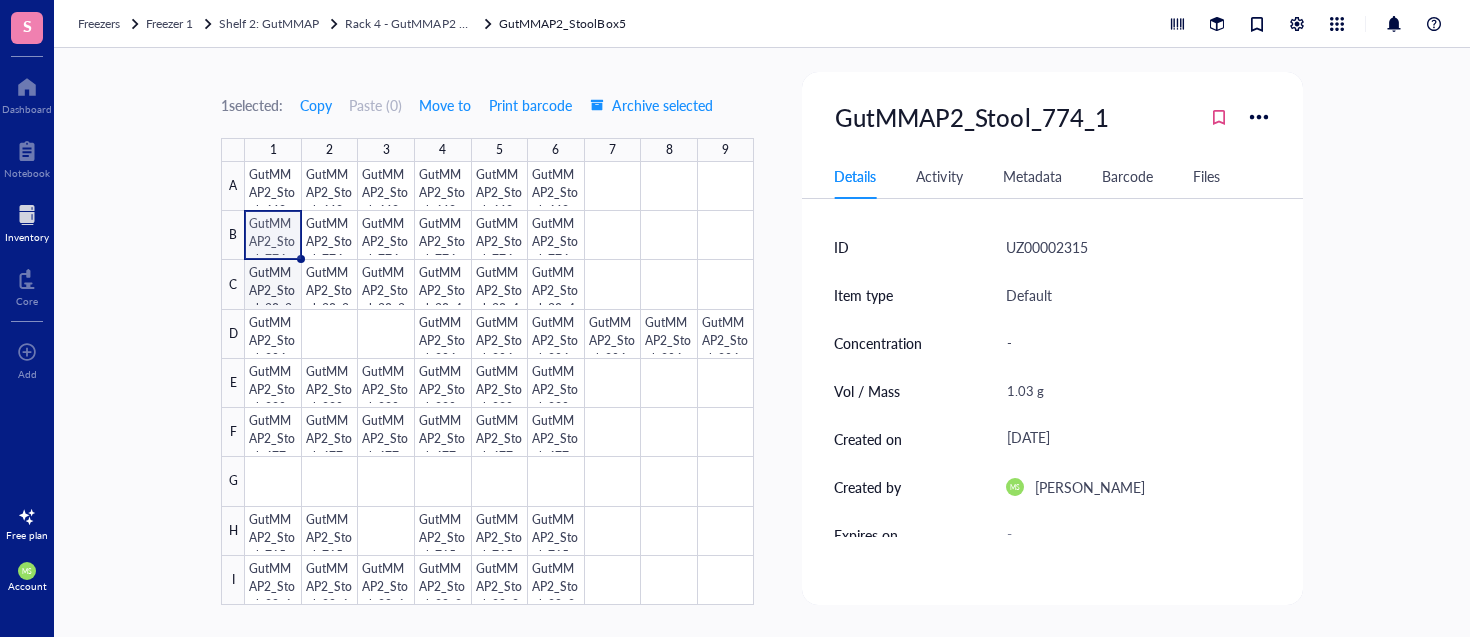 click at bounding box center (499, 383) 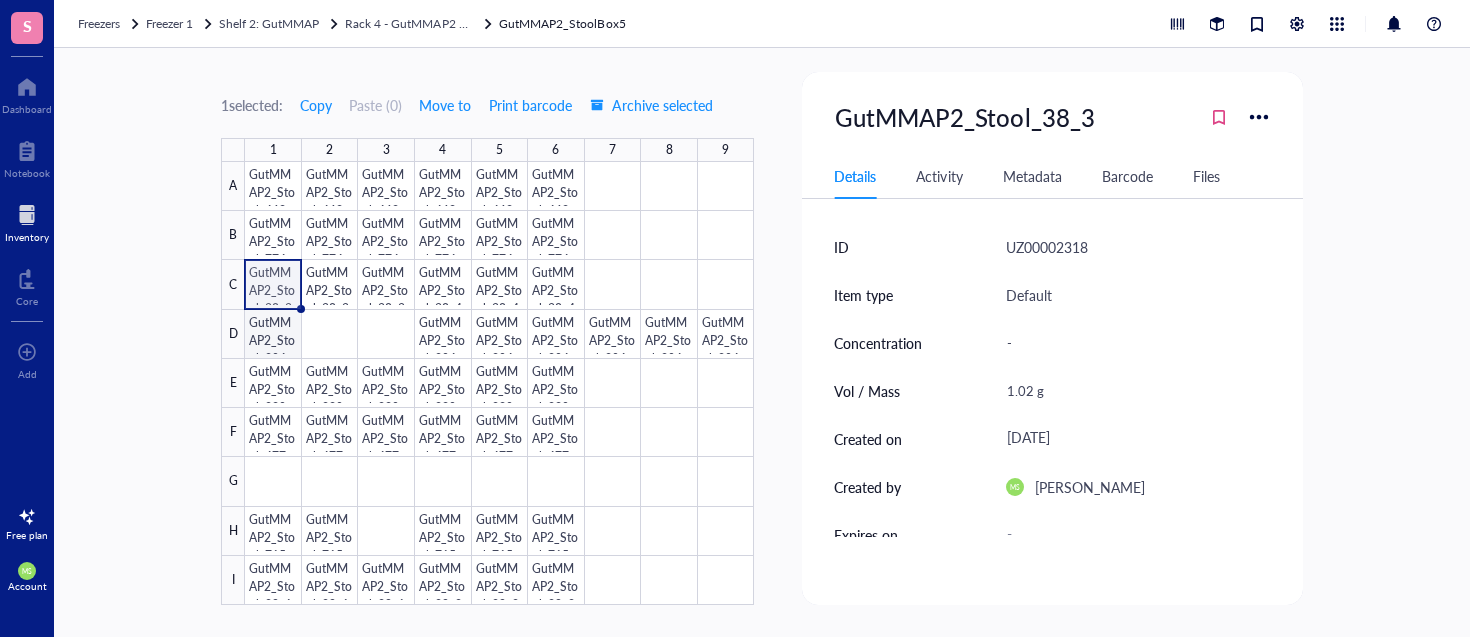click at bounding box center [499, 383] 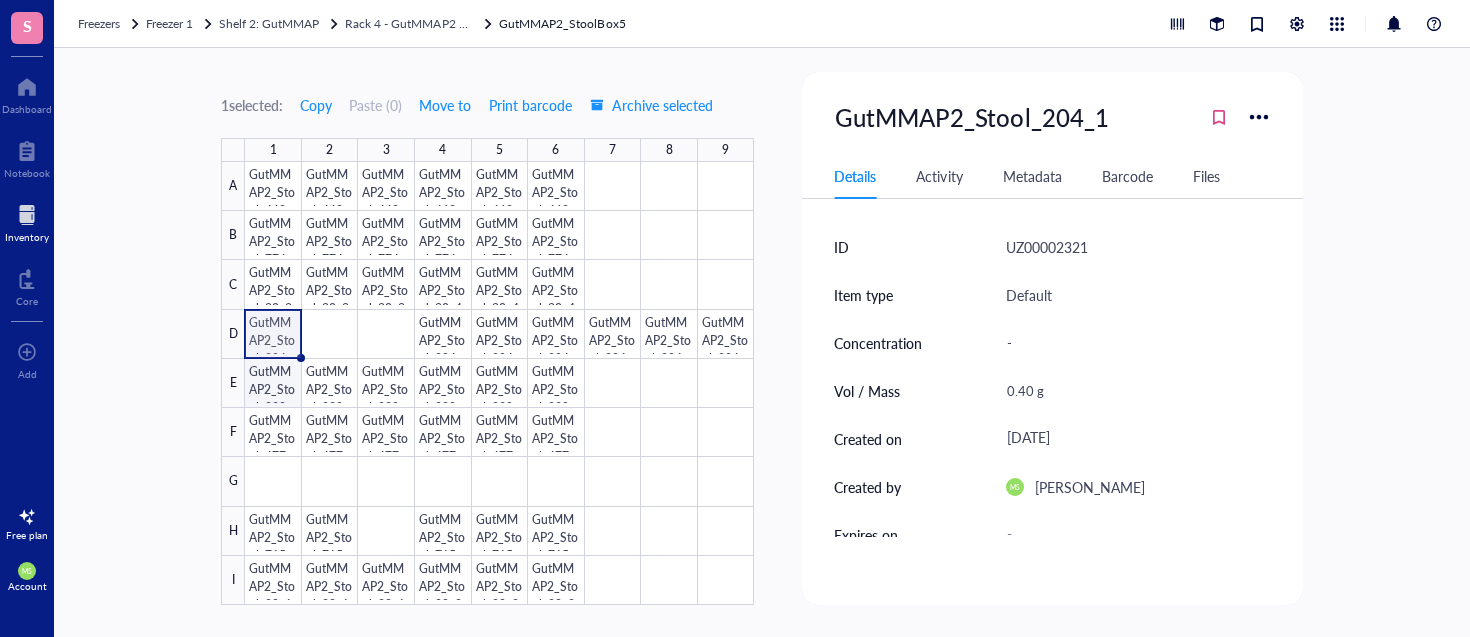 click at bounding box center (499, 383) 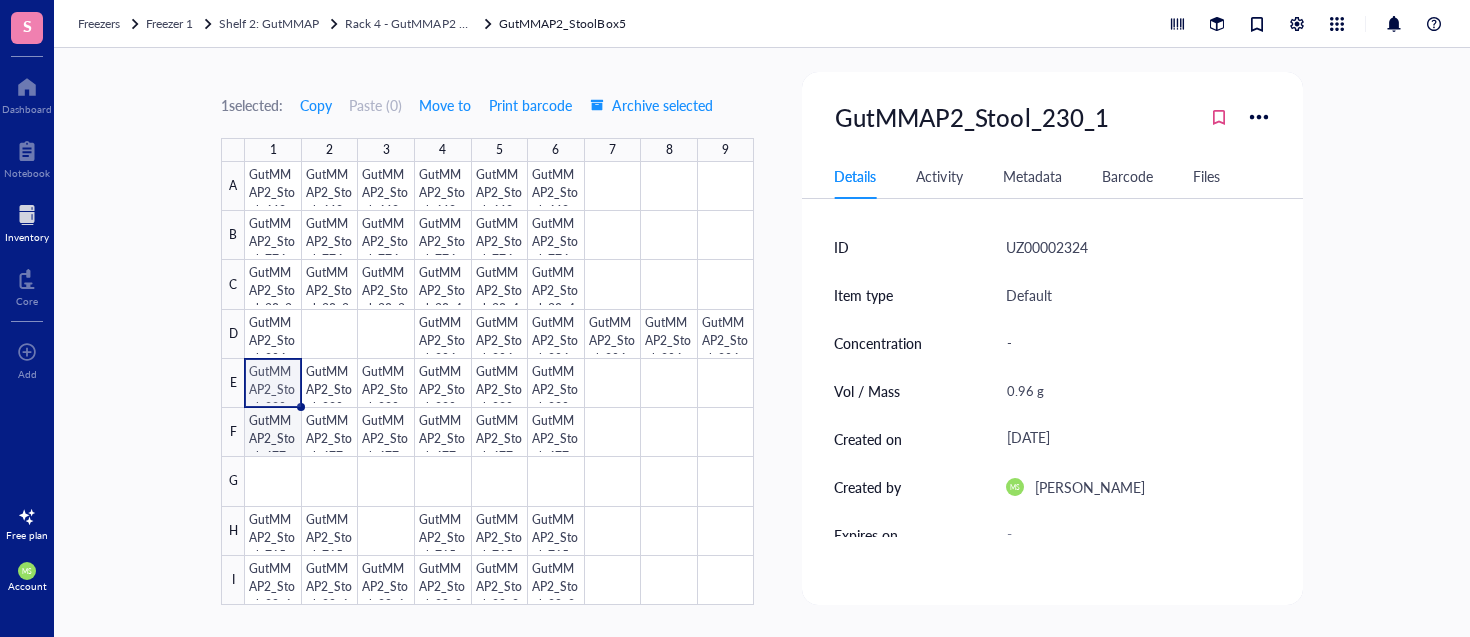 click at bounding box center [499, 383] 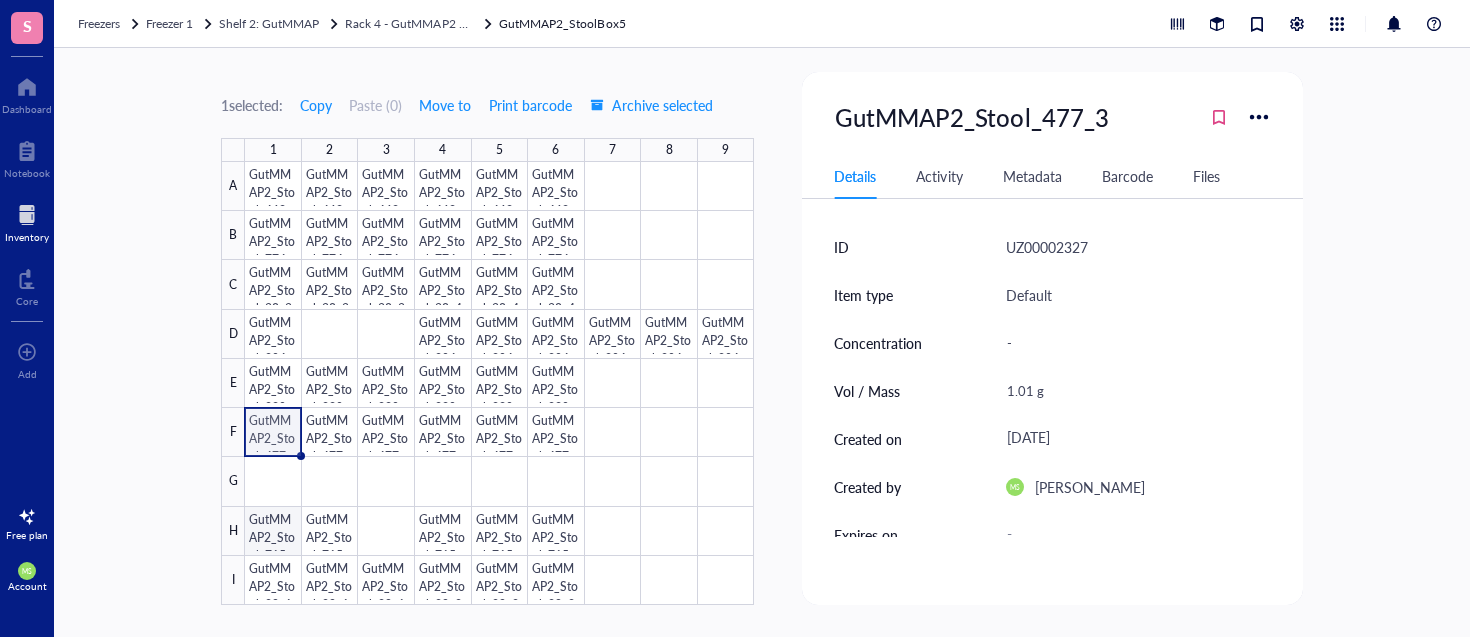 click at bounding box center (499, 383) 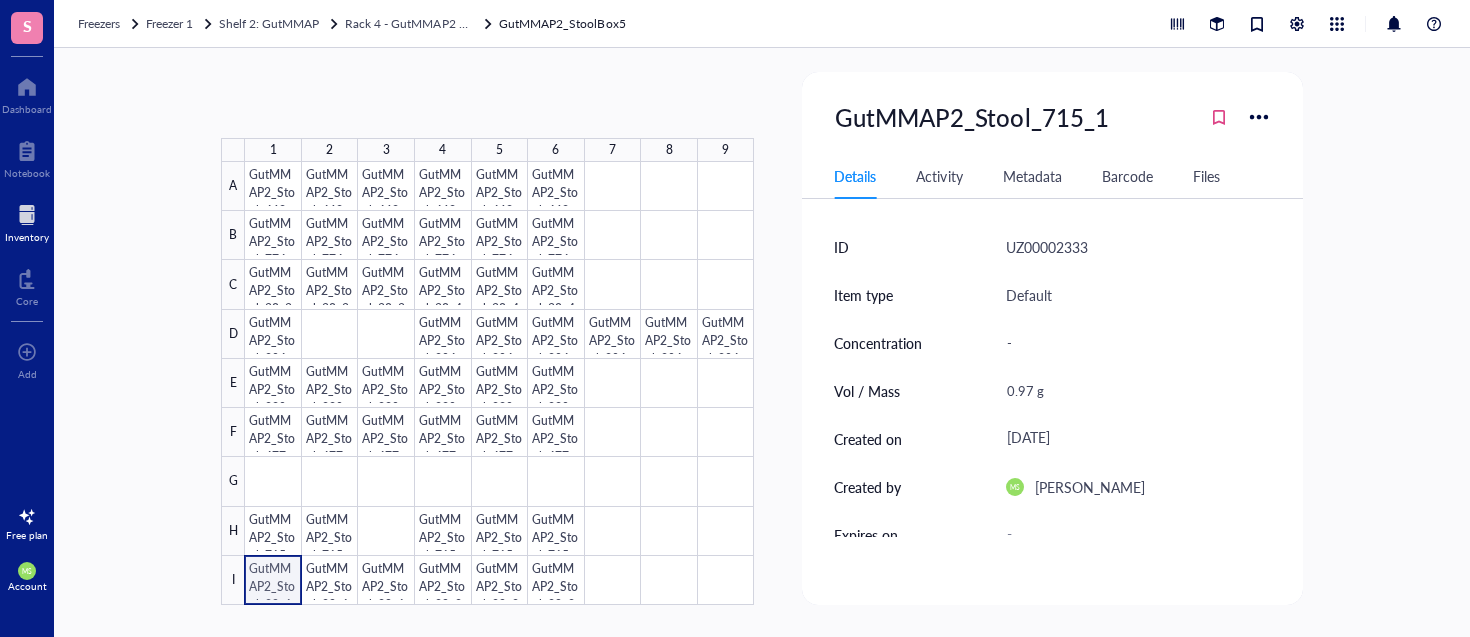 click at bounding box center (499, 383) 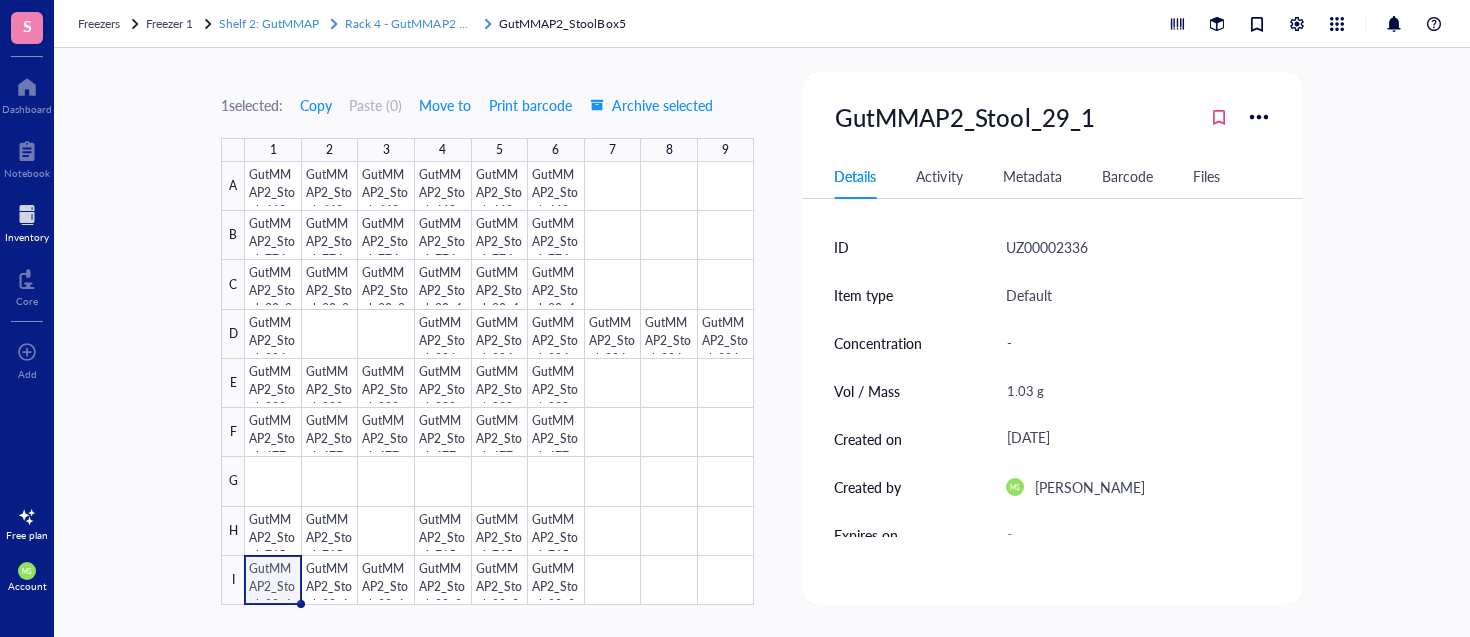 click on "Rack 4 - GutMMAP2 Stool" at bounding box center (415, 23) 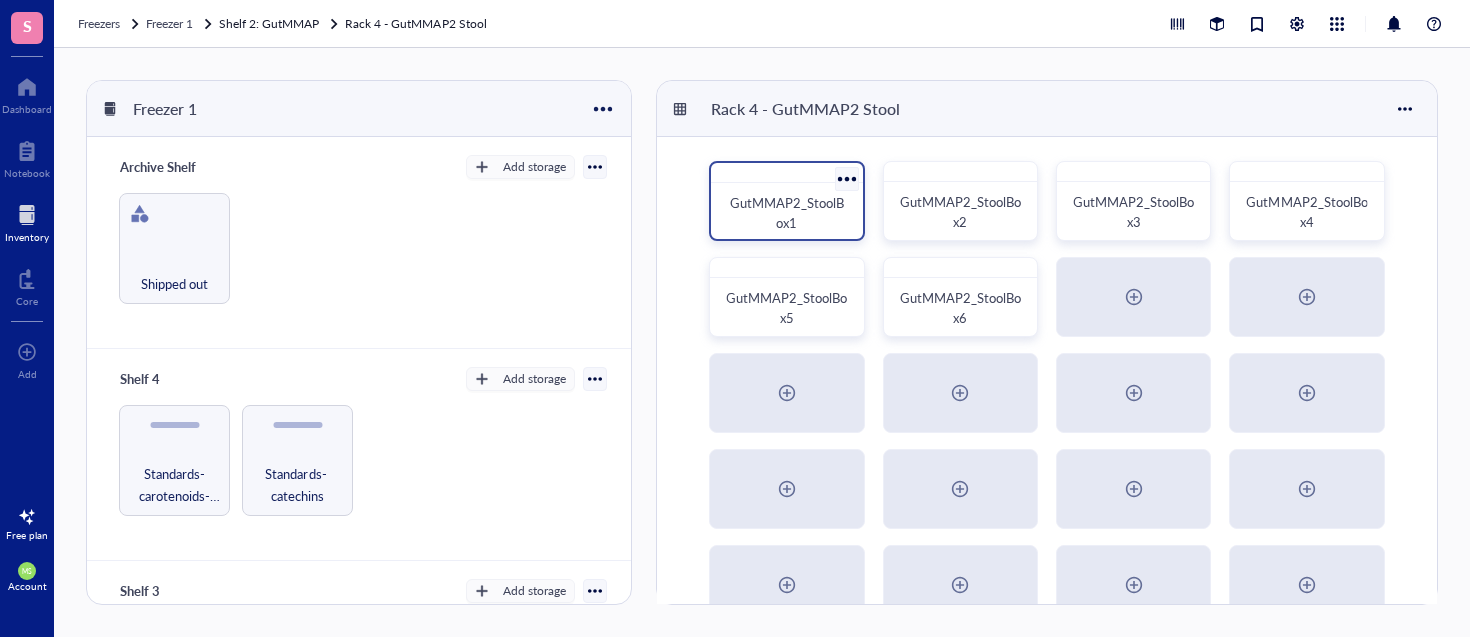 click on "GutMMAP2_StoolBox1" at bounding box center (787, 212) 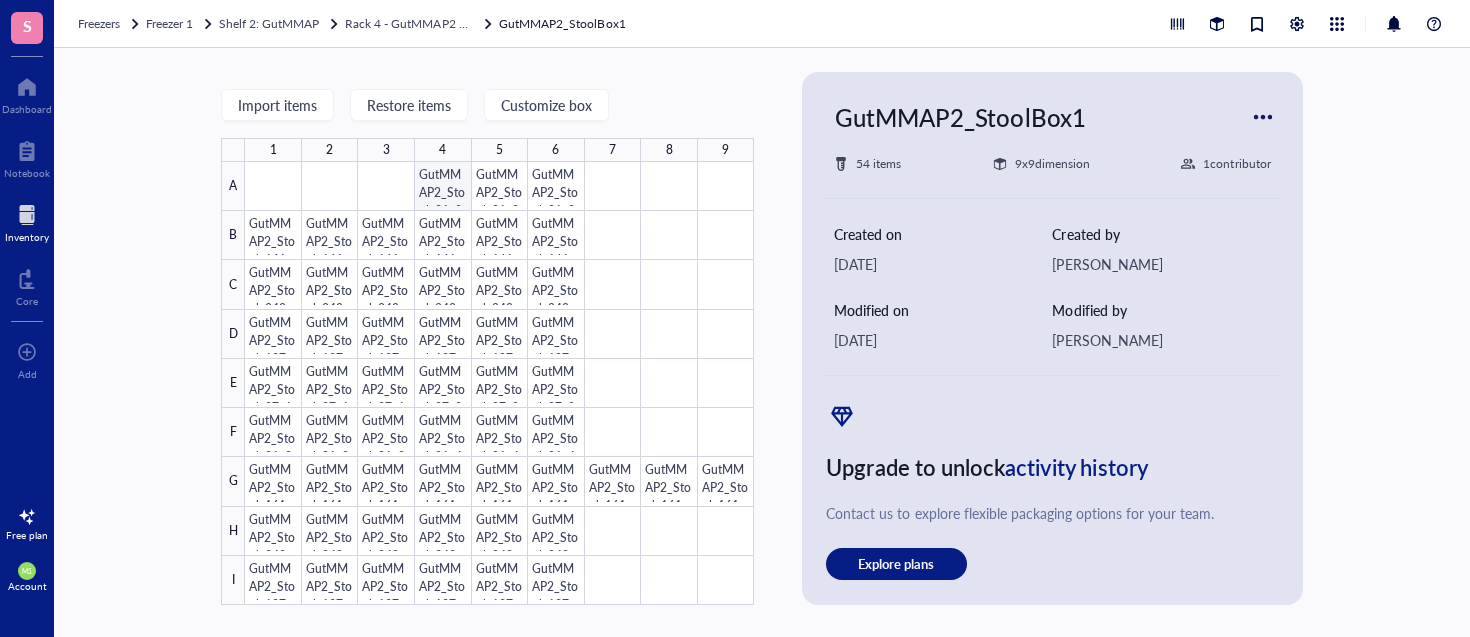 click at bounding box center (499, 383) 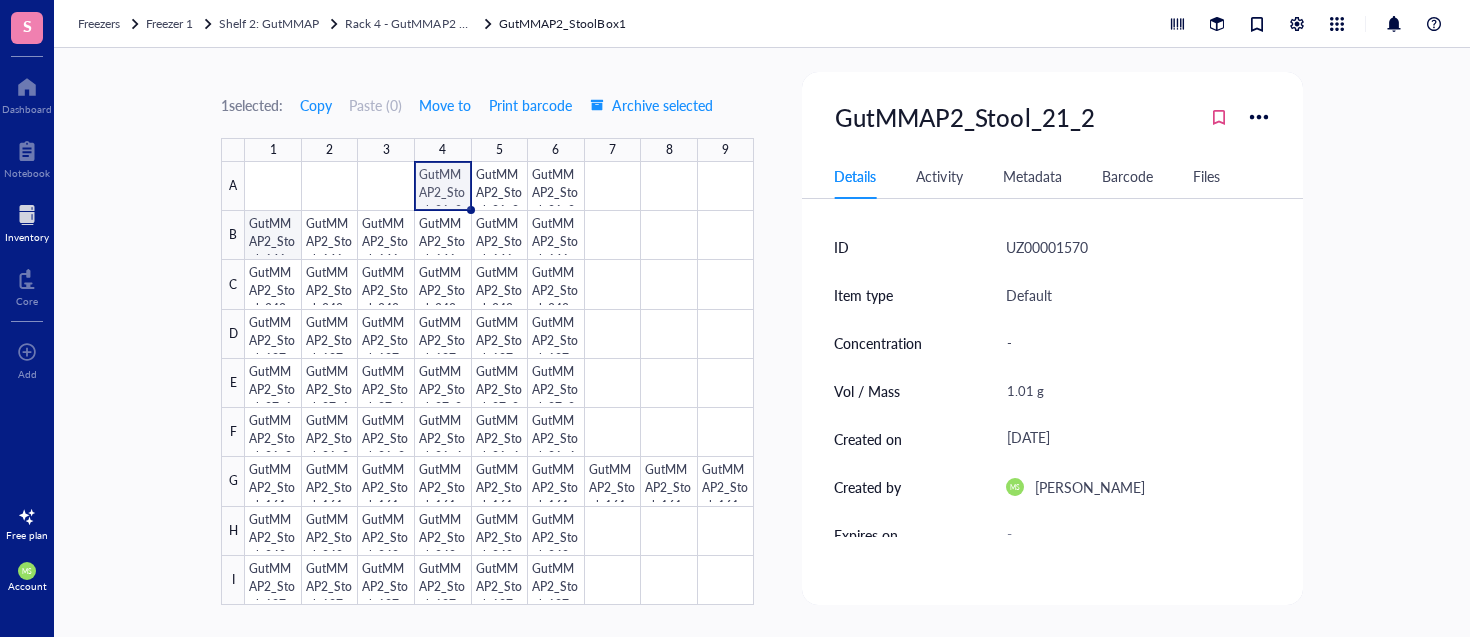 click at bounding box center (499, 383) 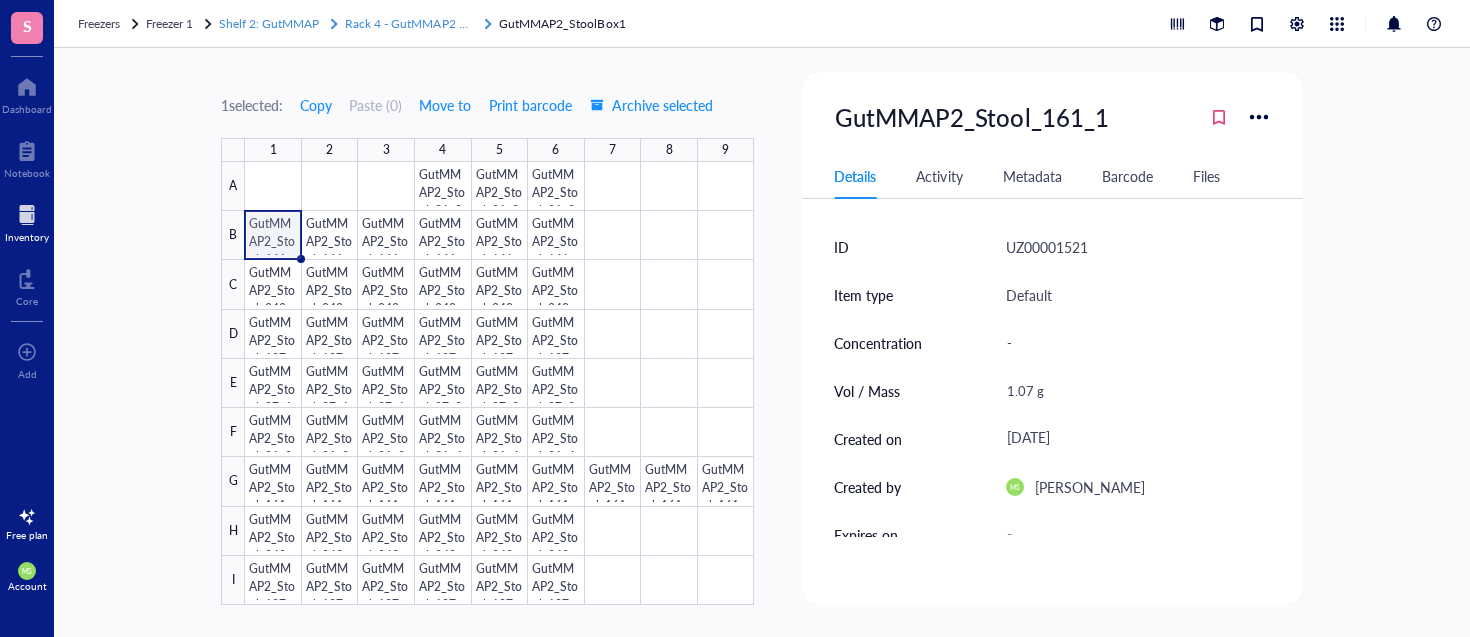 click on "Rack 4 - GutMMAP2 Stool" at bounding box center (415, 23) 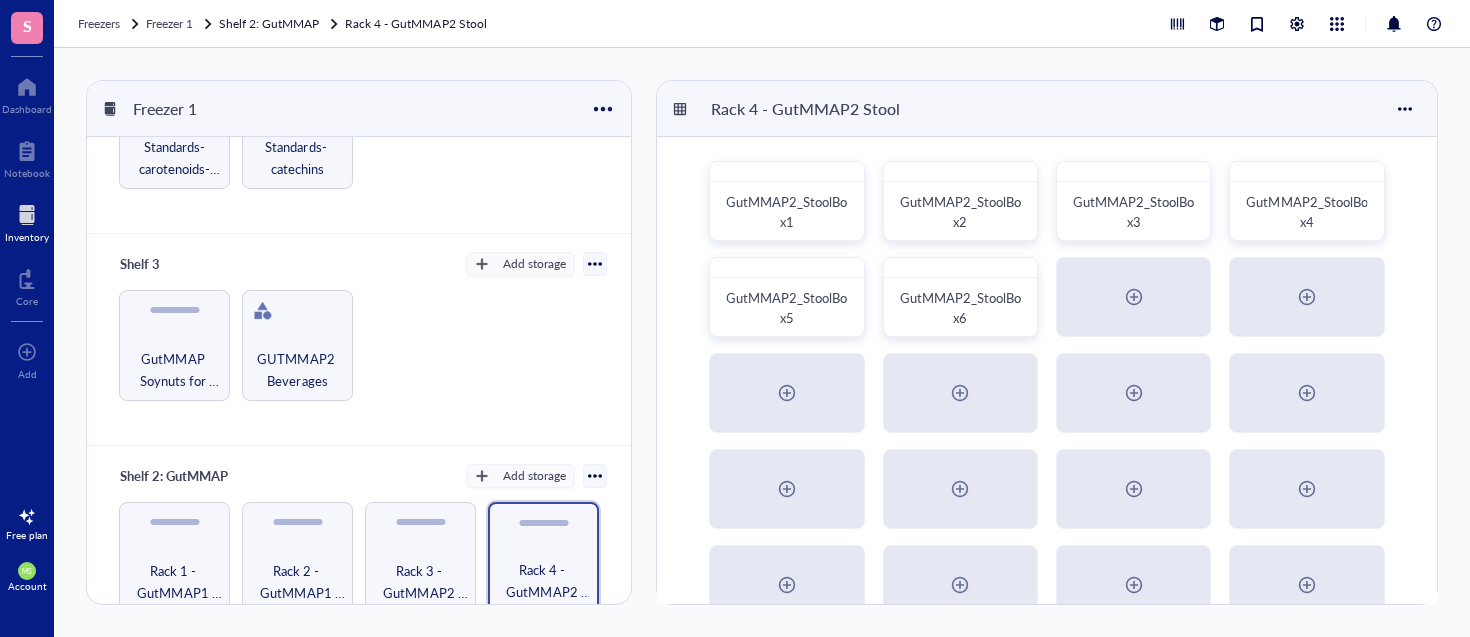scroll, scrollTop: 577, scrollLeft: 0, axis: vertical 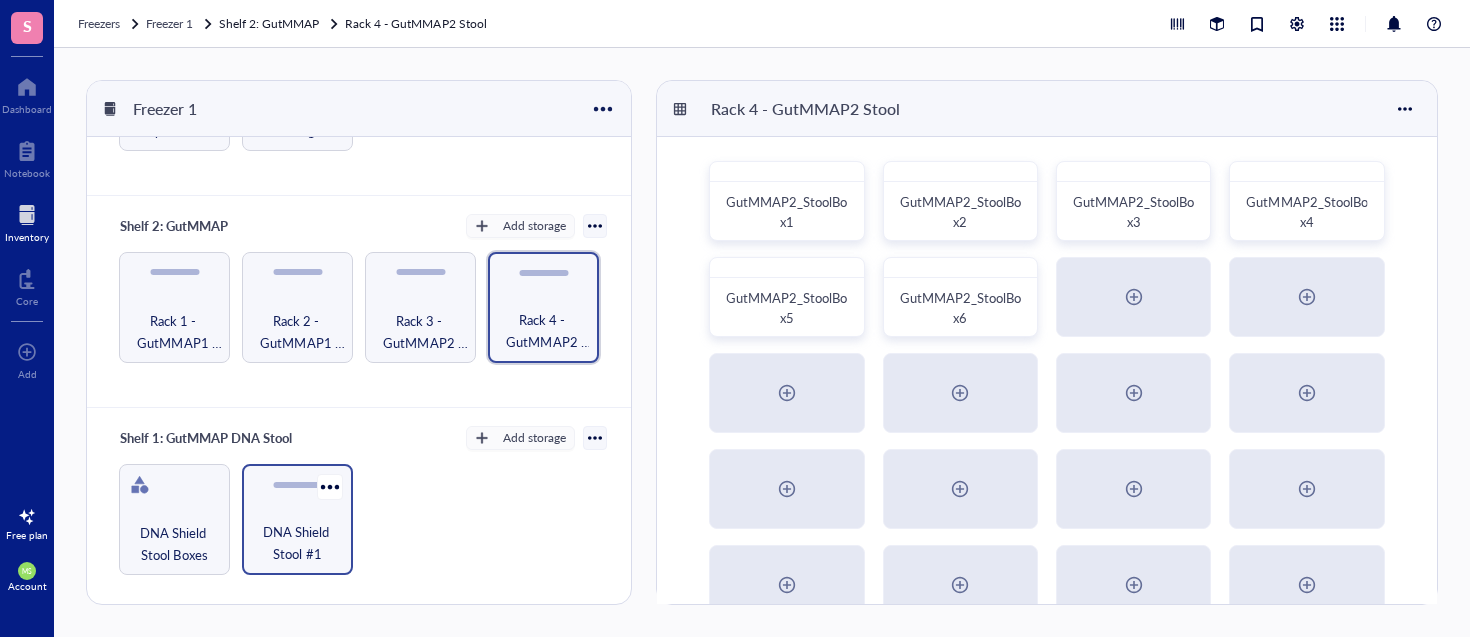 click on "DNA Shield Stool #1" at bounding box center (297, 543) 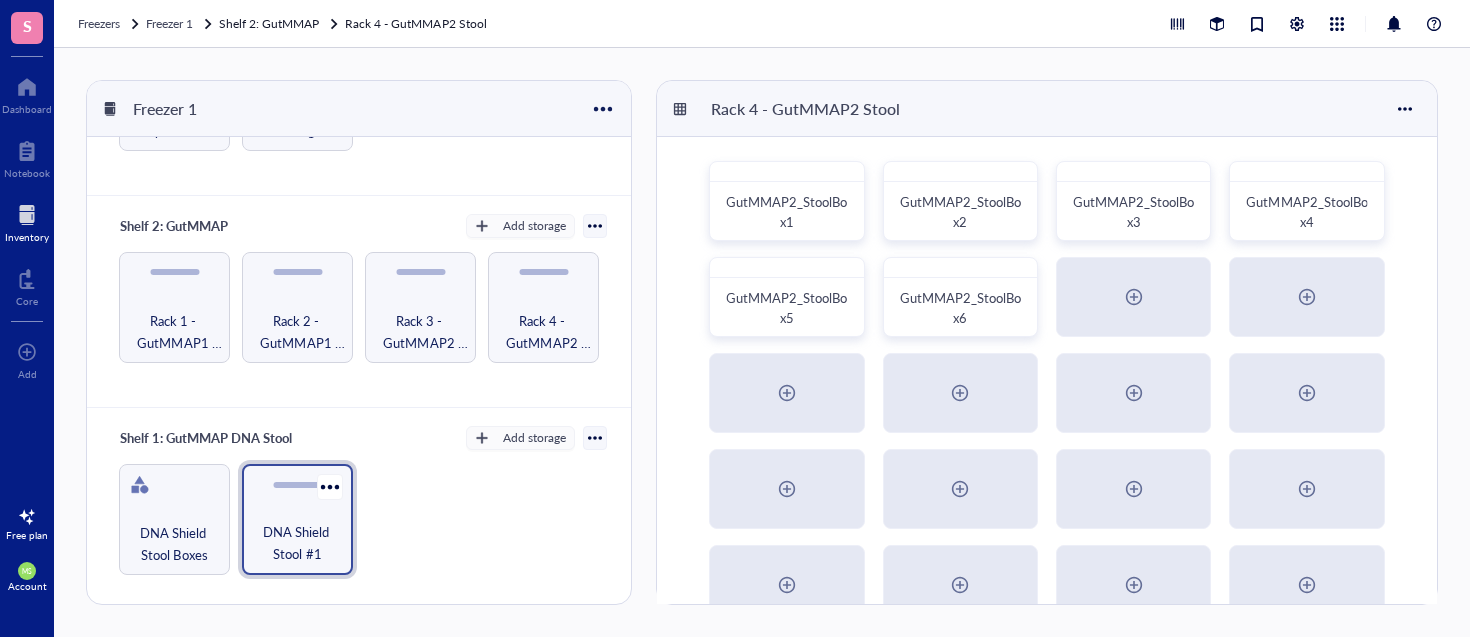 scroll, scrollTop: 572, scrollLeft: 0, axis: vertical 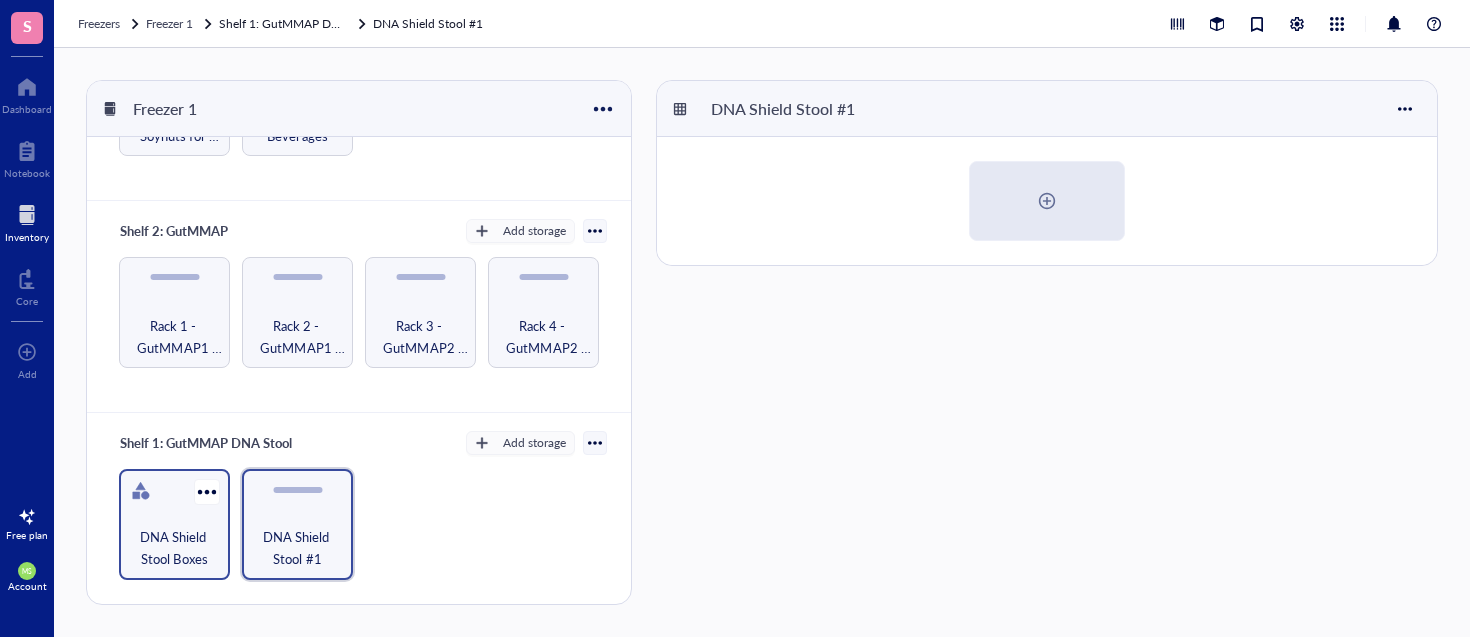 drag, startPoint x: 161, startPoint y: 536, endPoint x: 178, endPoint y: 537, distance: 17.029387 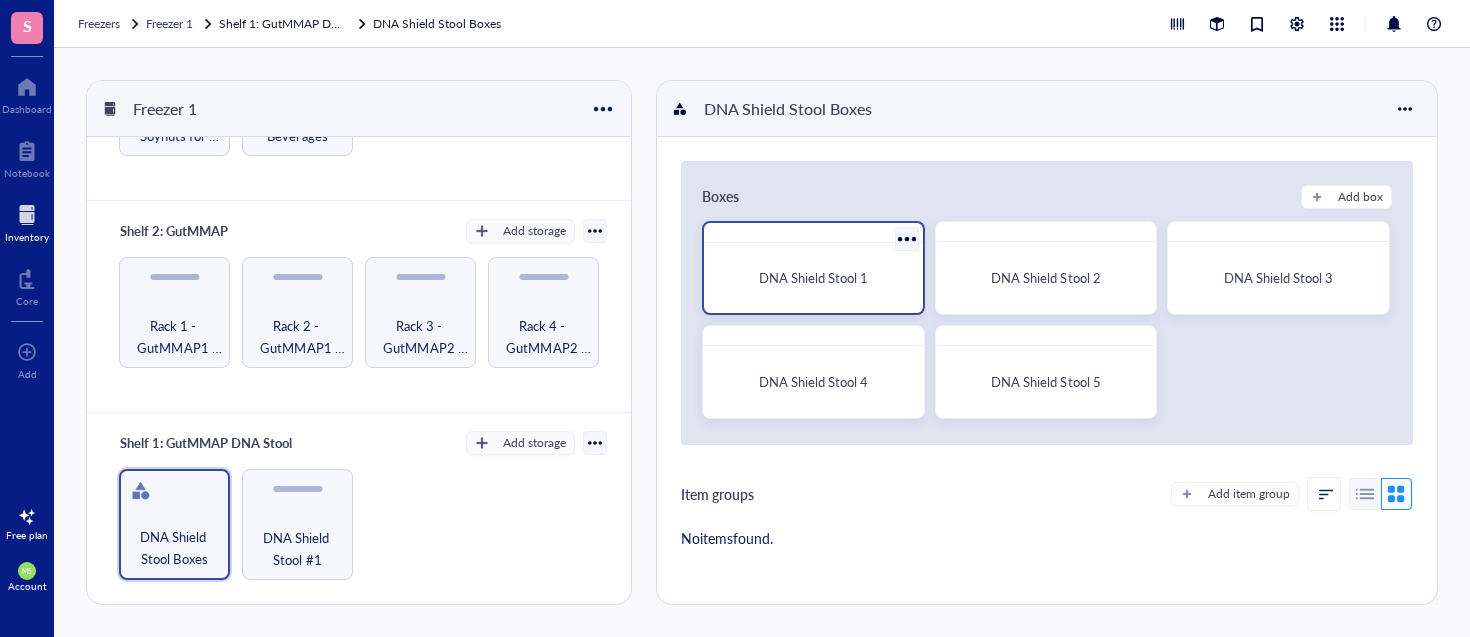 click on "DNA Shield Stool 1" at bounding box center (813, 277) 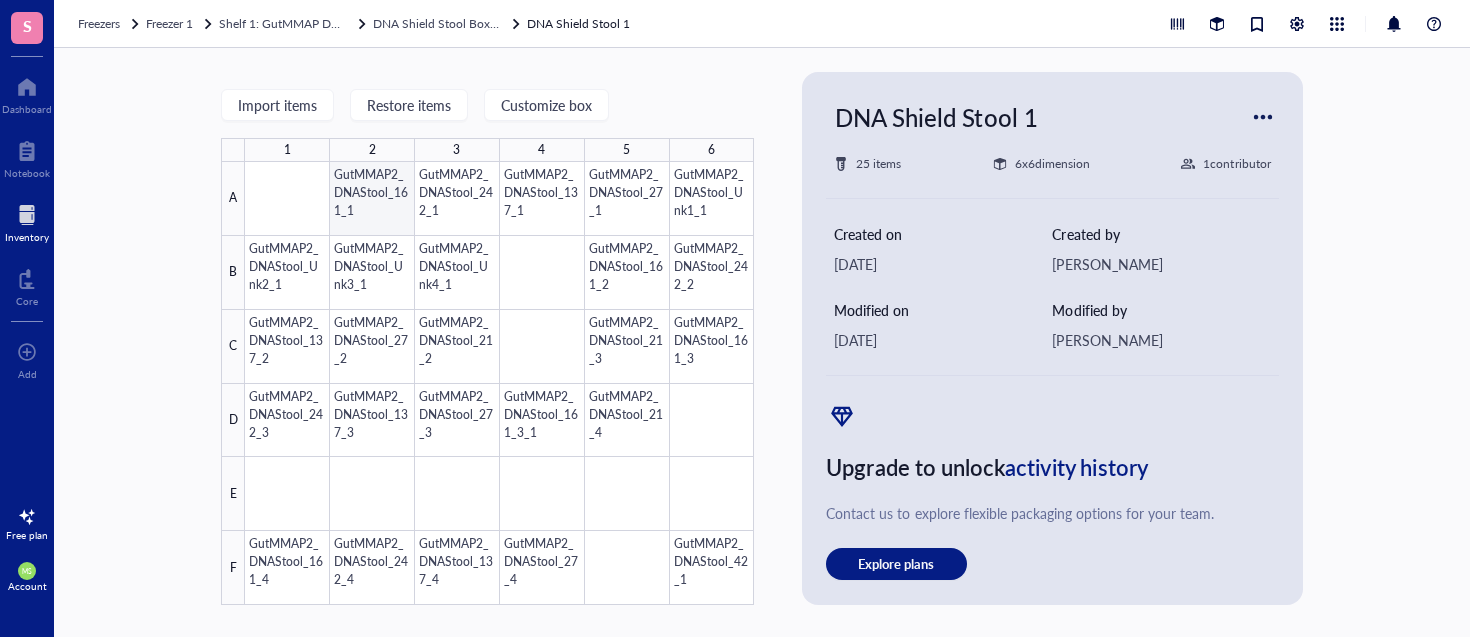 click at bounding box center (499, 383) 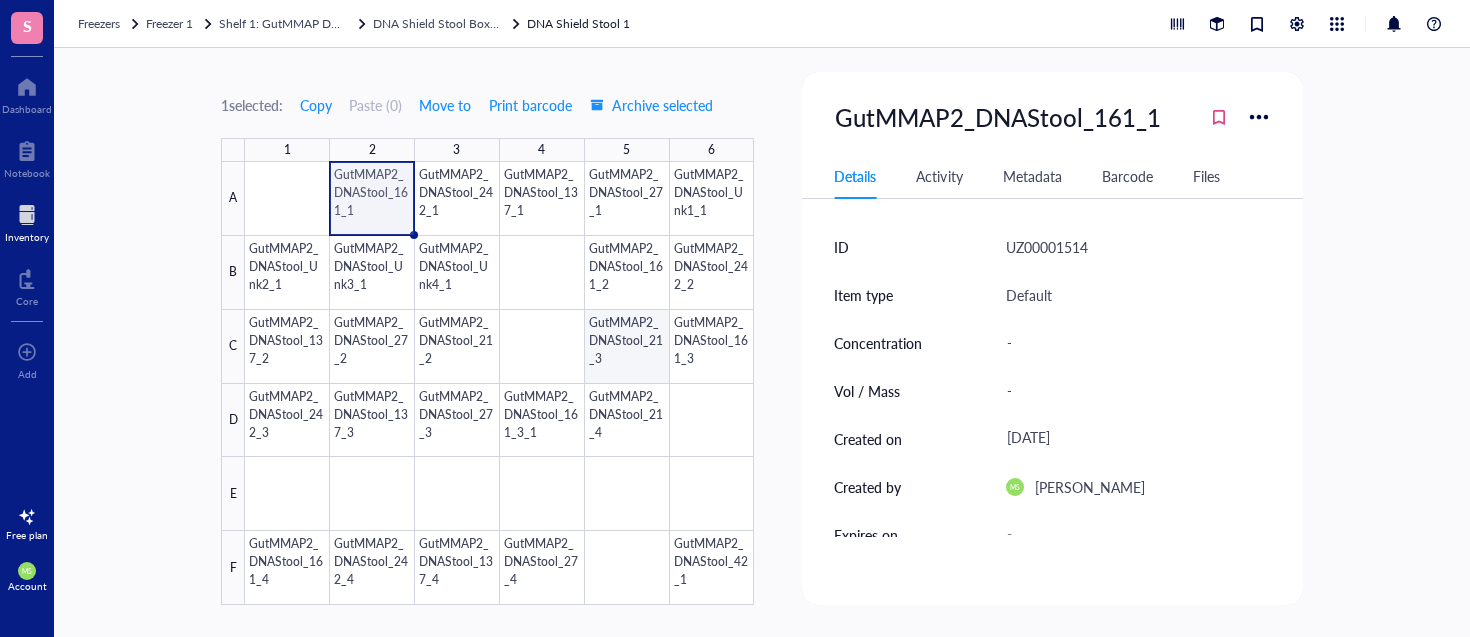click at bounding box center [499, 383] 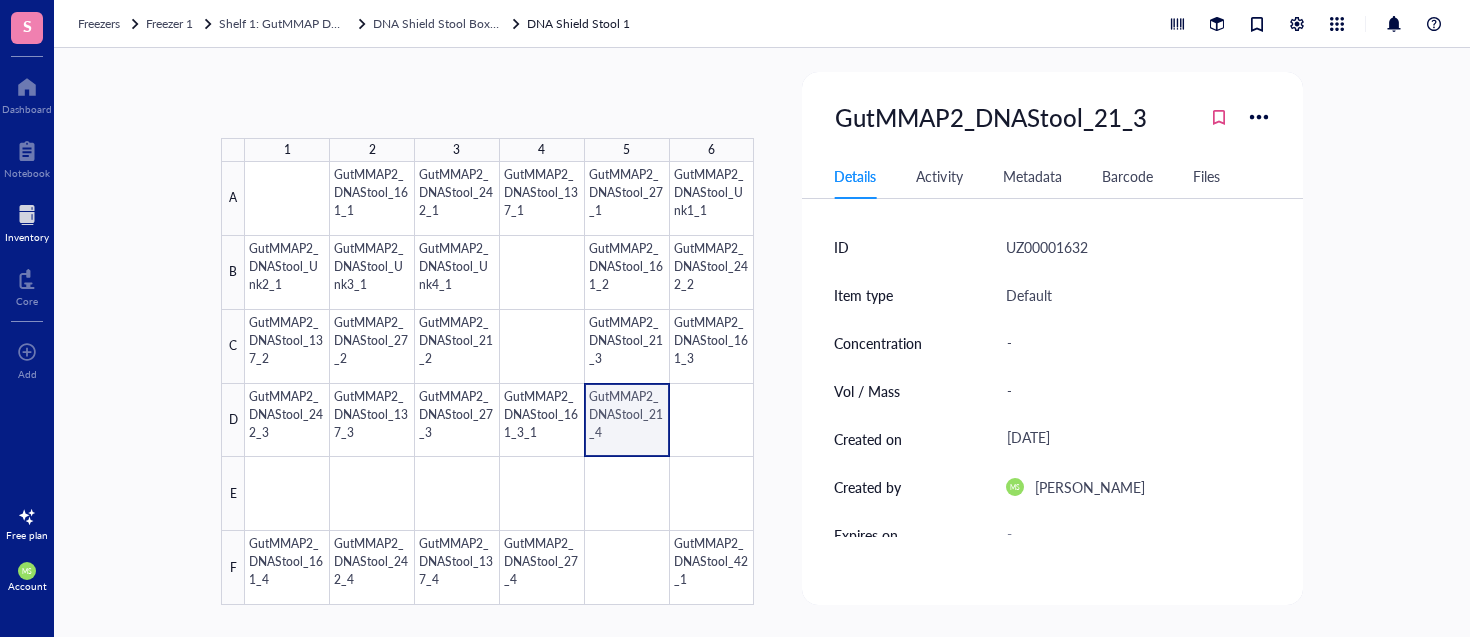 click at bounding box center (499, 383) 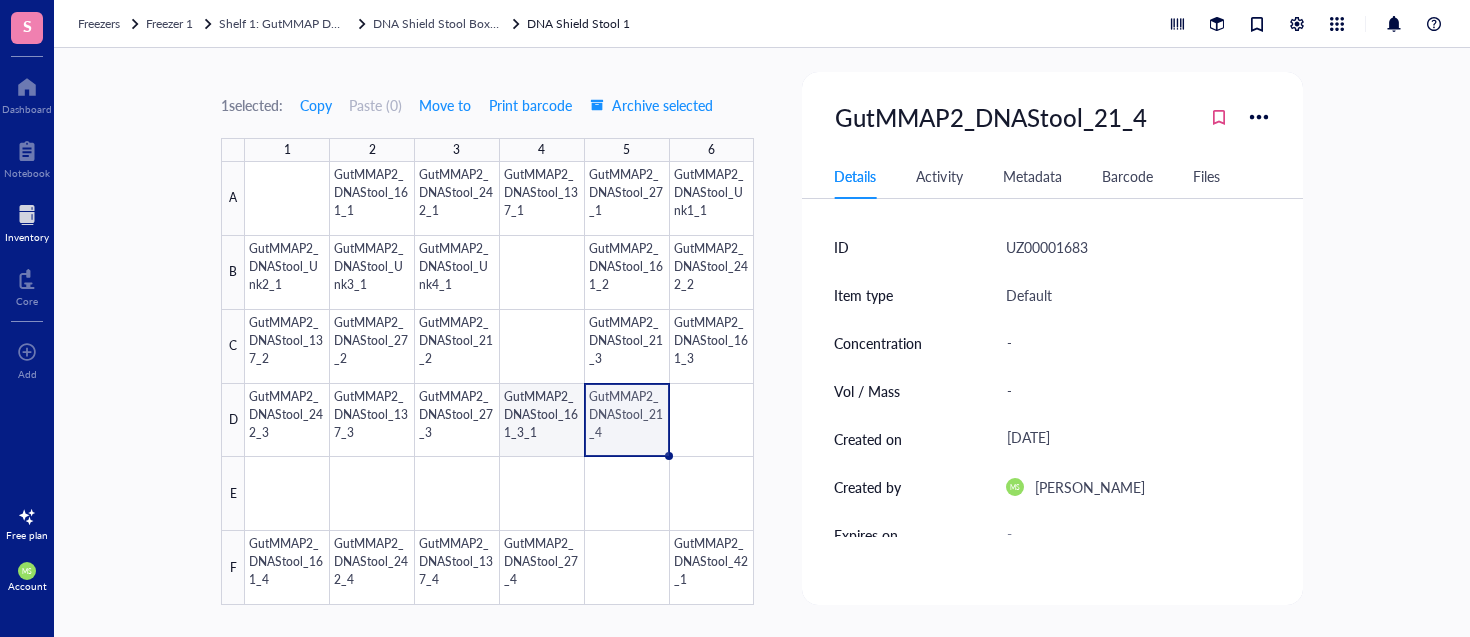 click at bounding box center (499, 383) 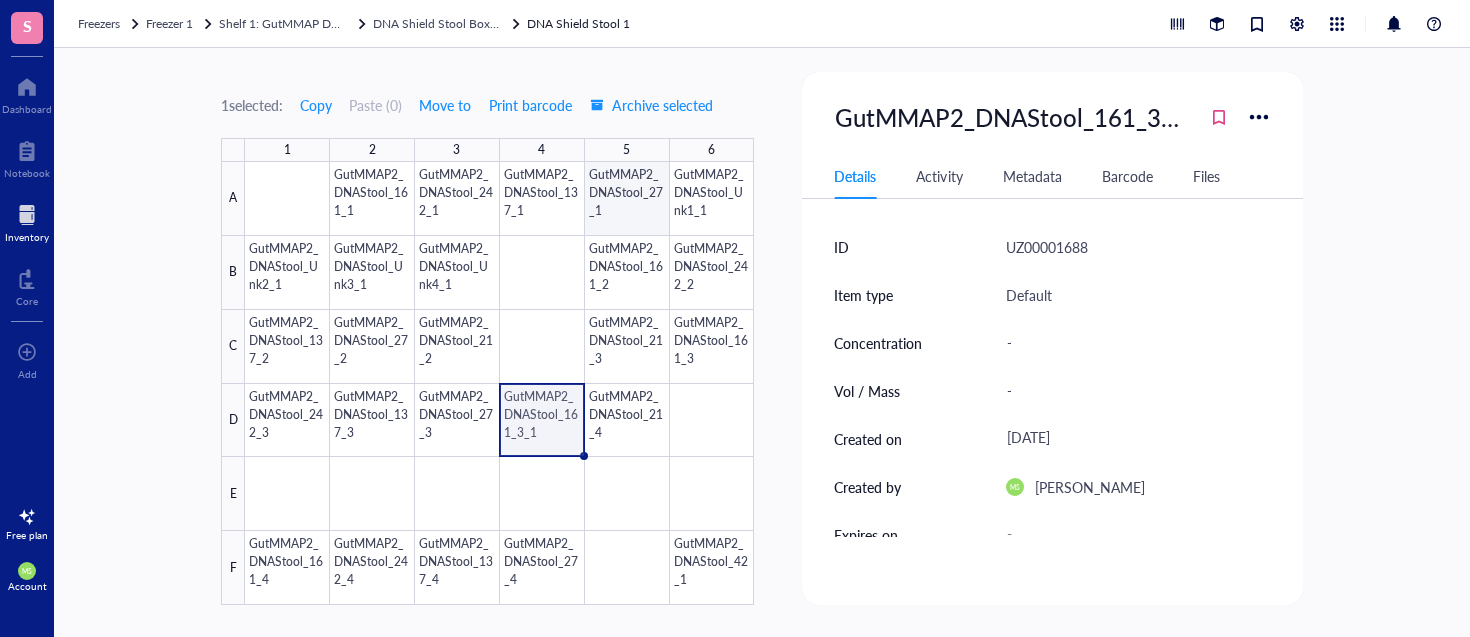 click at bounding box center (499, 383) 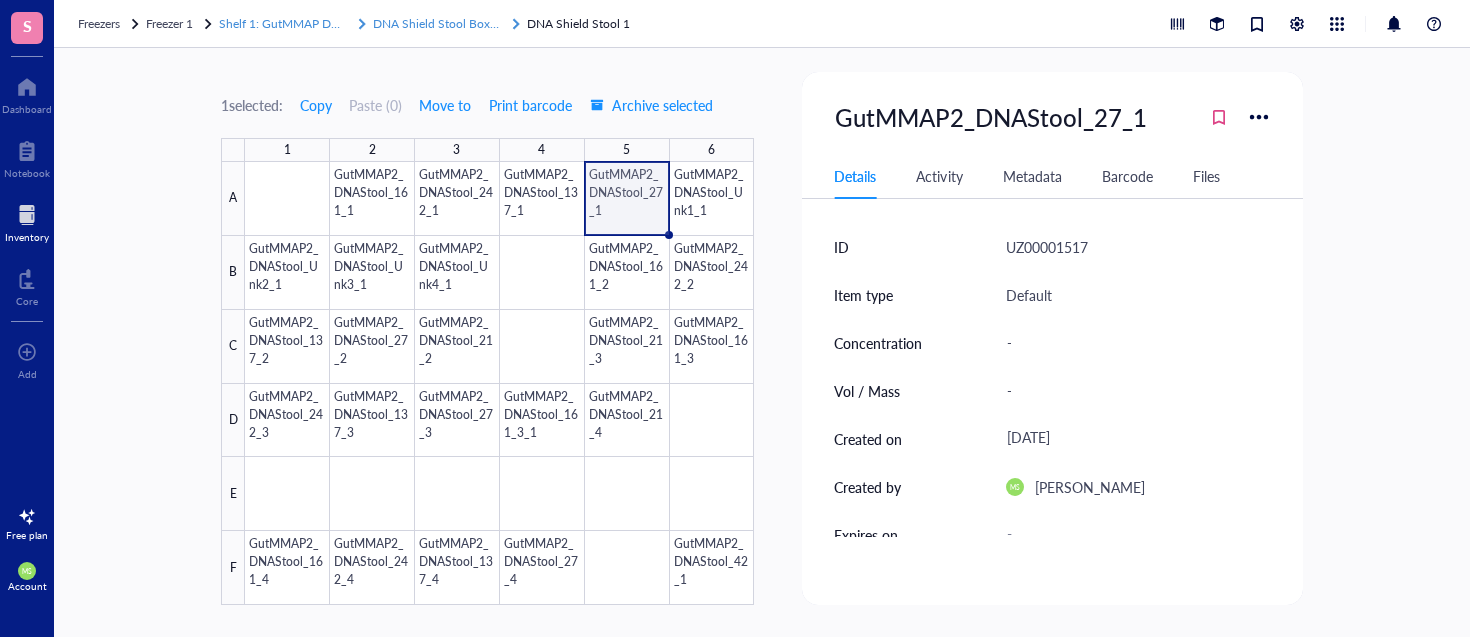 click on "DNA Shield Stool Boxes" at bounding box center (437, 23) 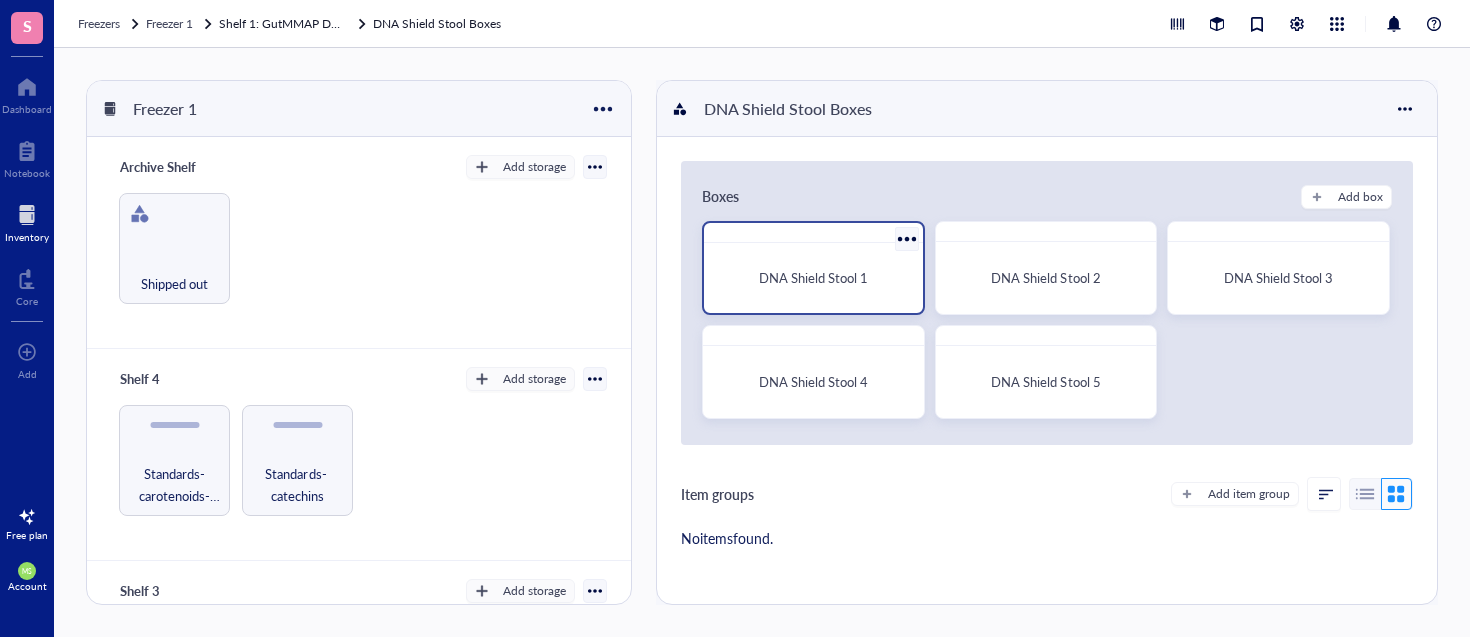 click on "DNA Shield Stool 1" at bounding box center [813, 278] 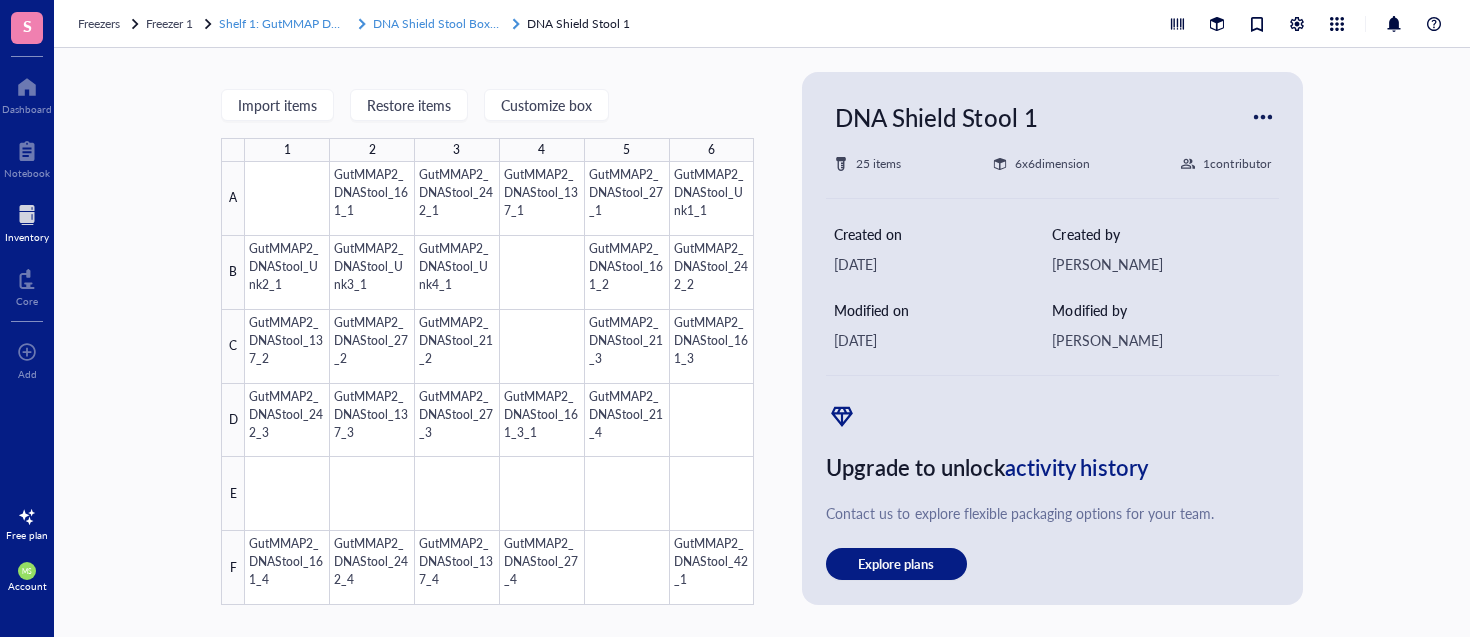 click on "DNA Shield Stool Boxes" at bounding box center (437, 23) 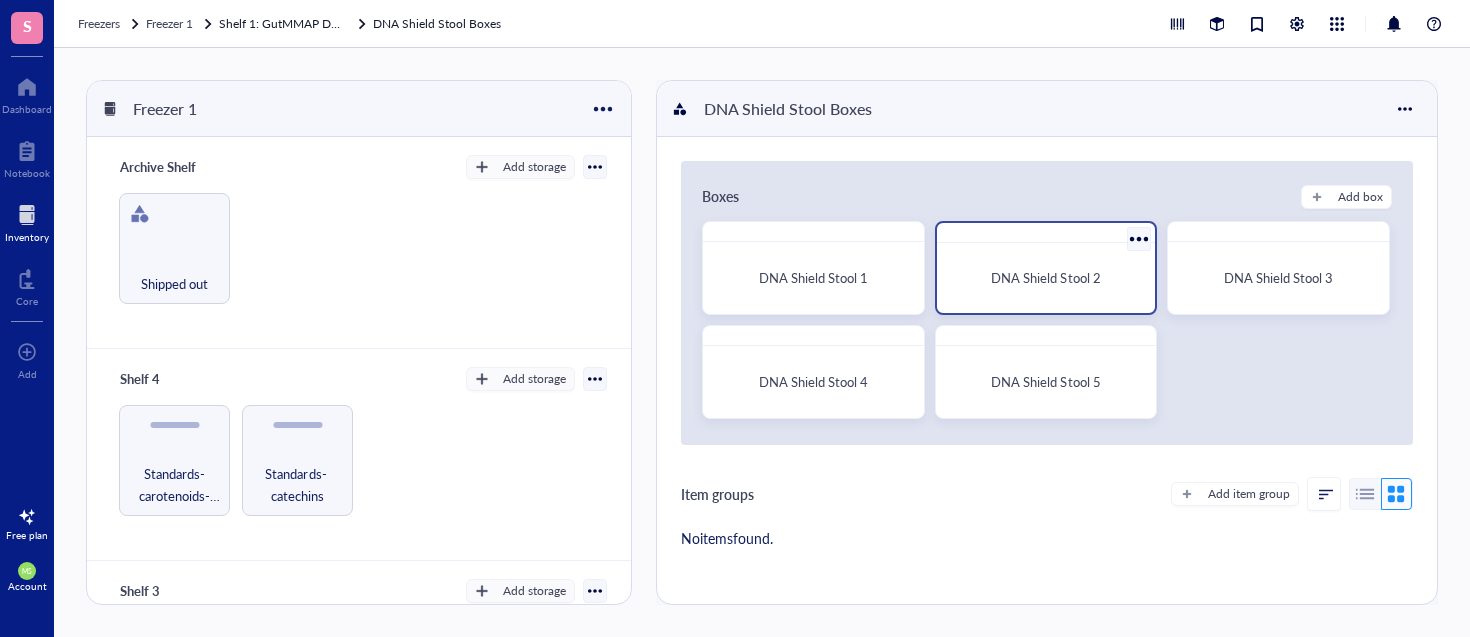 click on "DNA Shield Stool 2" at bounding box center [1045, 277] 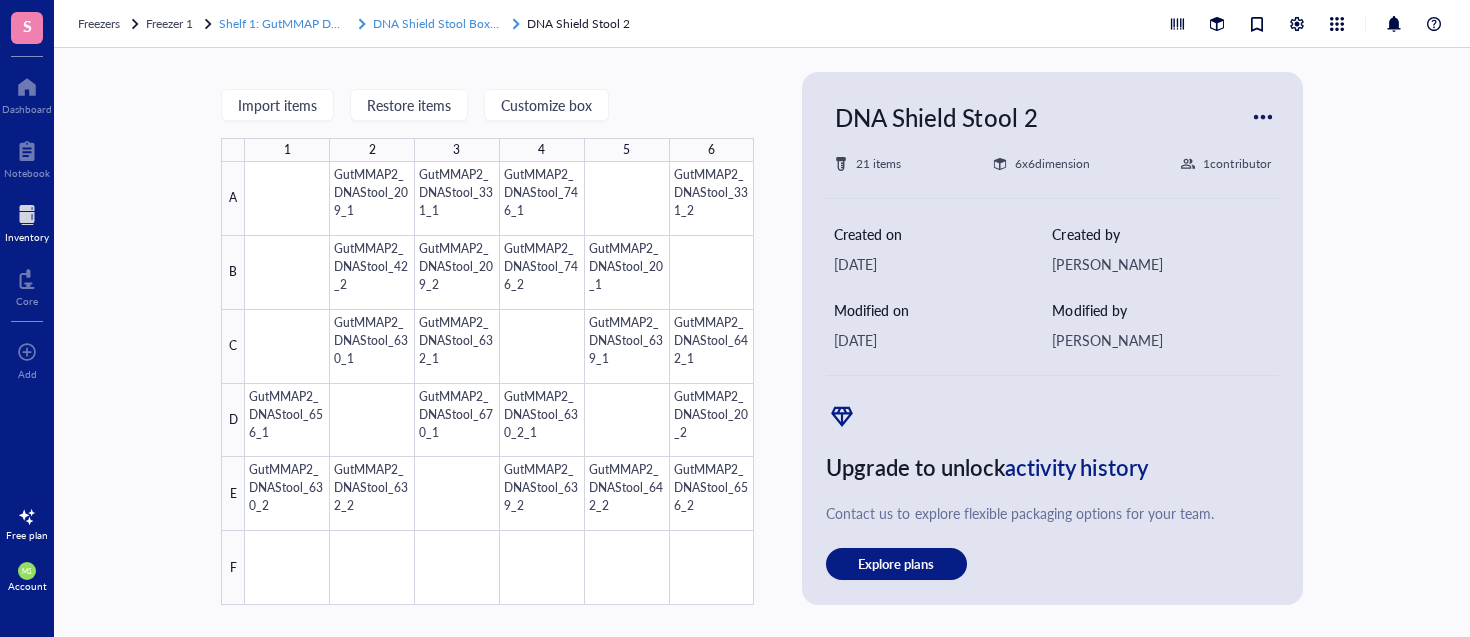 click on "DNA Shield Stool Boxes" at bounding box center [437, 23] 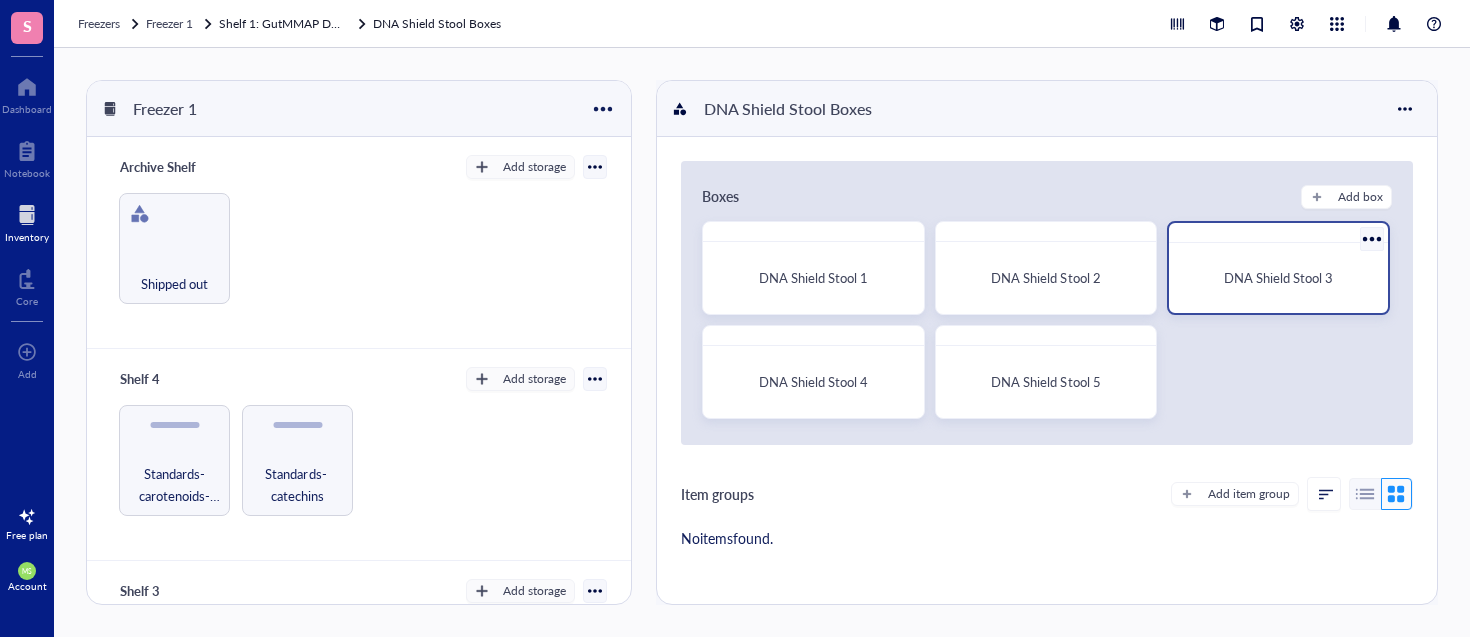click on "DNA Shield Stool 3" at bounding box center (1278, 277) 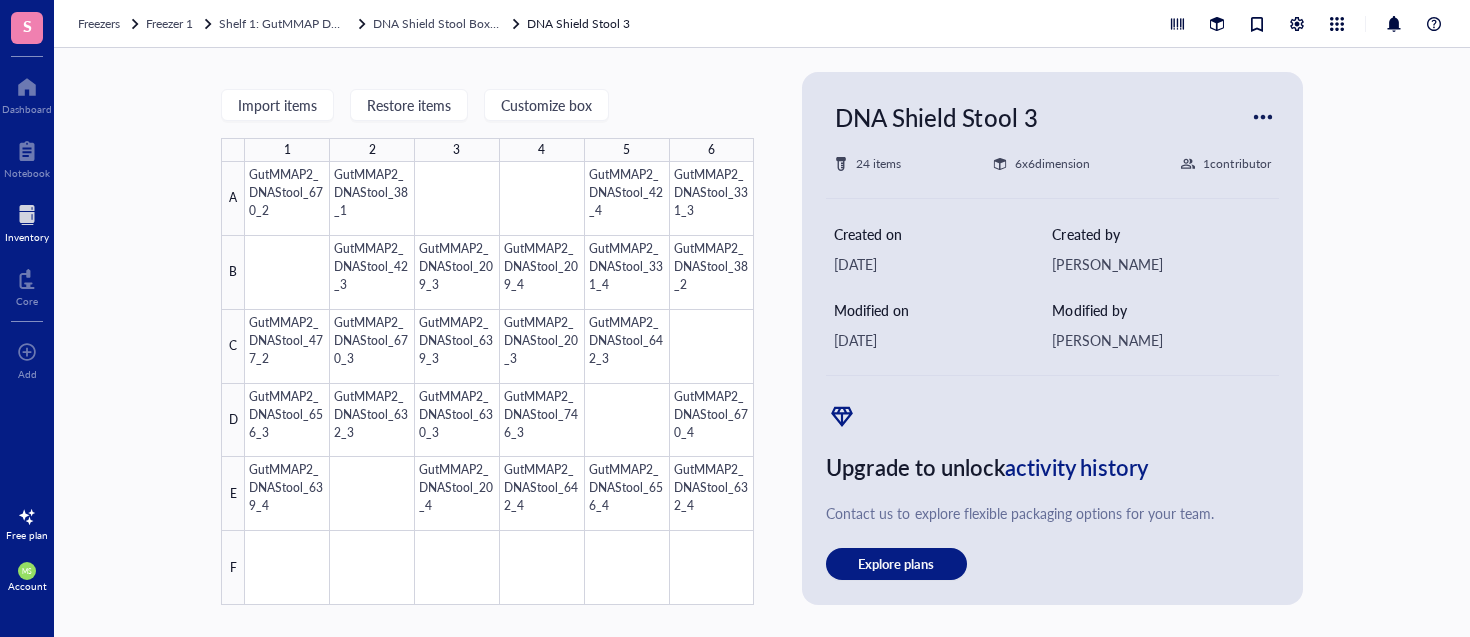 click on "Freezers Freezer 1 Shelf 1: GutMMAP DNA Stool DNA Shield Stool Boxes DNA Shield Stool 3" at bounding box center (762, 24) 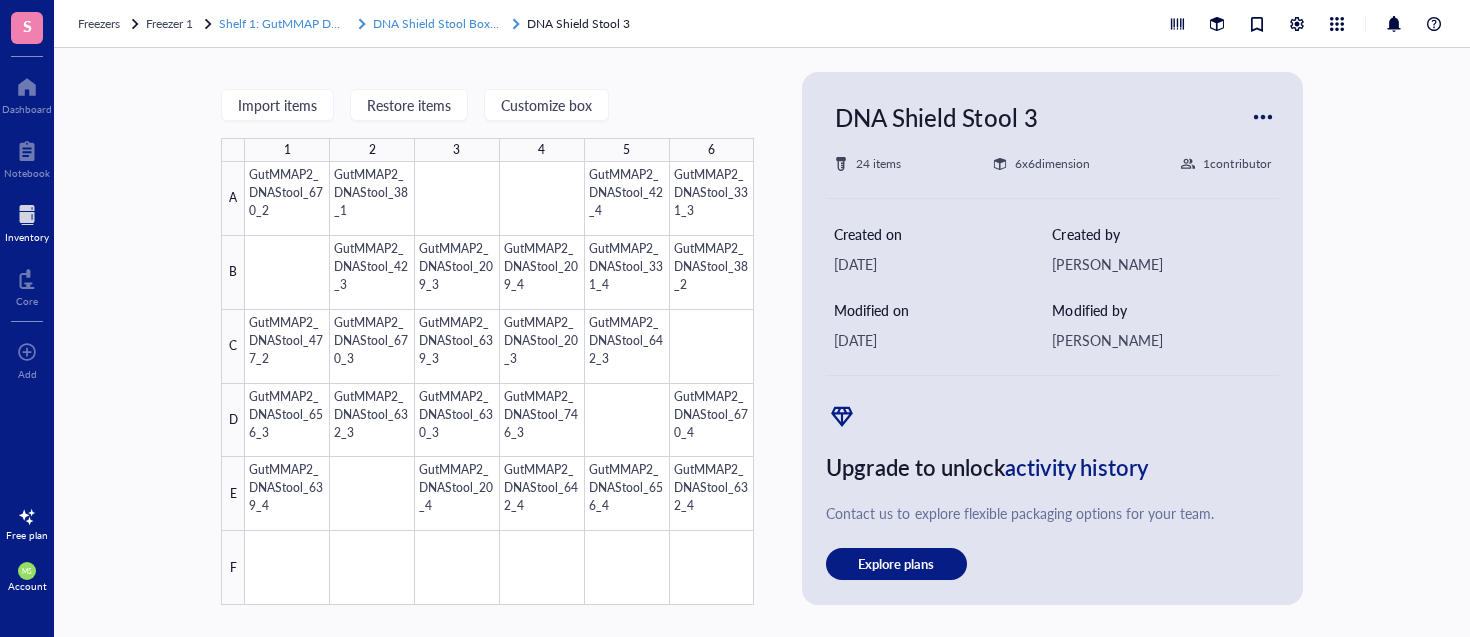 click on "DNA Shield Stool Boxes" at bounding box center (437, 23) 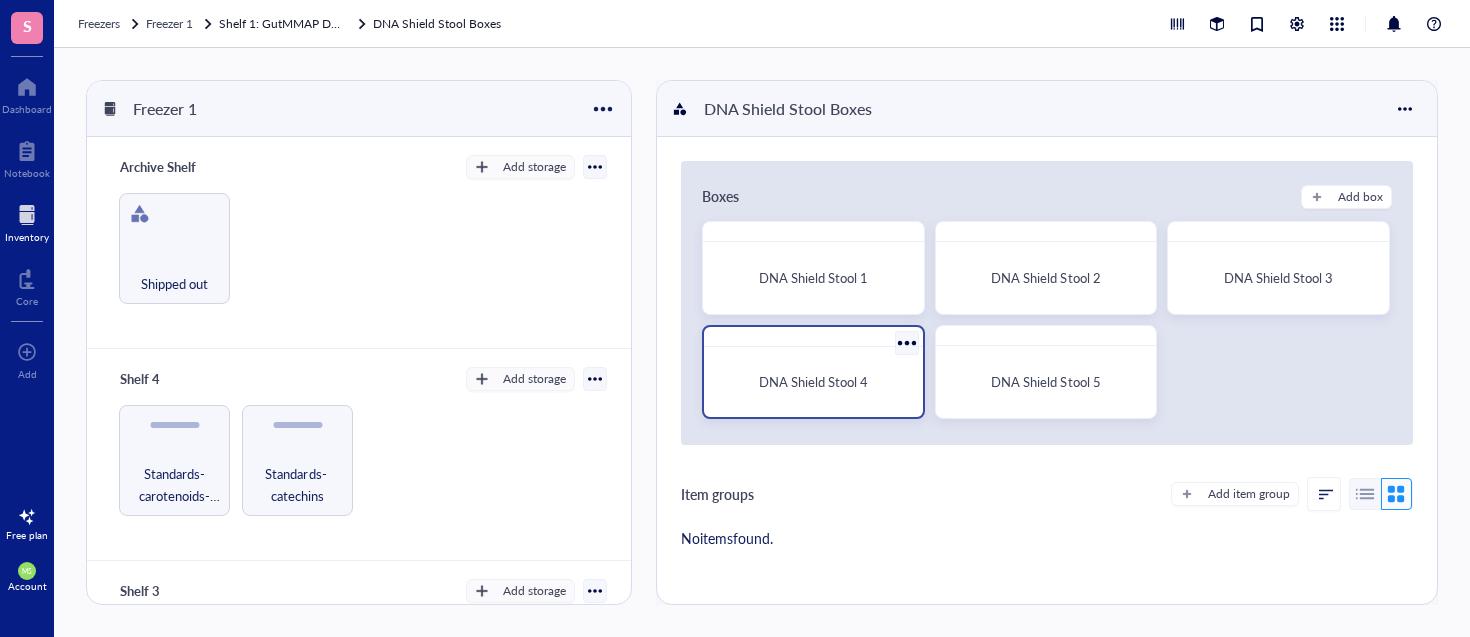 click on "DNA Shield Stool 4" at bounding box center [813, 381] 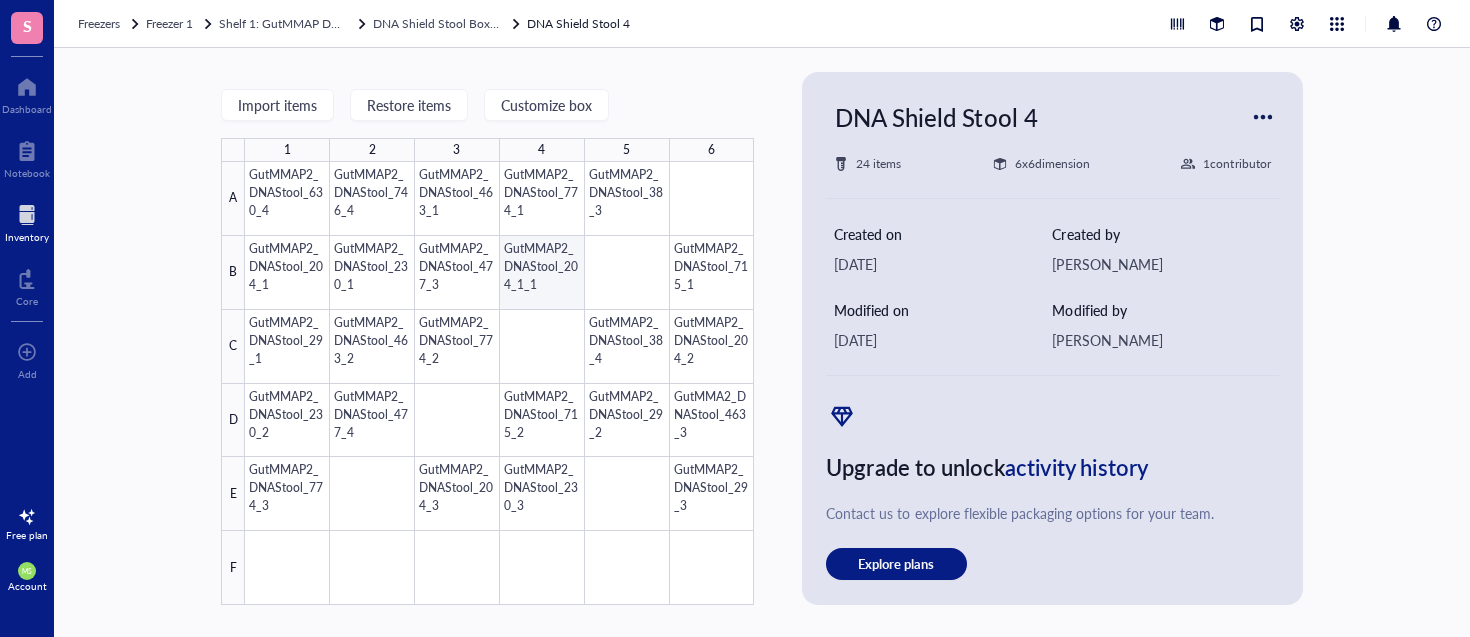 click at bounding box center [499, 383] 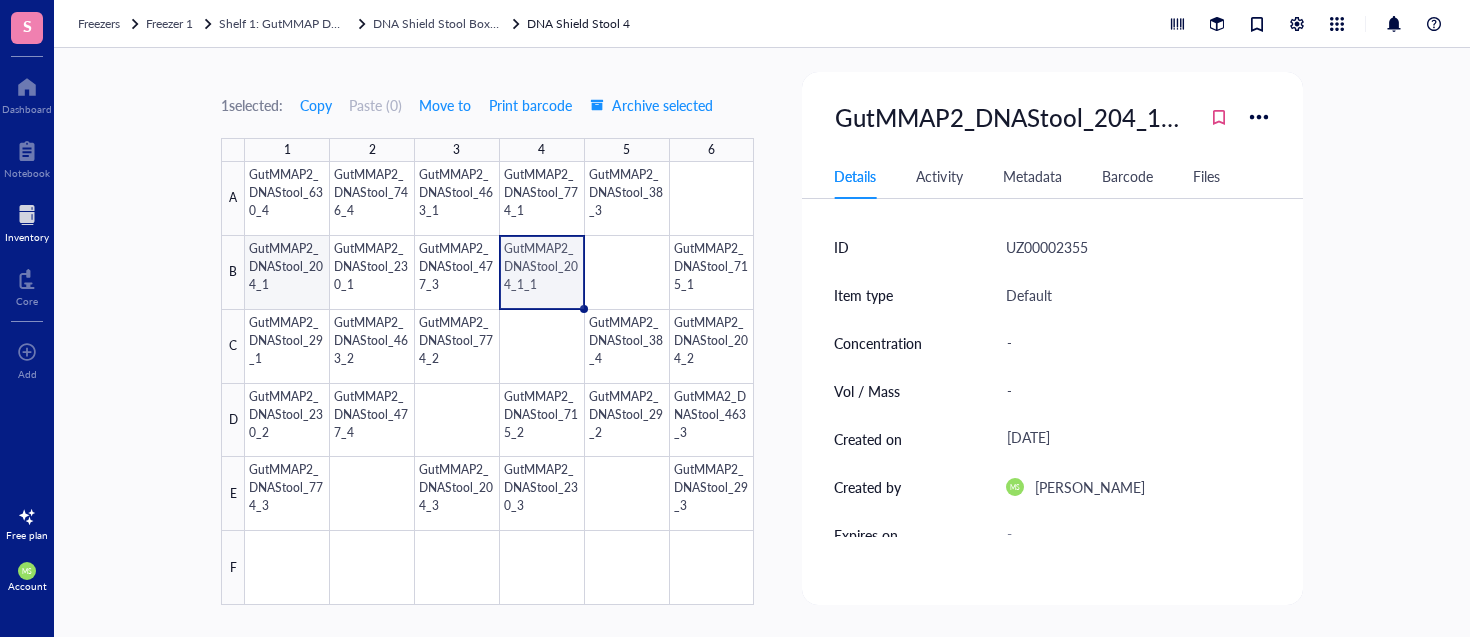 click at bounding box center [499, 383] 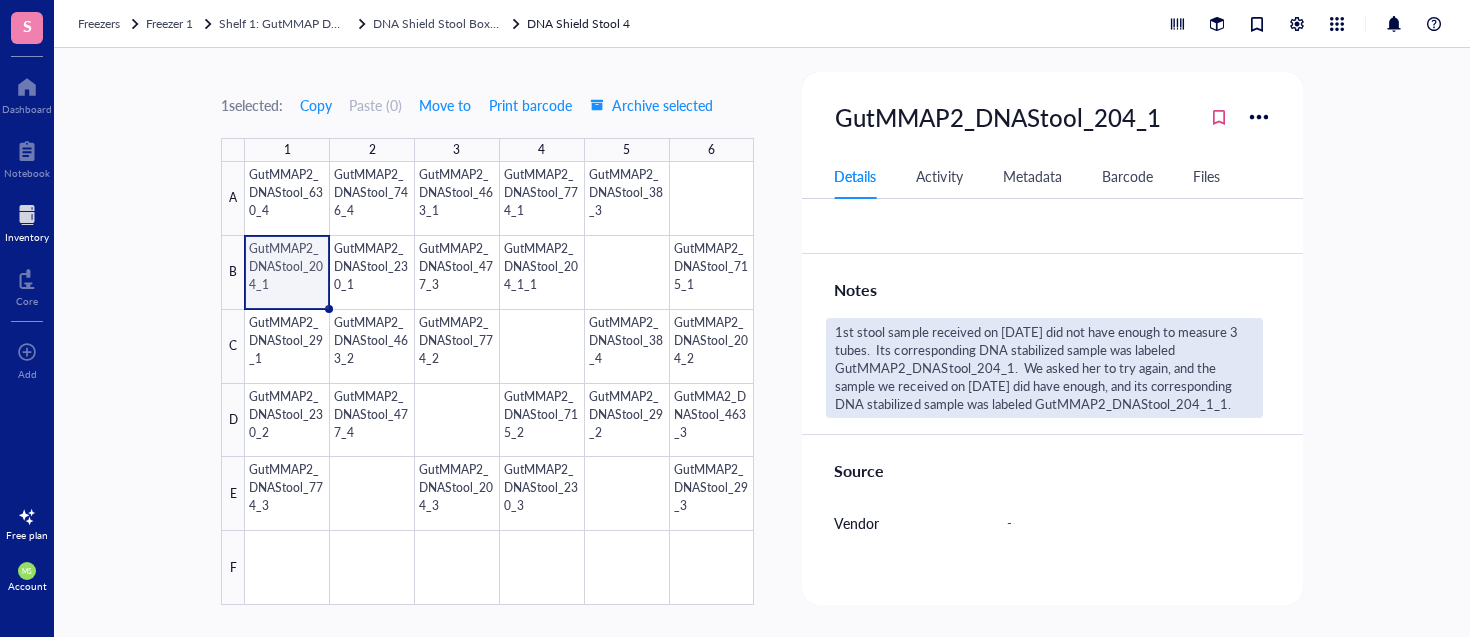 scroll, scrollTop: 427, scrollLeft: 0, axis: vertical 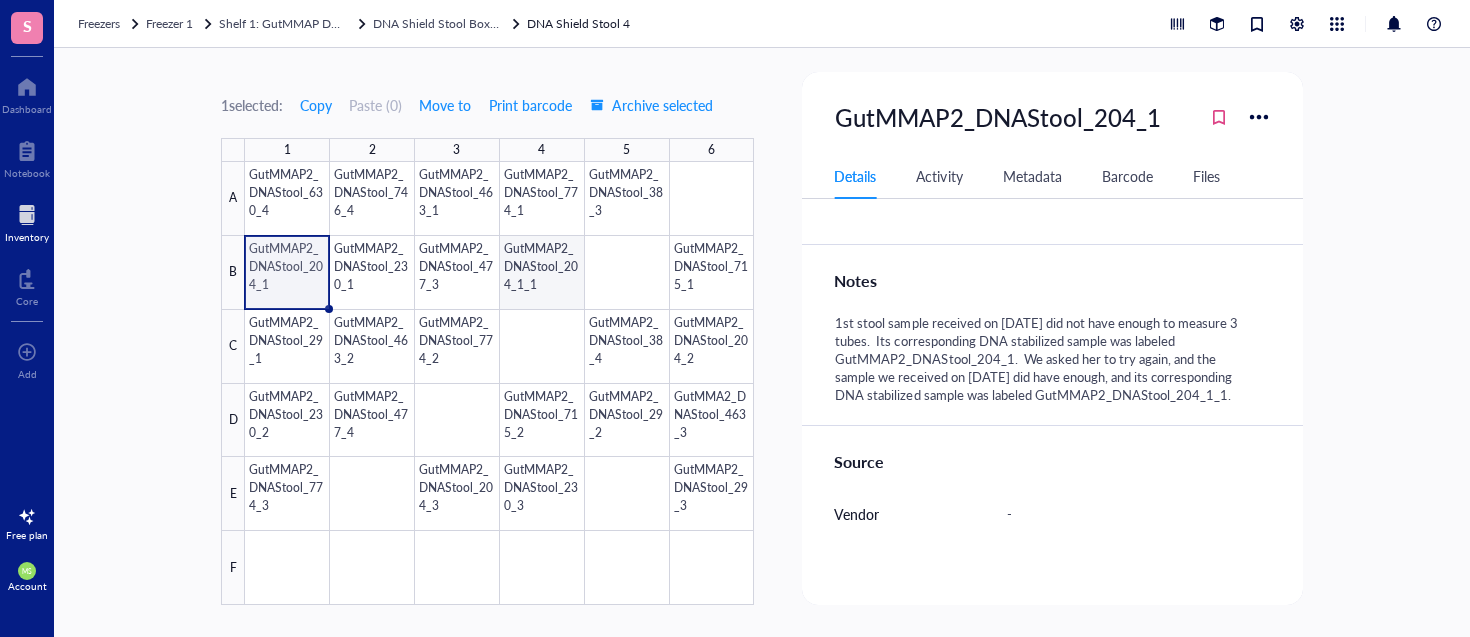 click at bounding box center [499, 383] 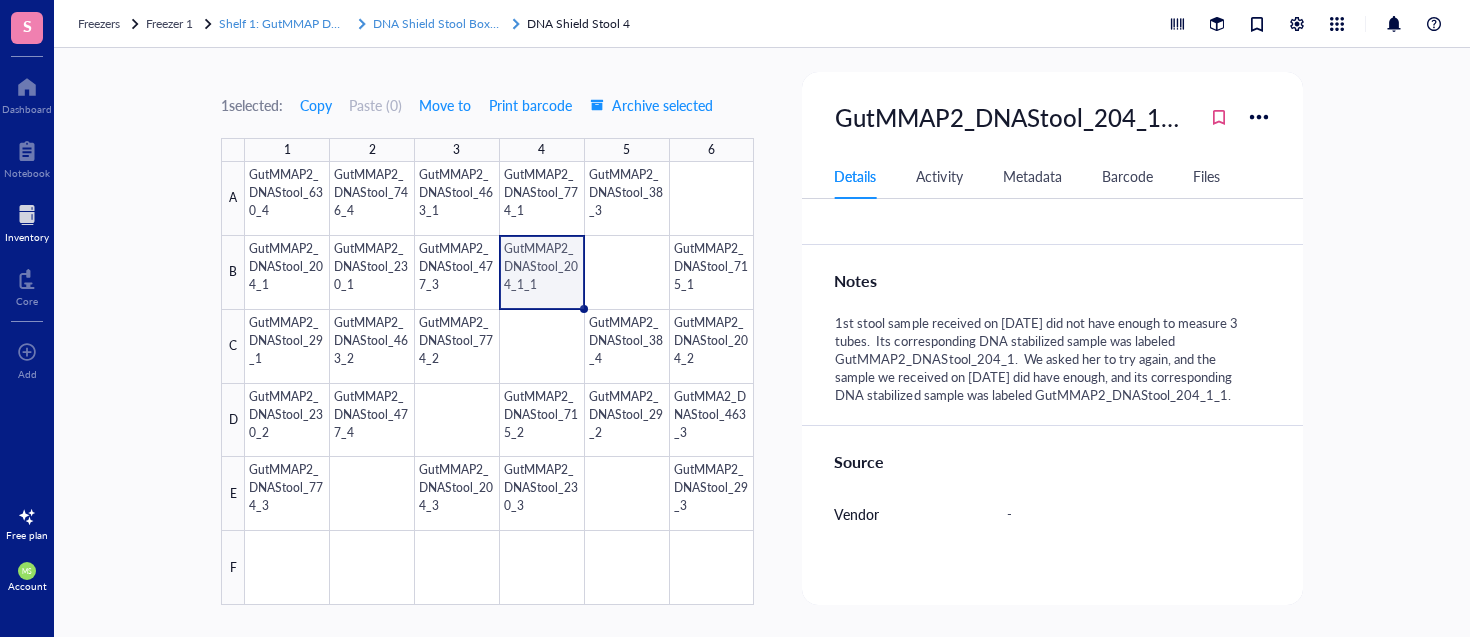 click on "DNA Shield Stool Boxes" at bounding box center [437, 23] 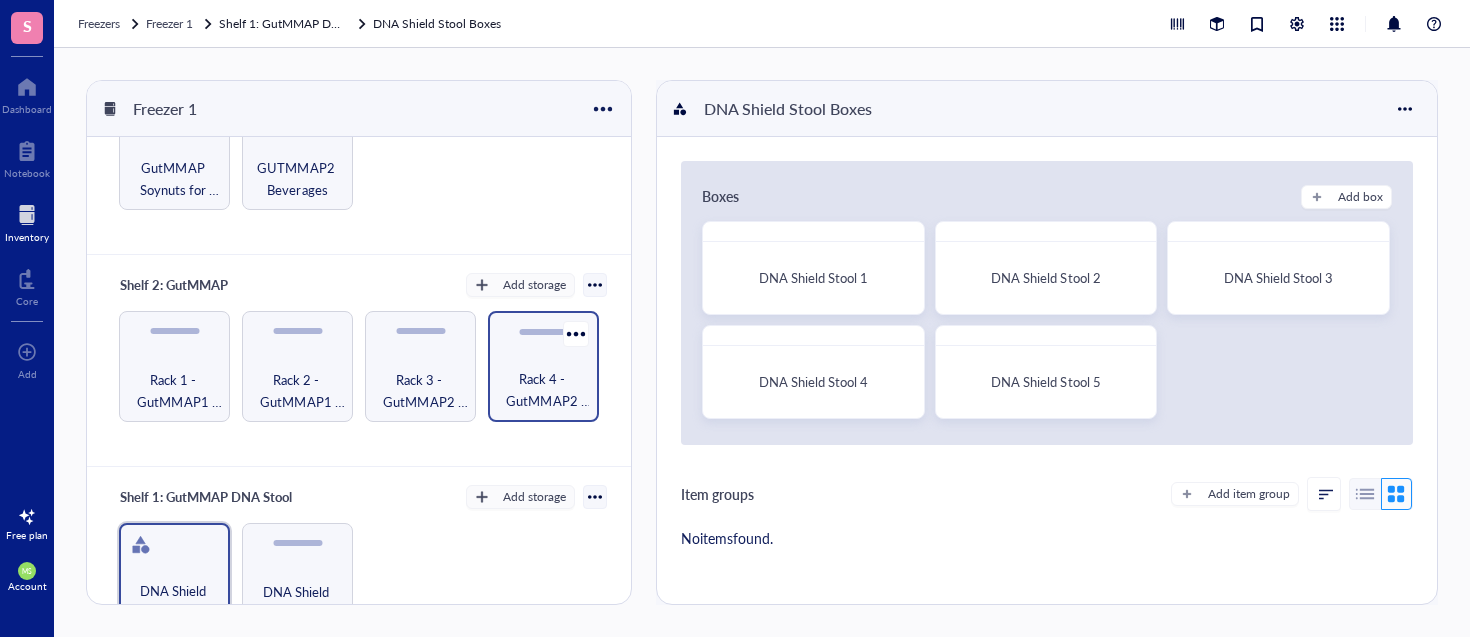 scroll, scrollTop: 577, scrollLeft: 0, axis: vertical 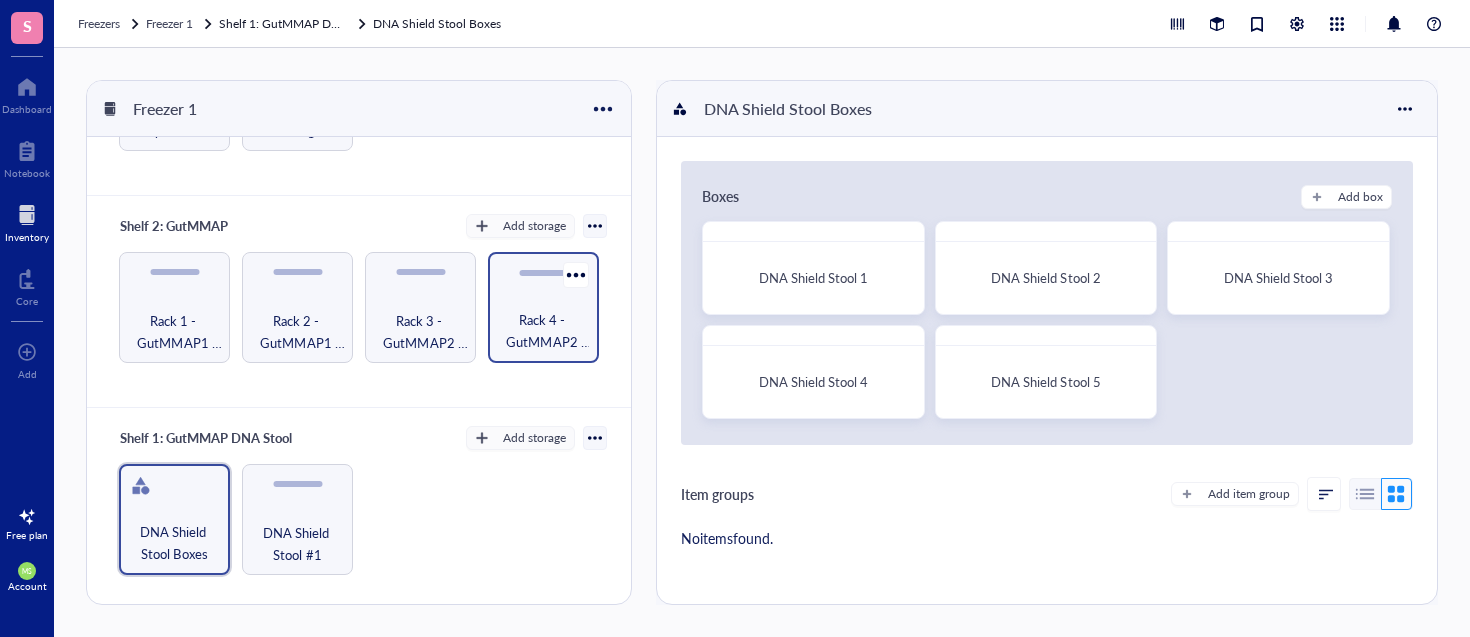 click on "Rack 4 - GutMMAP2 Stool" at bounding box center (543, 331) 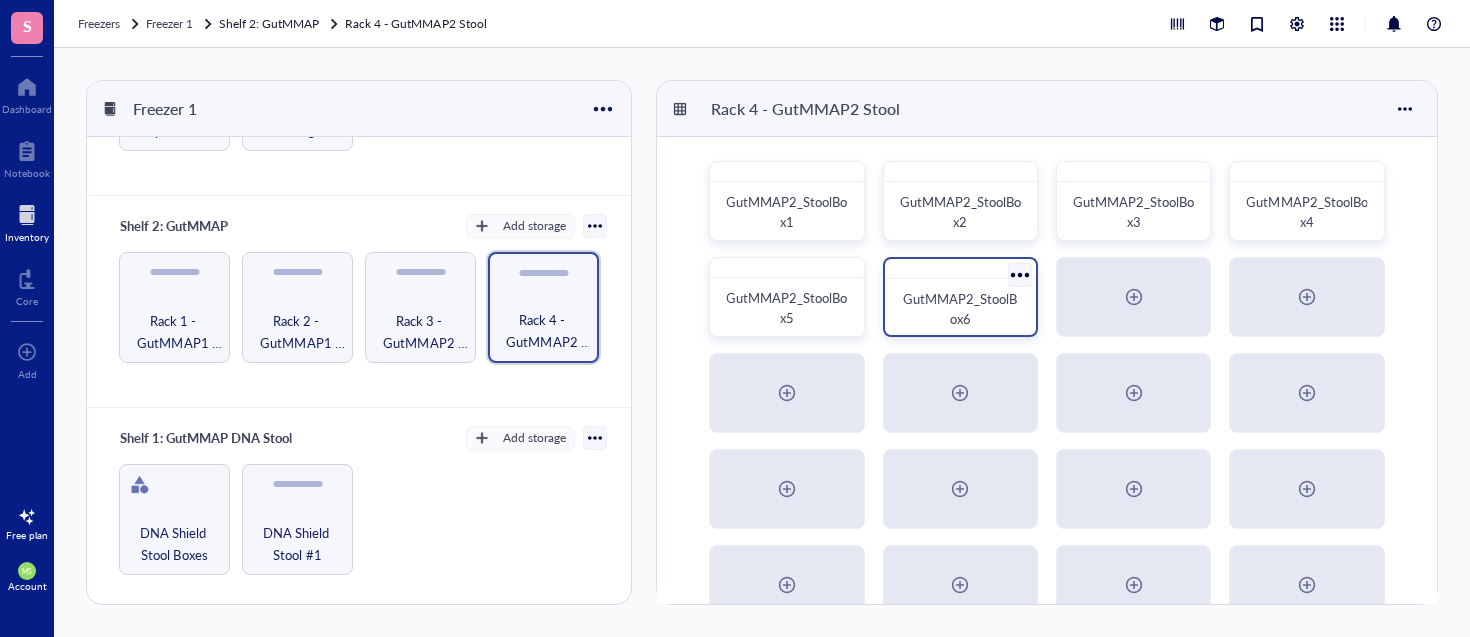click at bounding box center [960, 269] 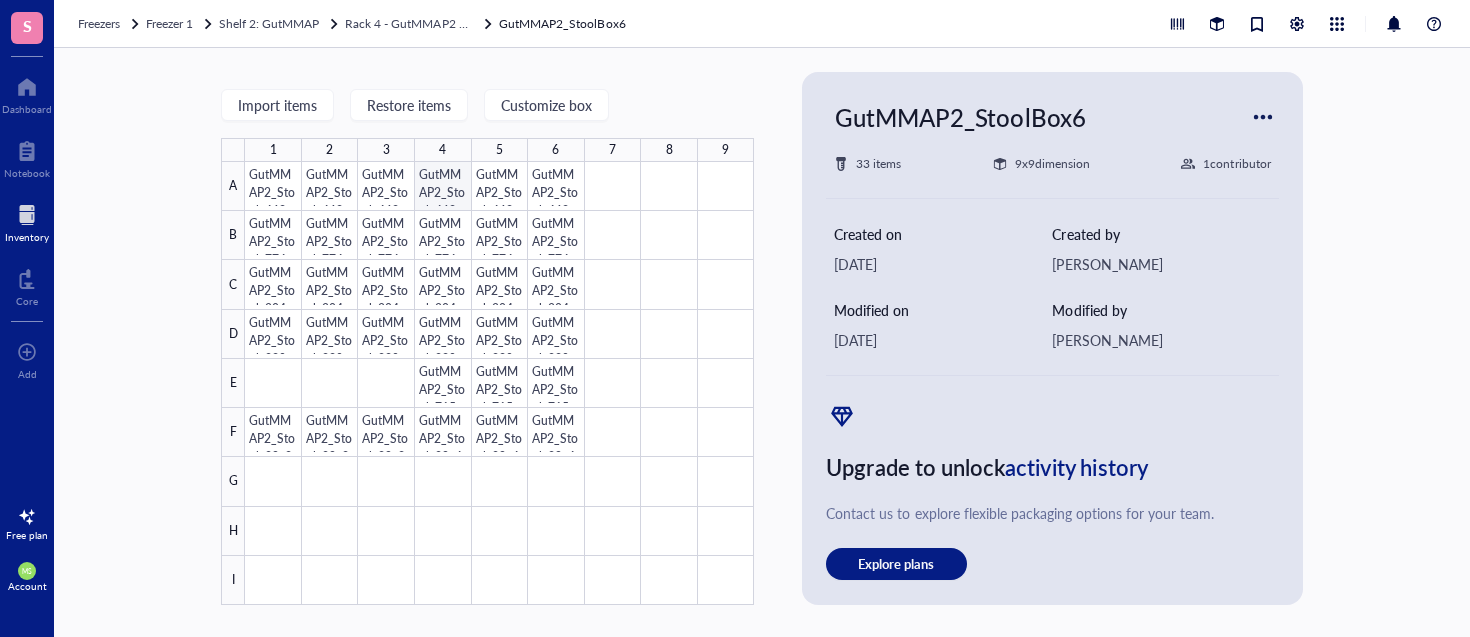 click at bounding box center (499, 383) 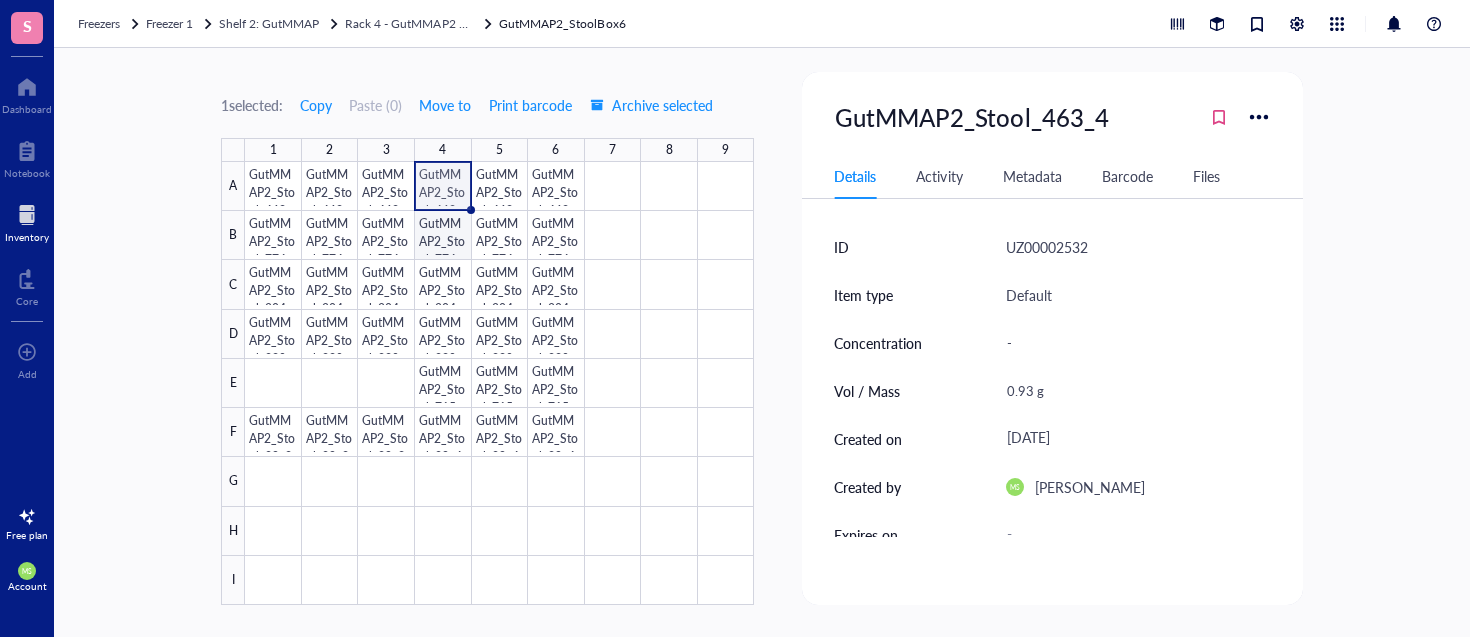 click at bounding box center [499, 383] 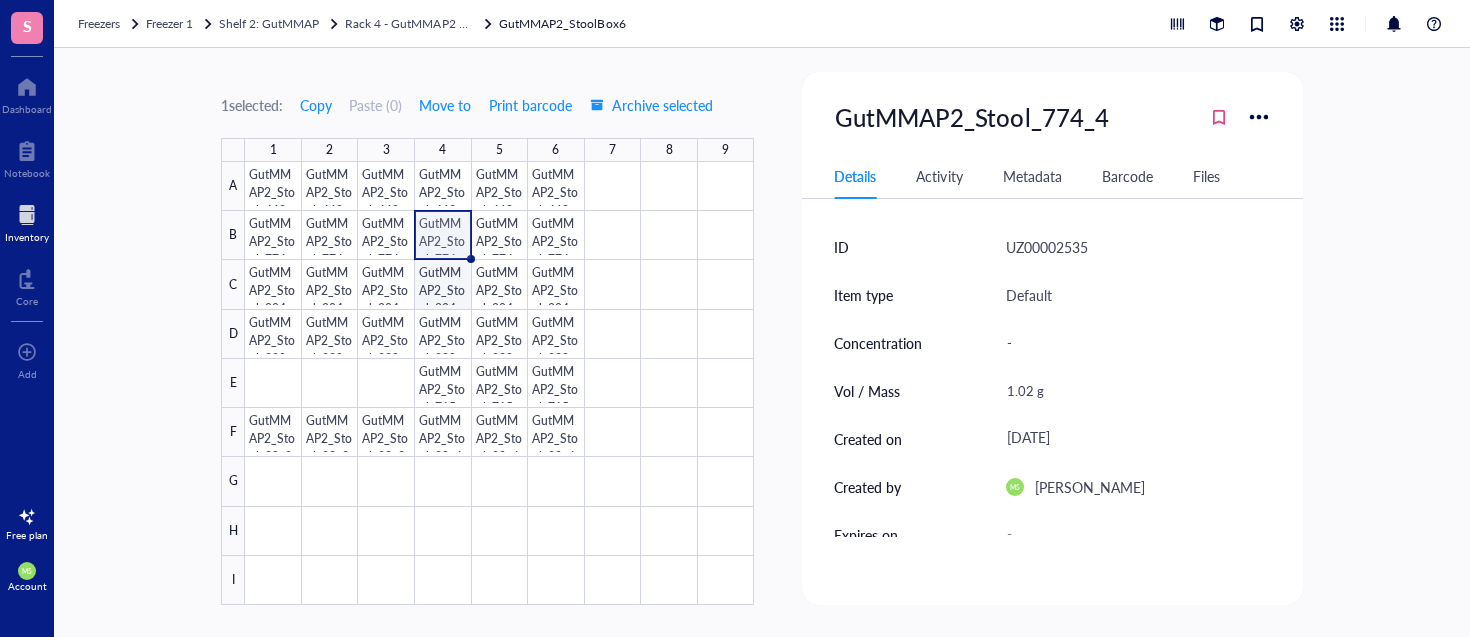 click at bounding box center (499, 383) 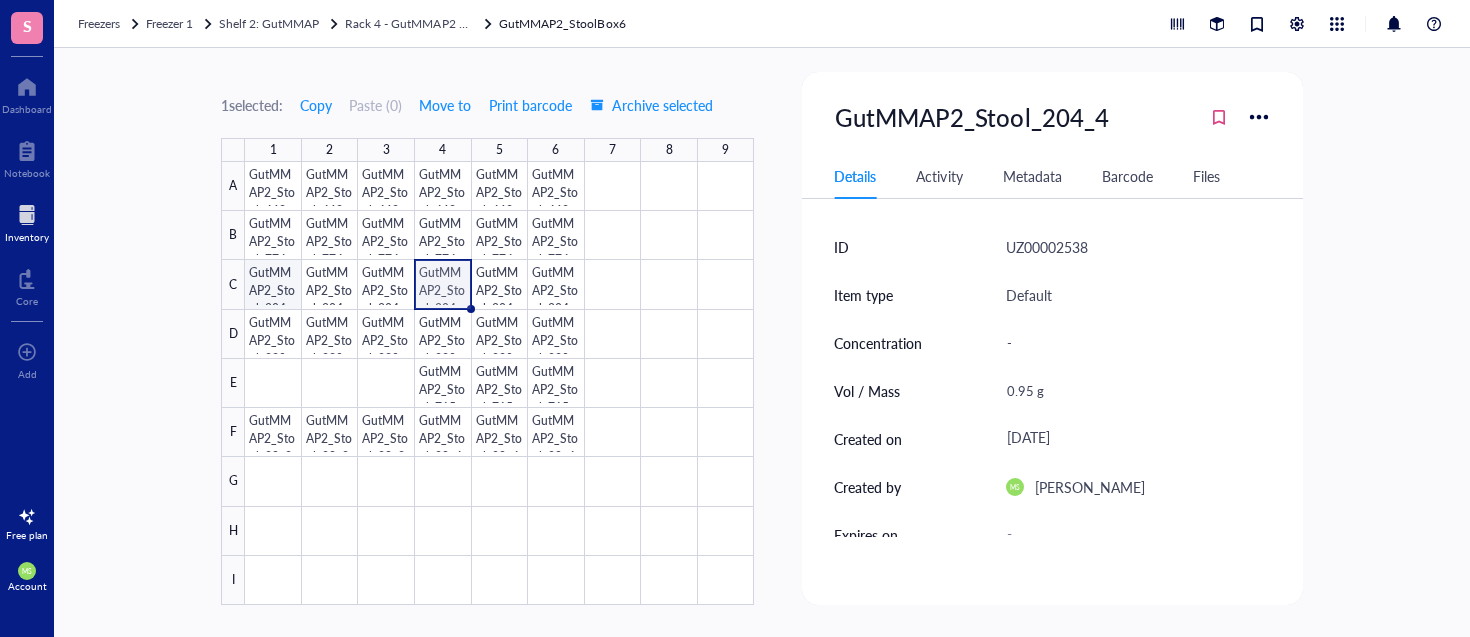 click at bounding box center (499, 383) 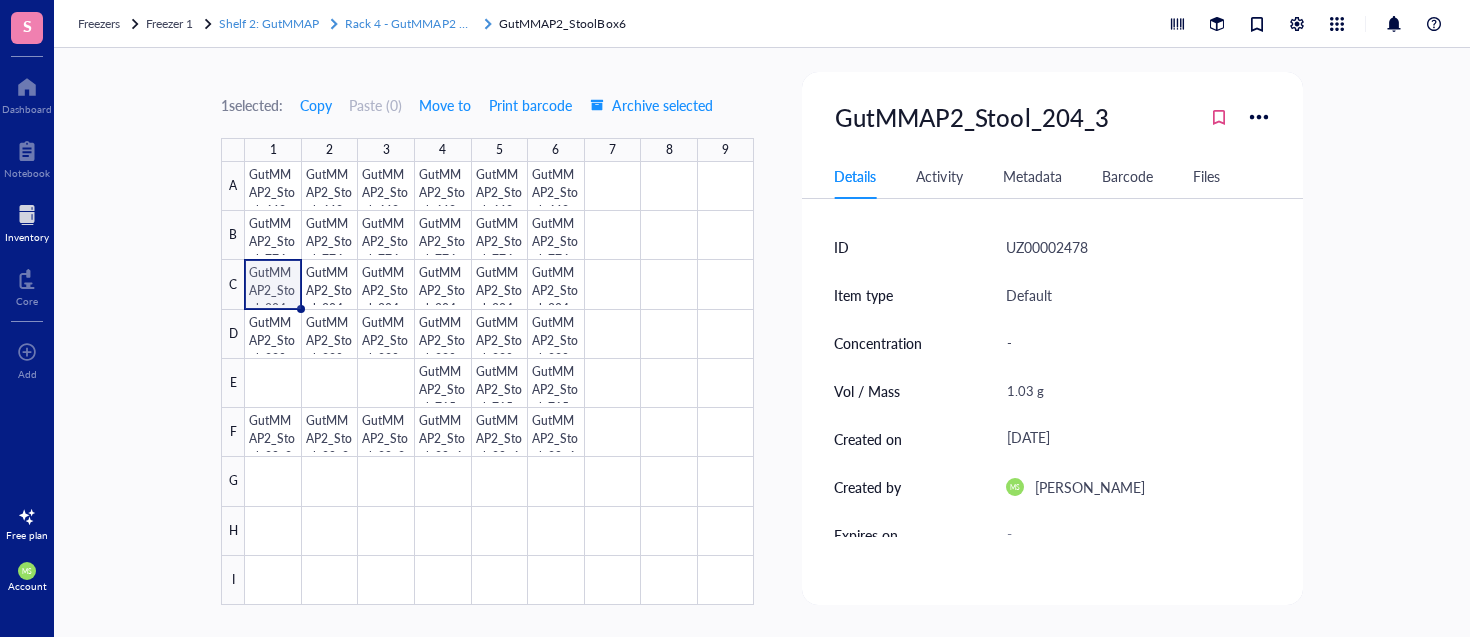 click on "Rack 4 - GutMMAP2 Stool" at bounding box center [415, 23] 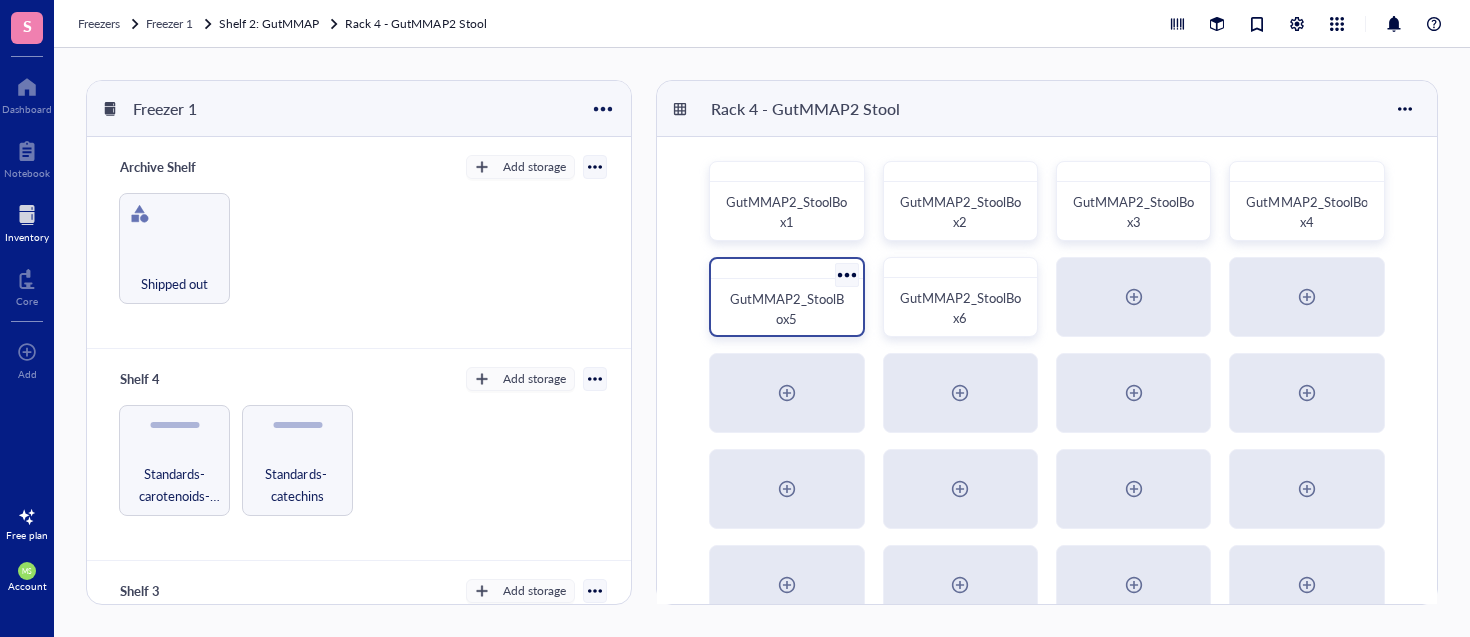 click on "GutMMAP2_StoolBox5" at bounding box center (786, 309) 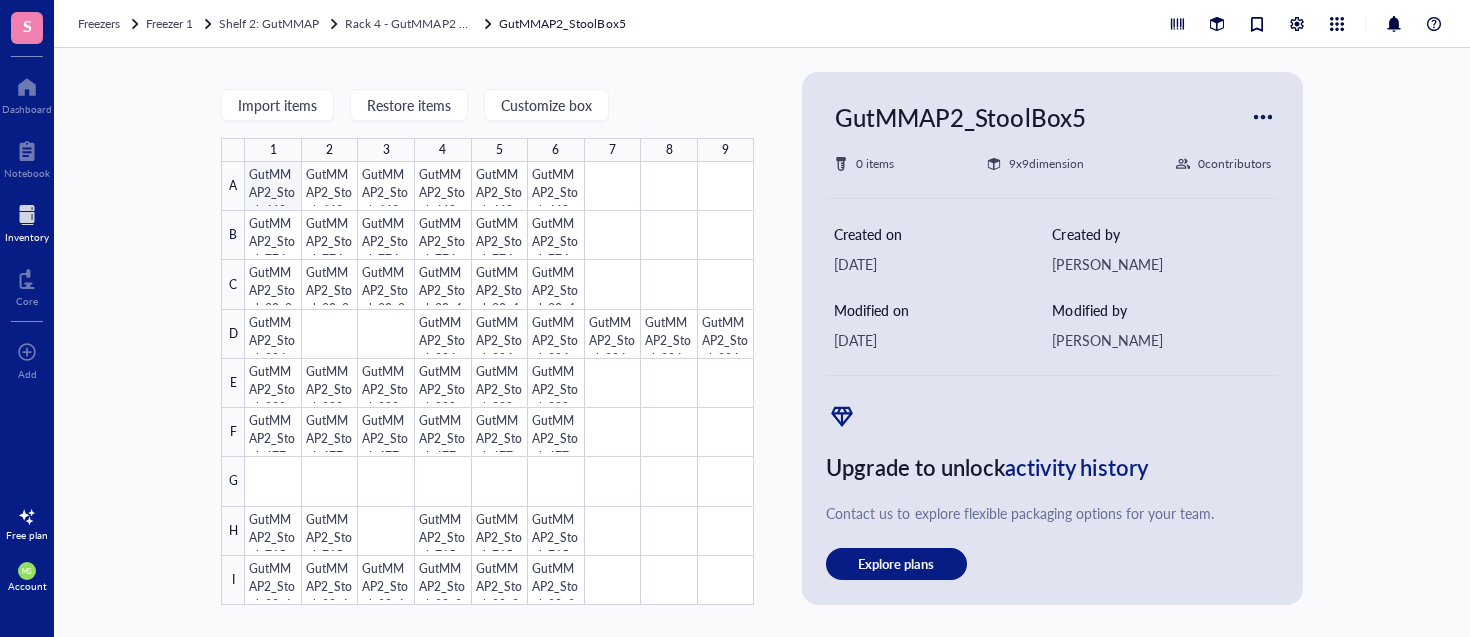 click at bounding box center [499, 383] 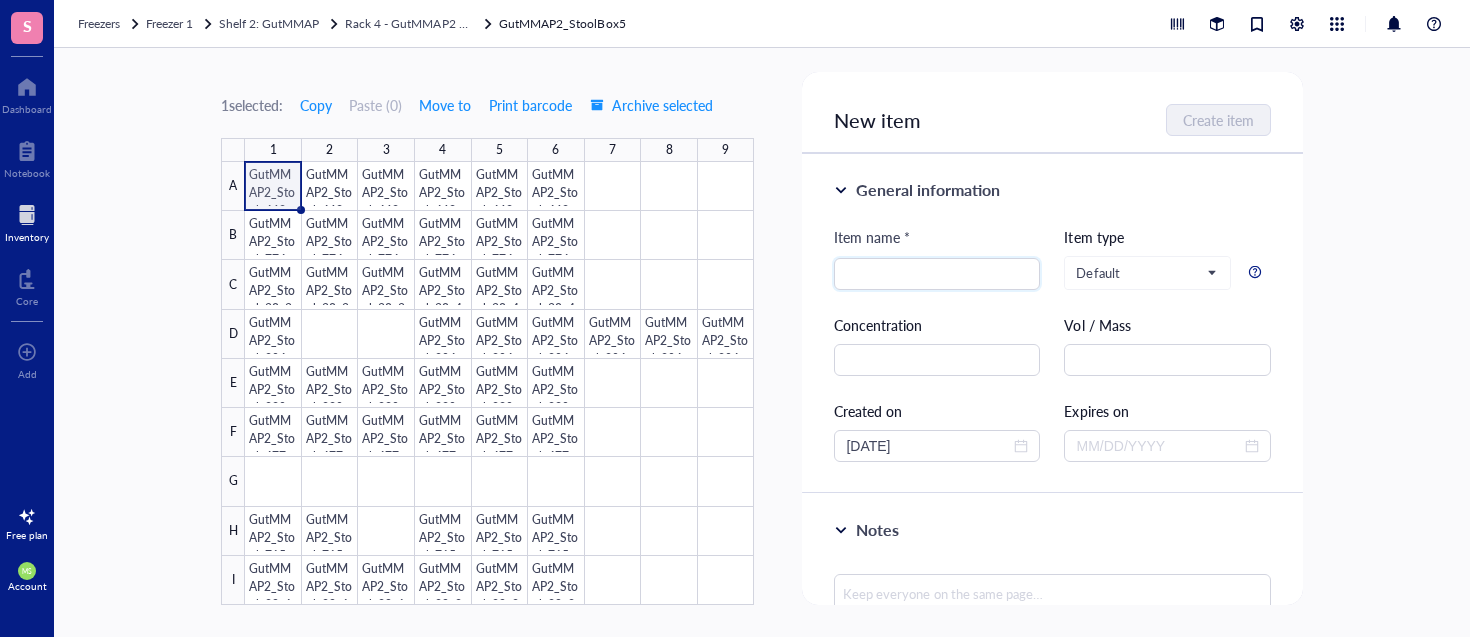 click at bounding box center [499, 383] 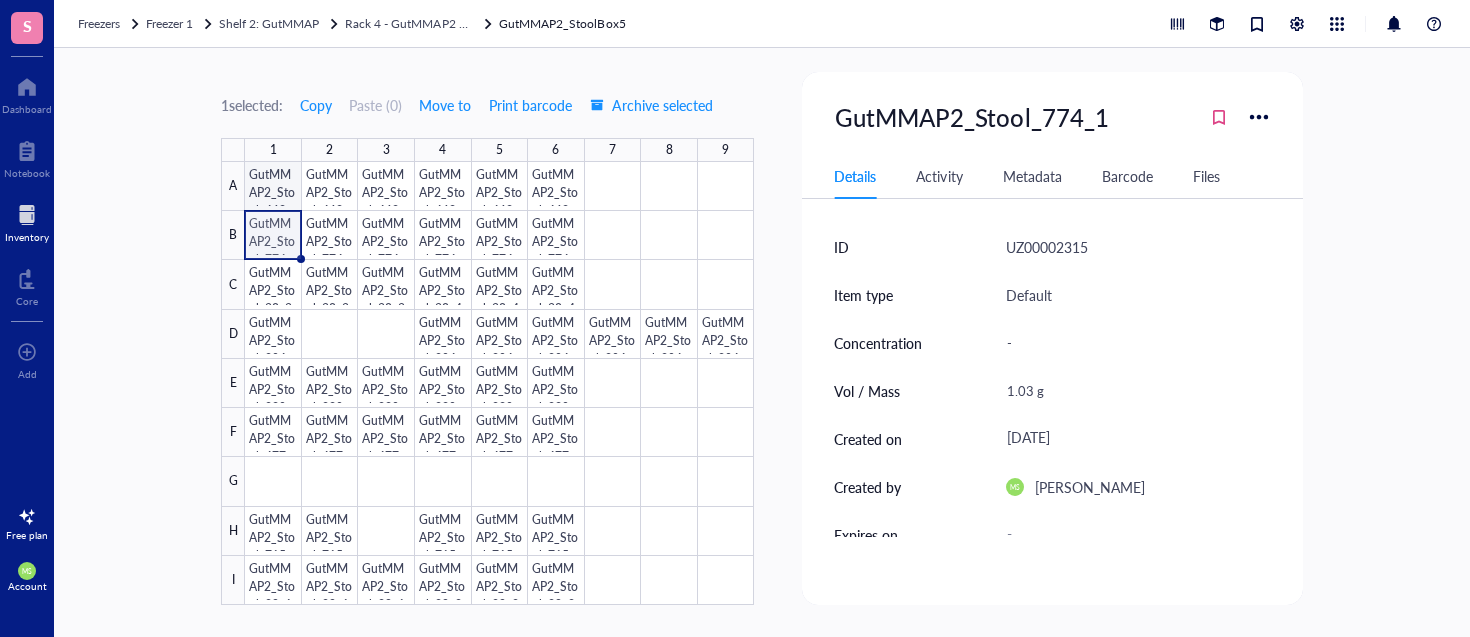 click at bounding box center (499, 383) 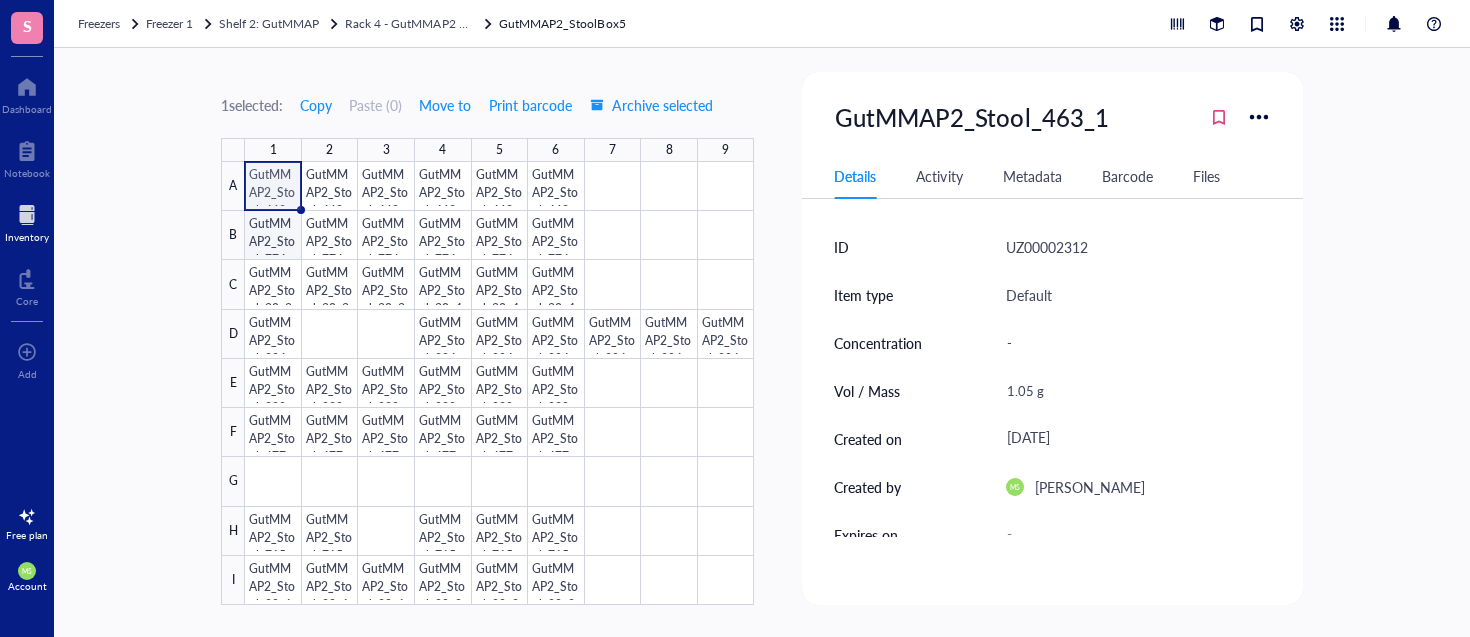 click at bounding box center (499, 383) 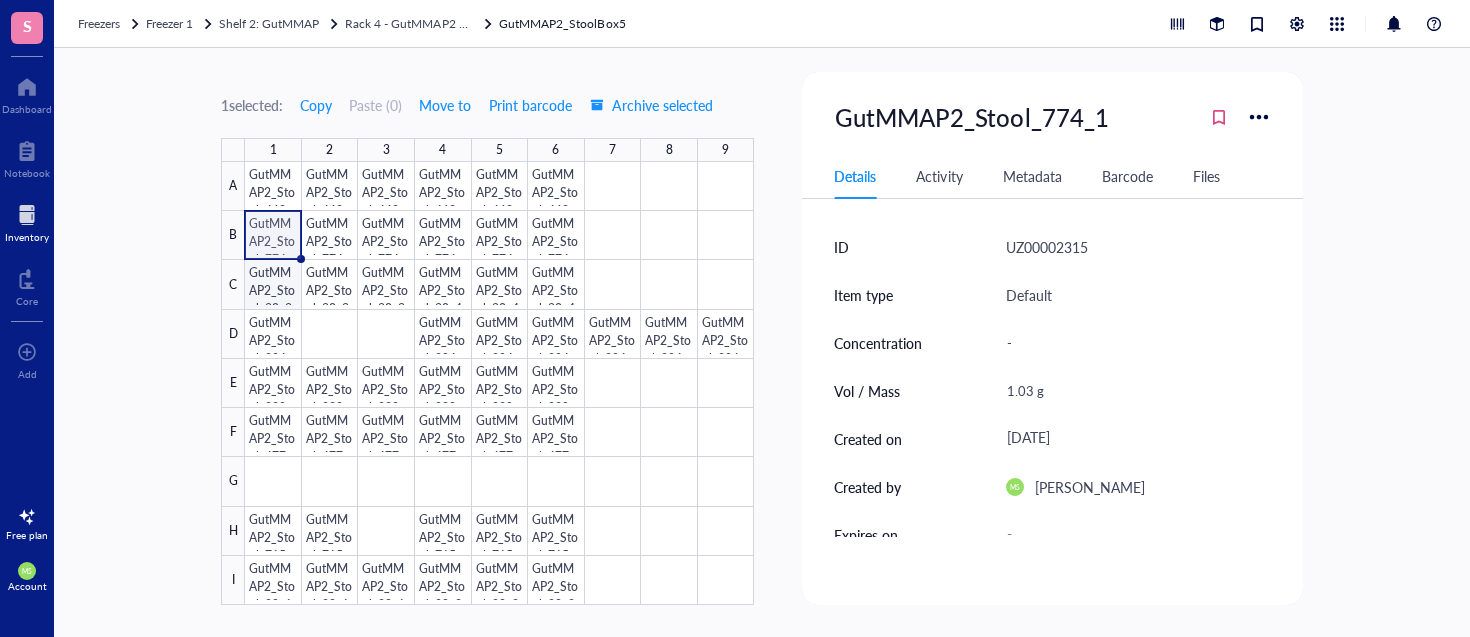 click at bounding box center (499, 383) 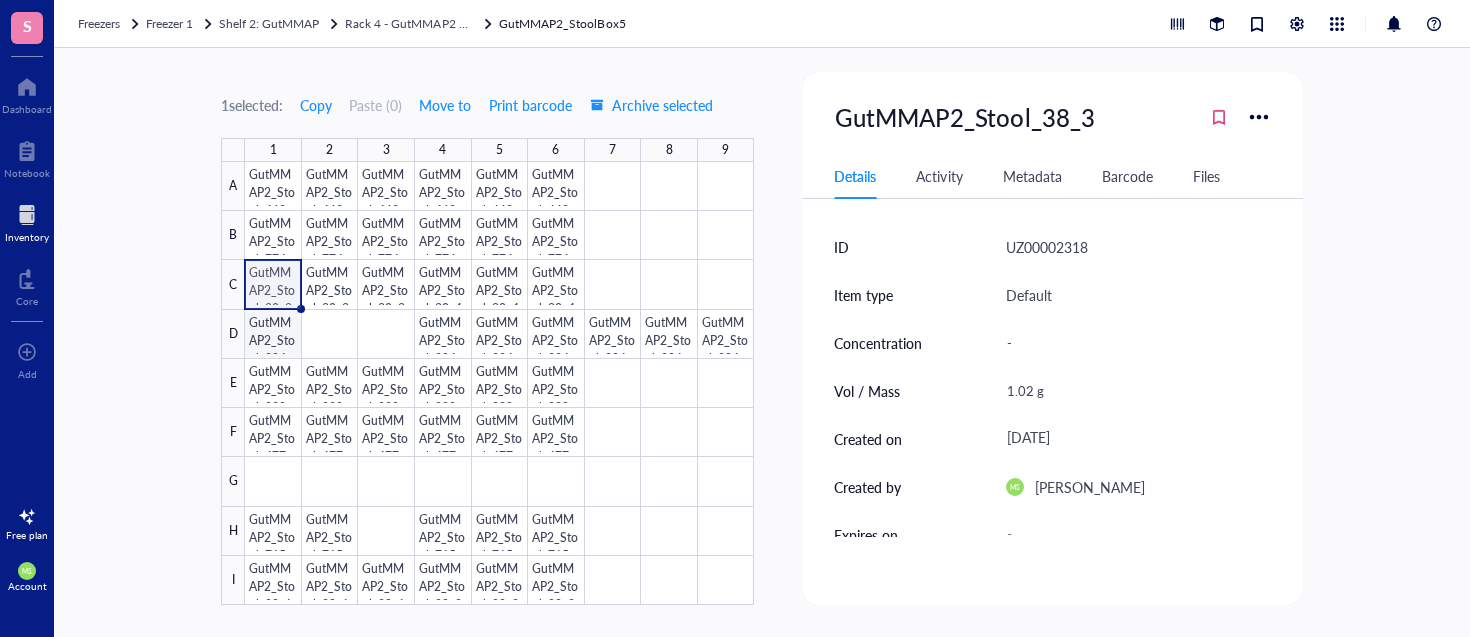 click at bounding box center [499, 383] 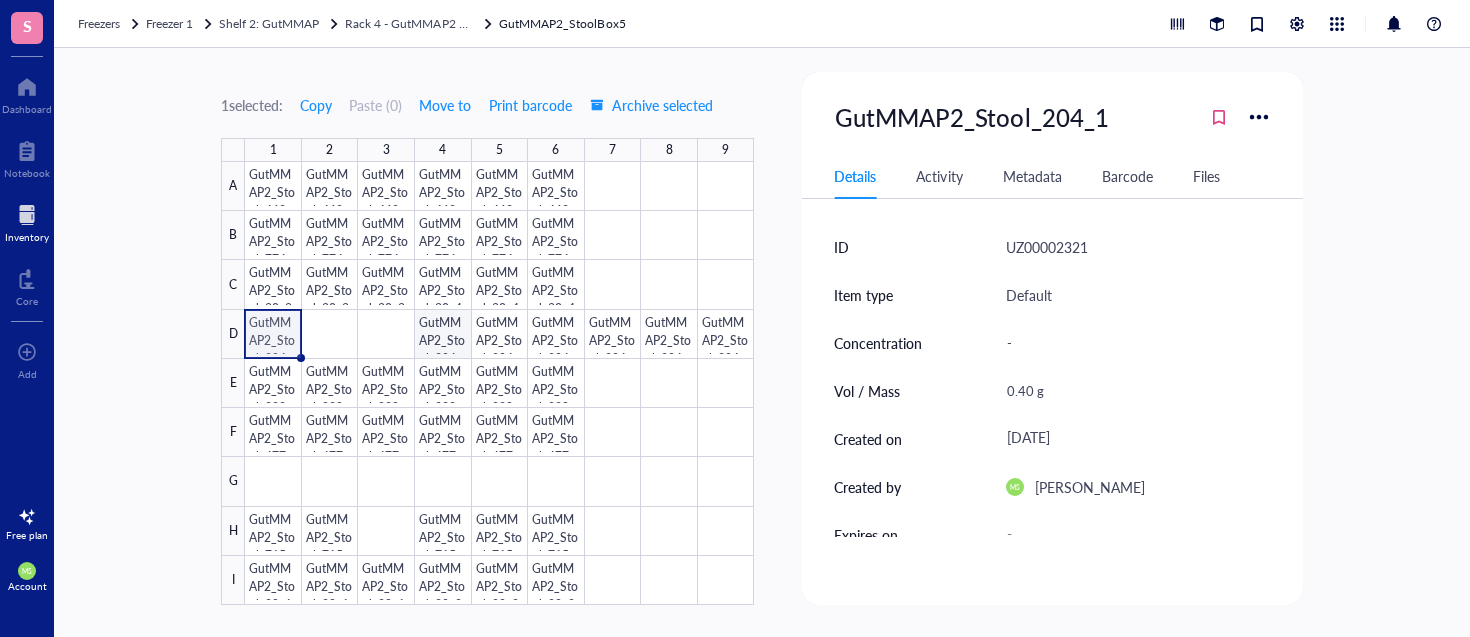 click at bounding box center (499, 383) 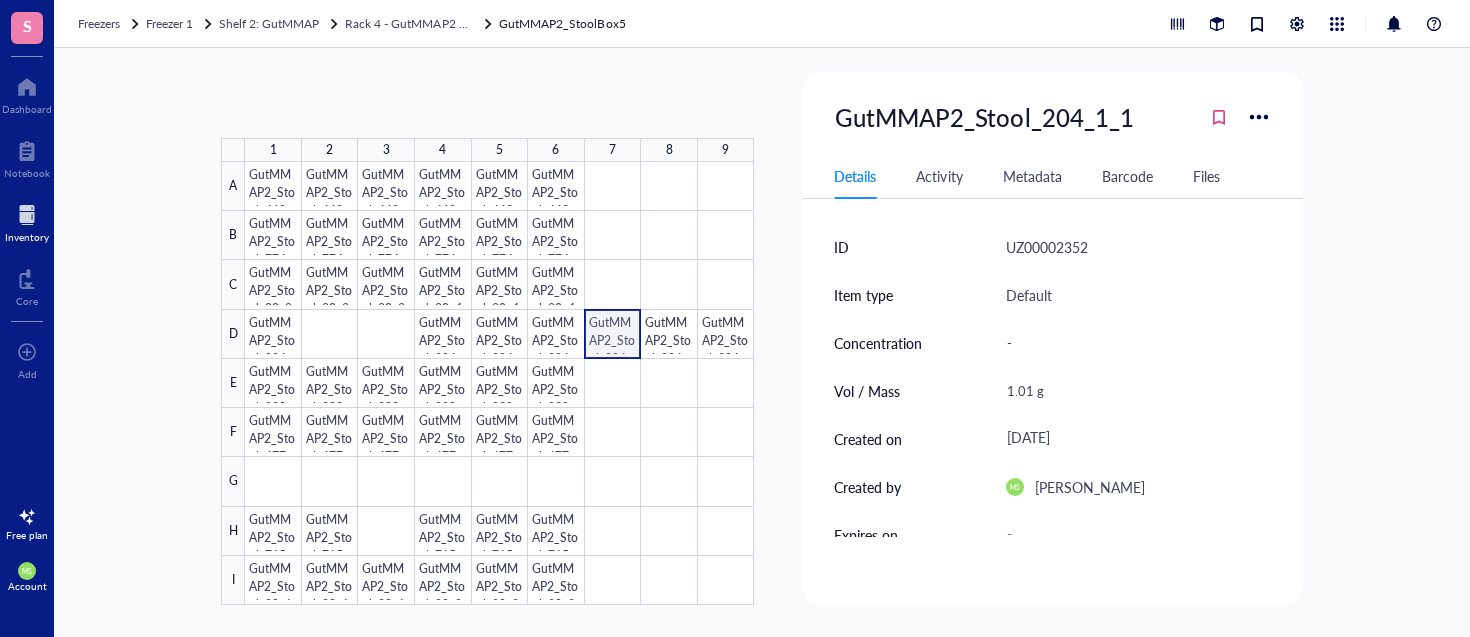click at bounding box center (499, 383) 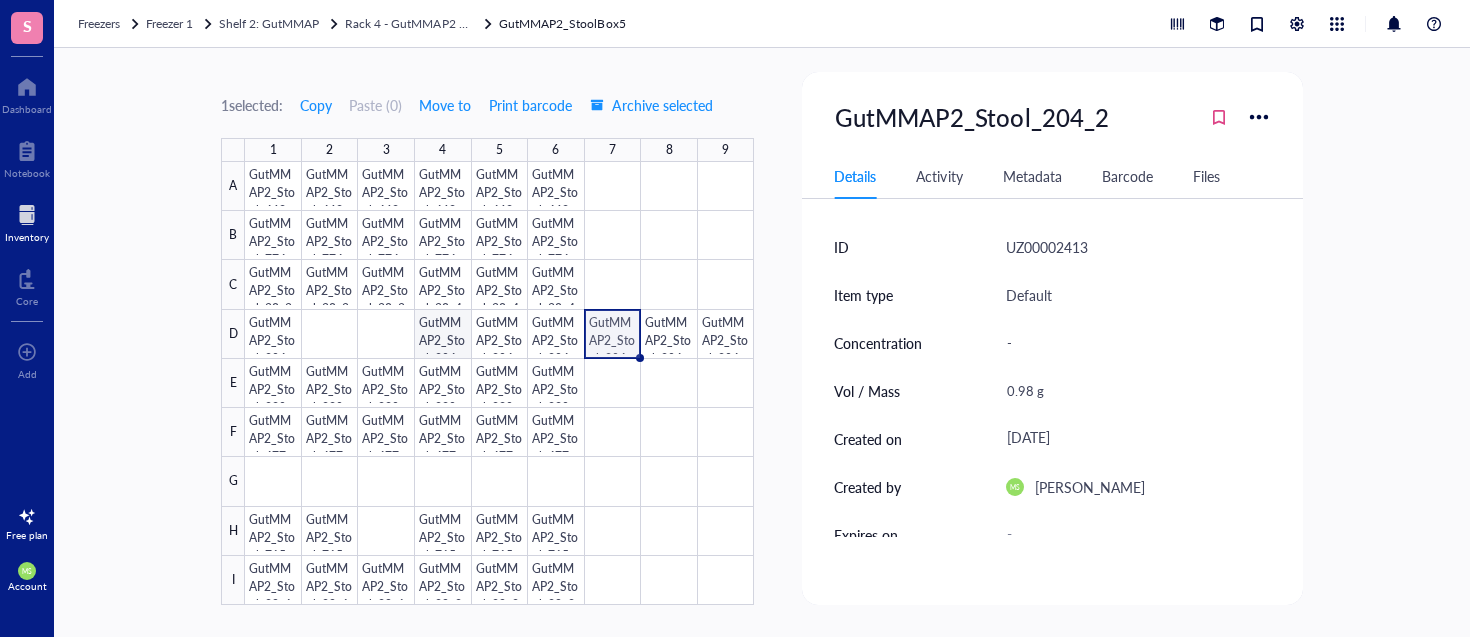 click at bounding box center (499, 383) 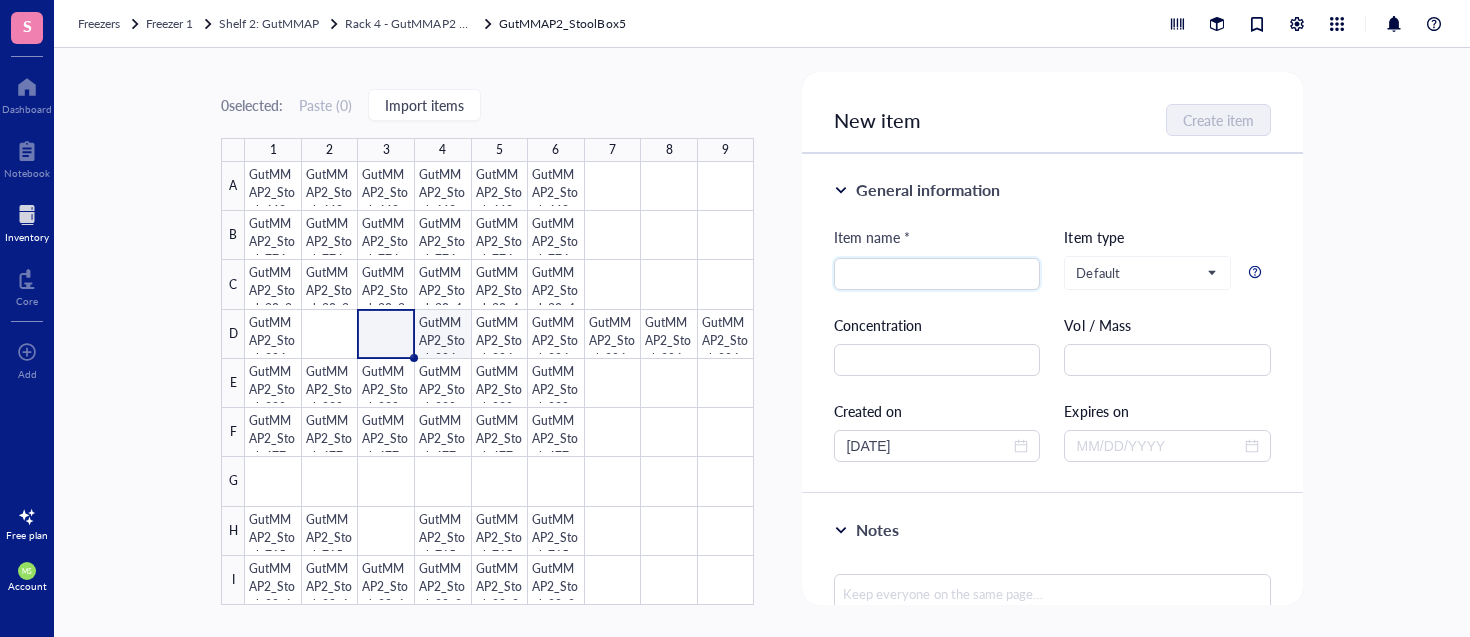 click at bounding box center (499, 383) 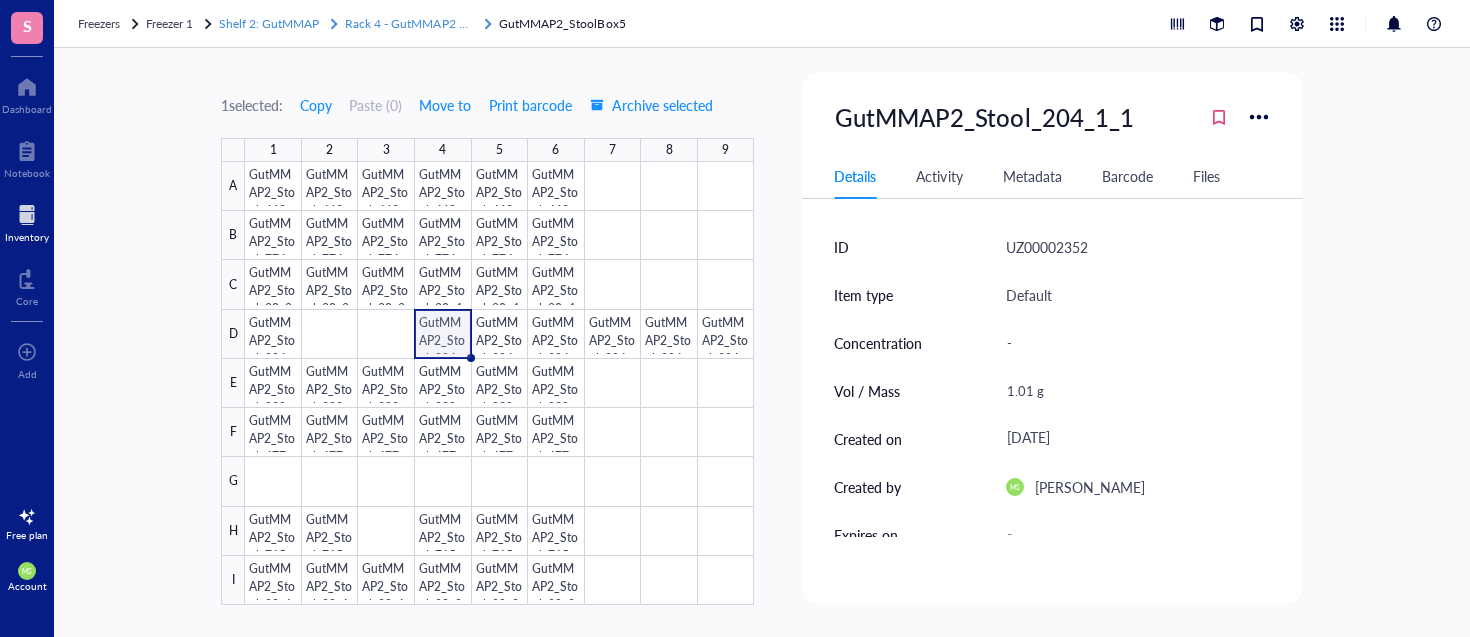 click on "Rack 4 - GutMMAP2 Stool" at bounding box center [415, 23] 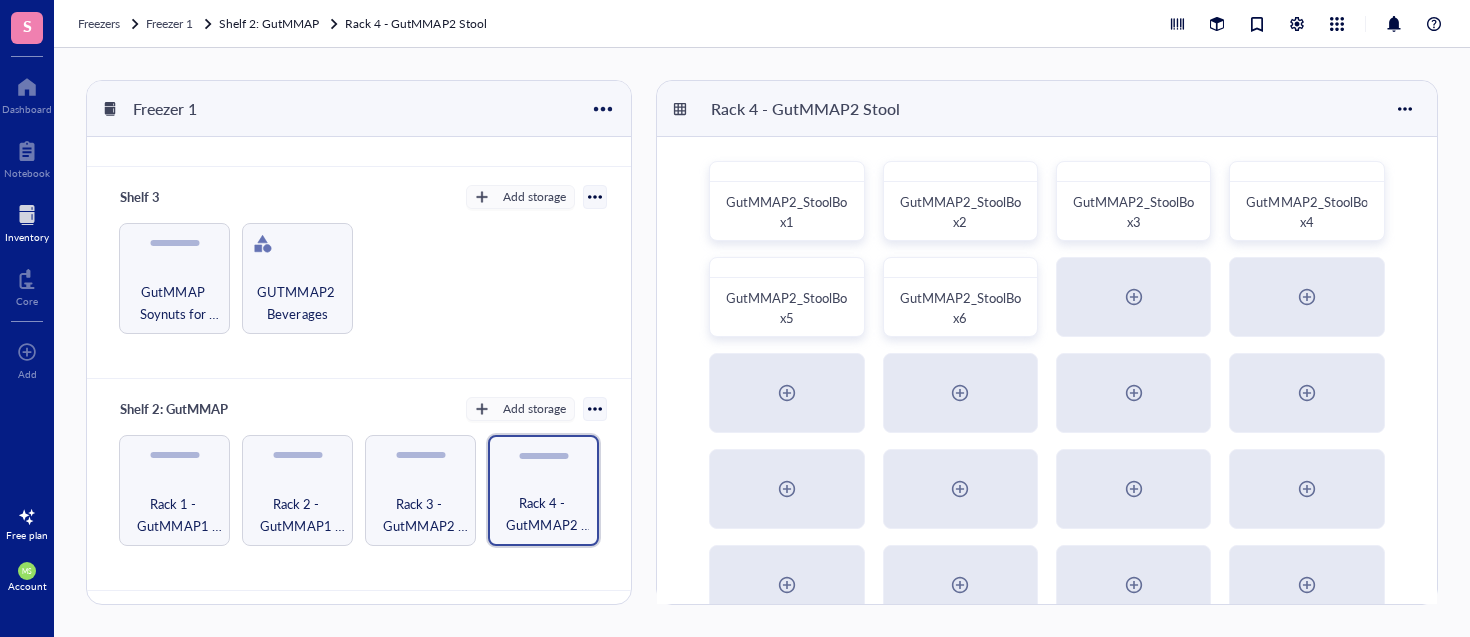 scroll, scrollTop: 577, scrollLeft: 0, axis: vertical 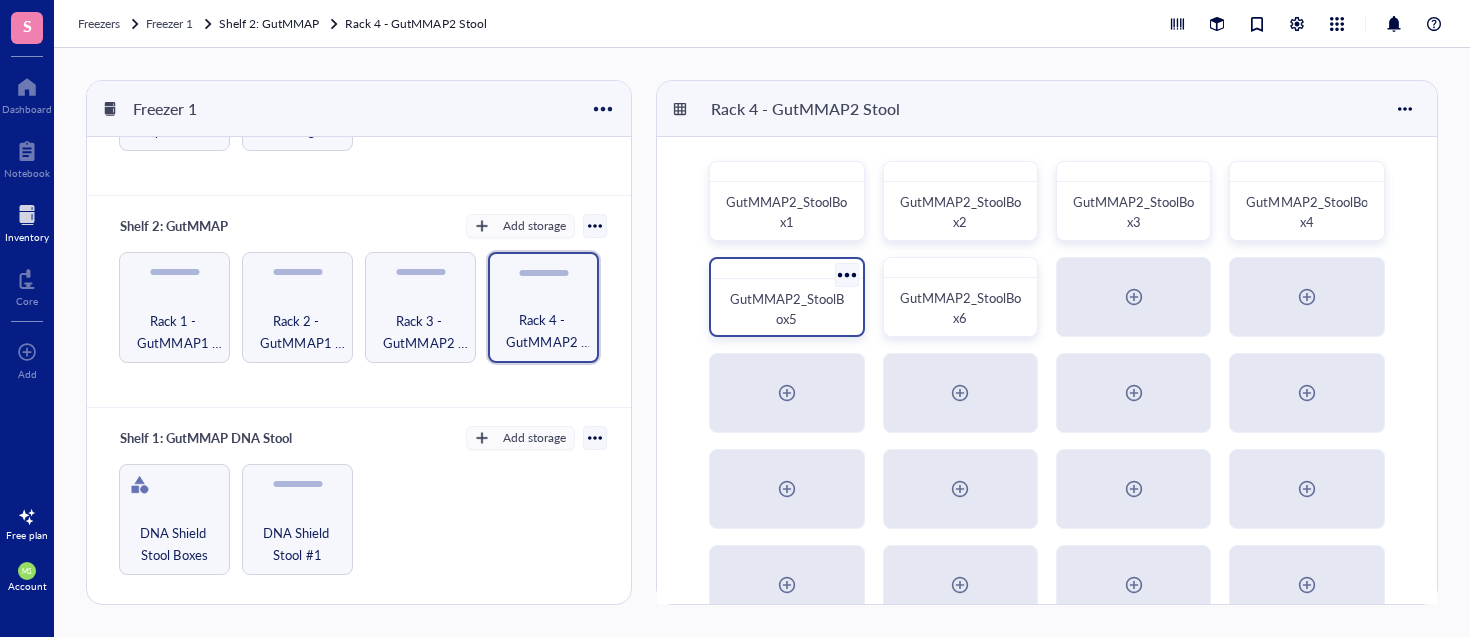 click on "GutMMAP2_StoolBox5" at bounding box center [786, 297] 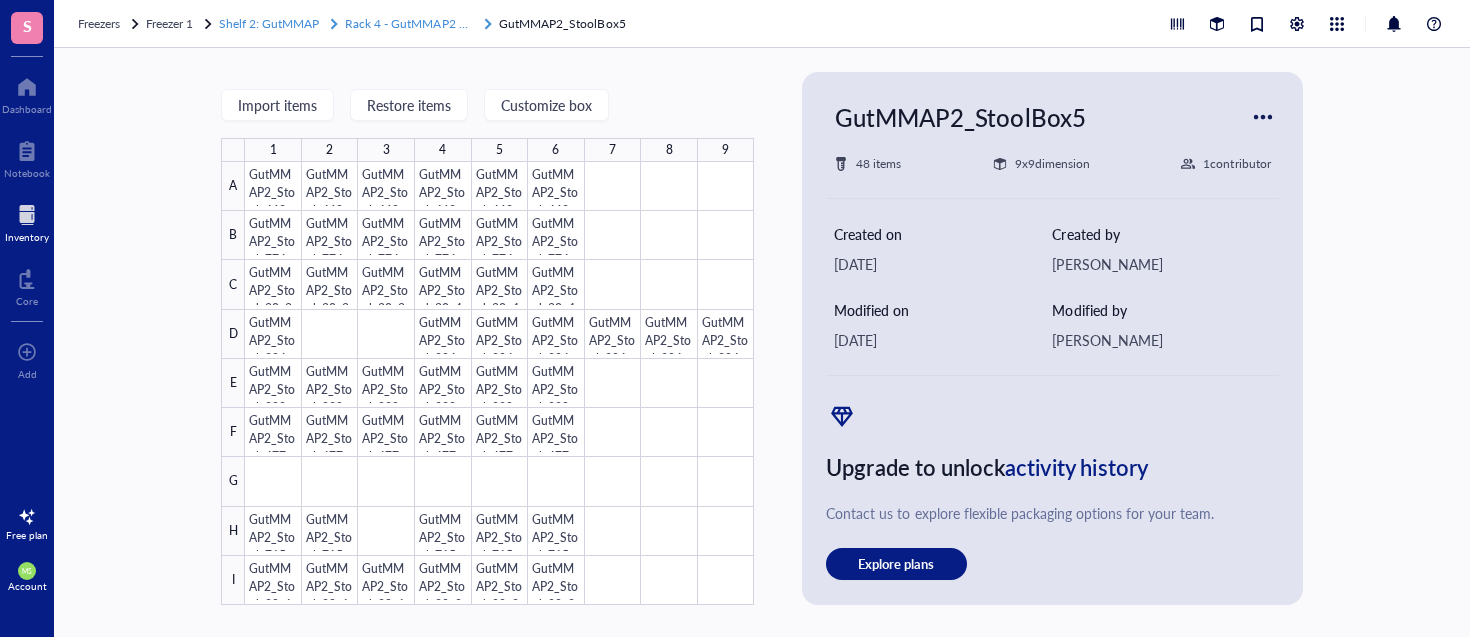 click on "Rack 4 - GutMMAP2 Stool" at bounding box center [415, 23] 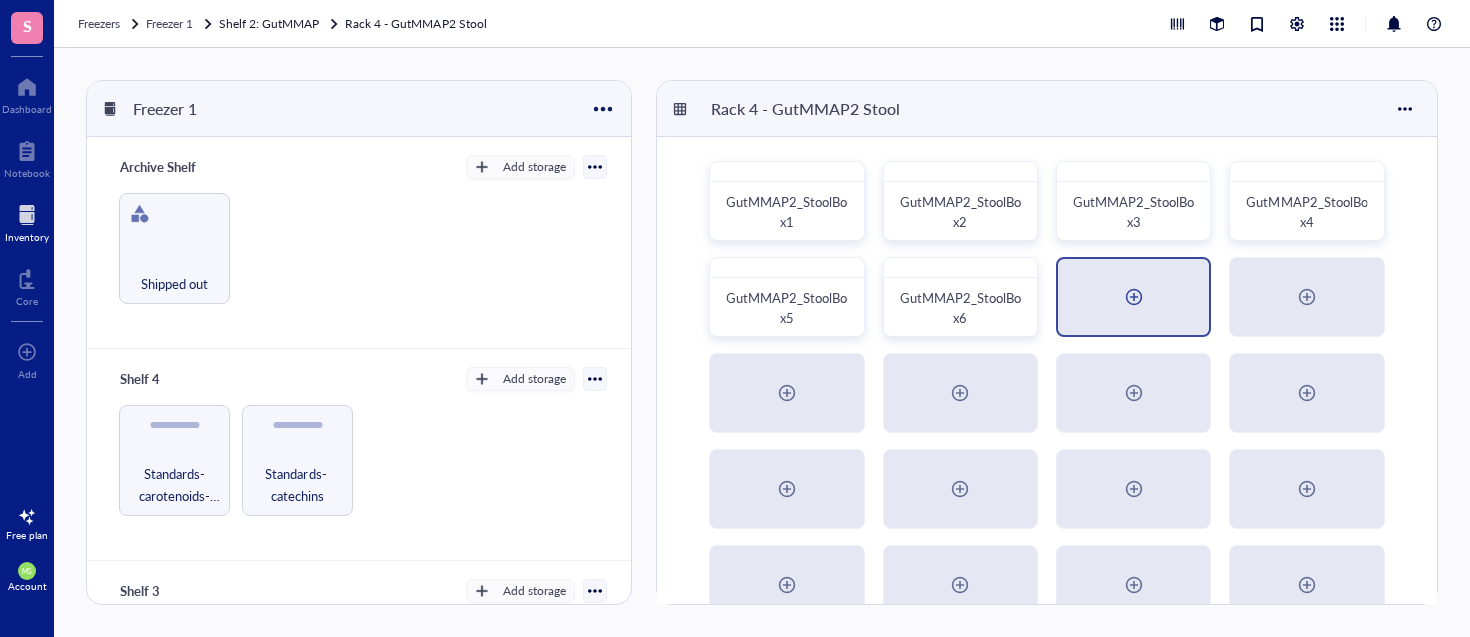 click at bounding box center (1133, 297) 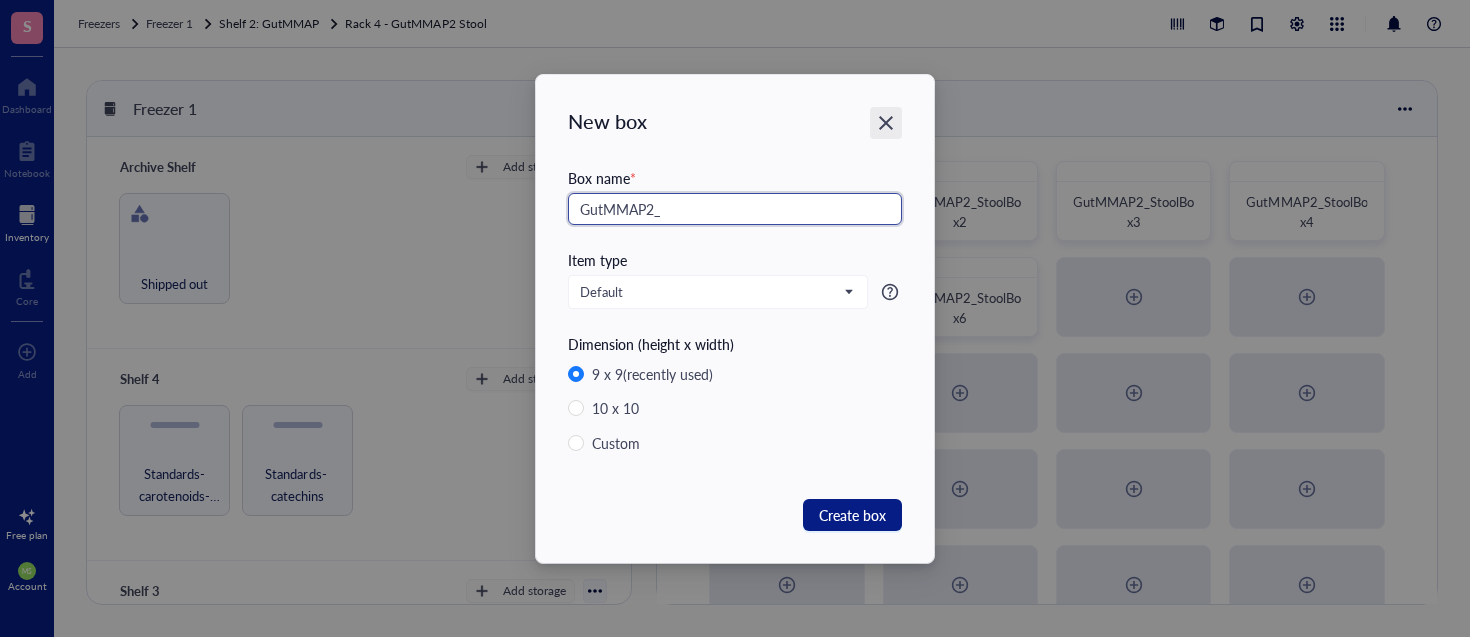 type on "GutMMAP2_" 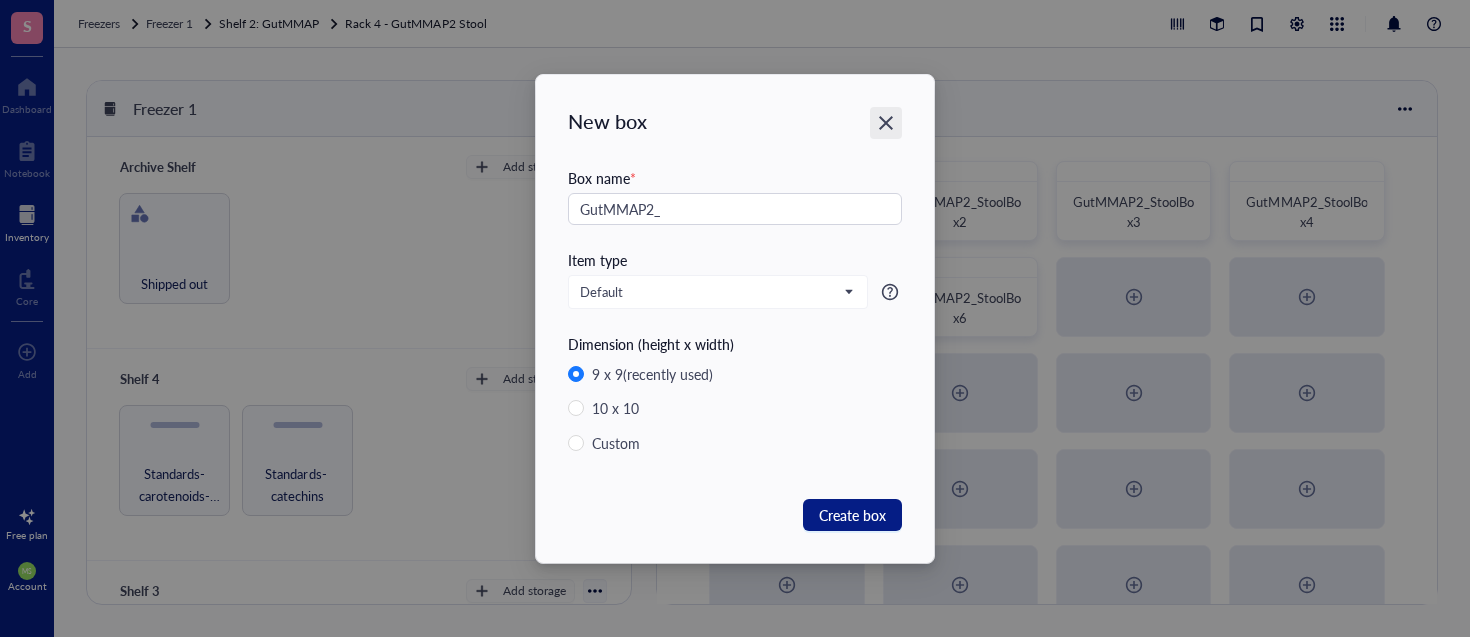 click 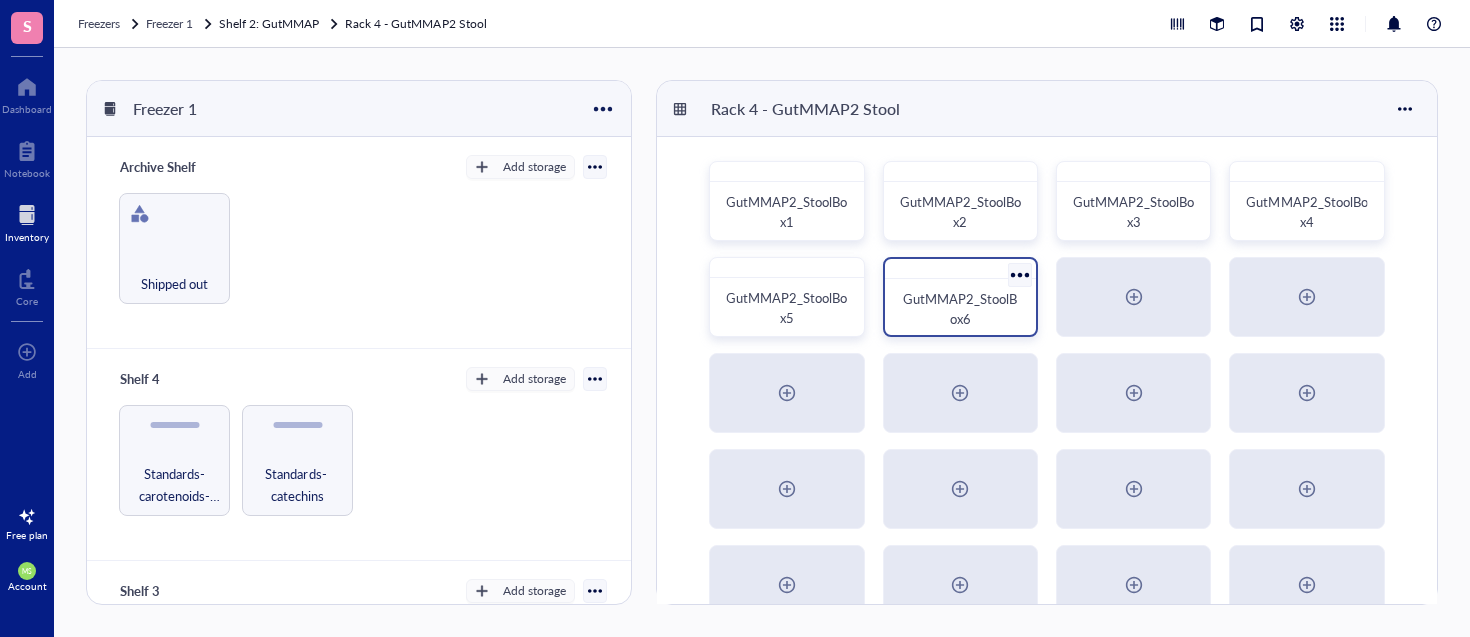 click on "GutMMAP2_StoolBox6" at bounding box center [960, 309] 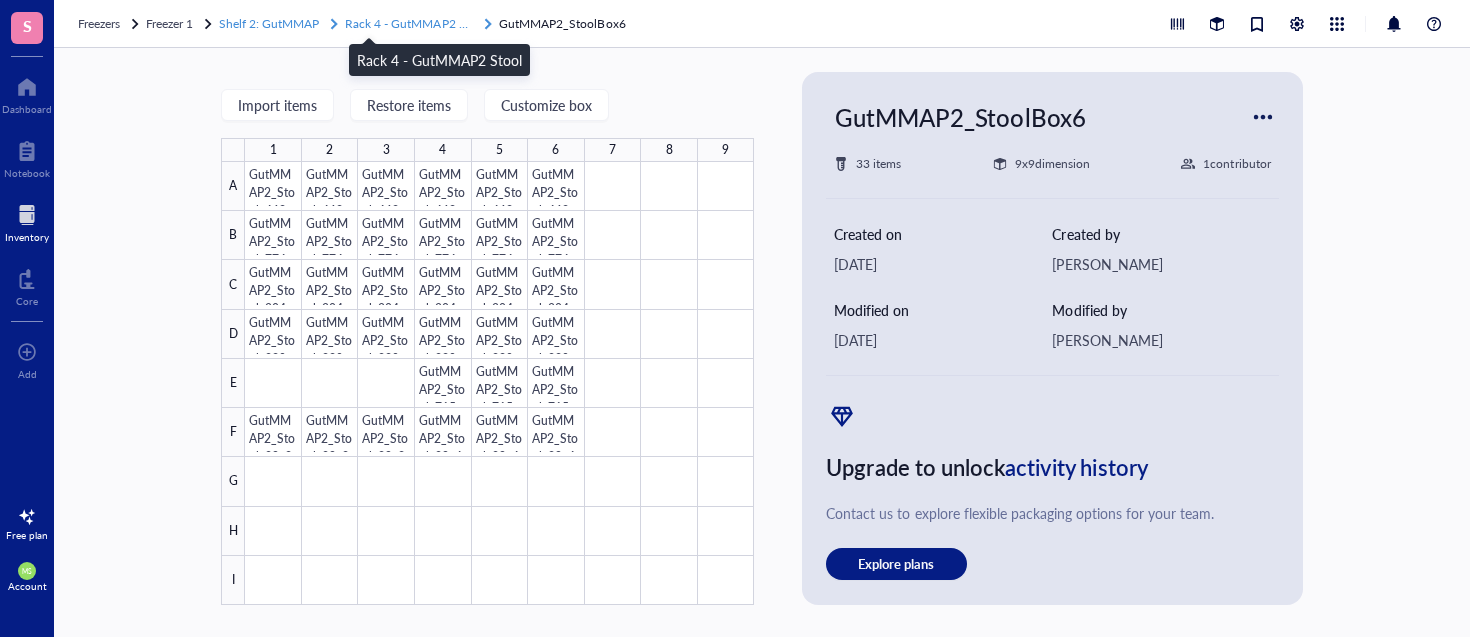 click on "Rack 4 - GutMMAP2 Stool" at bounding box center (415, 23) 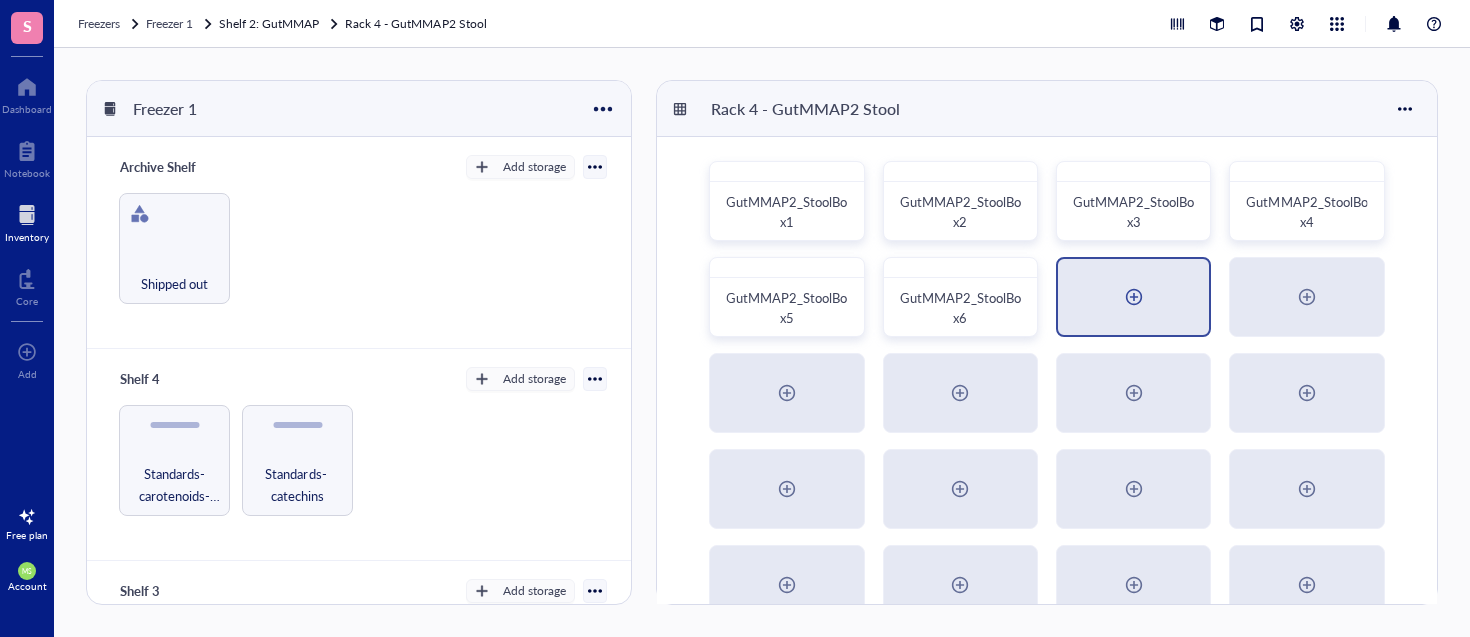 click at bounding box center [1133, 297] 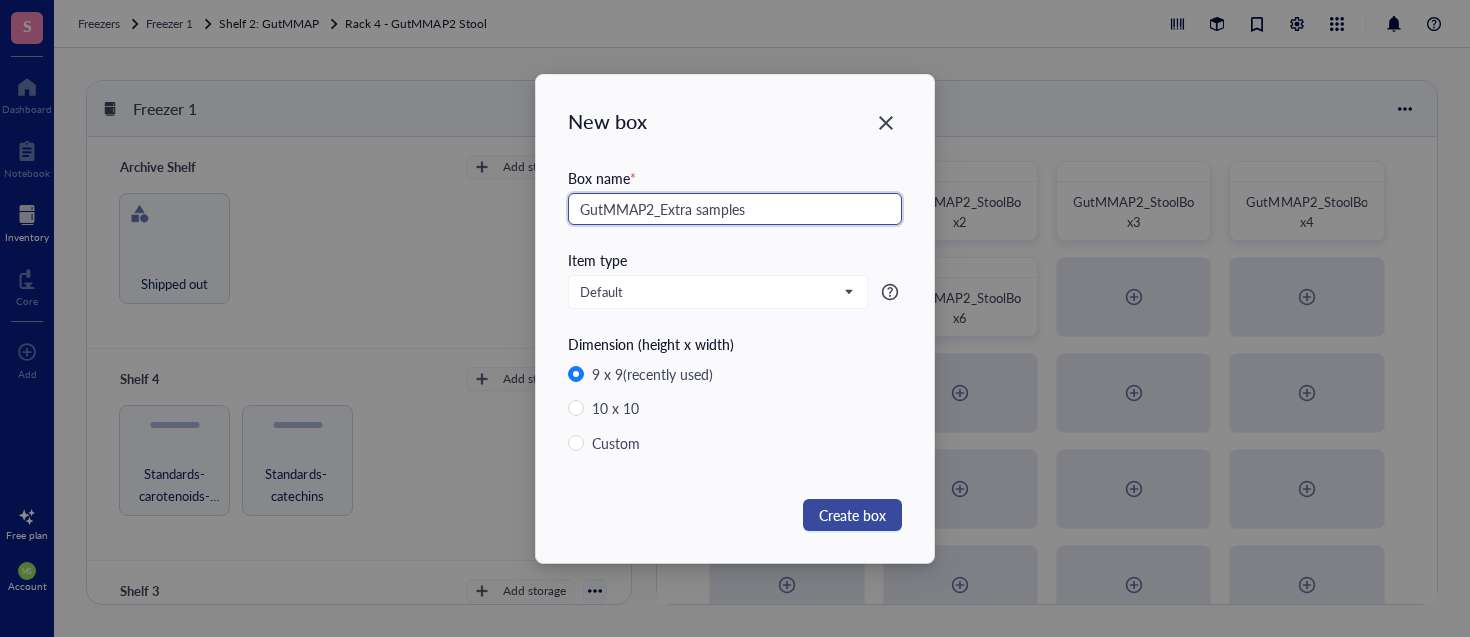 type on "GutMMAP2_Extra samples" 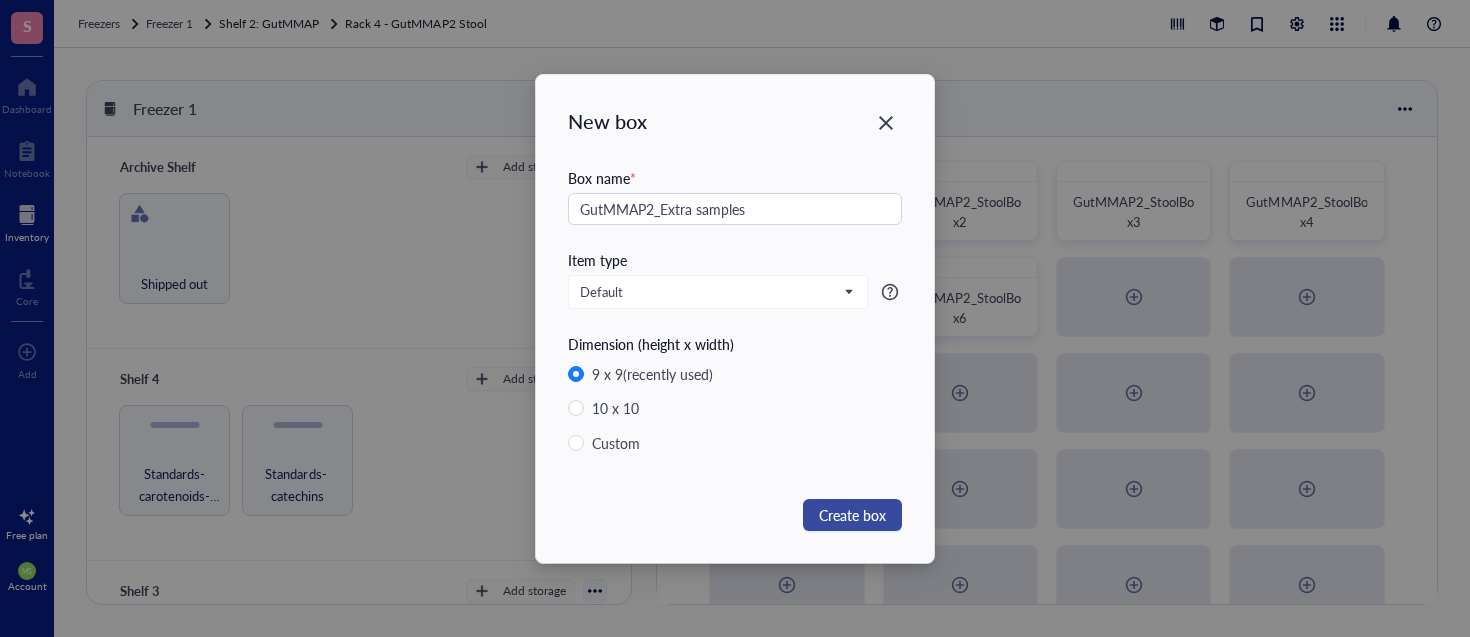 click on "Create box" at bounding box center [852, 515] 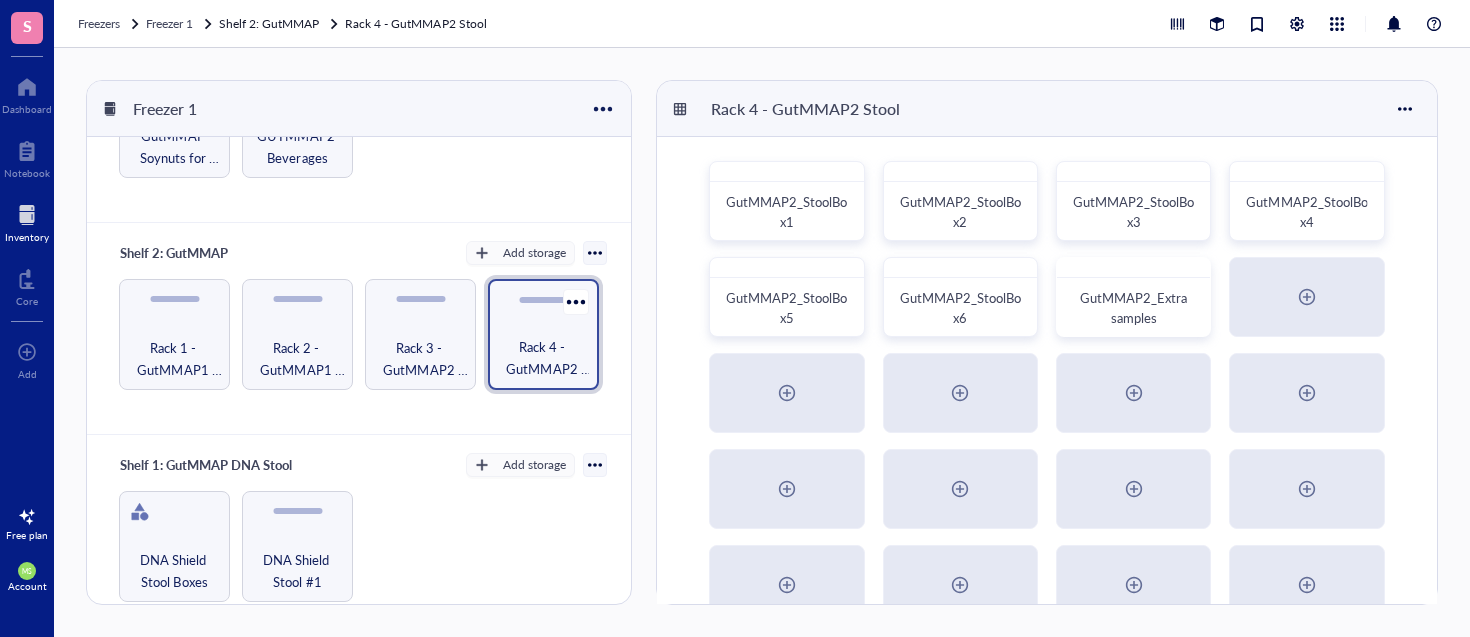 scroll, scrollTop: 577, scrollLeft: 0, axis: vertical 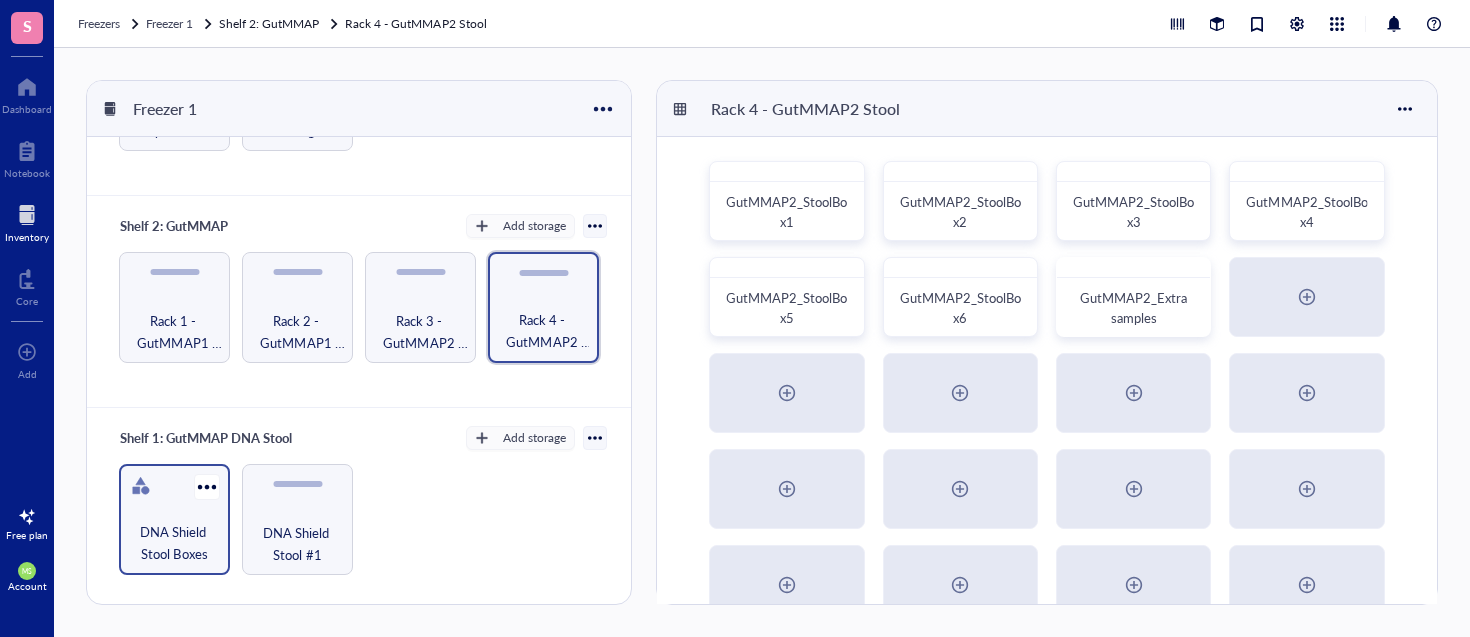 click on "DNA Shield Stool Boxes" at bounding box center [174, 543] 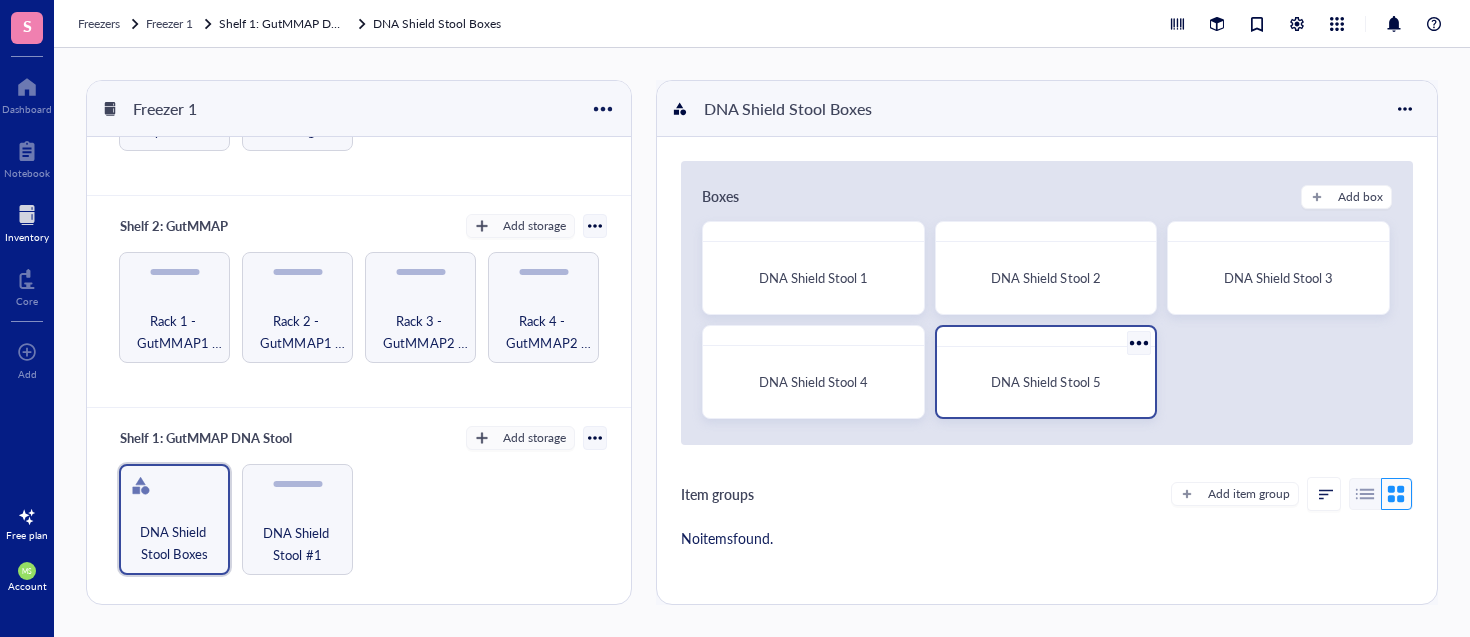 click on "DNA Shield Stool 5" at bounding box center [1046, 382] 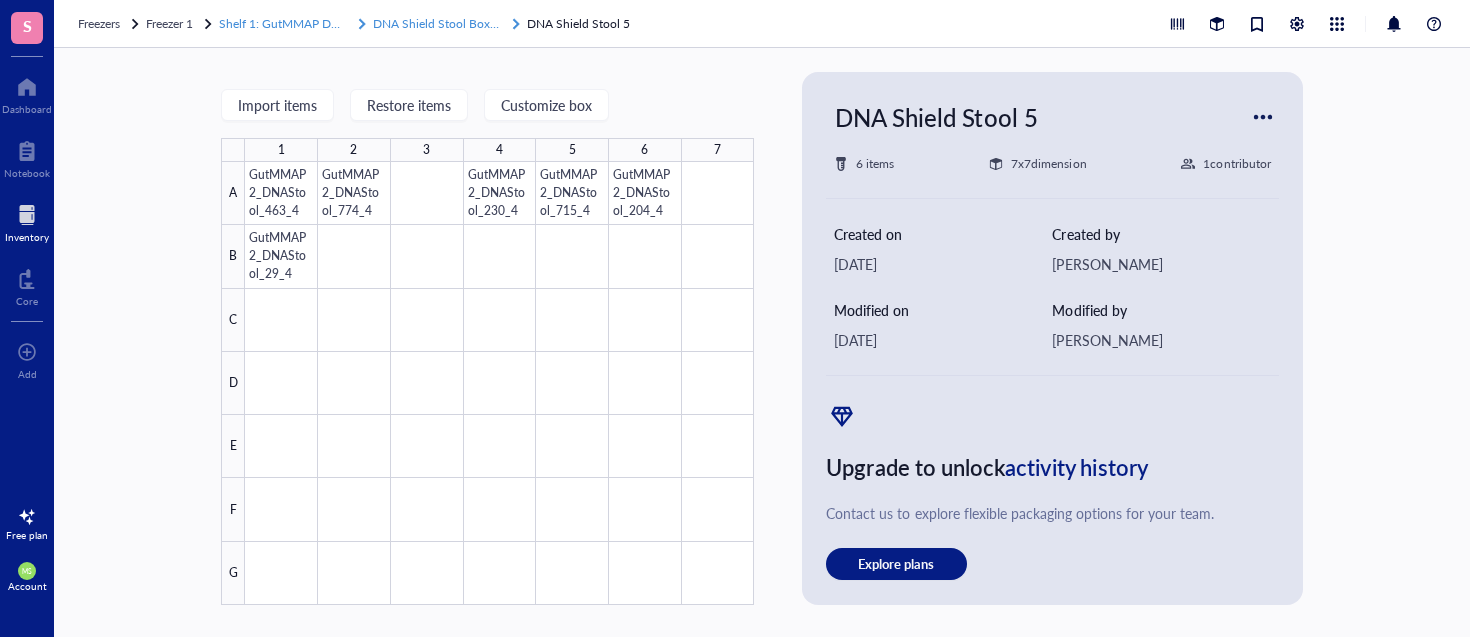 click on "DNA Shield Stool Boxes" at bounding box center (437, 23) 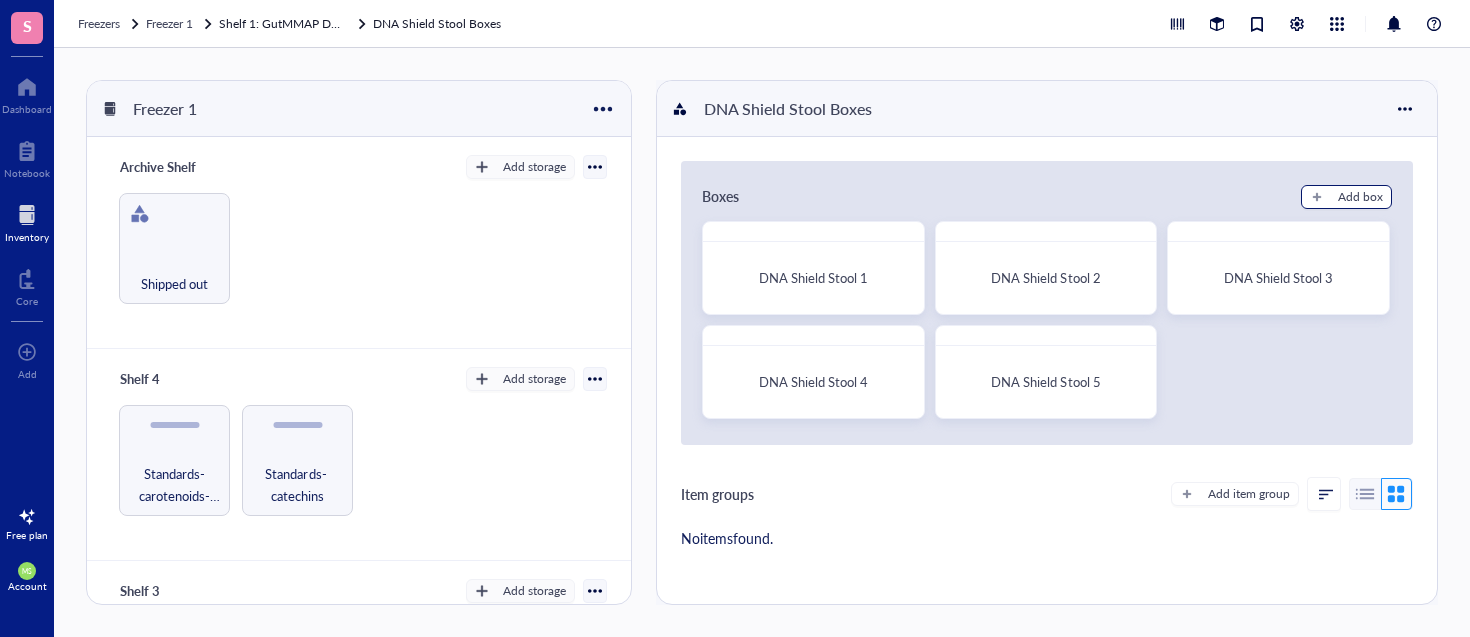 click on "Add box" at bounding box center [1360, 197] 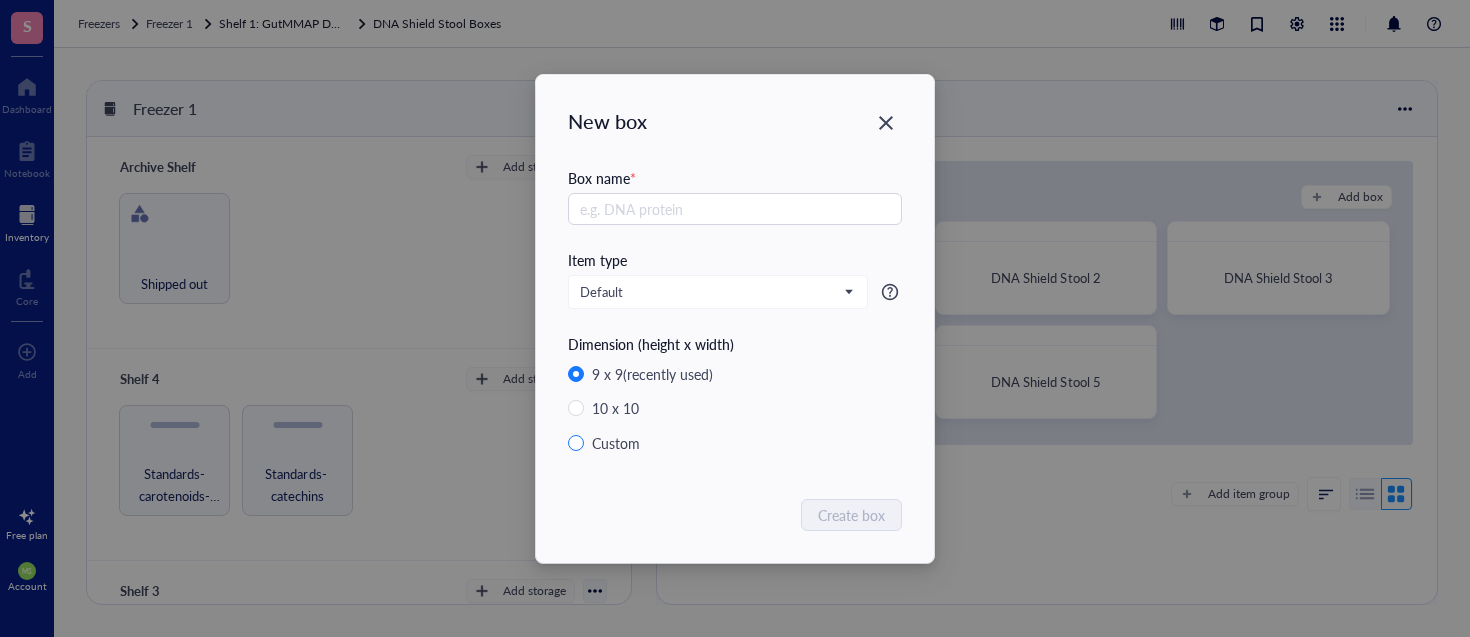 click on "Custom" at bounding box center [616, 443] 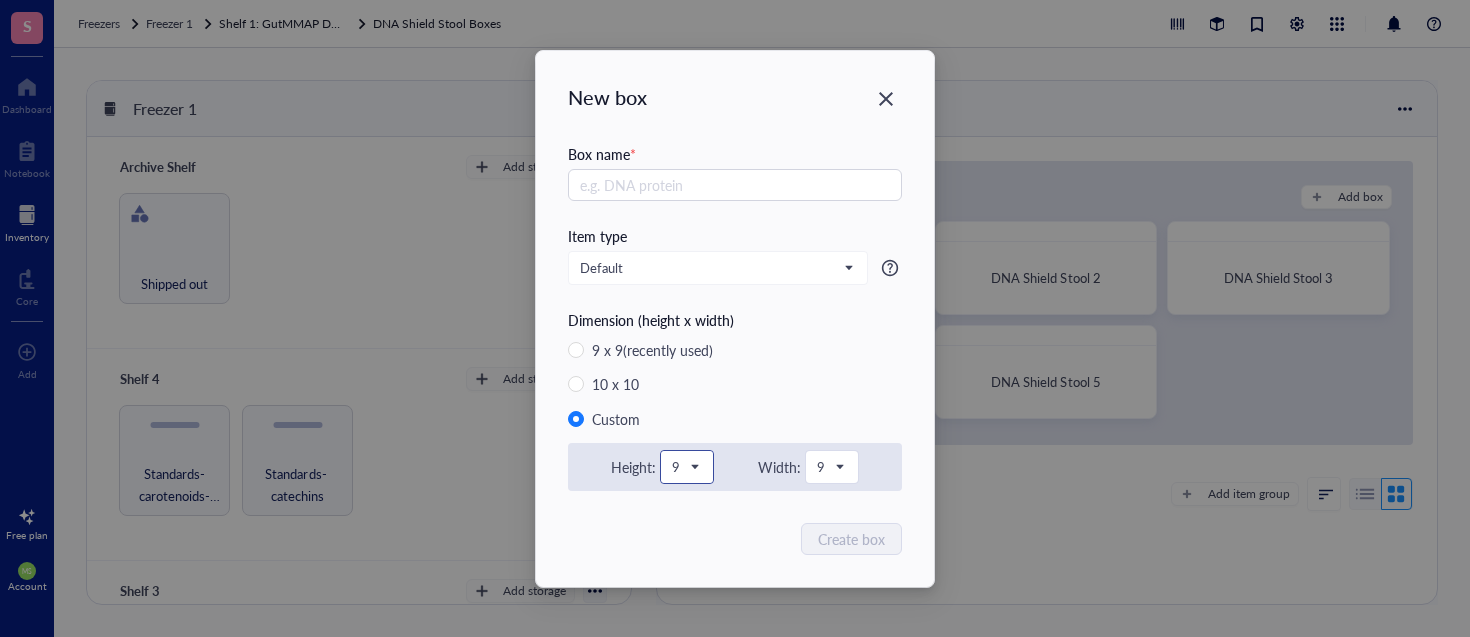 click on "9" at bounding box center (685, 467) 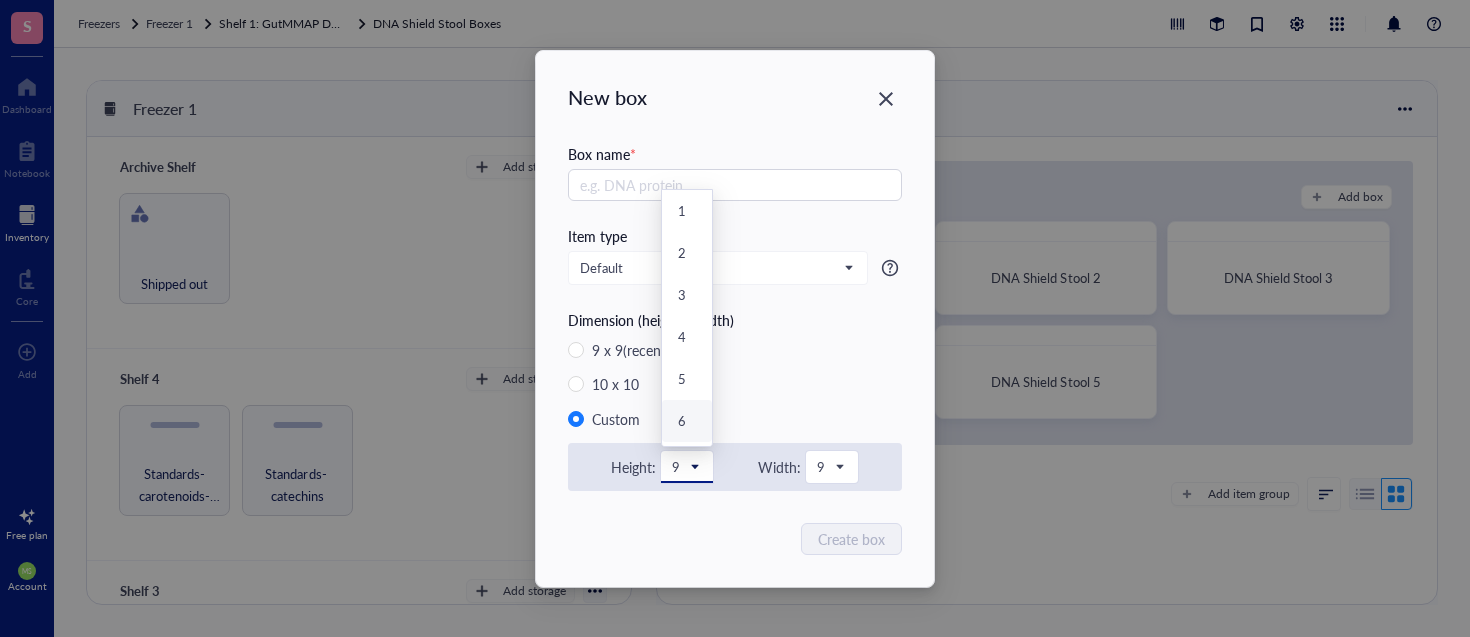 scroll, scrollTop: 105, scrollLeft: 0, axis: vertical 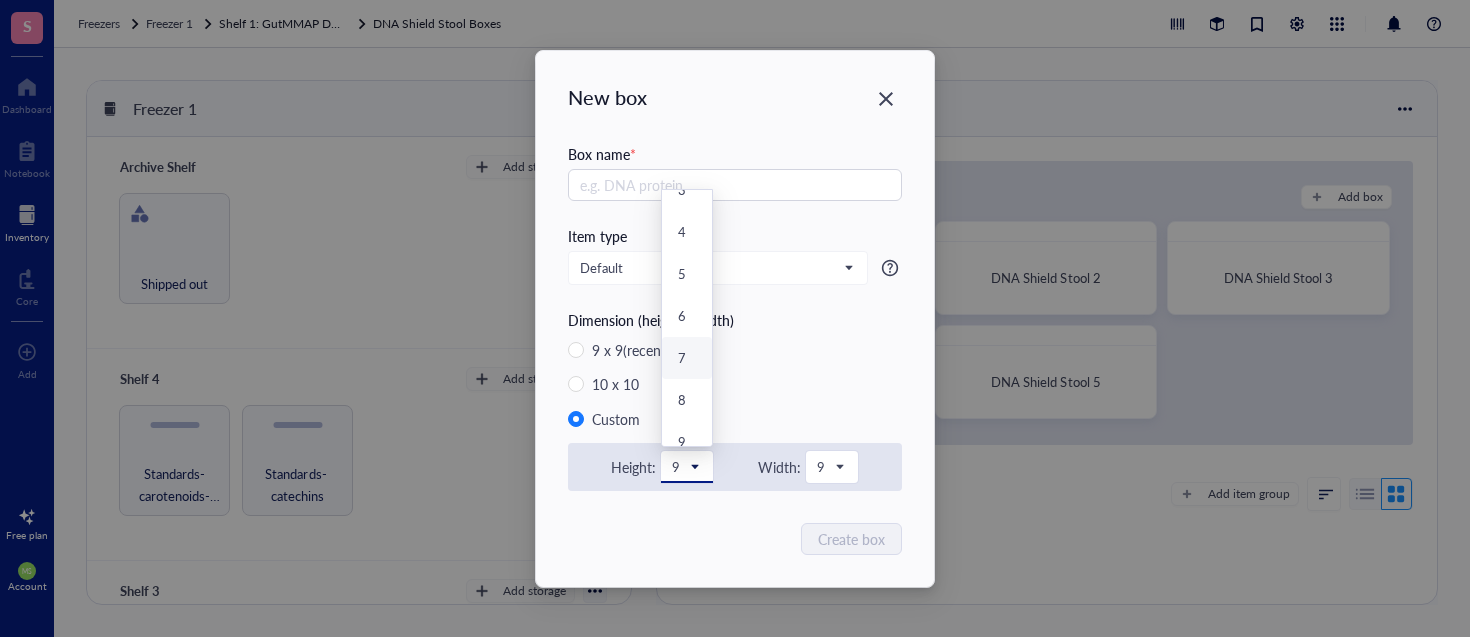 click on "7" at bounding box center [687, 358] 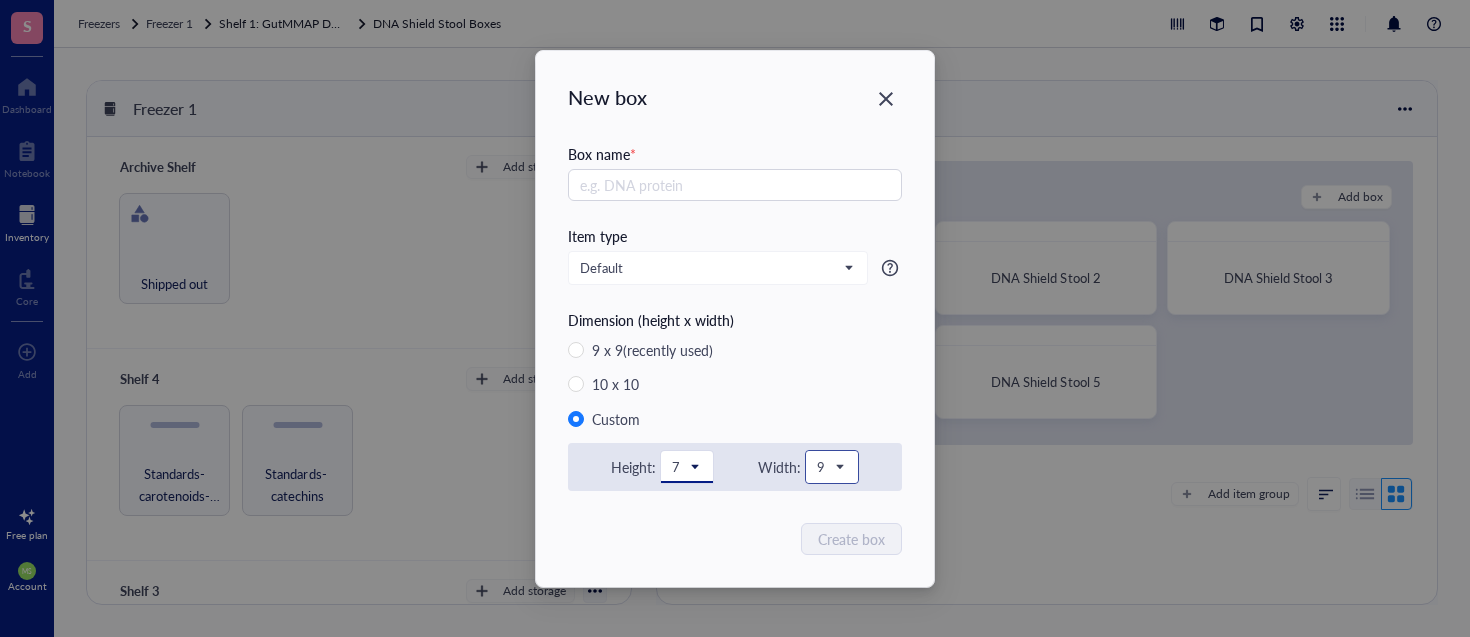 click at bounding box center [832, 467] 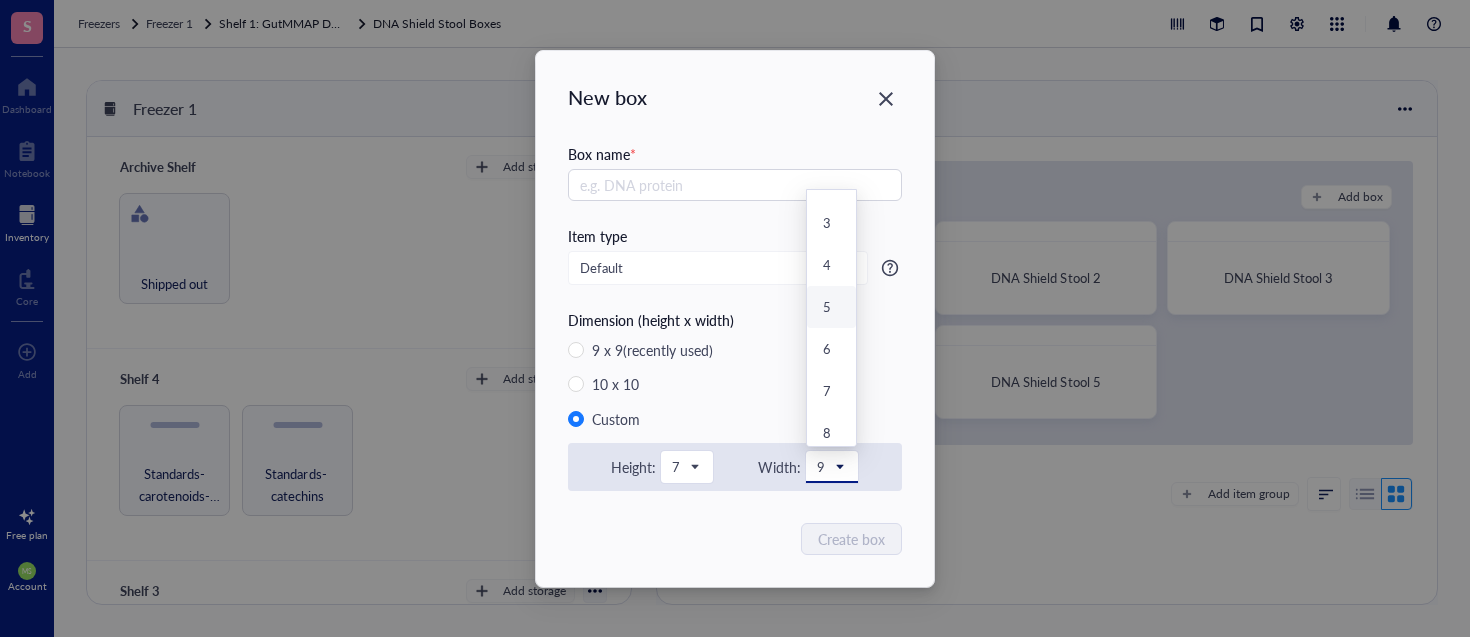 scroll, scrollTop: 83, scrollLeft: 0, axis: vertical 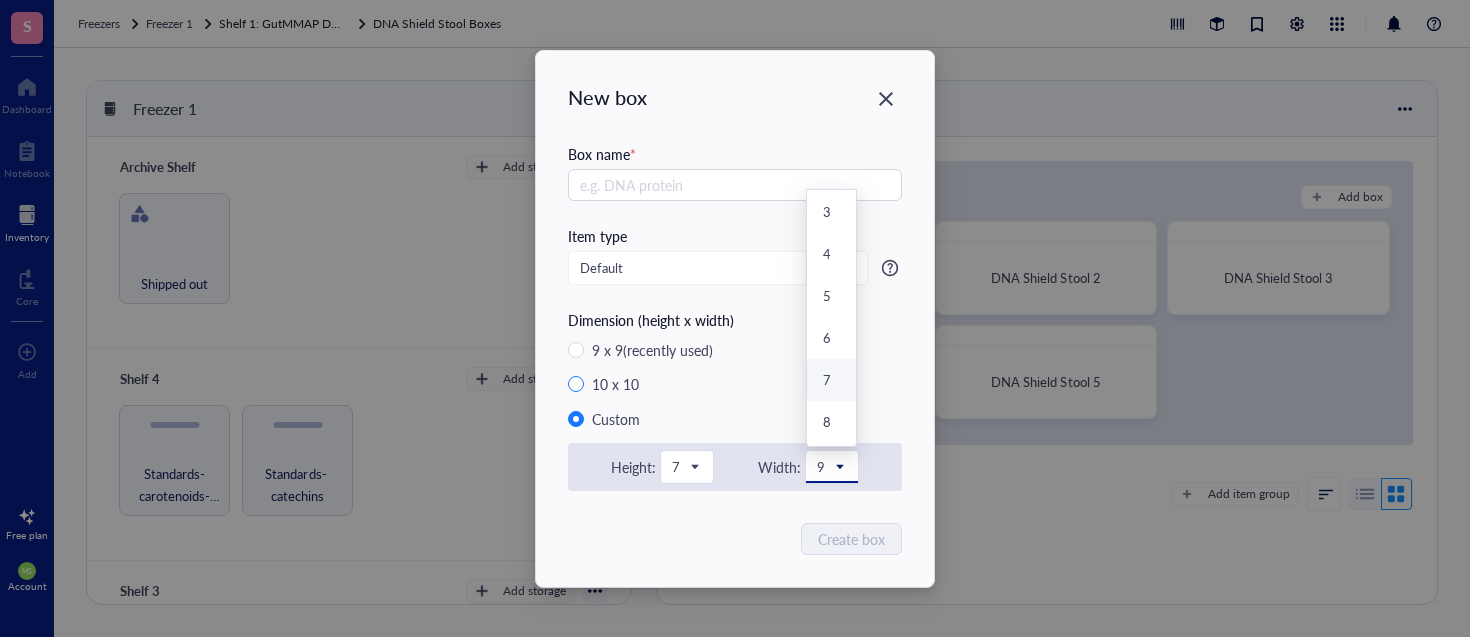 click on "7" at bounding box center (832, 380) 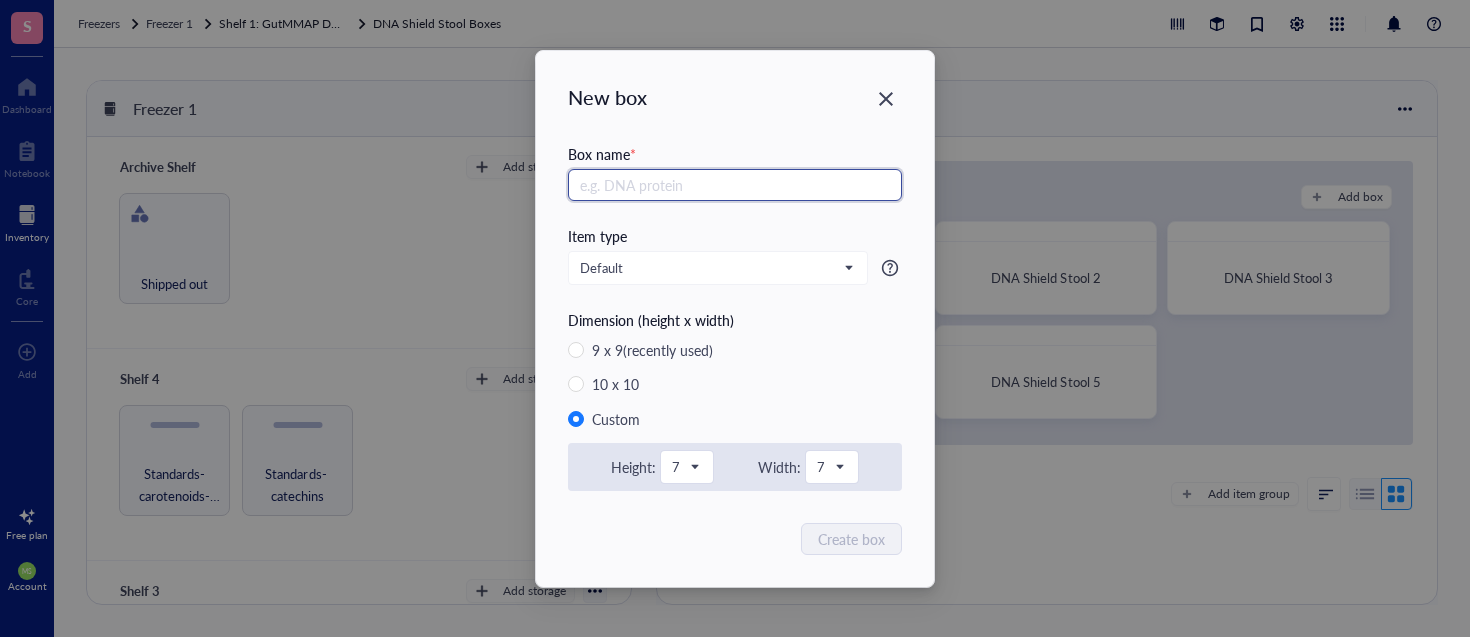 click at bounding box center [735, 185] 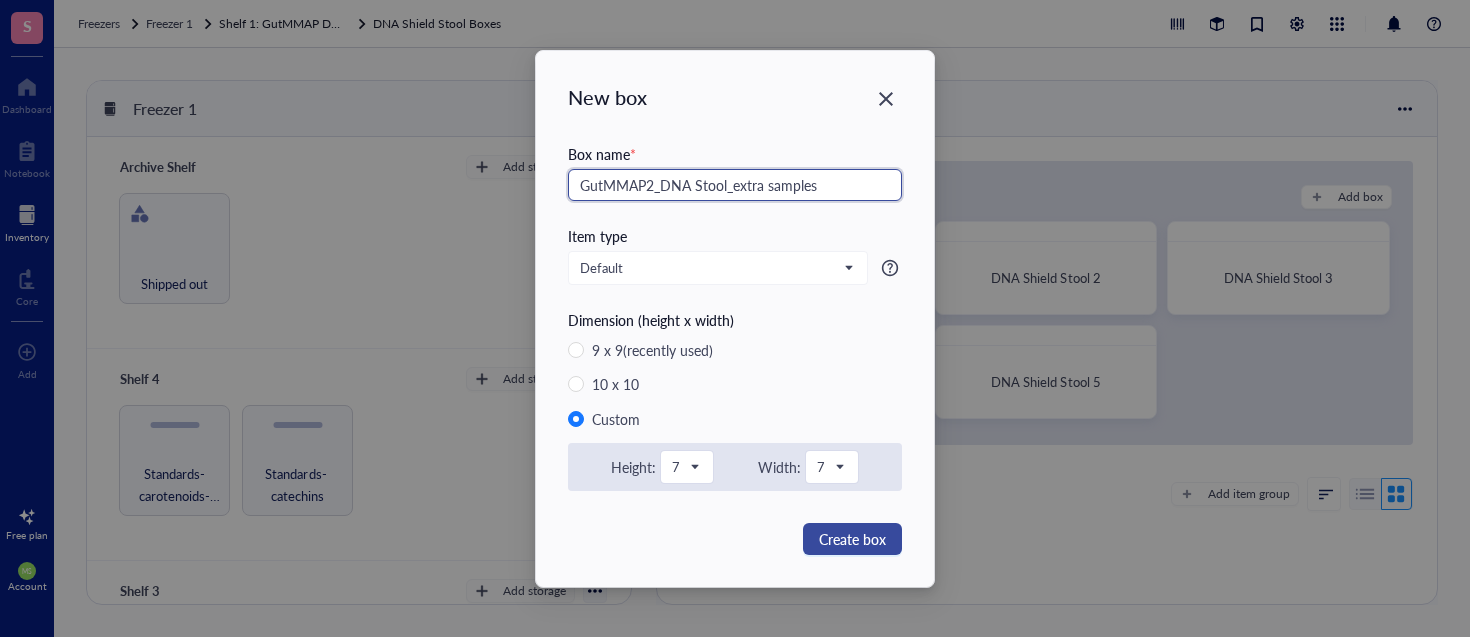 type on "GutMMAP2_DNA Stool_extra samples" 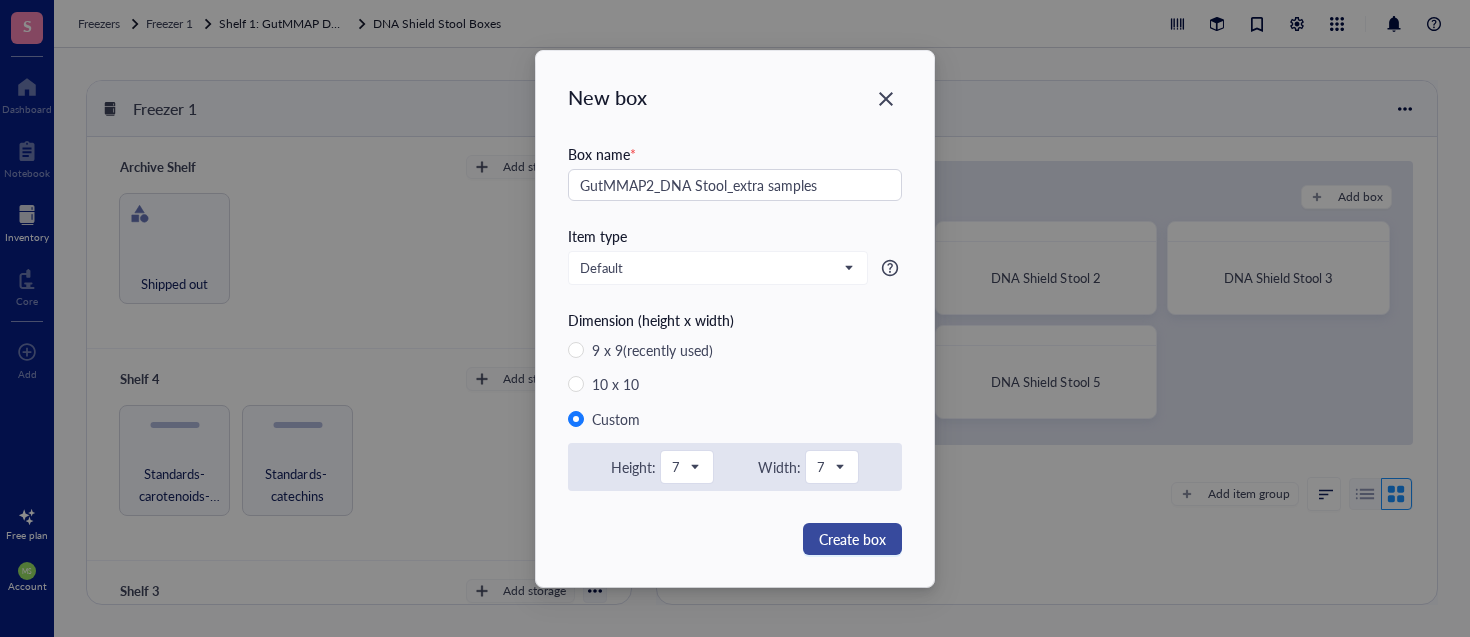 click on "Create box" at bounding box center [852, 539] 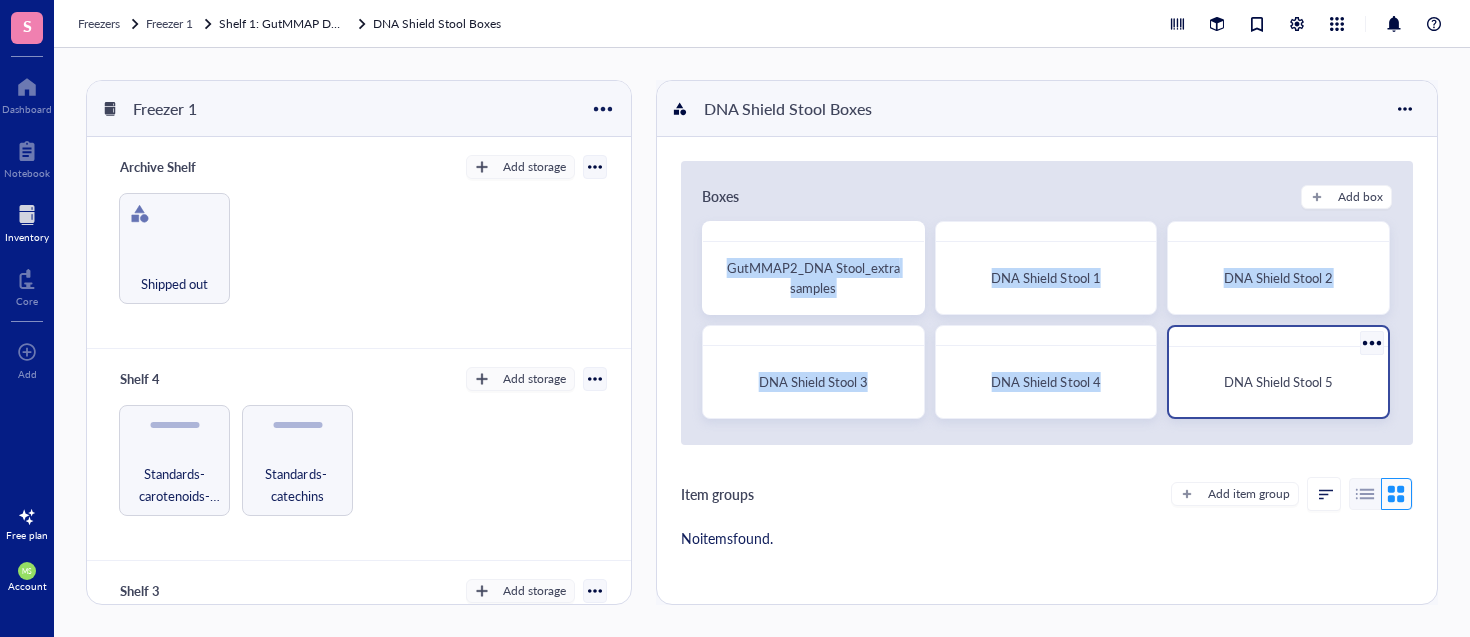 drag, startPoint x: 833, startPoint y: 233, endPoint x: 1236, endPoint y: 349, distance: 419.3626 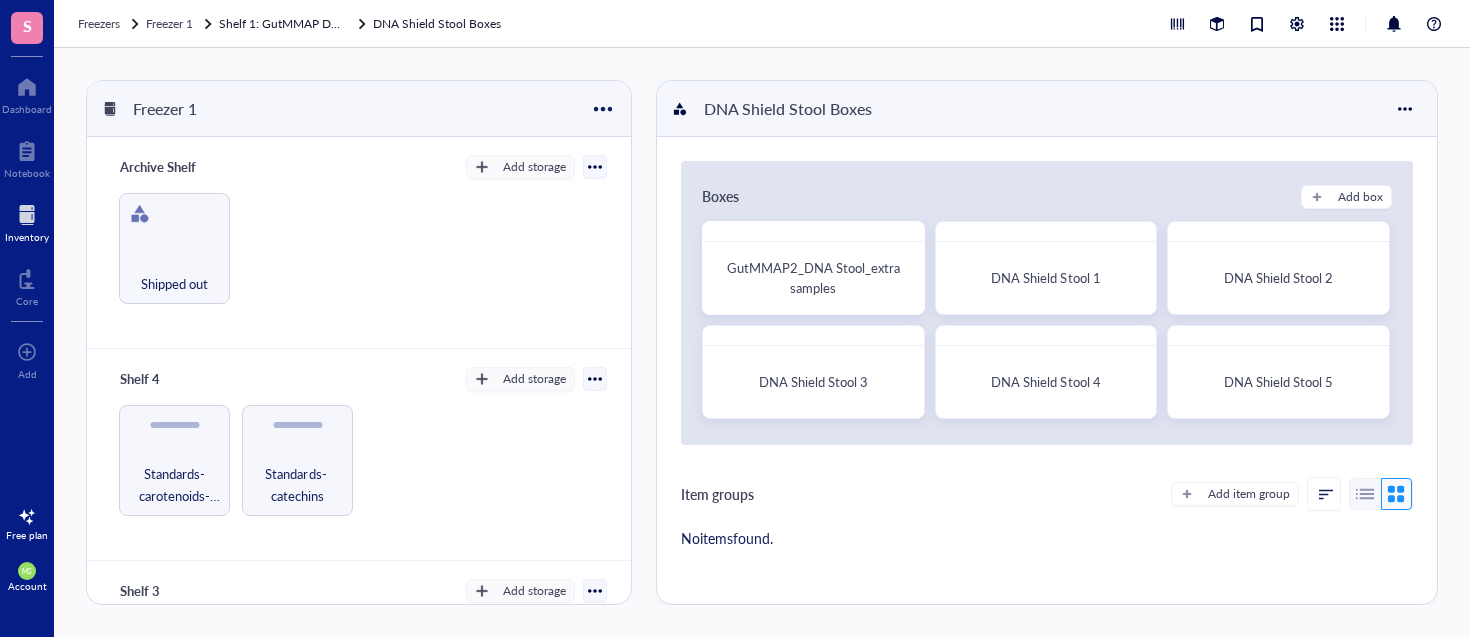 click on "Boxes Add box GutMMAP2_DNA Stool_extra samples DNA Shield Stool 1 DNA Shield Stool 2 DNA Shield Stool 3 DNA Shield Stool 4 DNA Shield Stool 5 Item groups Add item group No  items  found." at bounding box center [1047, 359] 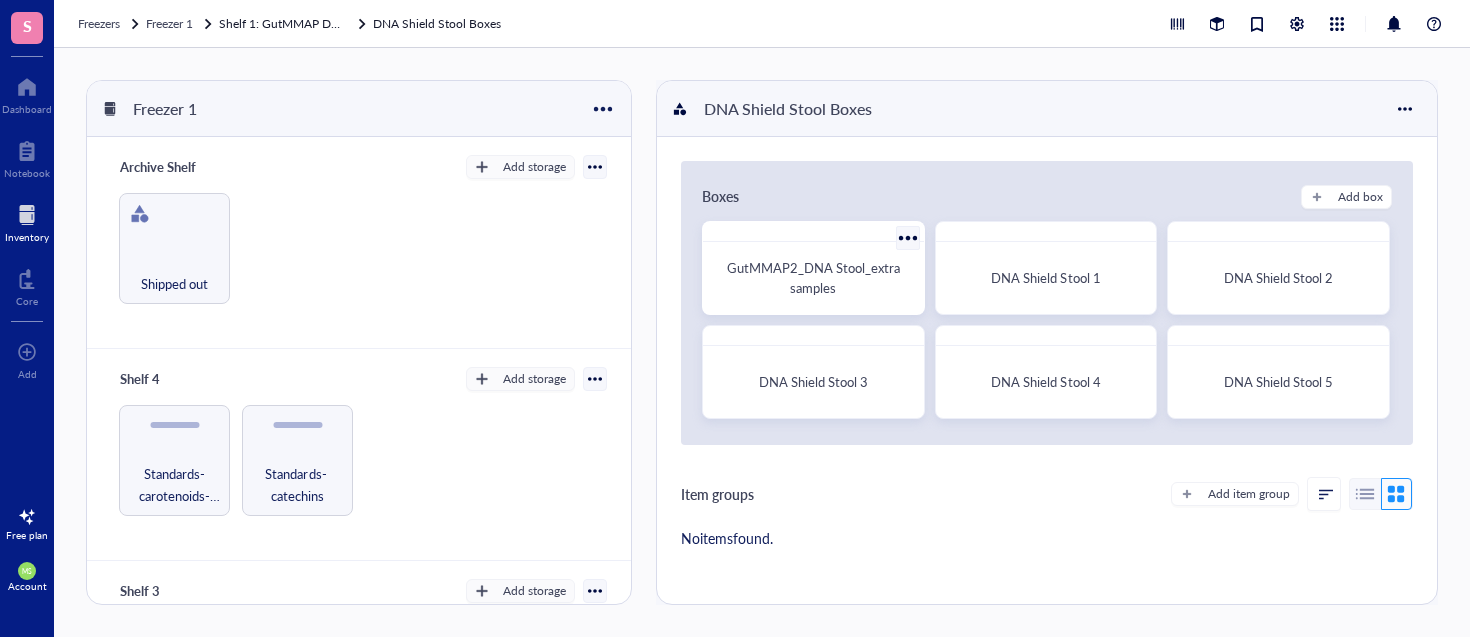 click at bounding box center (907, 237) 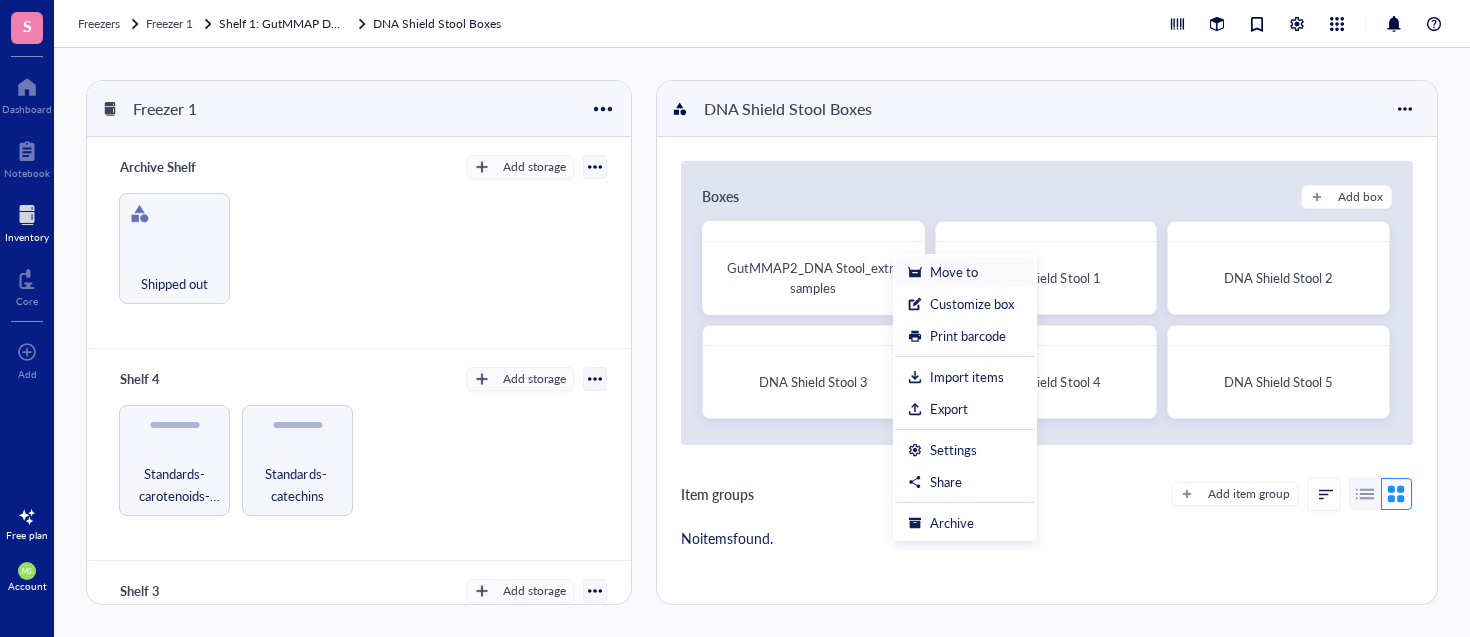 click on "Move to" at bounding box center [954, 272] 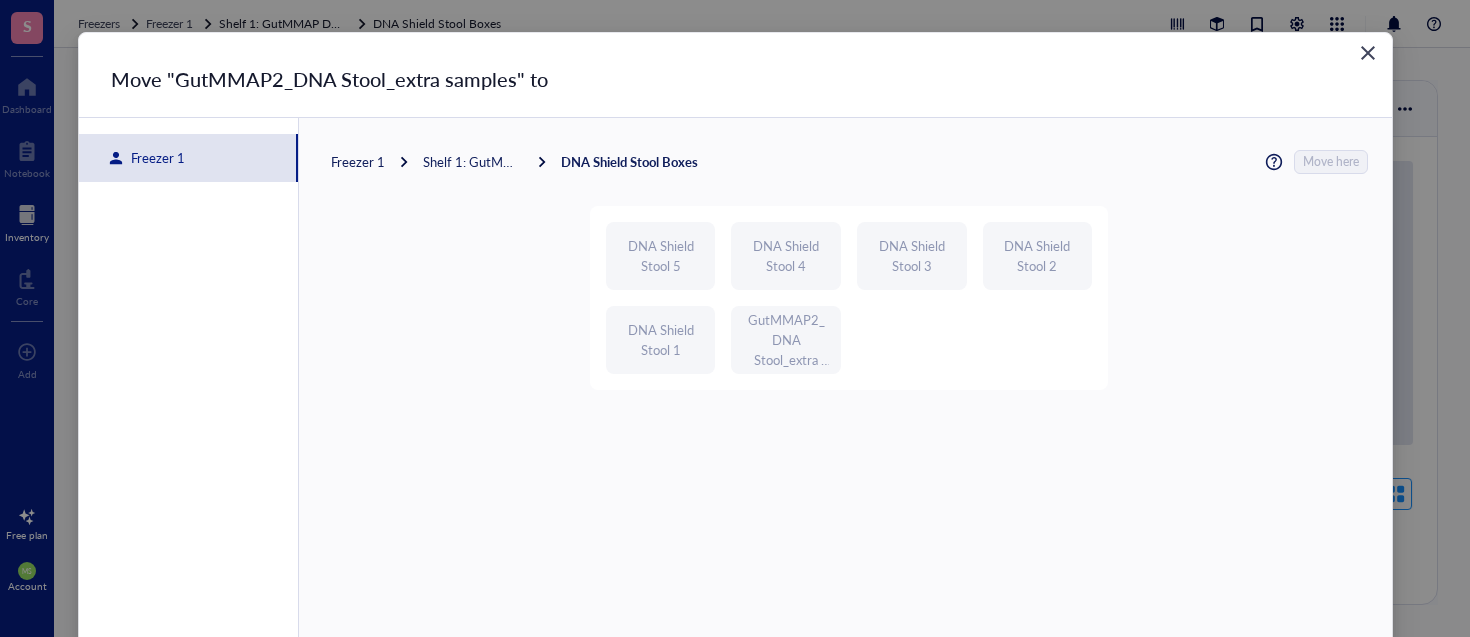 click at bounding box center [1368, 53] 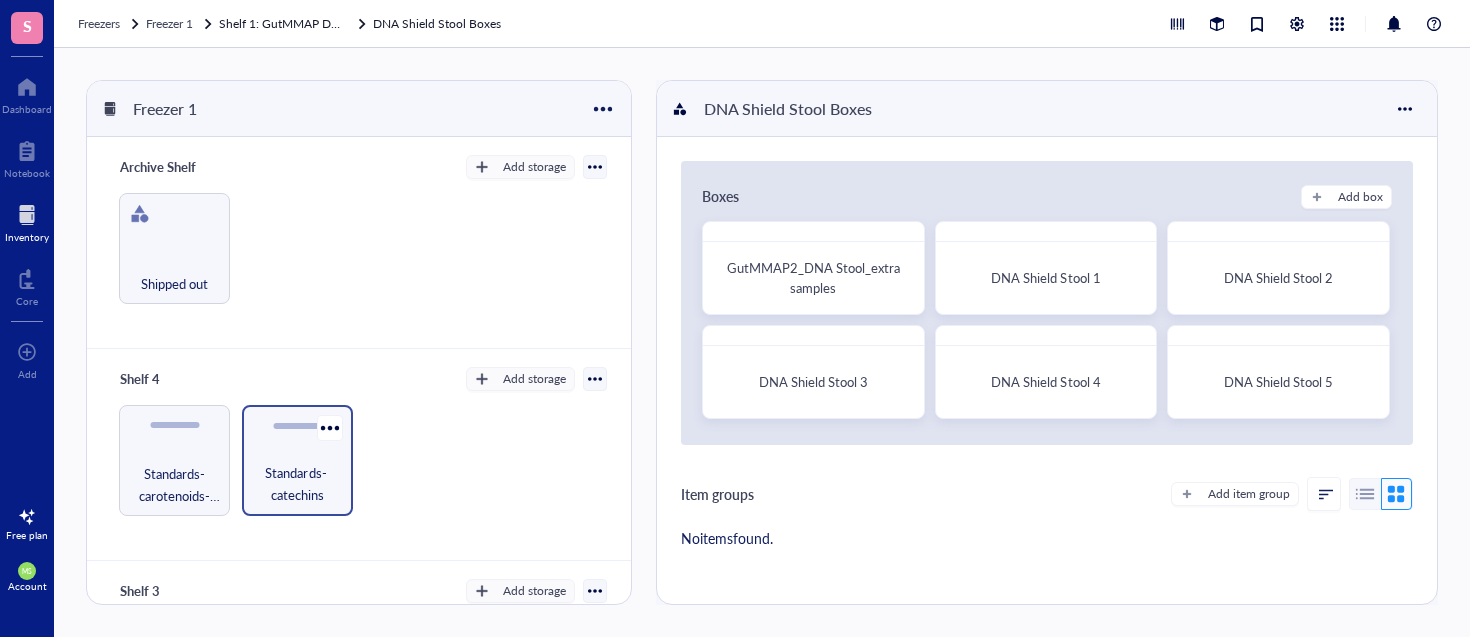 click on "Standards- catechins" at bounding box center [297, 484] 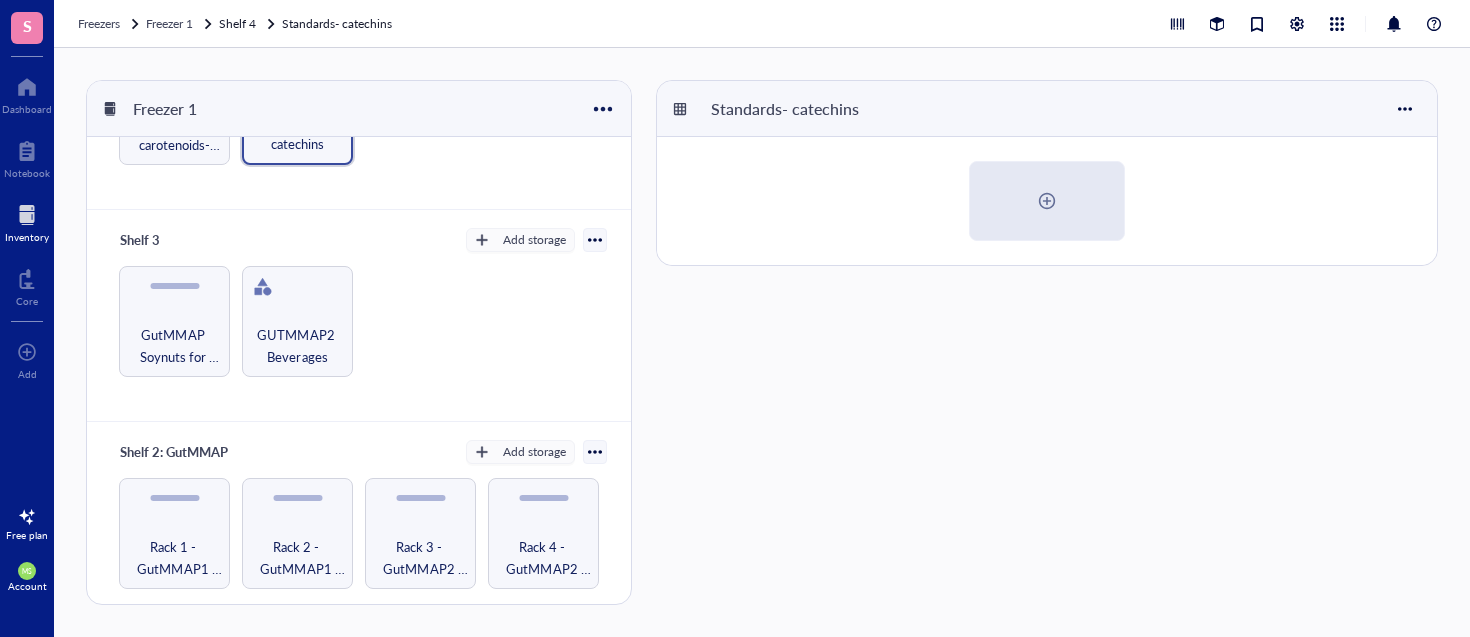 scroll, scrollTop: 577, scrollLeft: 0, axis: vertical 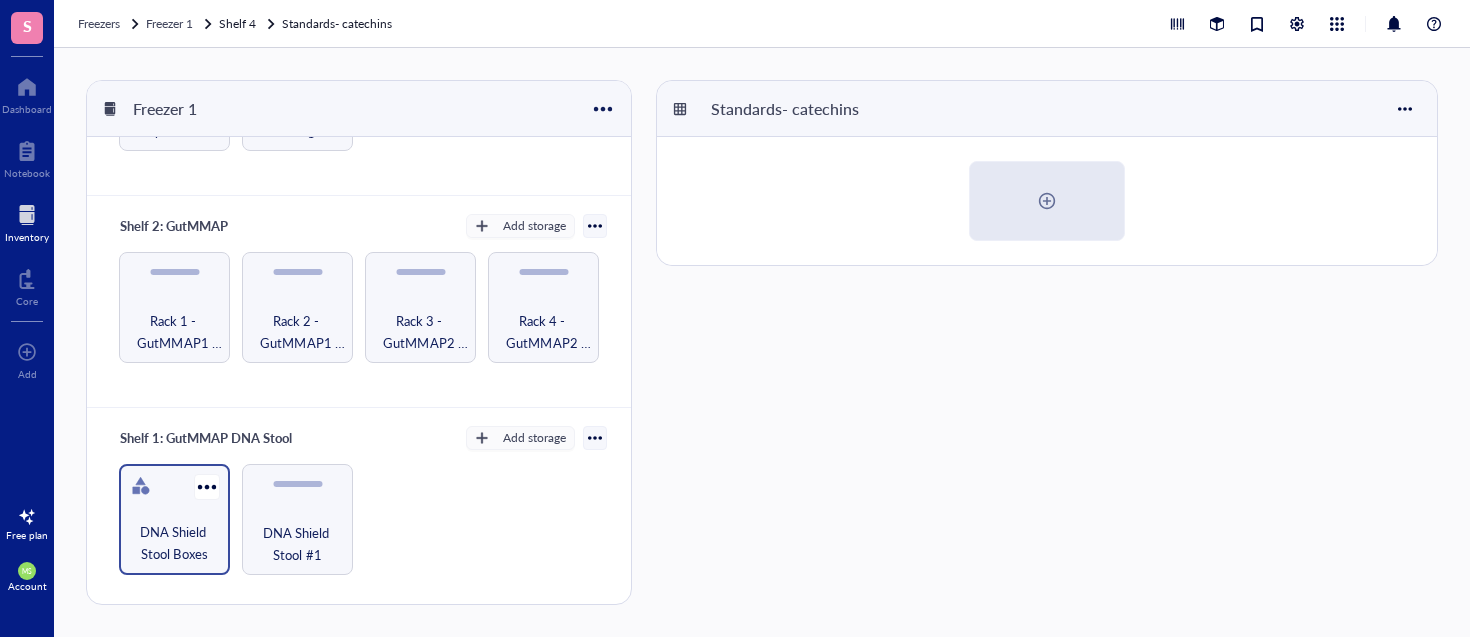 click on "DNA Shield Stool Boxes" at bounding box center (174, 543) 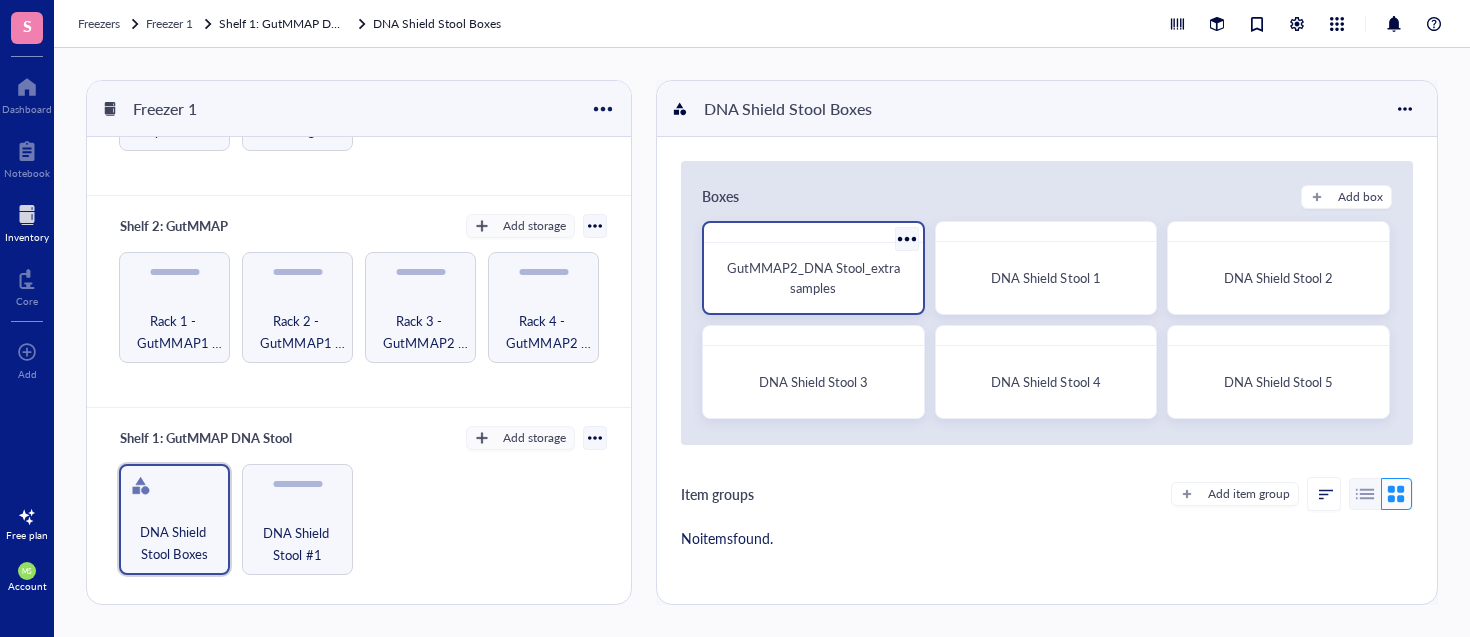 click on "GutMMAP2_DNA Stool_extra samples" at bounding box center (813, 278) 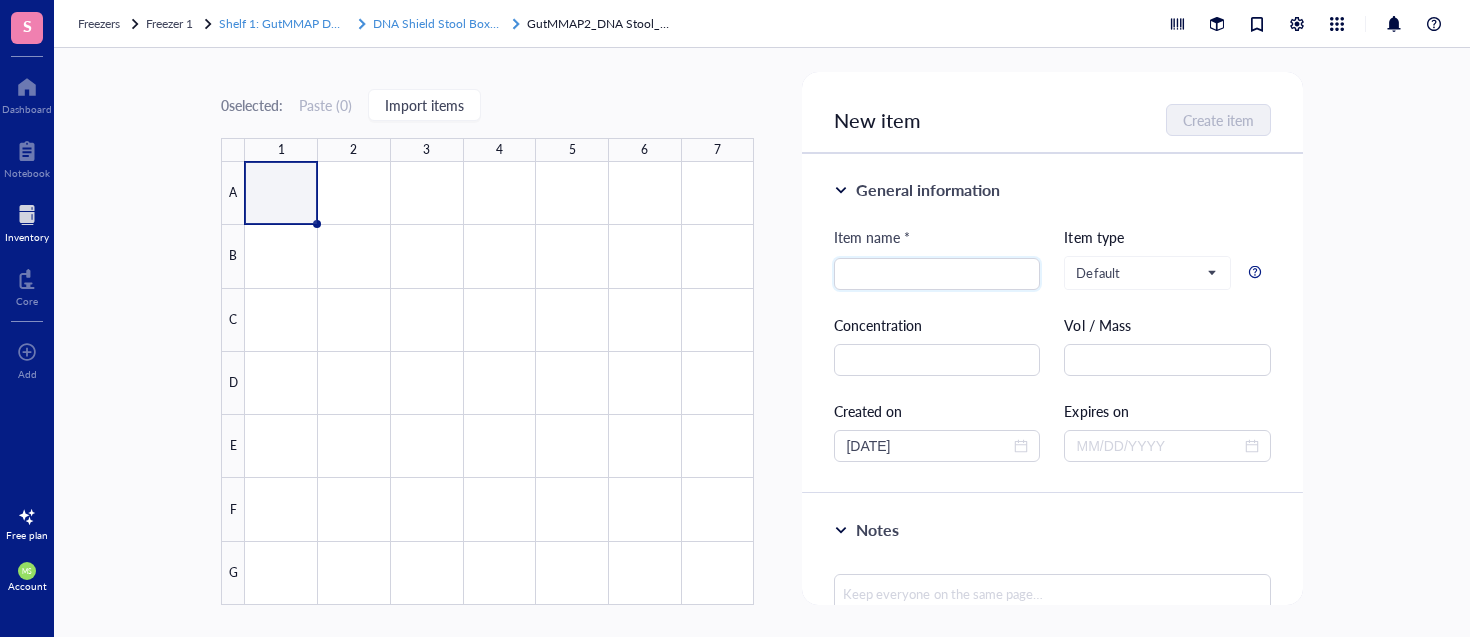click on "DNA Shield Stool Boxes" at bounding box center [437, 23] 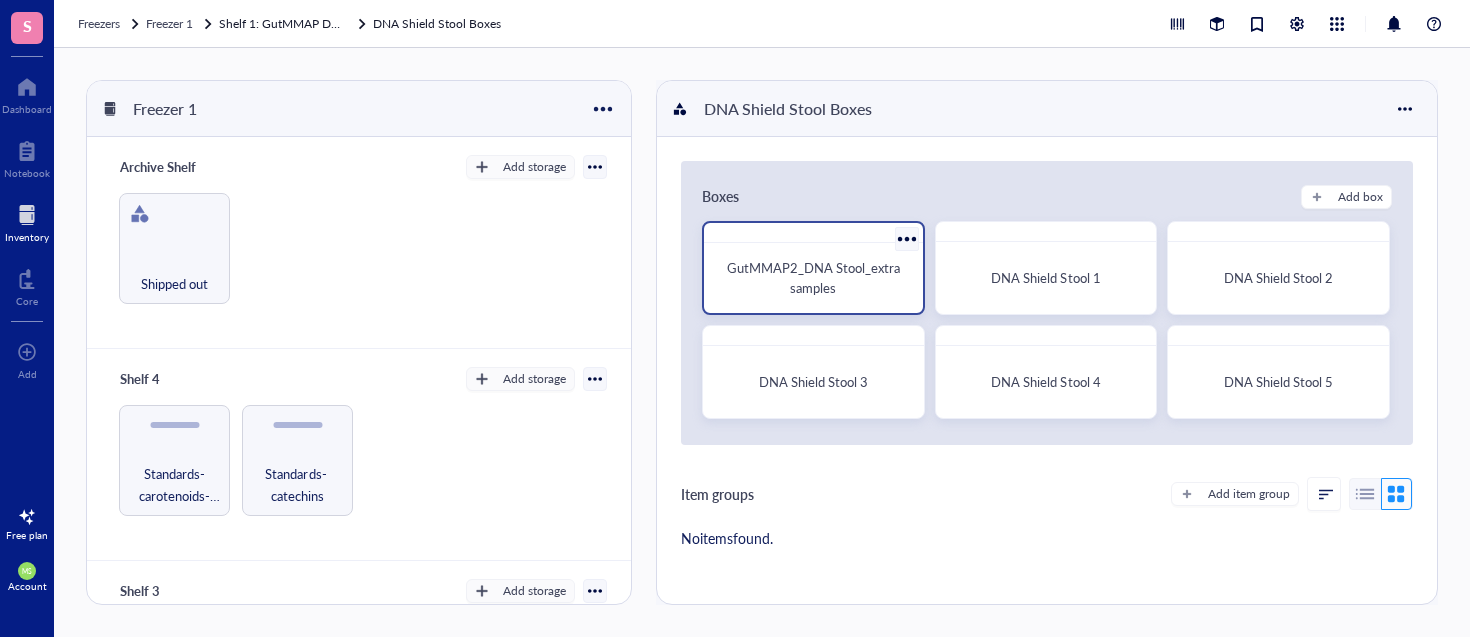 click at bounding box center (906, 238) 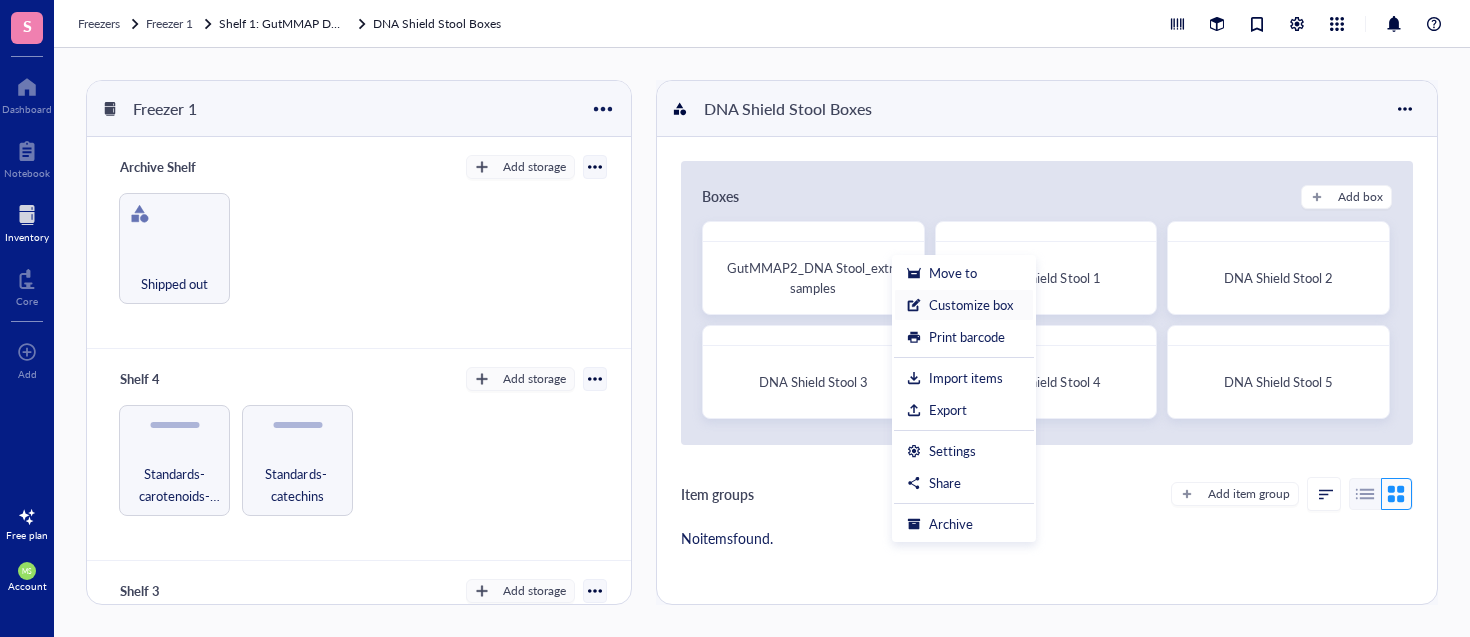 click on "Customize box" at bounding box center (971, 305) 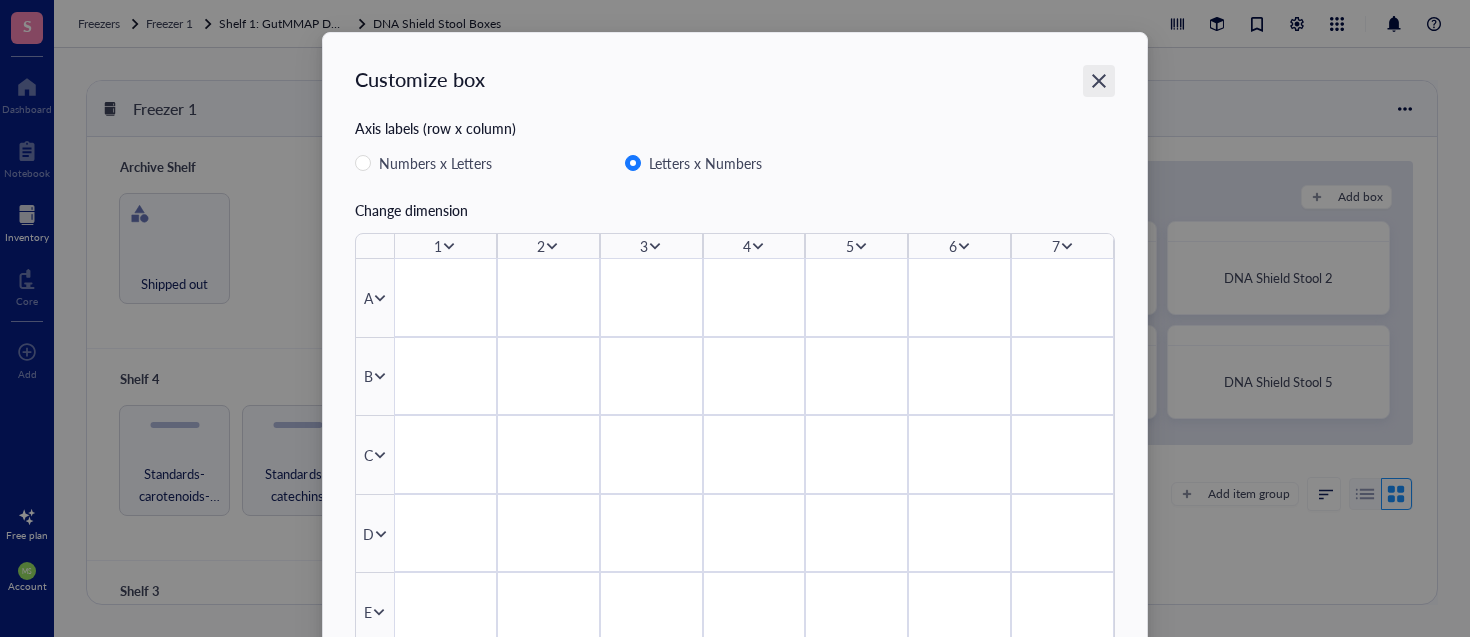 click 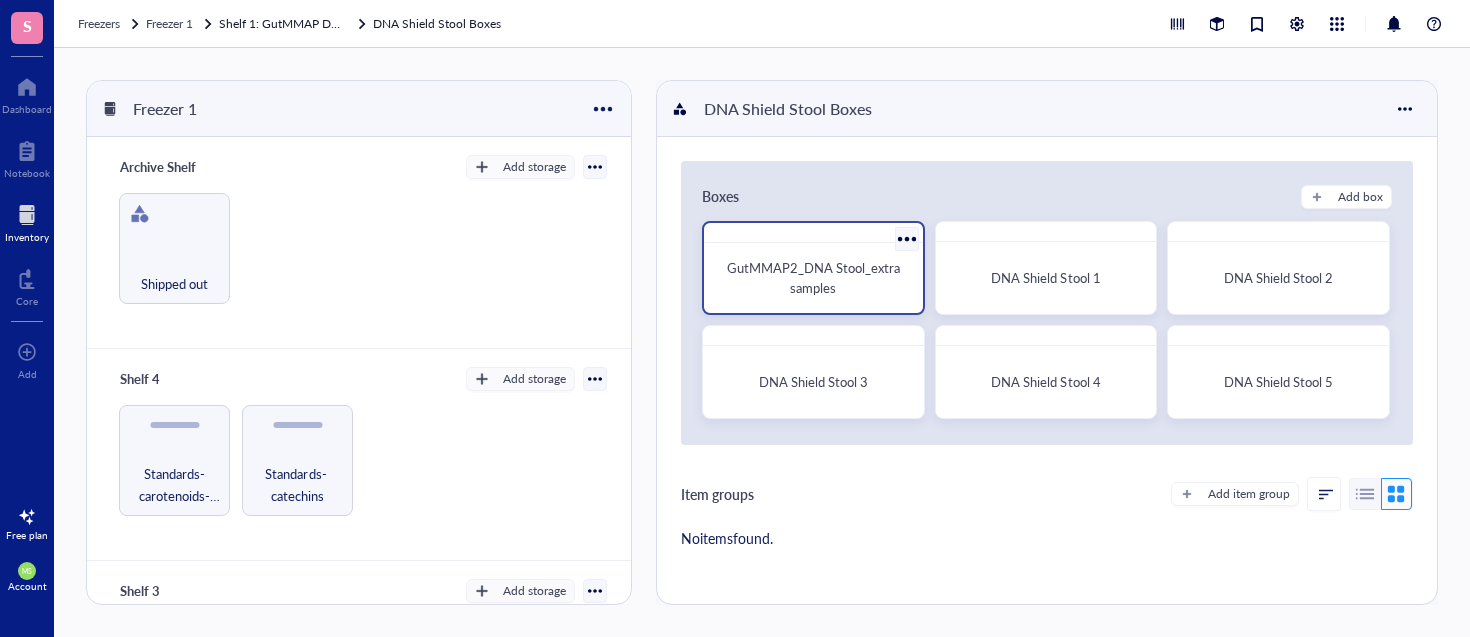 click at bounding box center (906, 238) 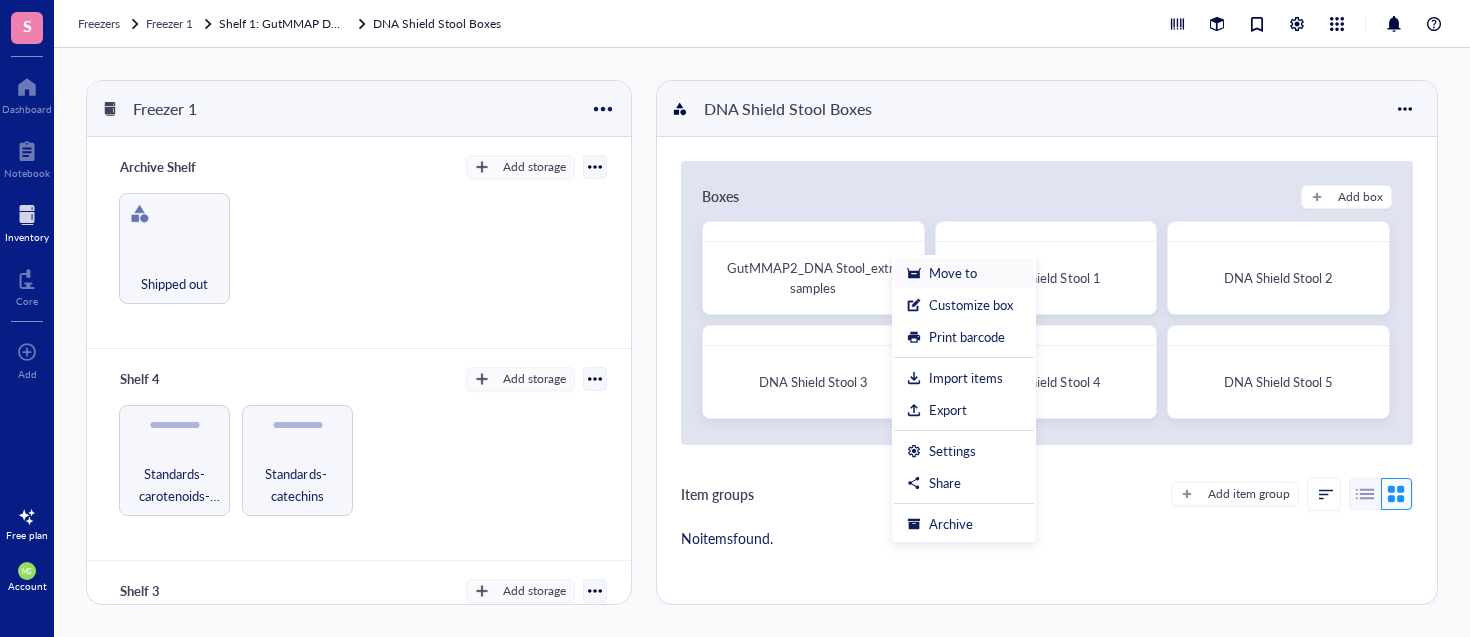 click on "Move to" at bounding box center [953, 273] 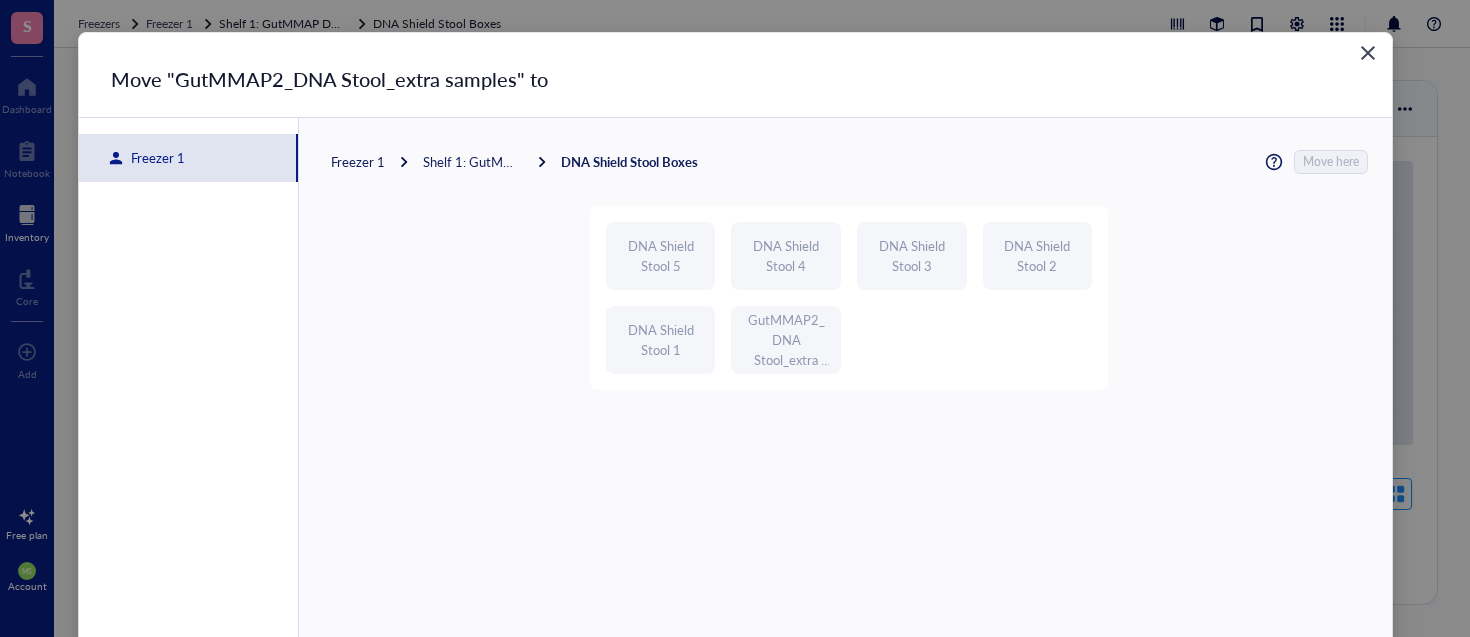 click at bounding box center (1368, 53) 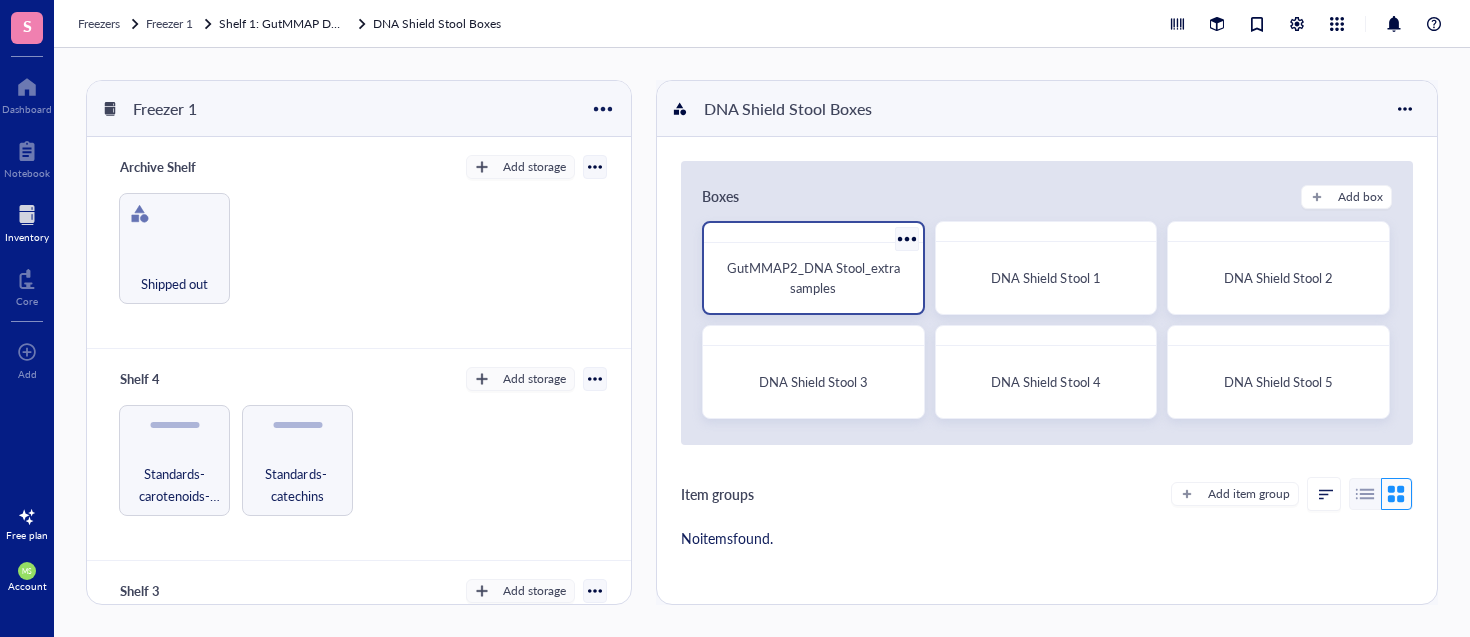 click on "GutMMAP2_DNA Stool_extra samples" at bounding box center [813, 278] 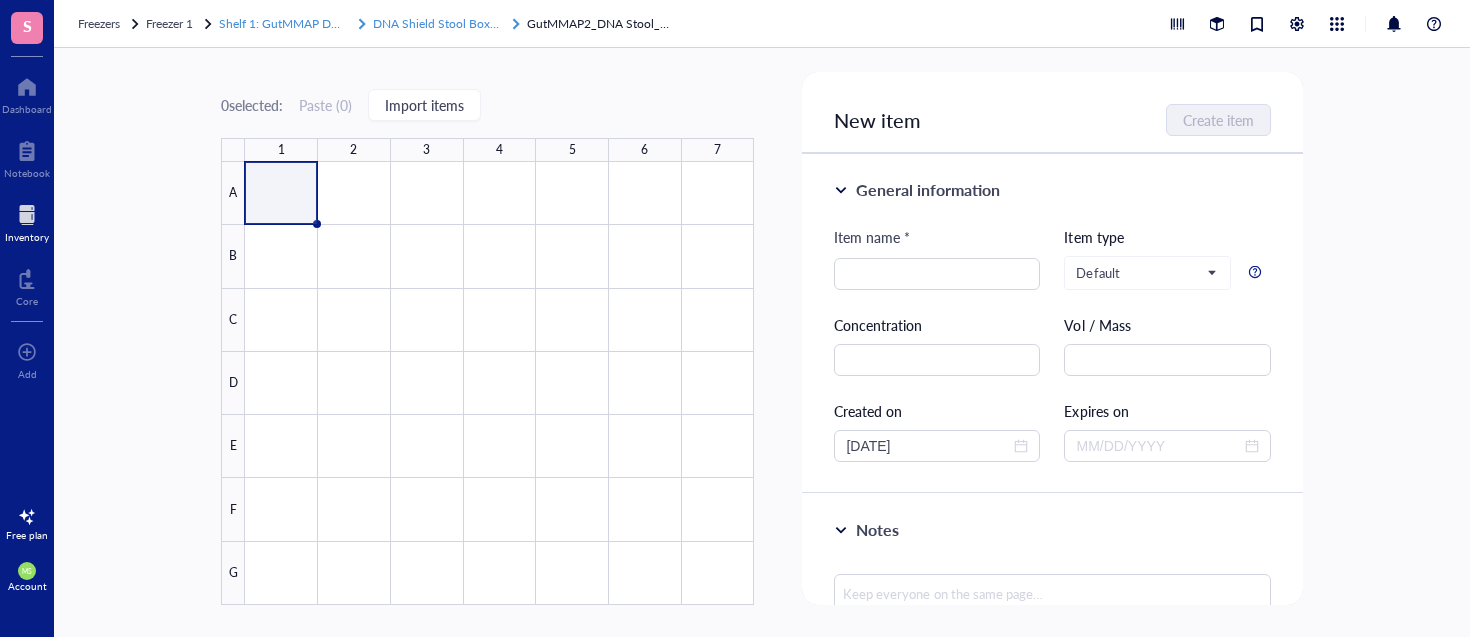 click on "DNA Shield Stool Boxes" at bounding box center (437, 23) 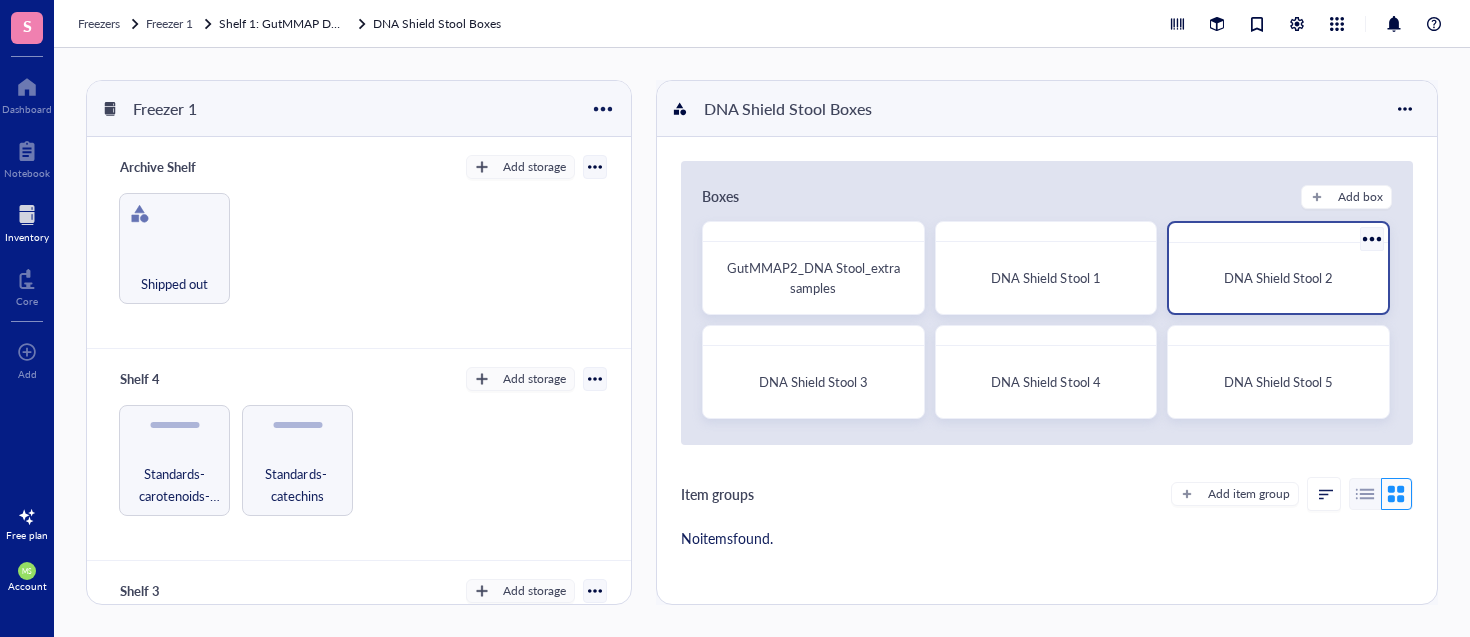 click on "DNA Shield Stool 2" at bounding box center [1278, 278] 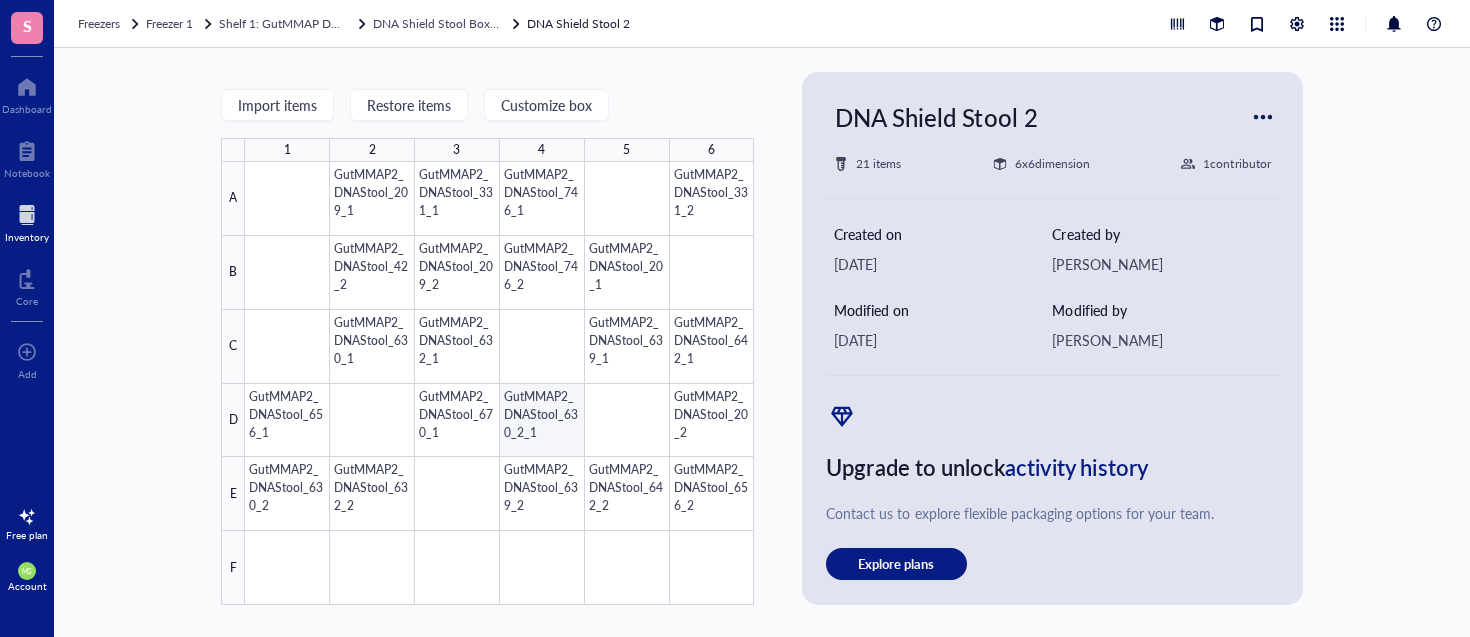 click at bounding box center [499, 383] 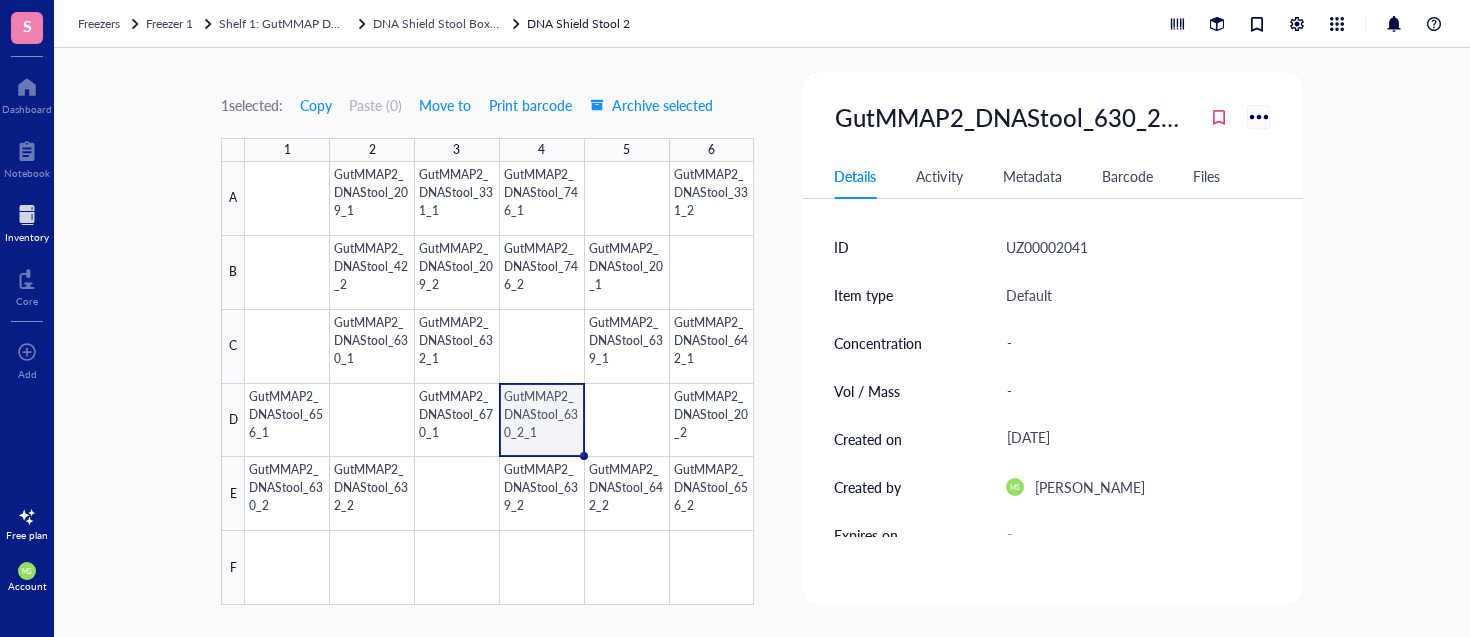 click at bounding box center [1258, 116] 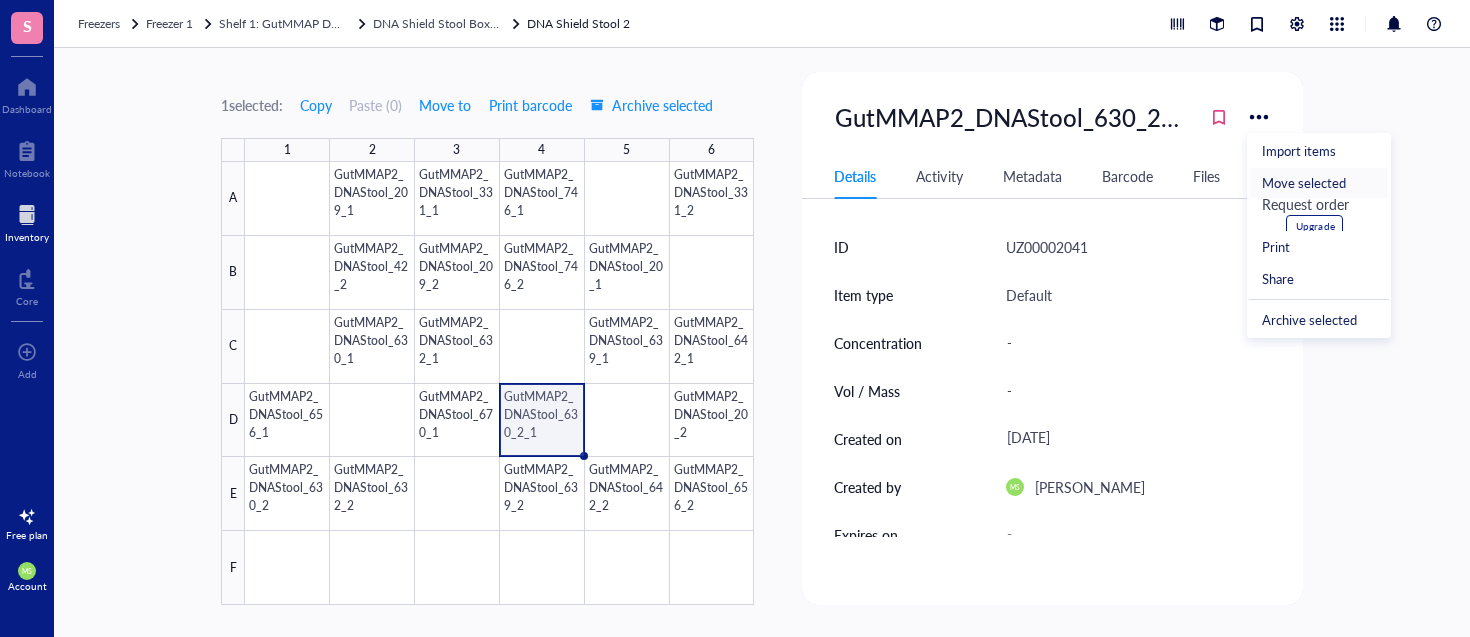 click on "Move selected" at bounding box center [1304, 183] 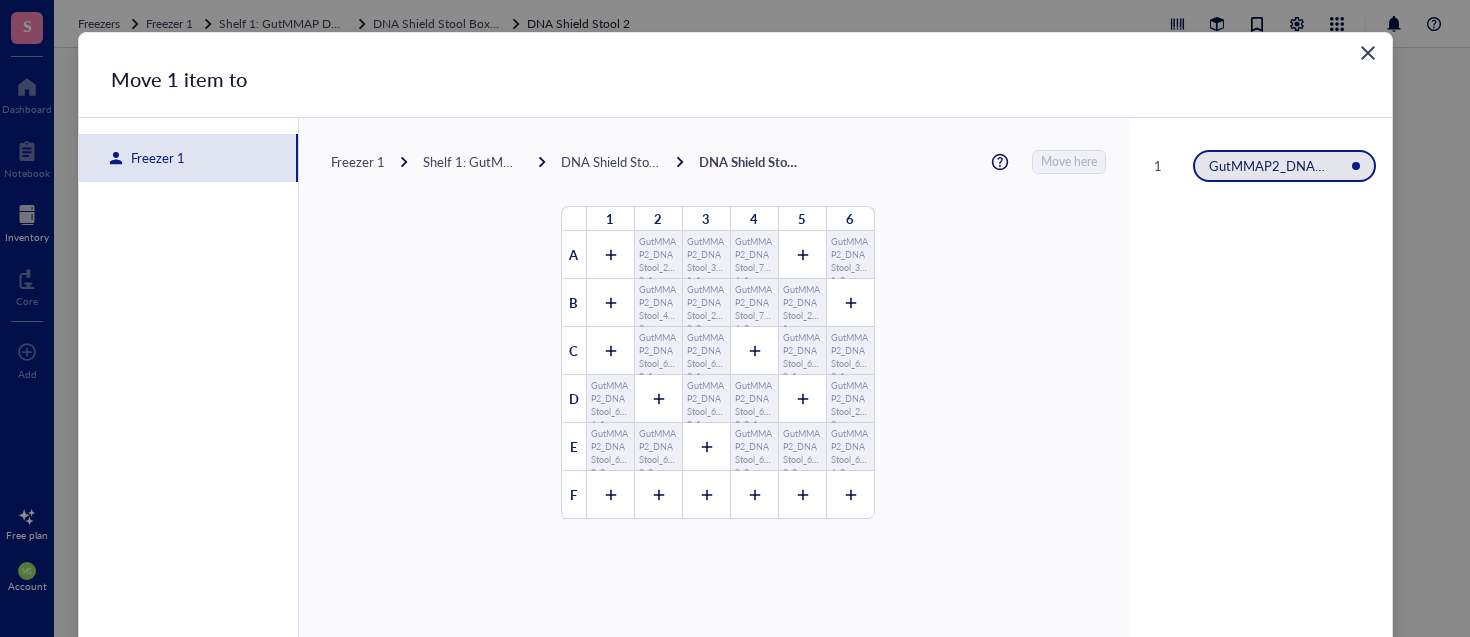 click on "DNA Shield Stool Boxes" at bounding box center (611, 162) 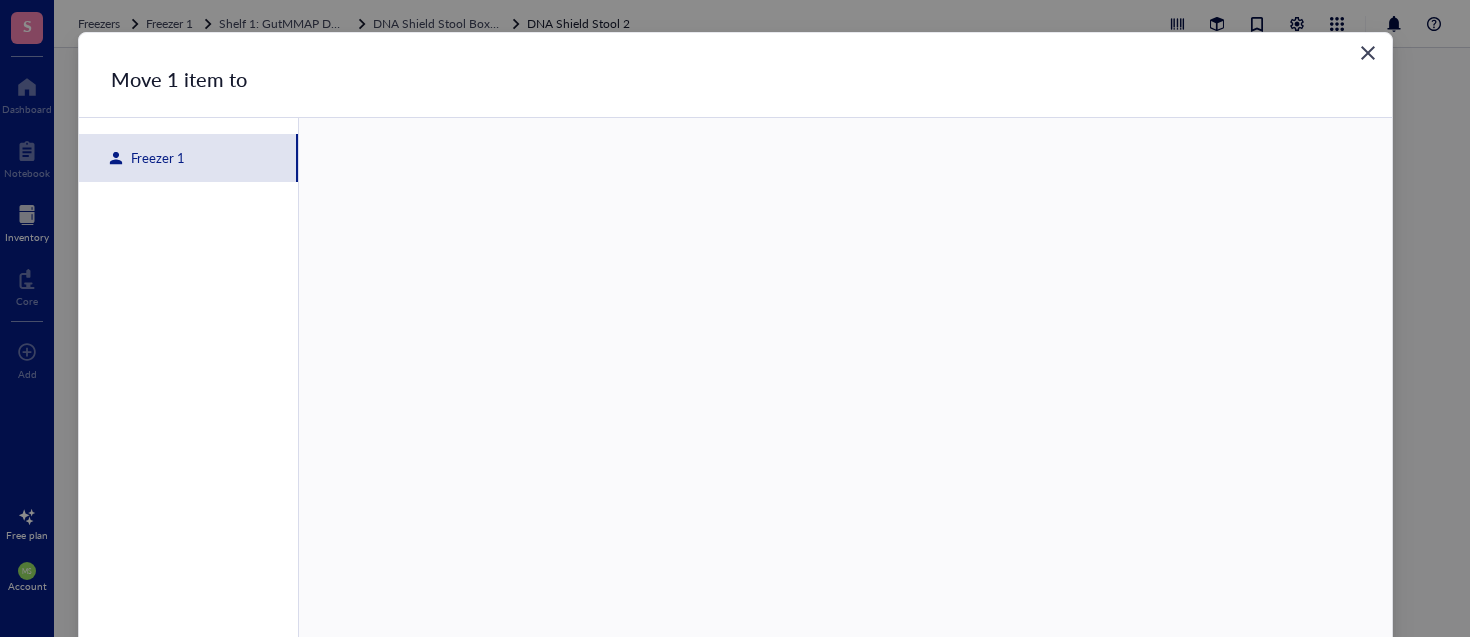 click on "Freezer 1" at bounding box center (154, 158) 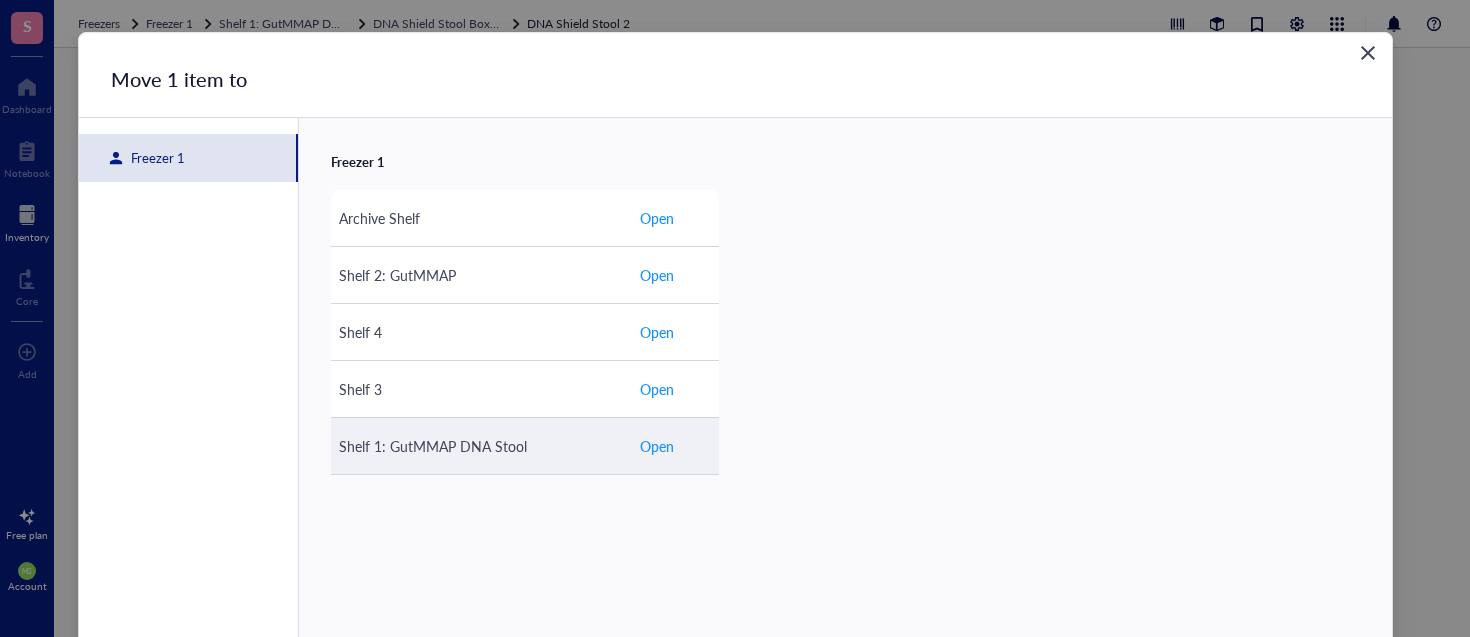 click on "Open" at bounding box center (657, 446) 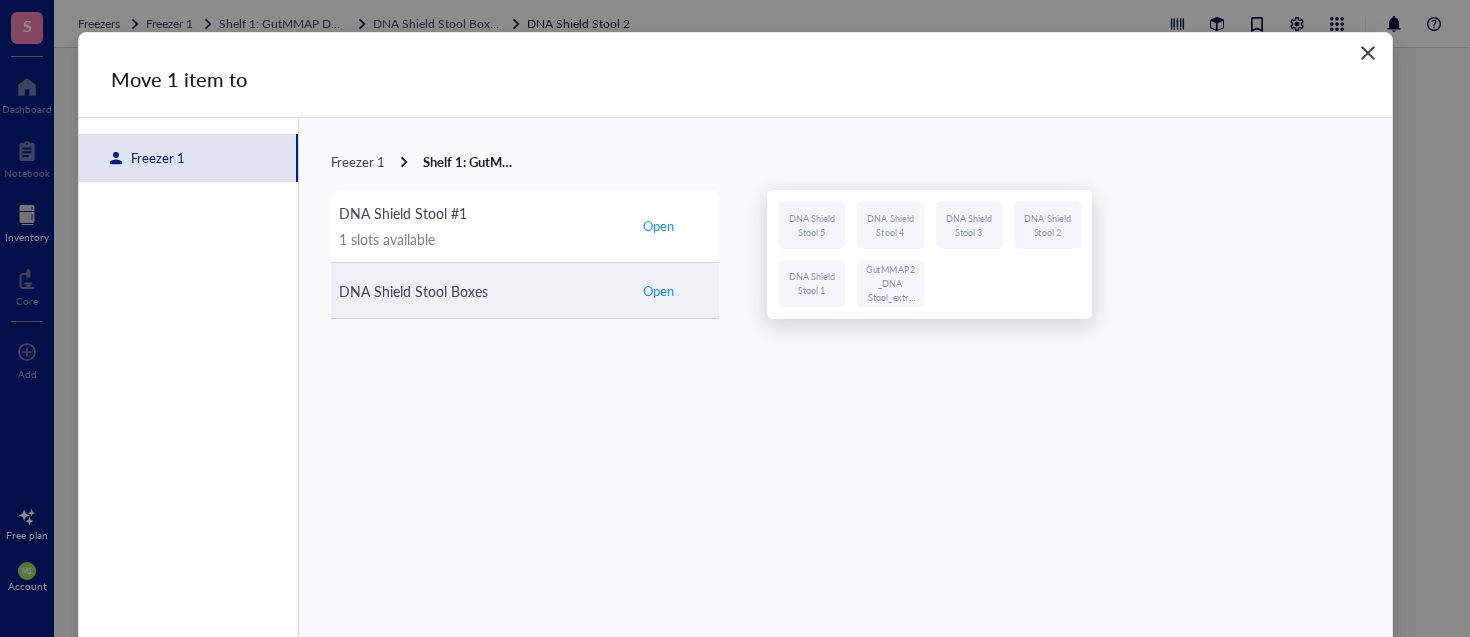 click on "Open" at bounding box center [658, 291] 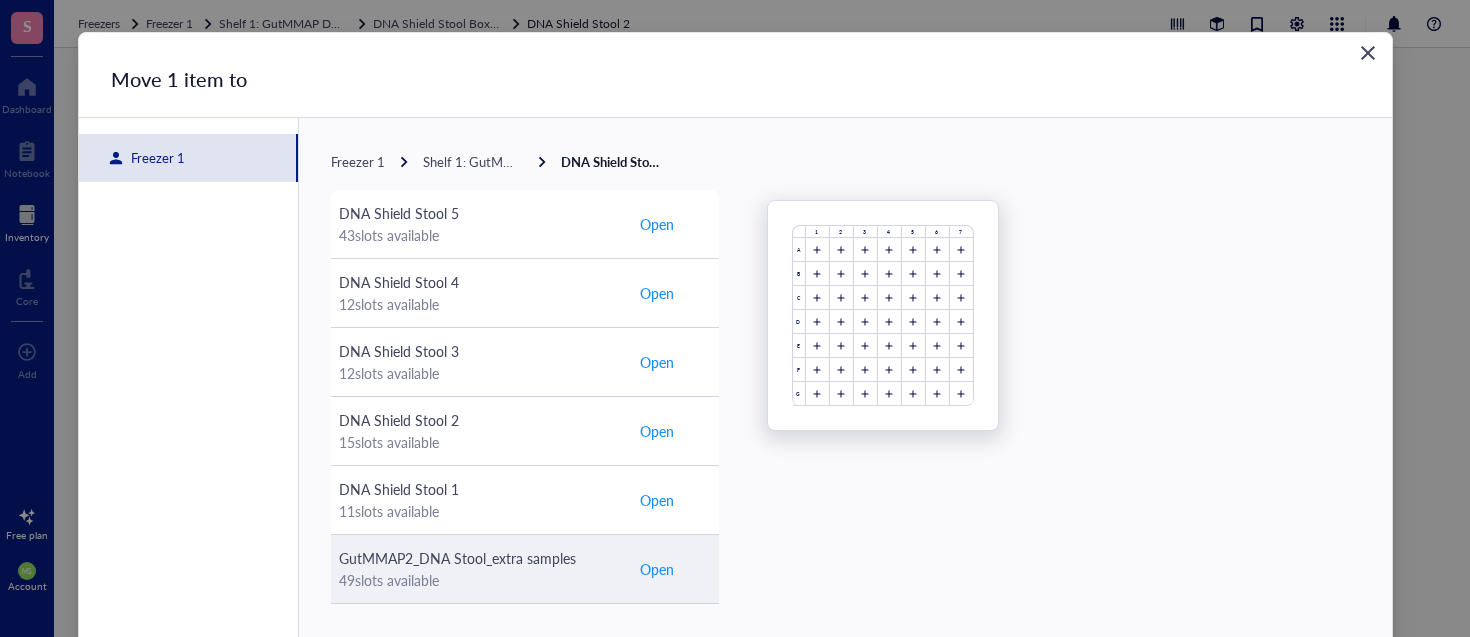click on "Open" at bounding box center (657, 569) 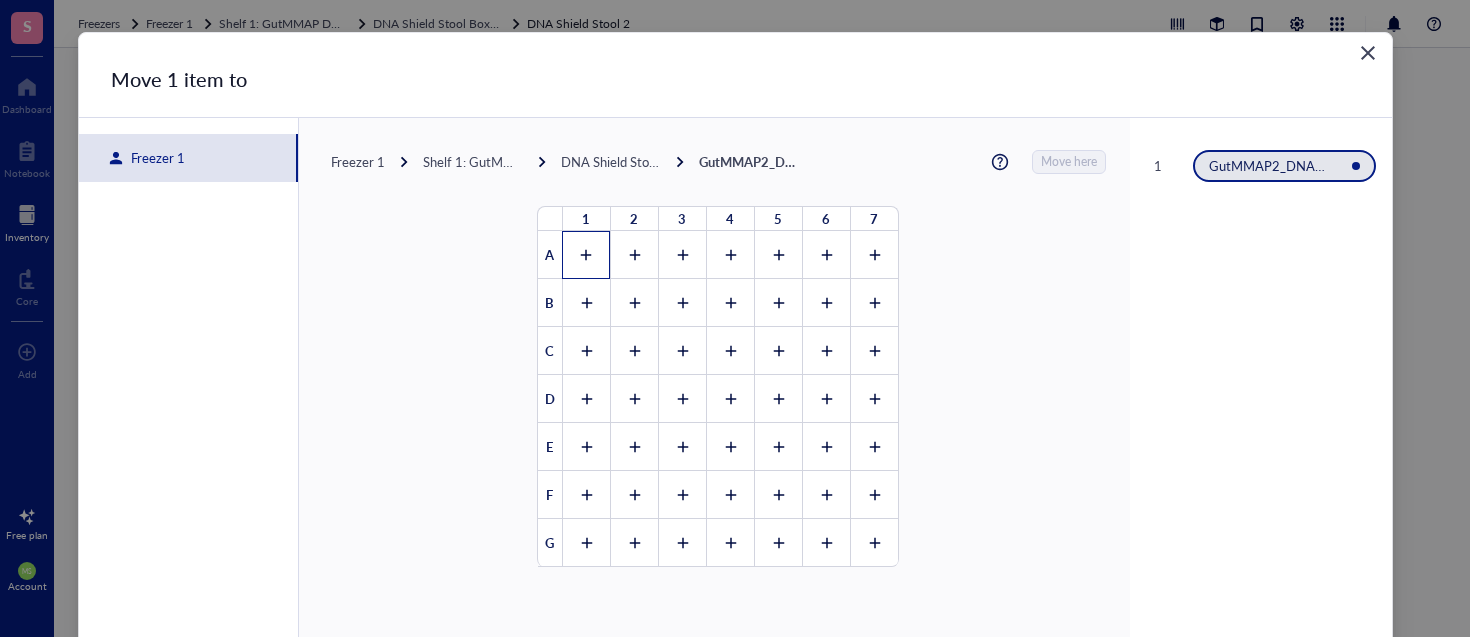 click 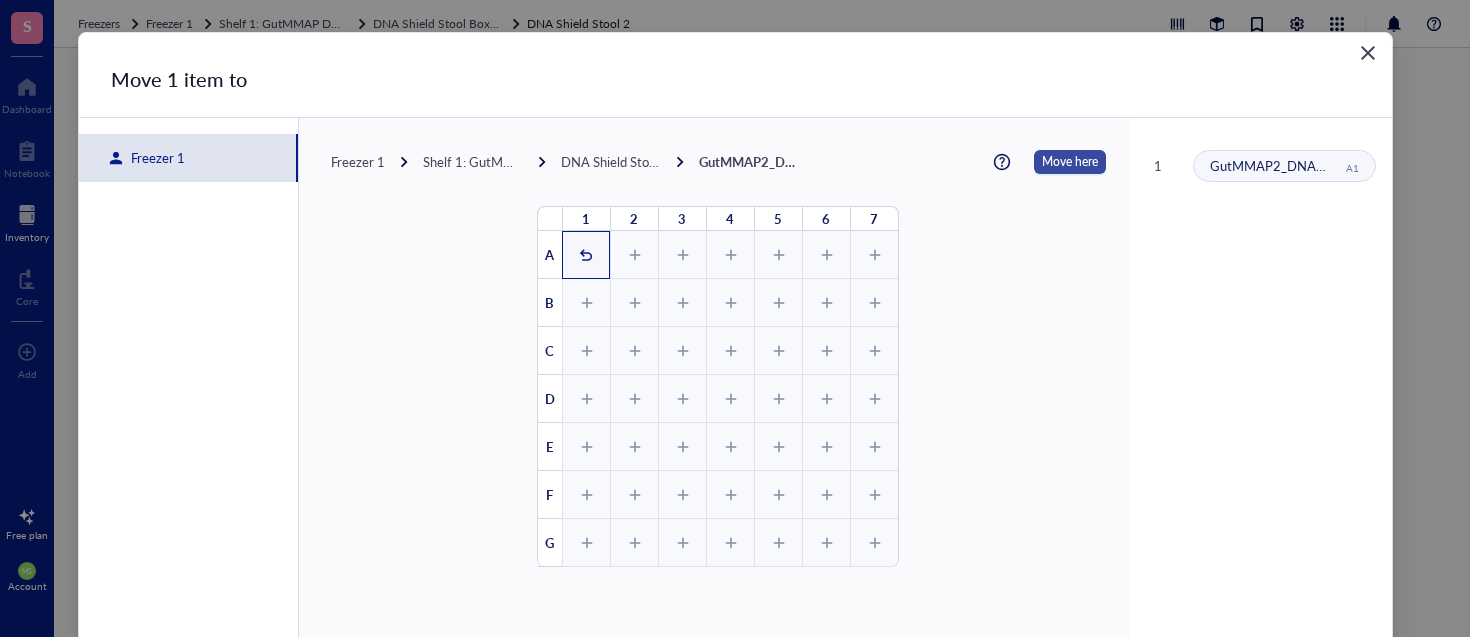 click on "Move here" at bounding box center (1070, 162) 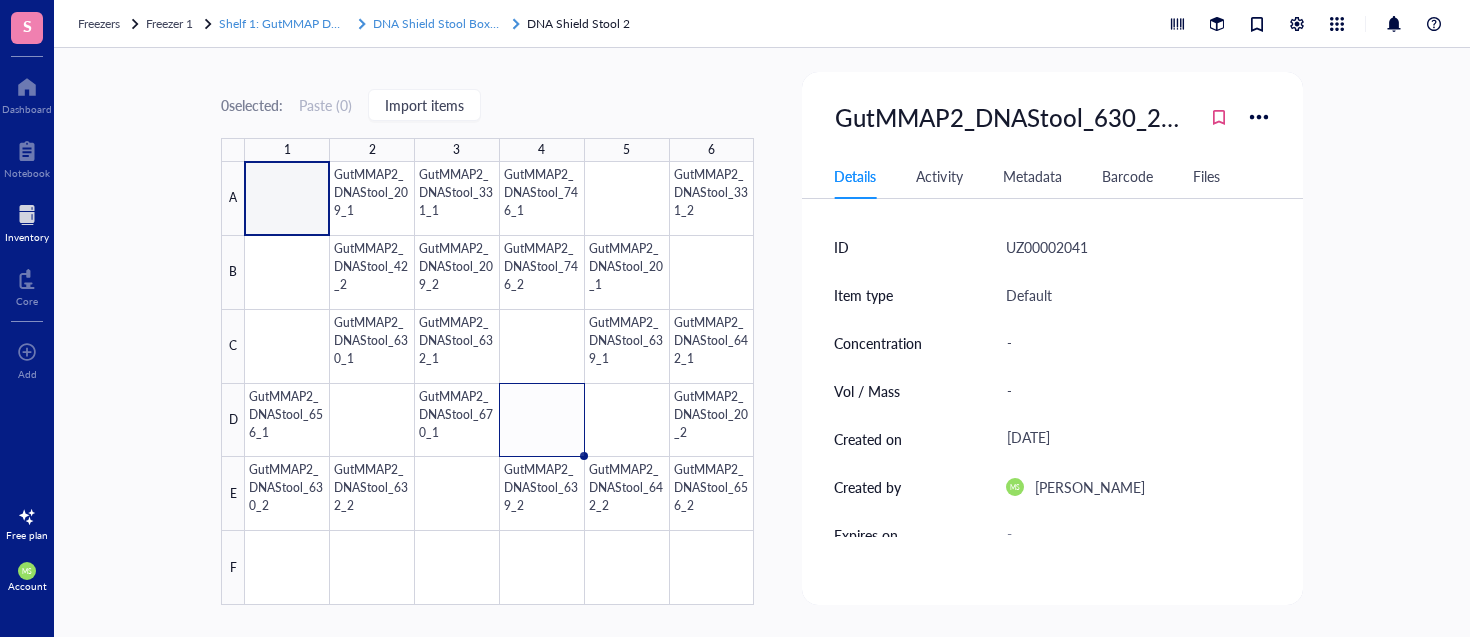 click on "DNA Shield Stool Boxes" at bounding box center (437, 23) 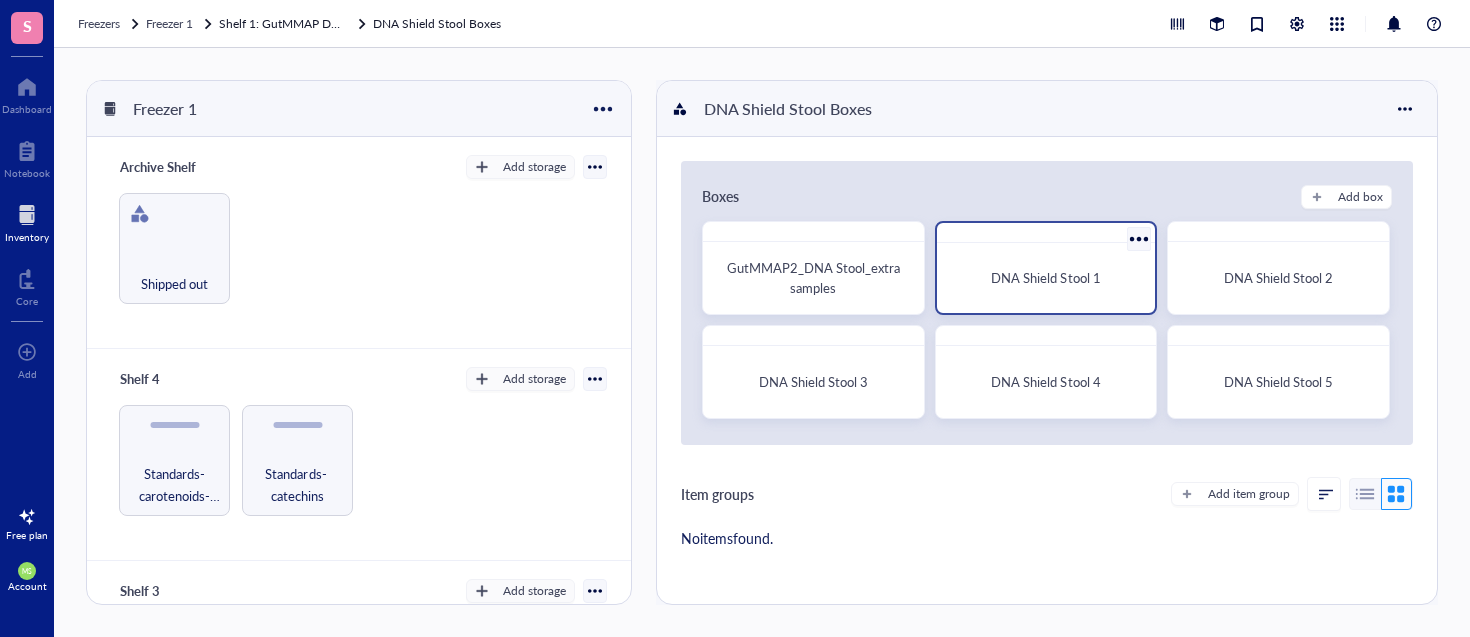 click on "DNA Shield Stool 1" at bounding box center [1046, 278] 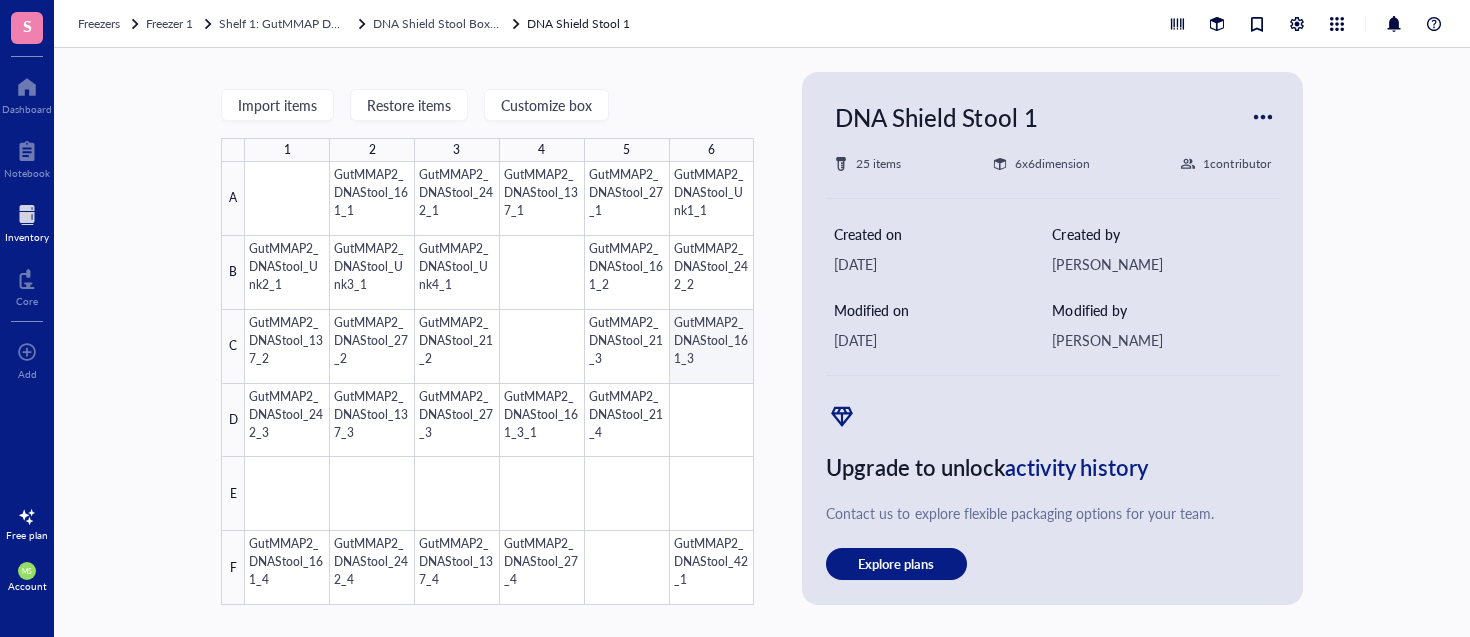 click at bounding box center (499, 383) 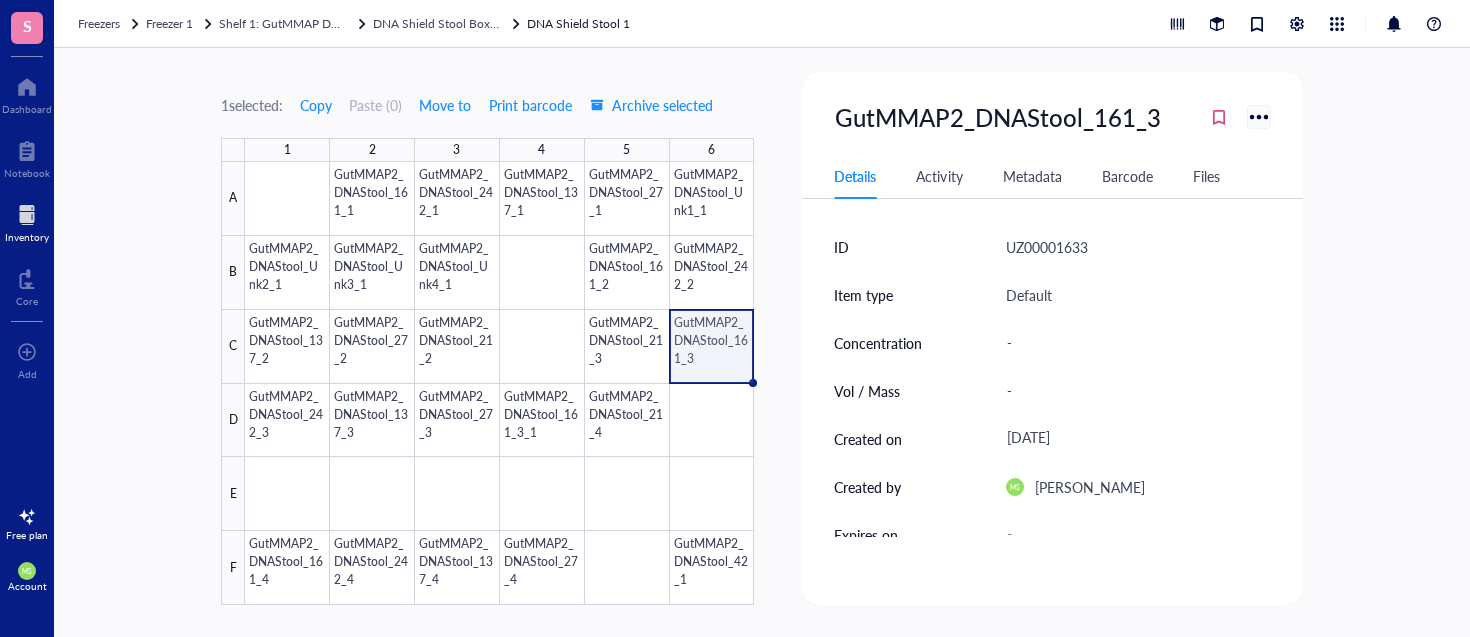 click at bounding box center (1258, 116) 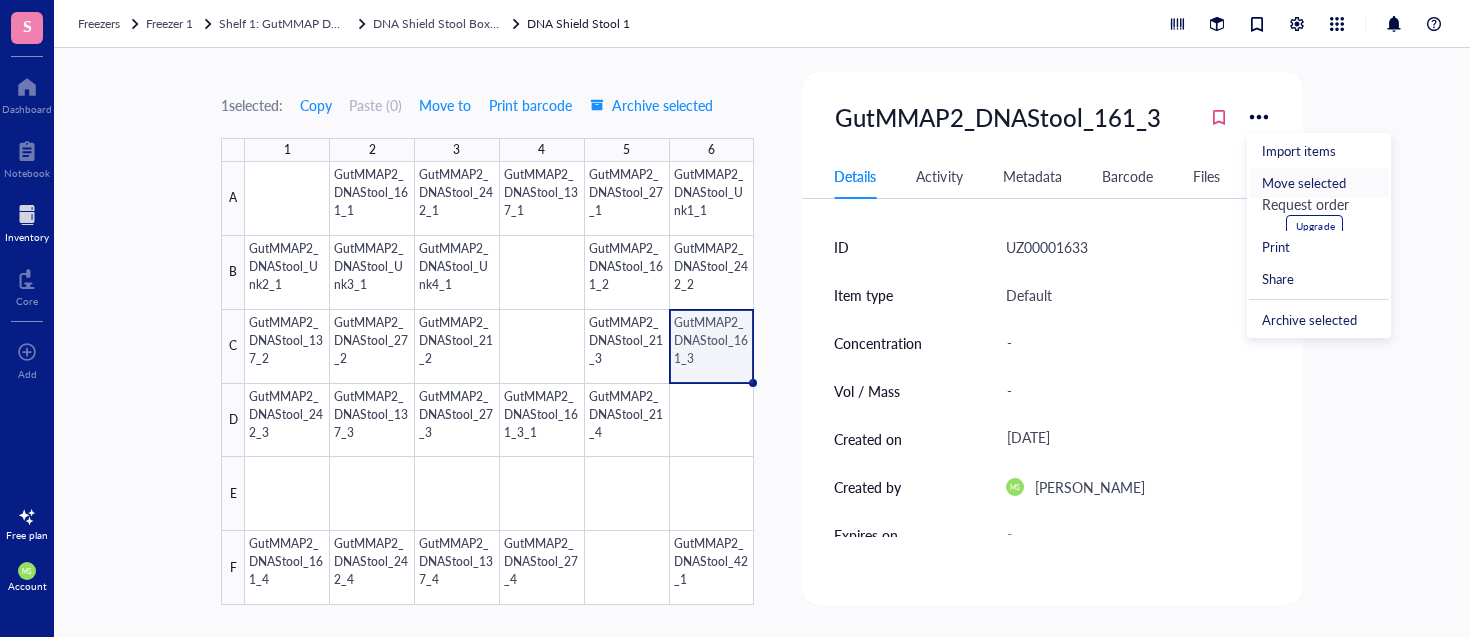 click on "Move selected" at bounding box center (1304, 183) 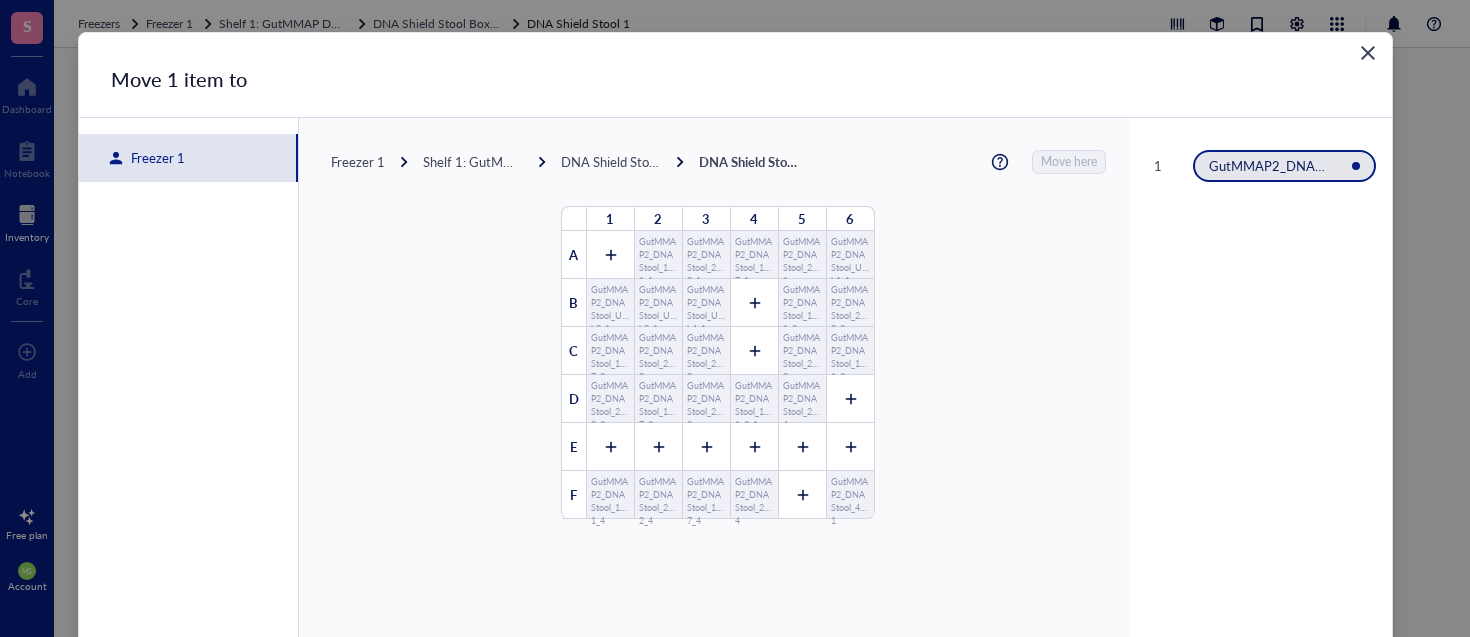 click on "Shelf 1: GutMMAP DNA Stool" at bounding box center (473, 162) 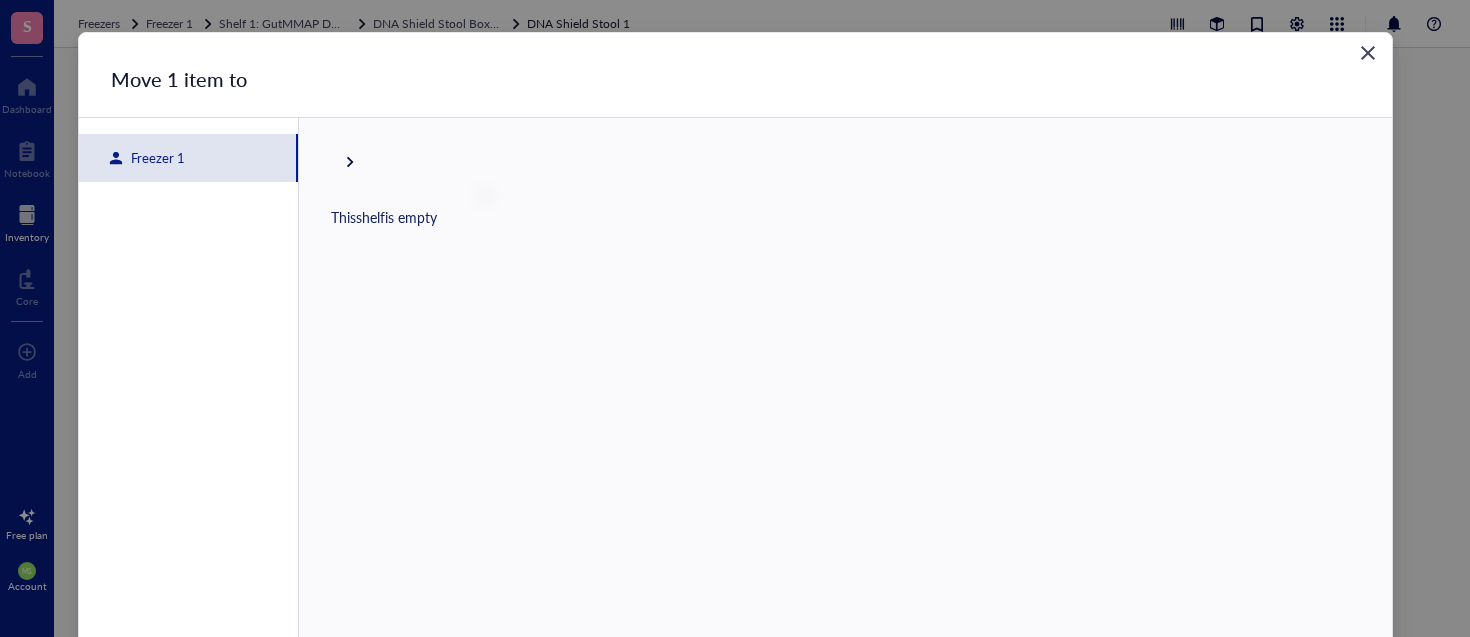 click on "Freezer 1" at bounding box center [188, 158] 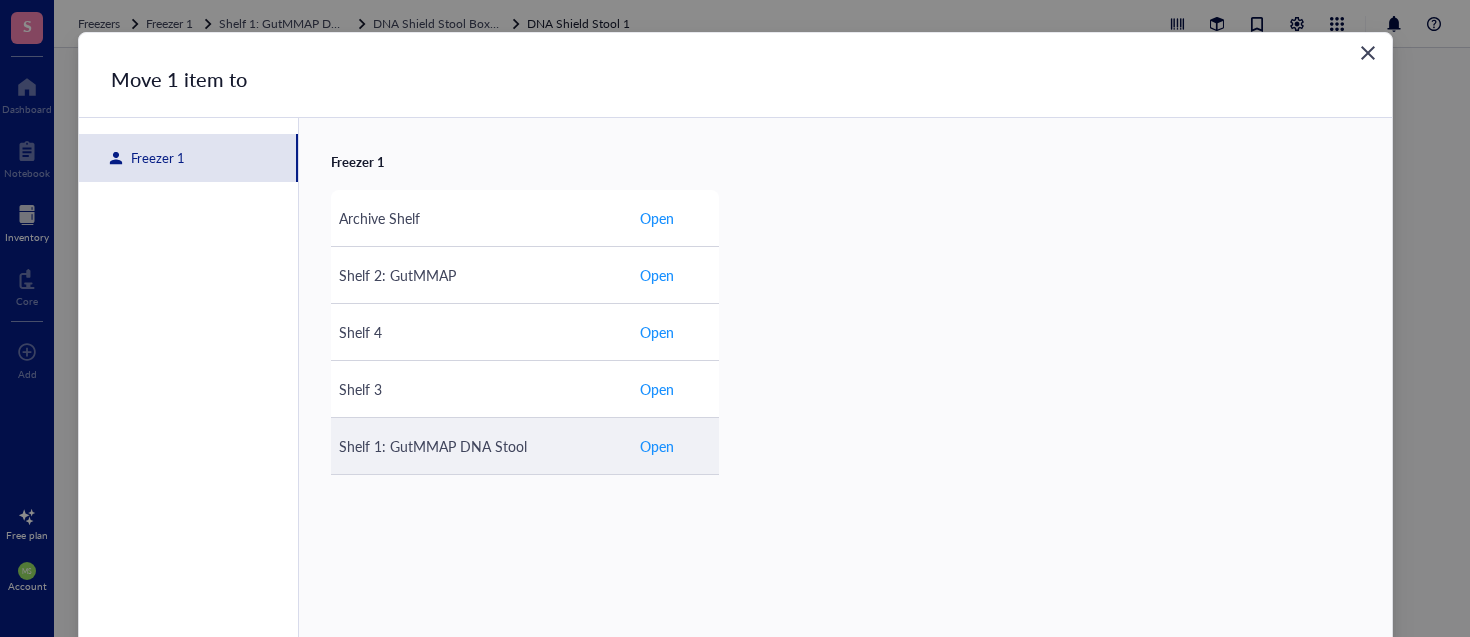 click on "Open" at bounding box center (657, 446) 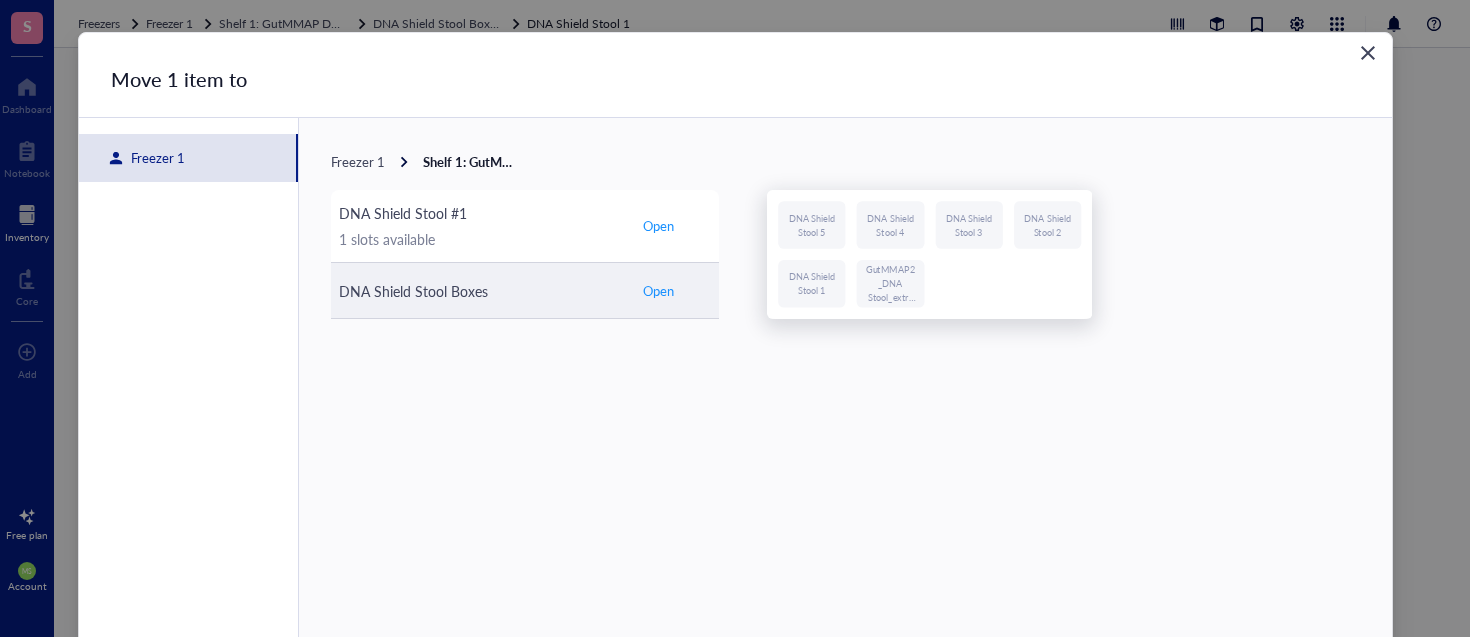 click on "Open" at bounding box center (658, 291) 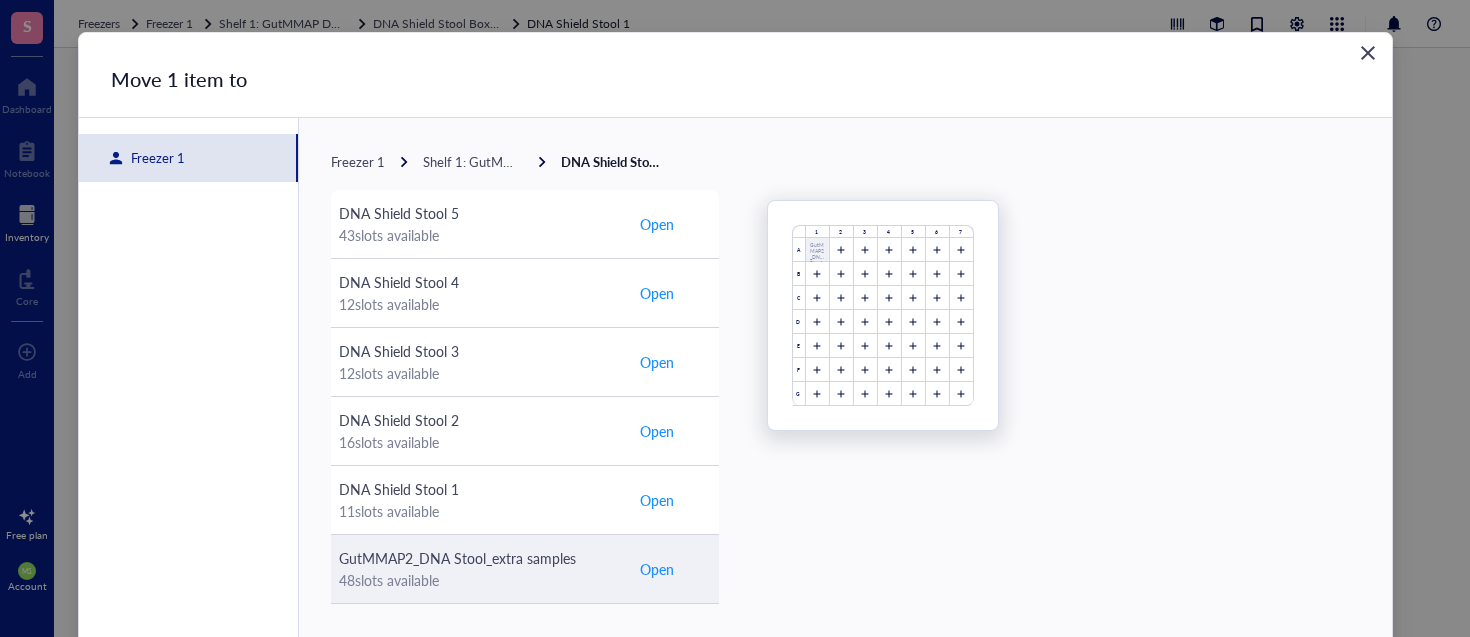 click on "Open" at bounding box center (657, 569) 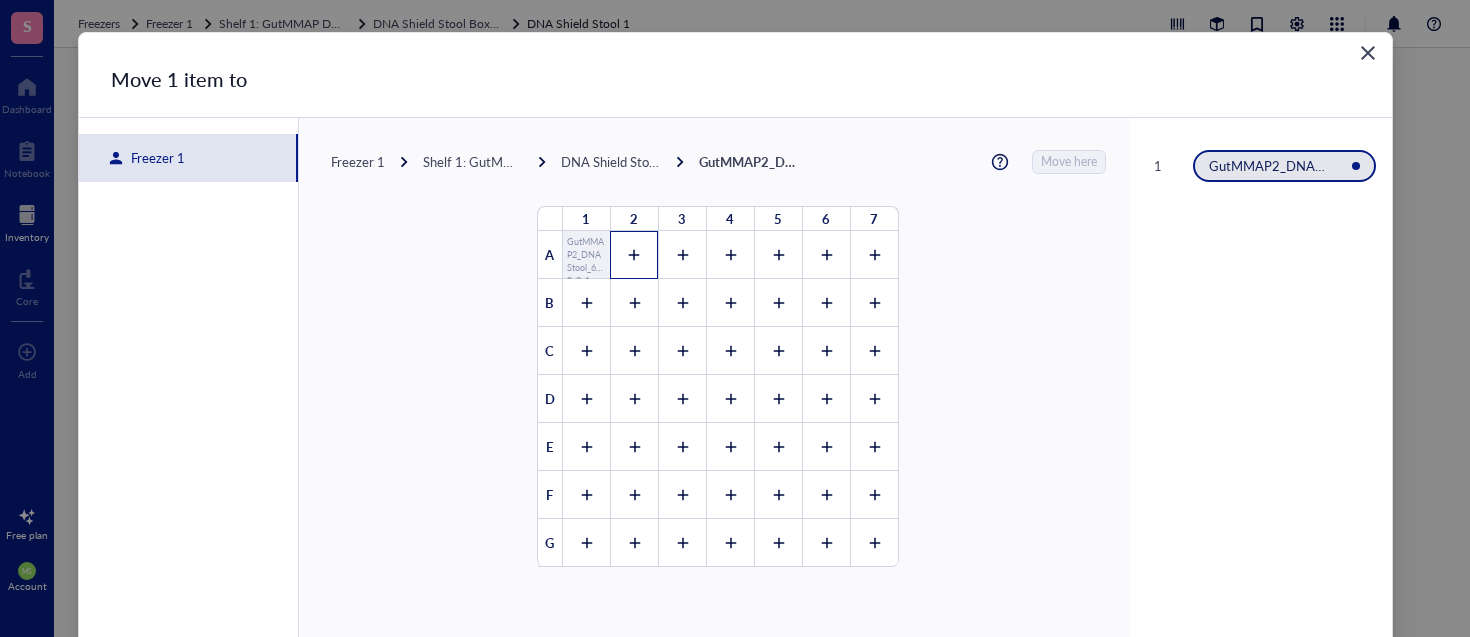 click at bounding box center (634, 255) 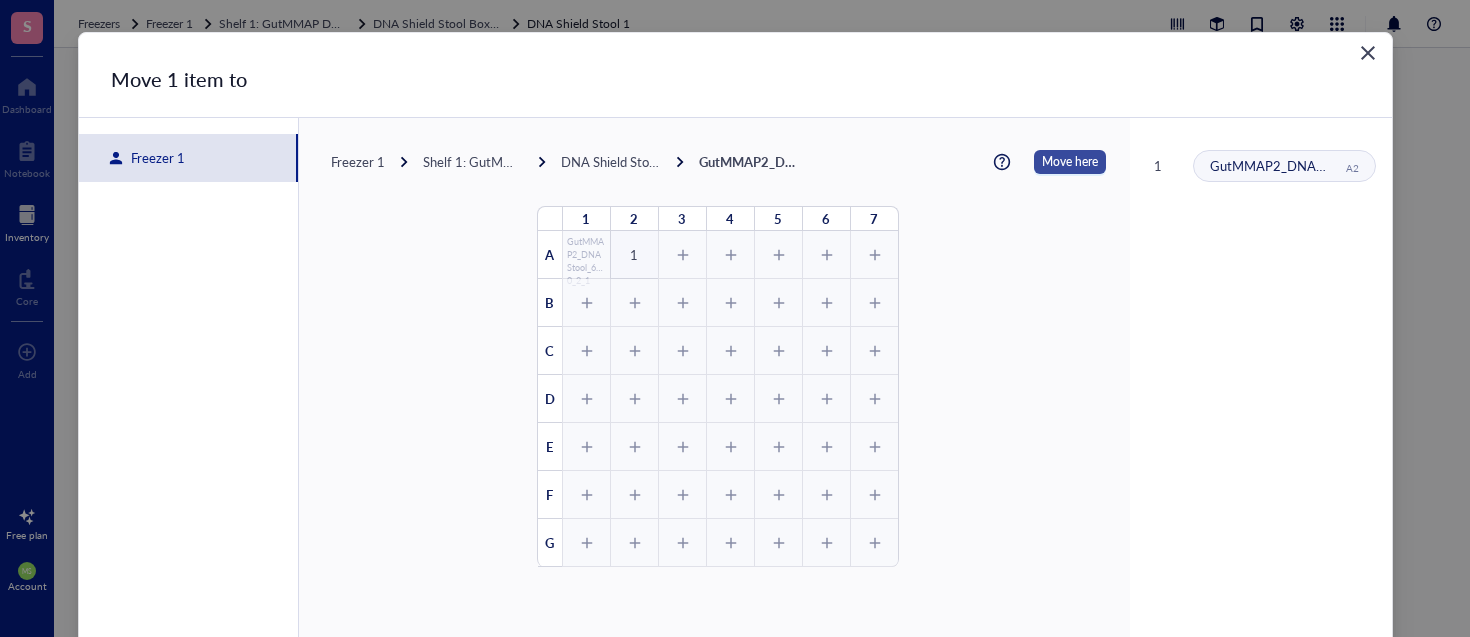 click on "Move here" at bounding box center [1070, 162] 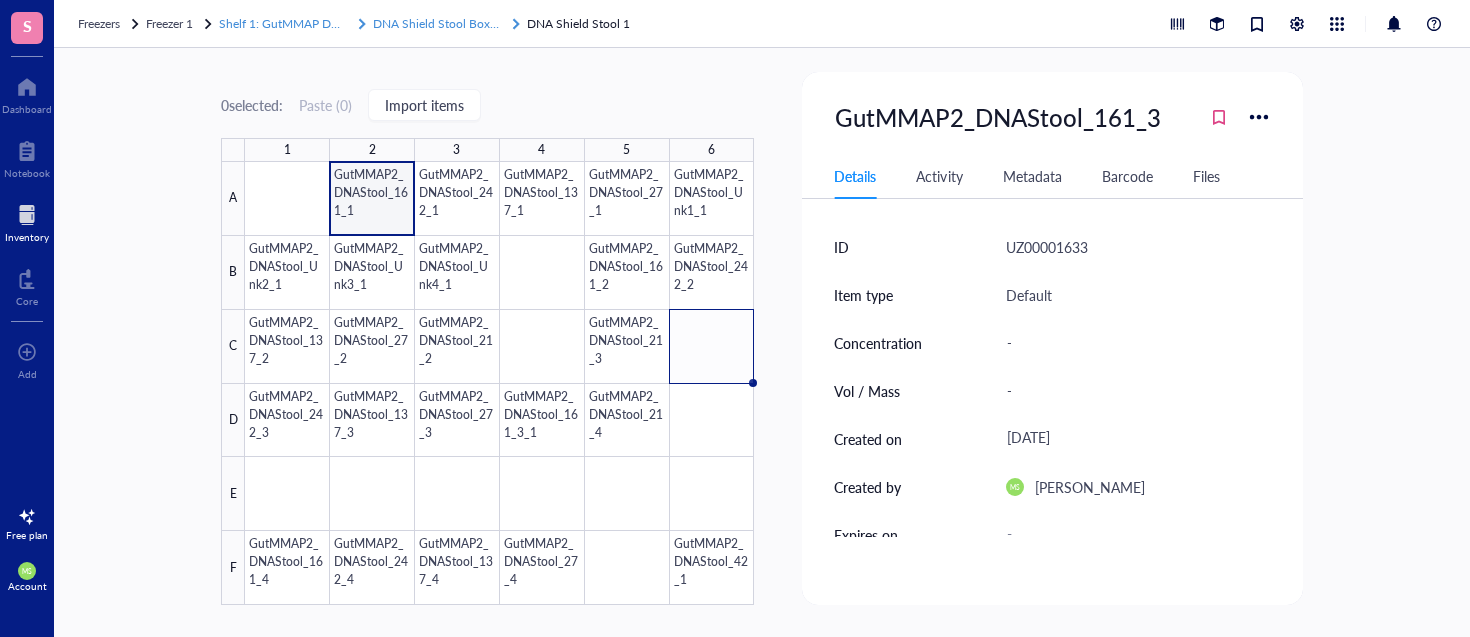 click on "DNA Shield Stool Boxes" at bounding box center (437, 23) 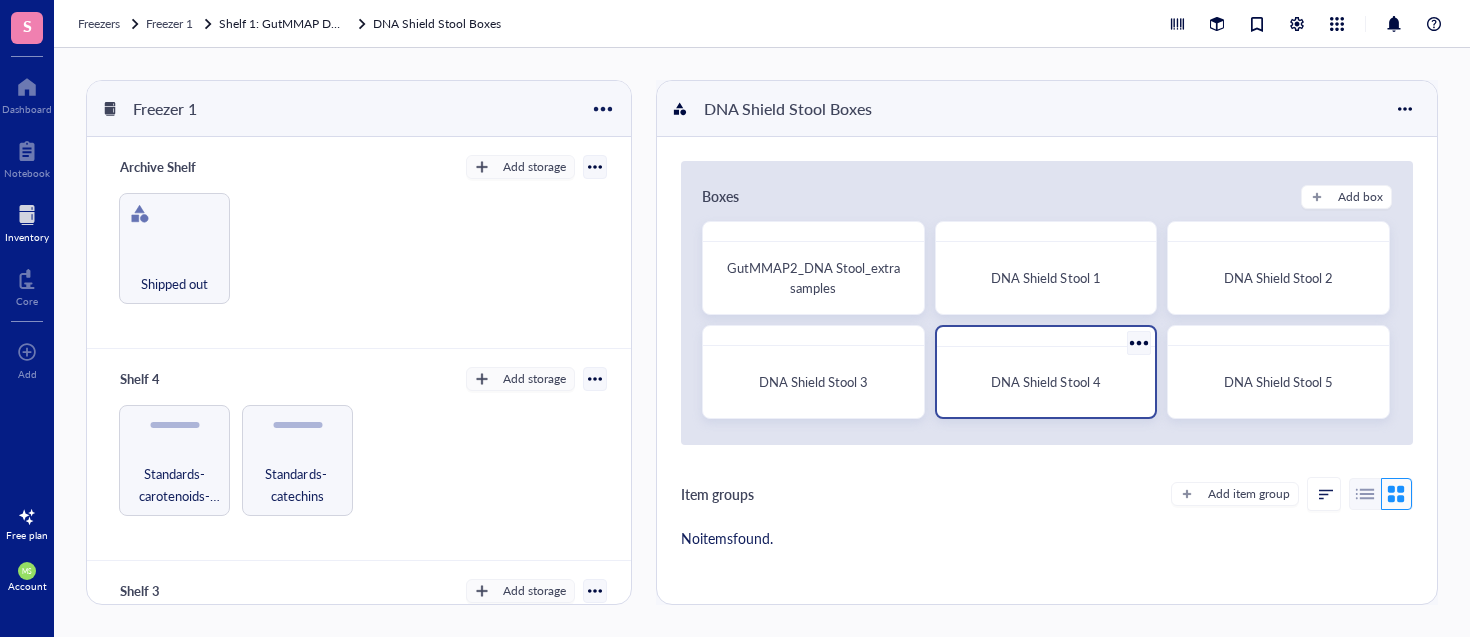 click on "DNA Shield Stool 4" at bounding box center (1046, 382) 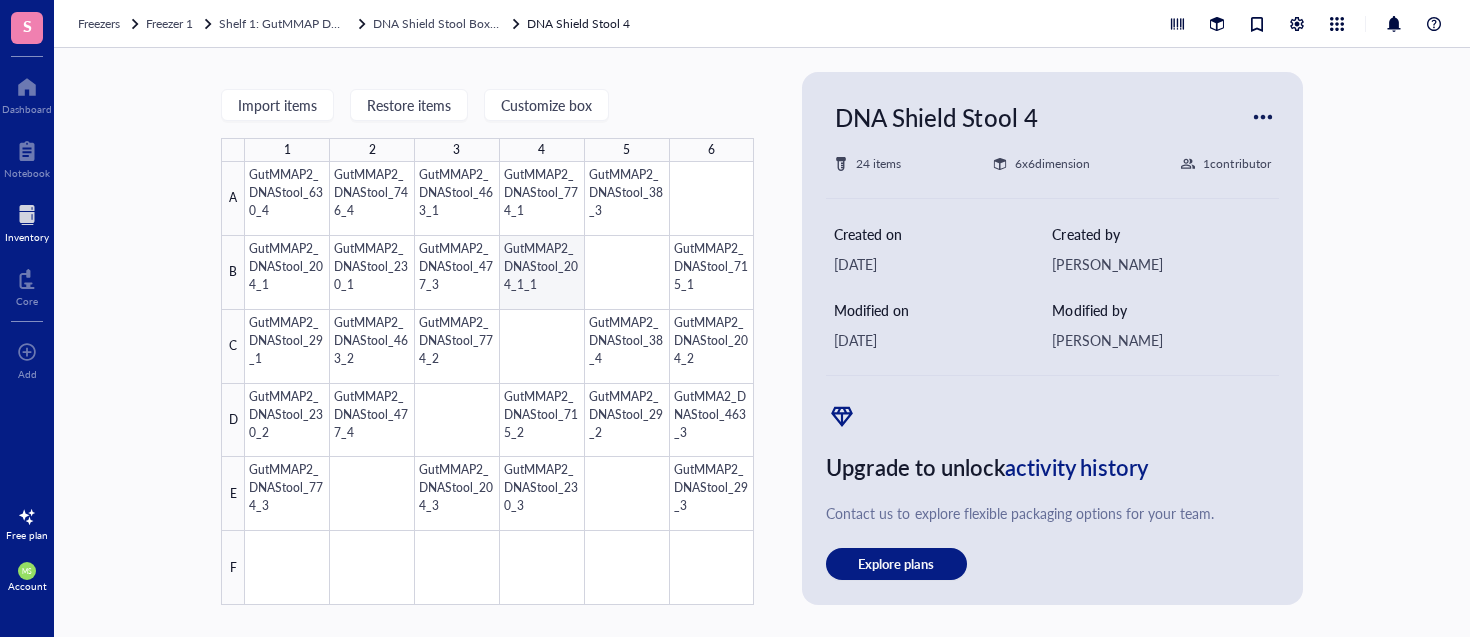 click at bounding box center (499, 383) 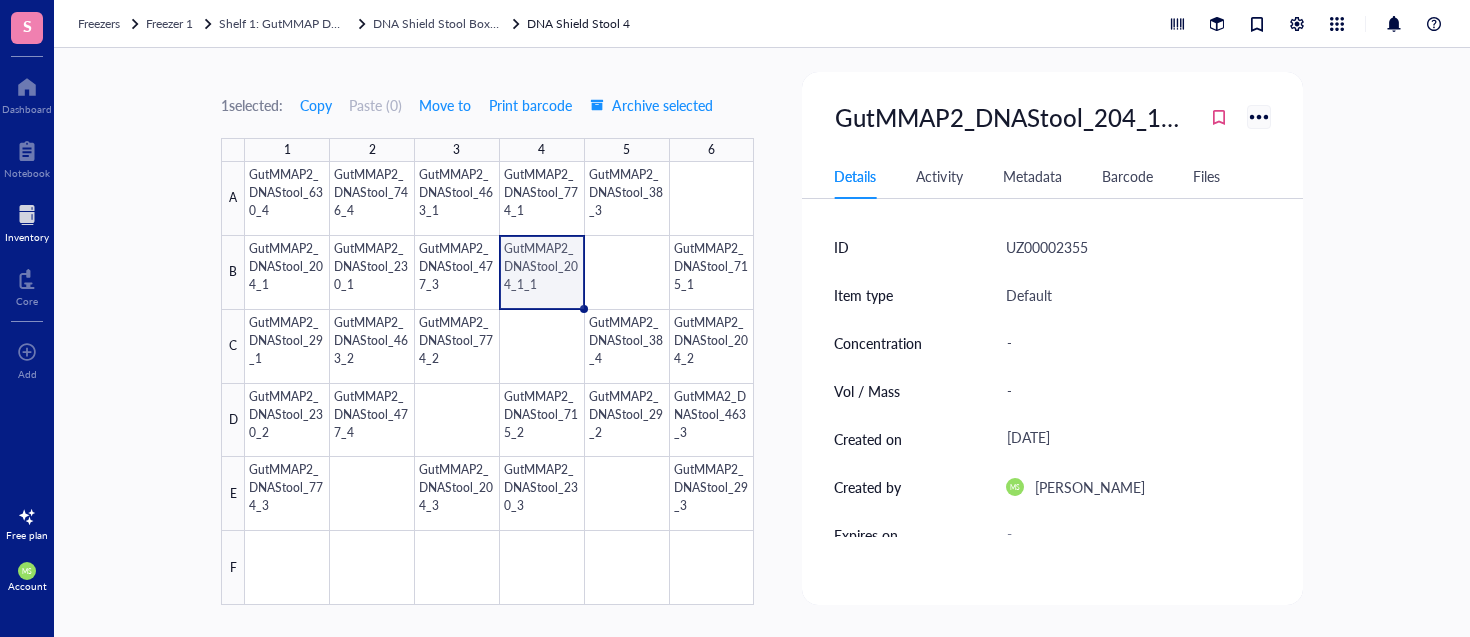 click at bounding box center (1258, 116) 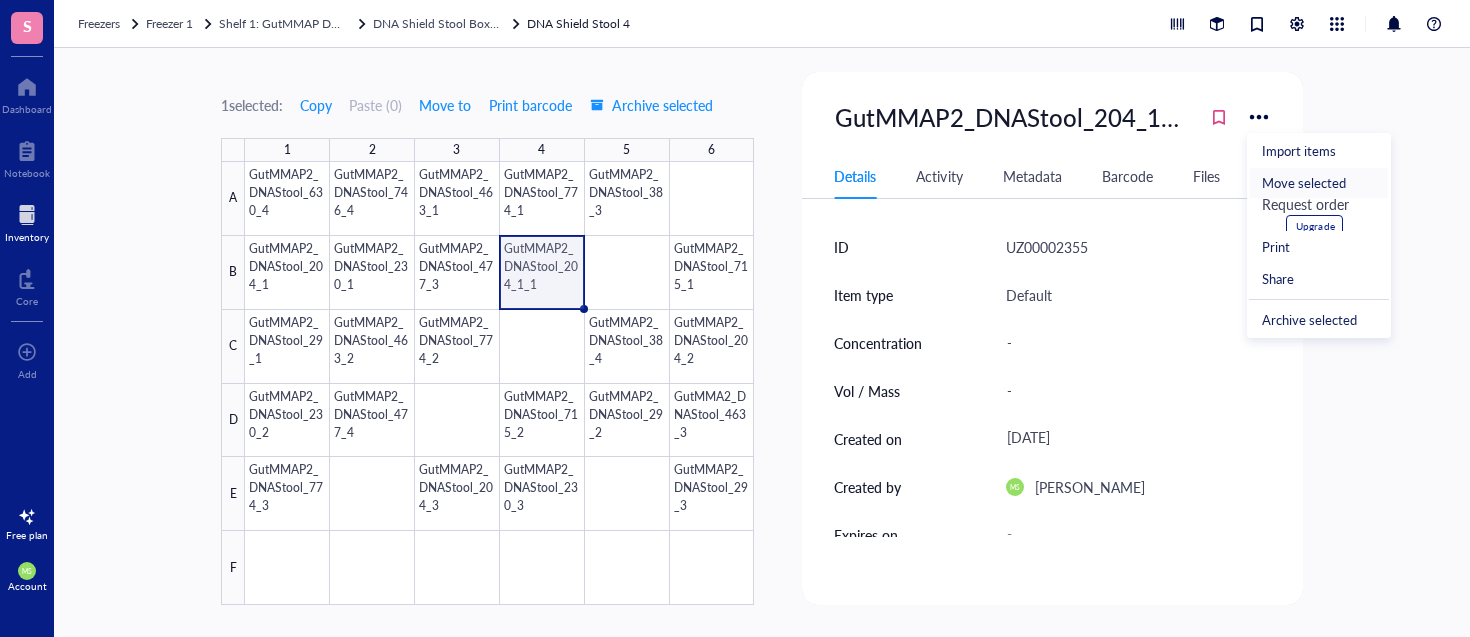 click on "Move selected" at bounding box center (1304, 183) 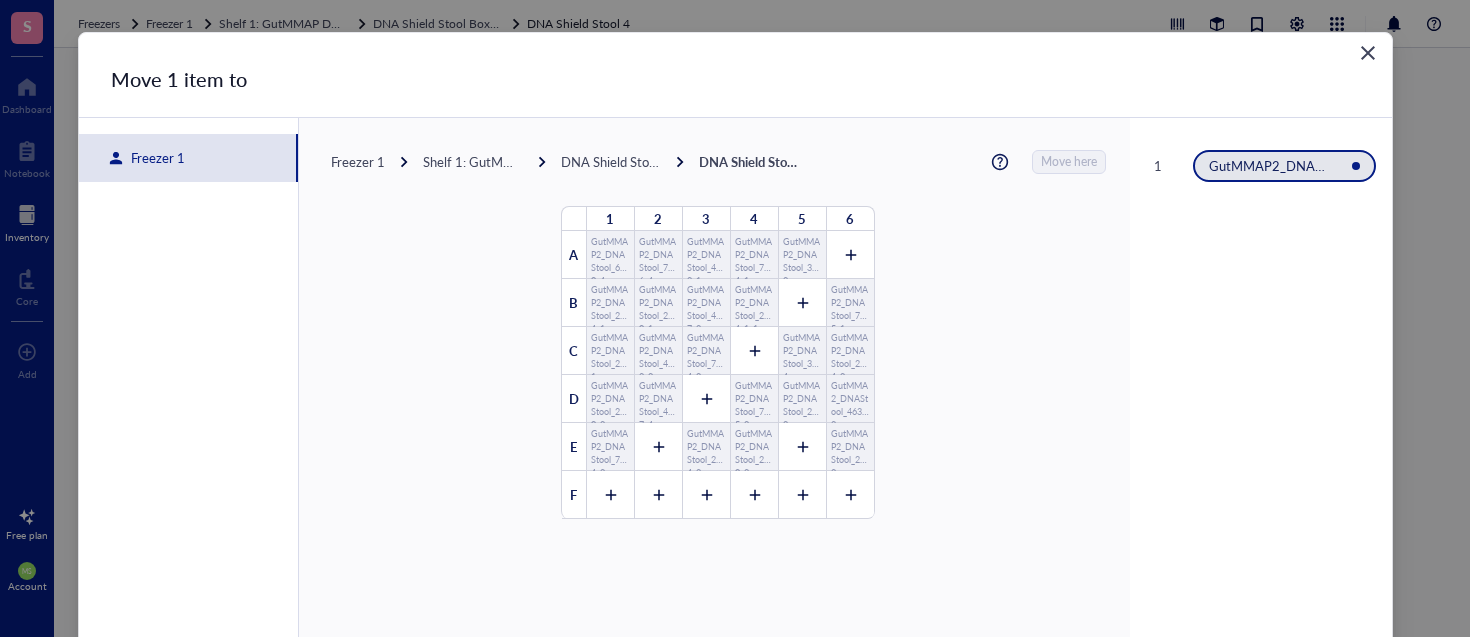 click on "Freezer 1" at bounding box center (154, 158) 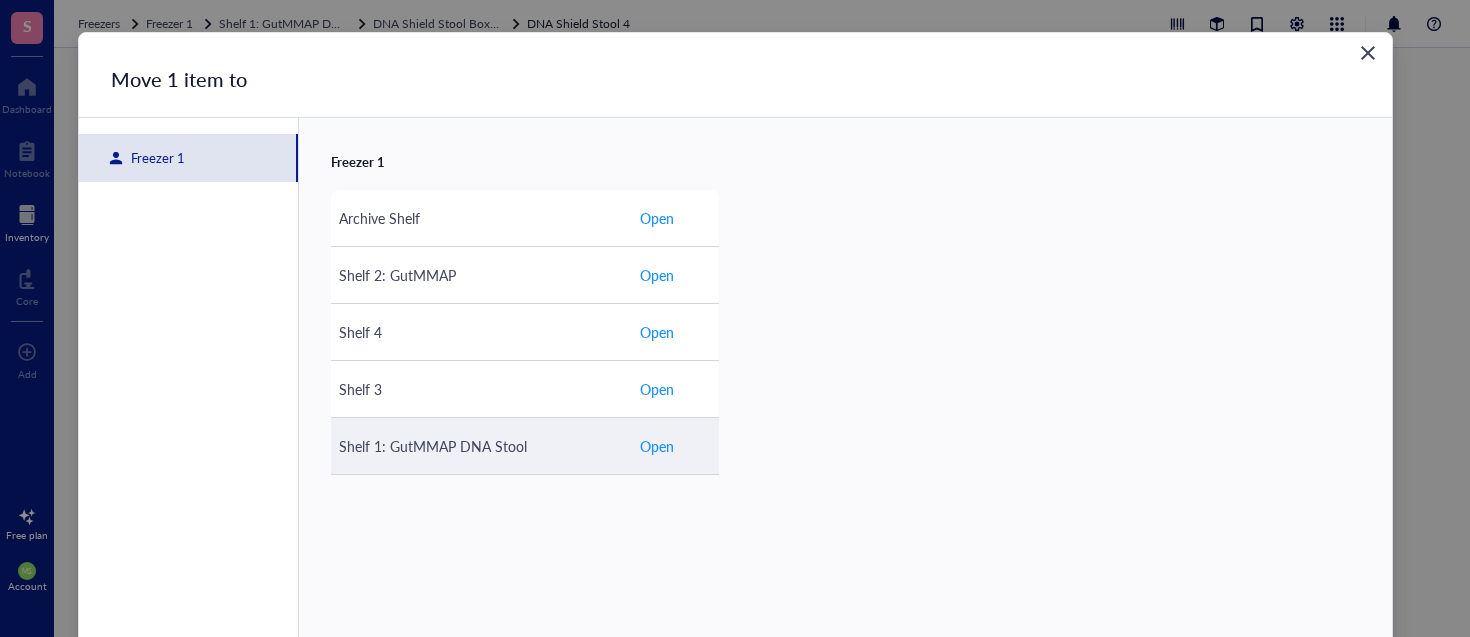 click on "Open" at bounding box center (657, 446) 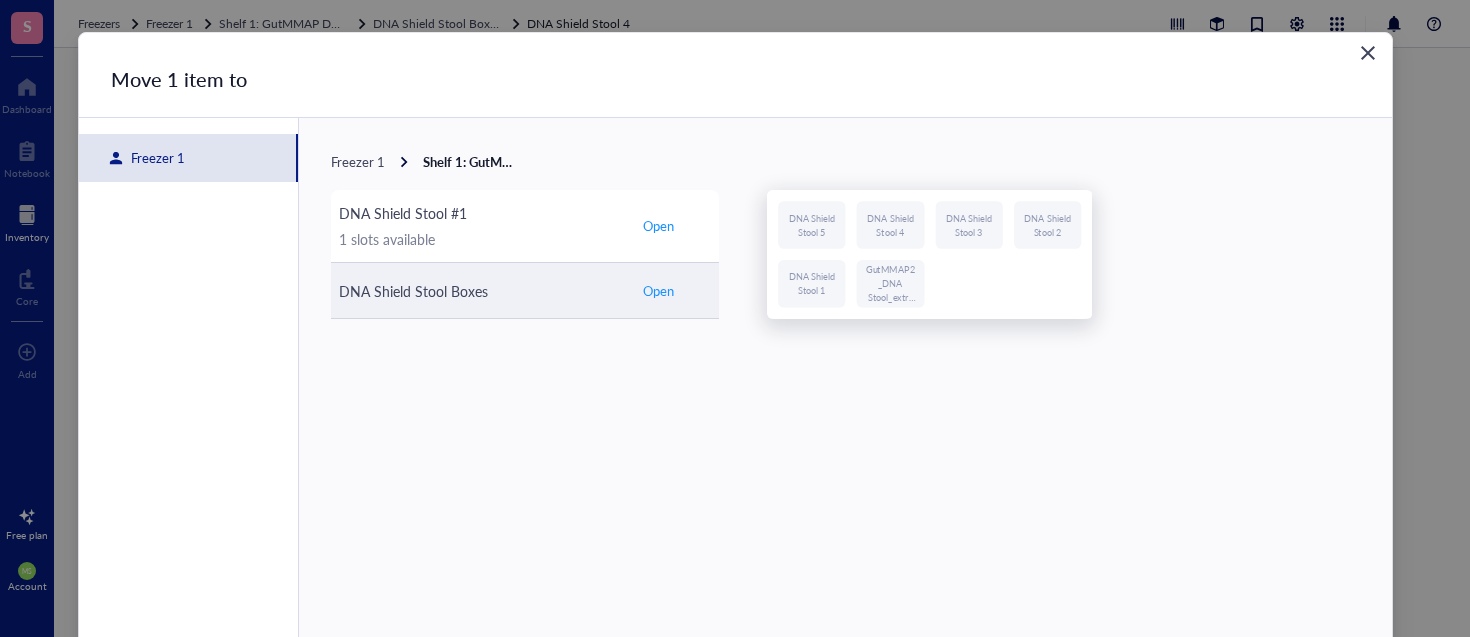 click on "Open" at bounding box center [658, 291] 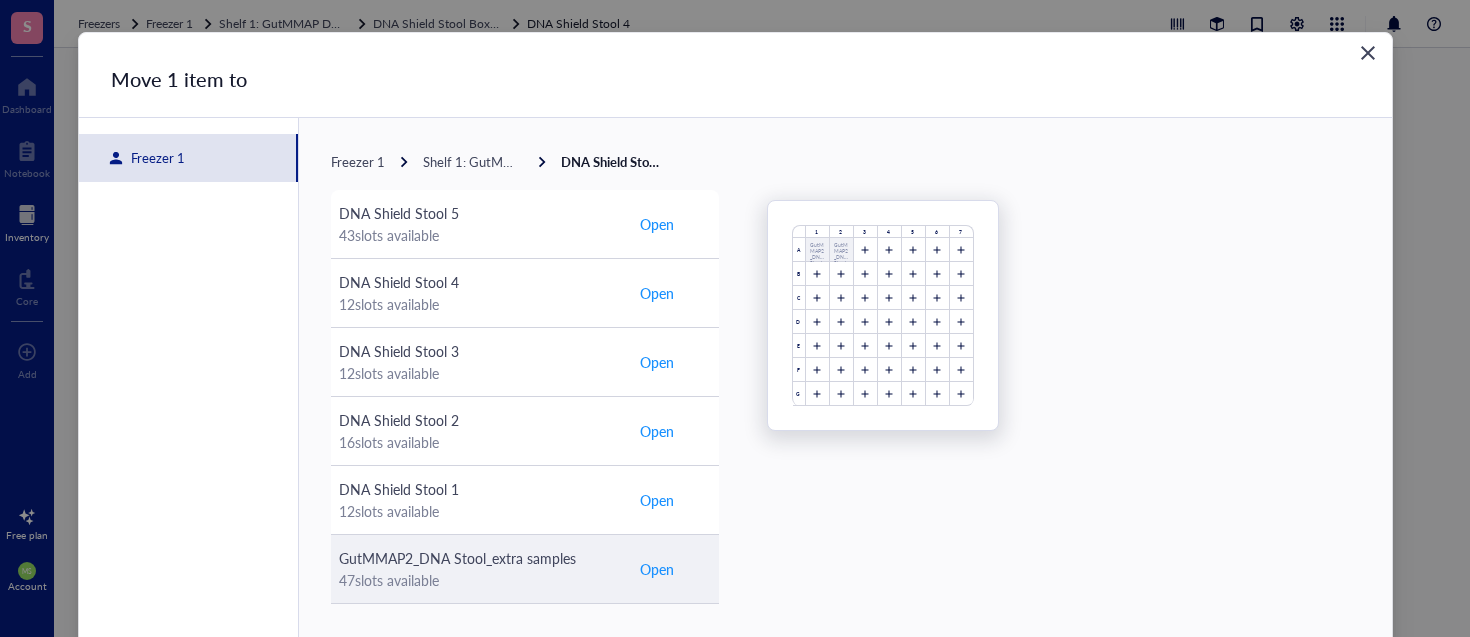 click on "Open" at bounding box center (657, 569) 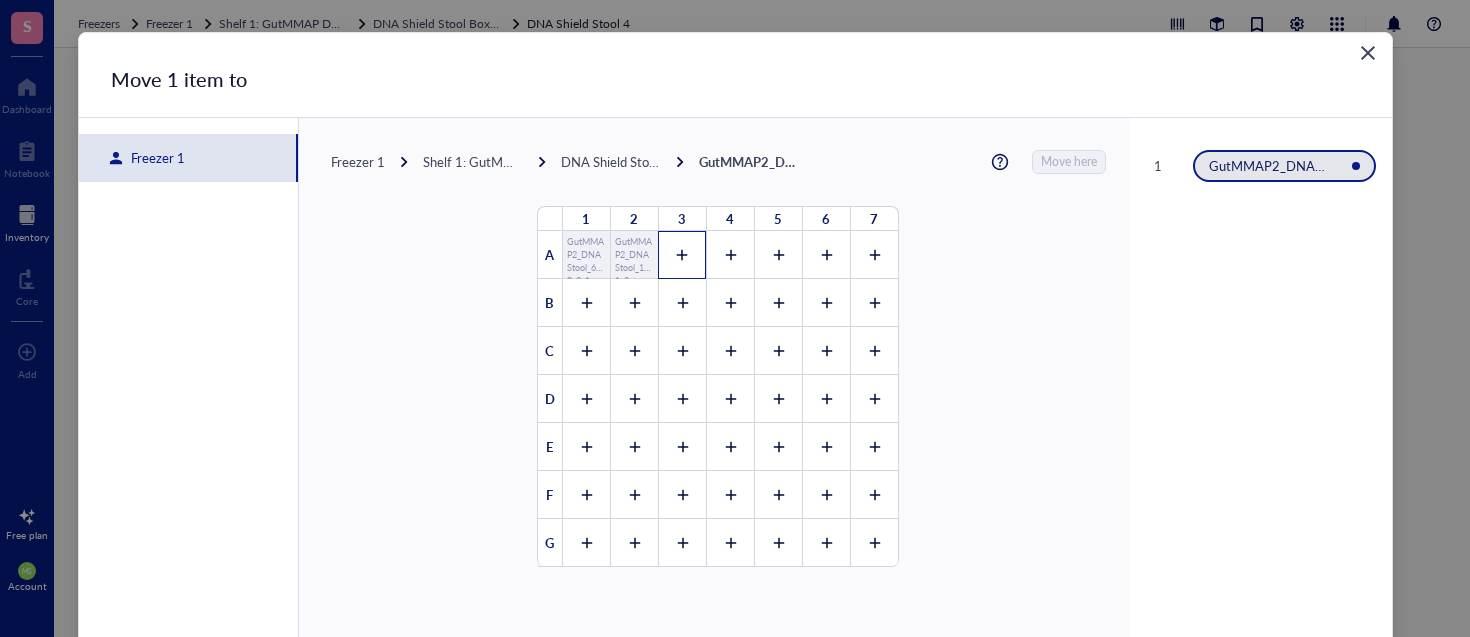 click 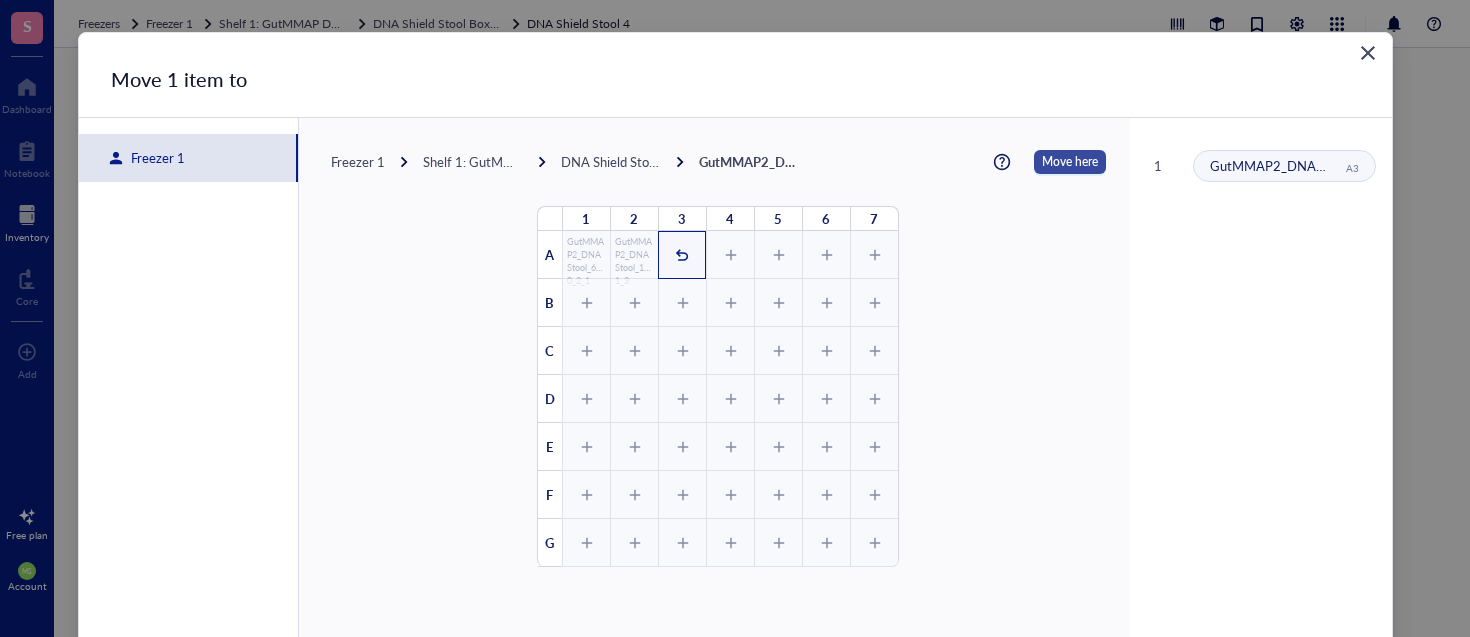 click on "Move here" at bounding box center (1070, 162) 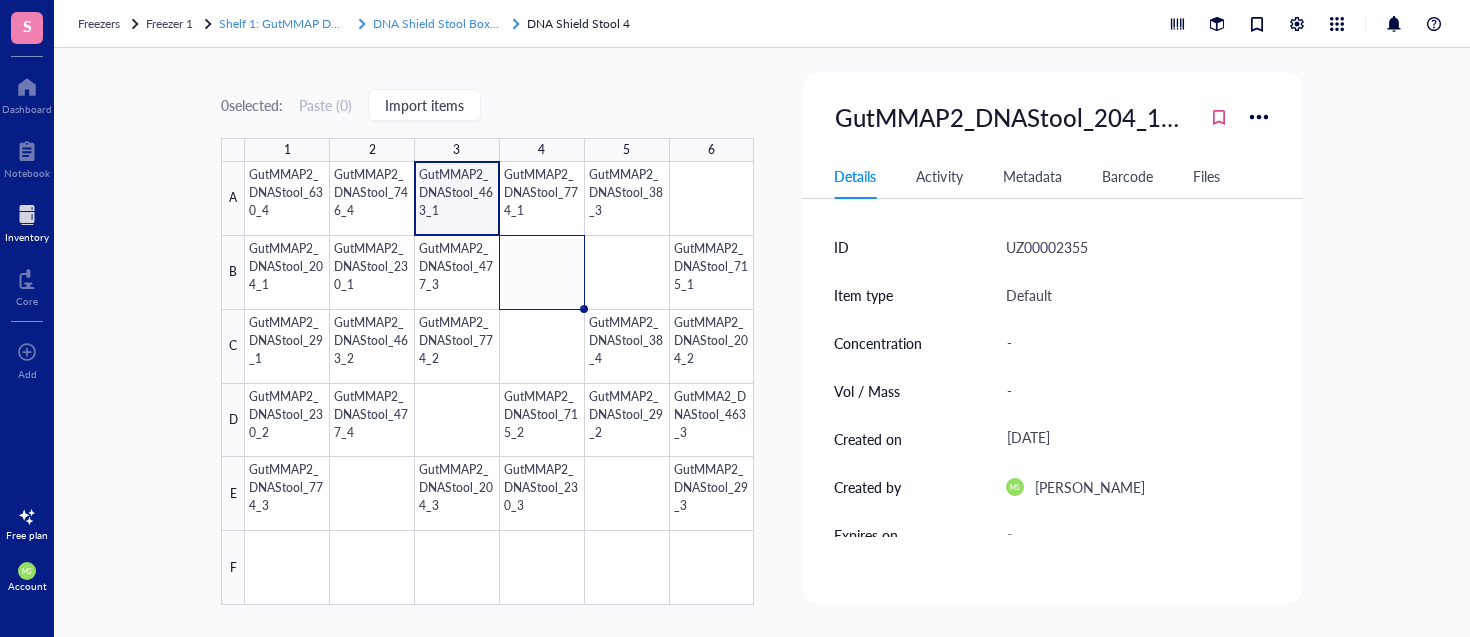 click on "Shelf 1: GutMMAP DNA Stool" at bounding box center [299, 23] 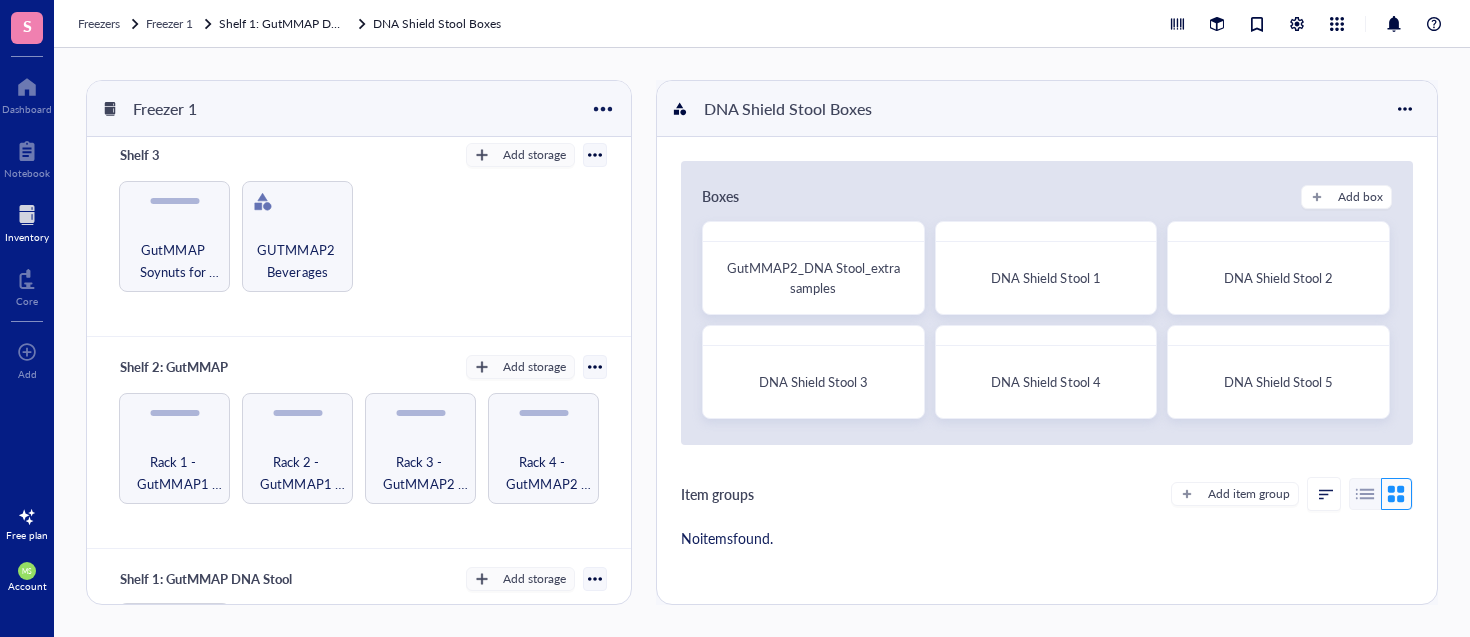 scroll, scrollTop: 577, scrollLeft: 0, axis: vertical 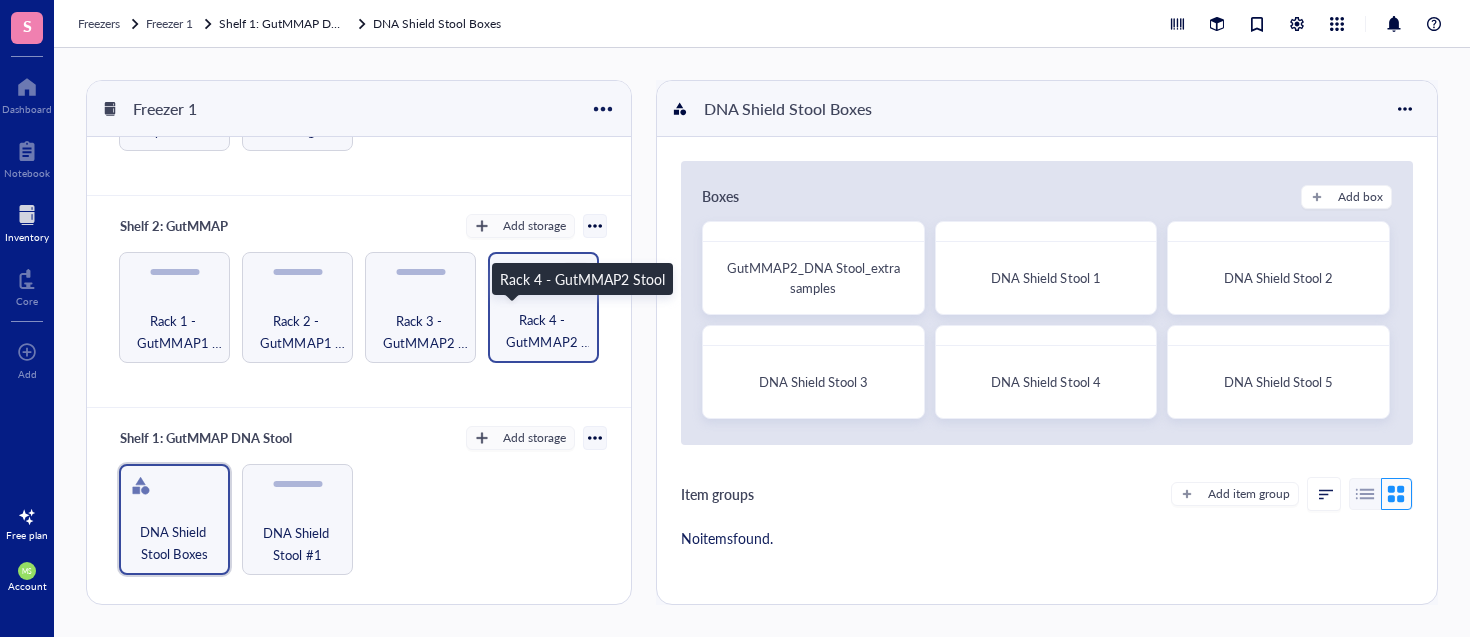 click on "Rack 4 - GutMMAP2 Stool" at bounding box center [543, 331] 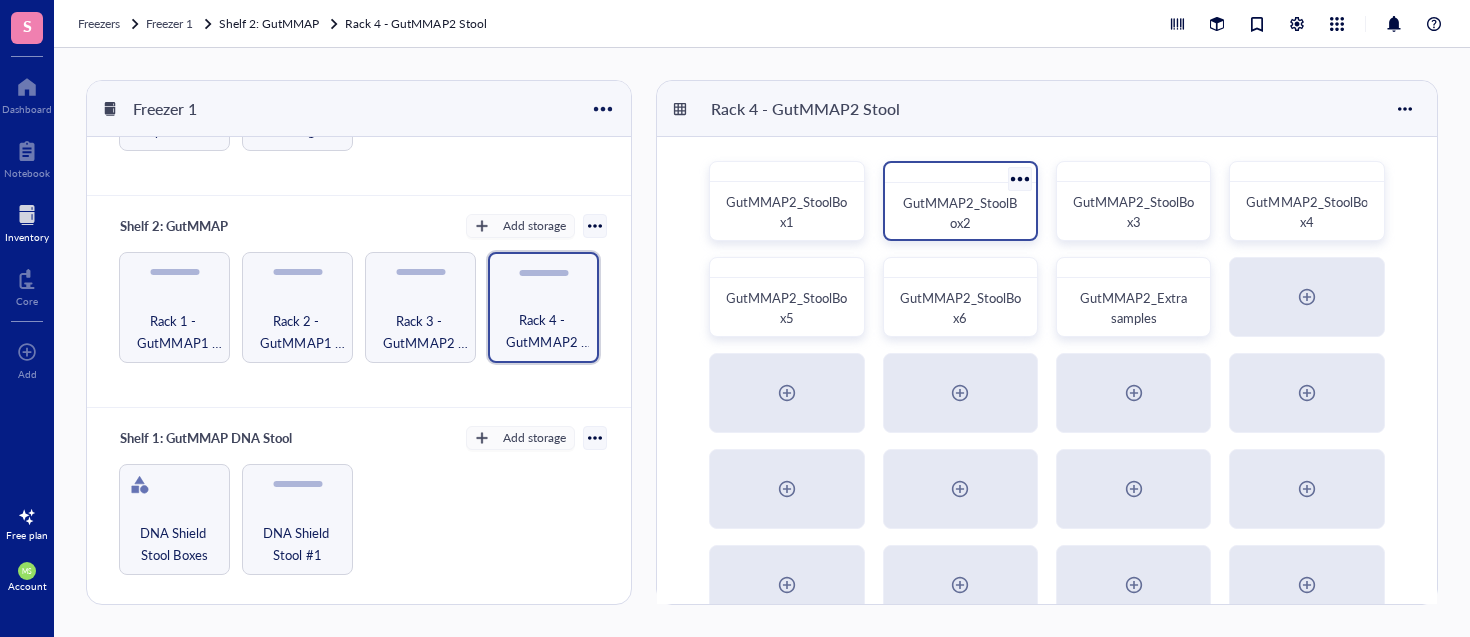 click on "GutMMAP2_StoolBox2" at bounding box center (960, 213) 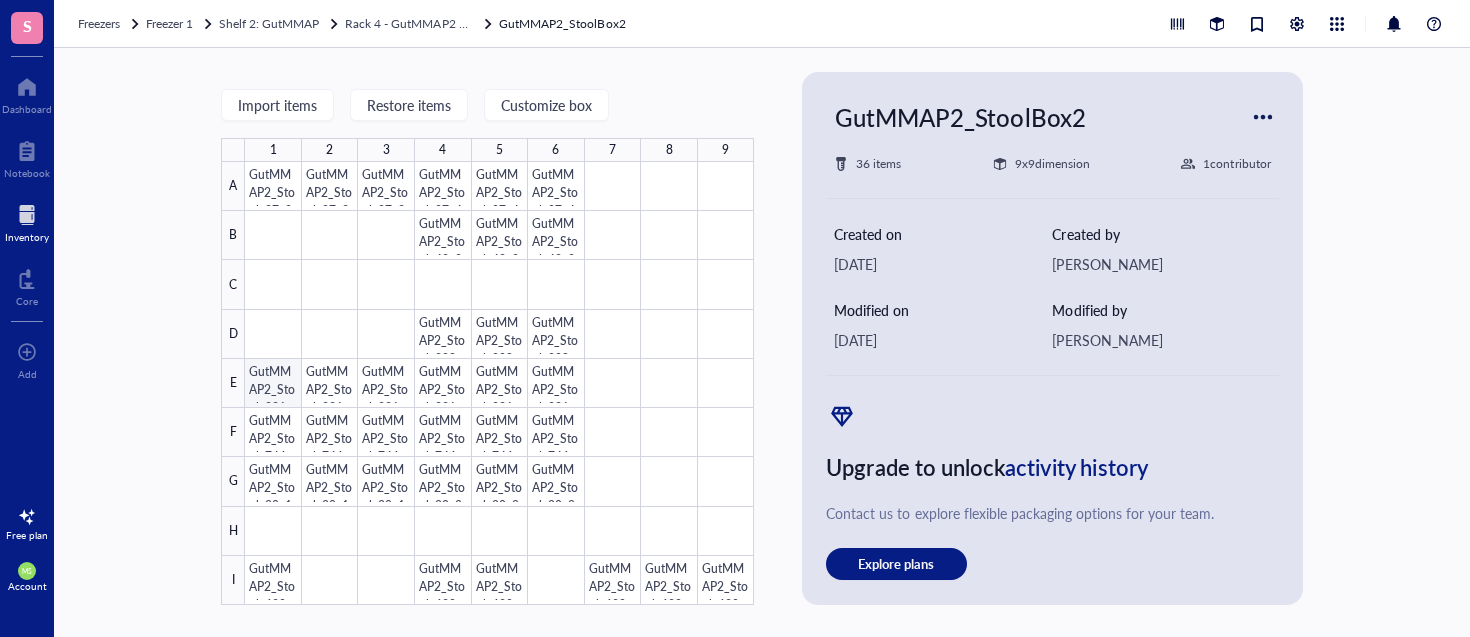 click at bounding box center [499, 383] 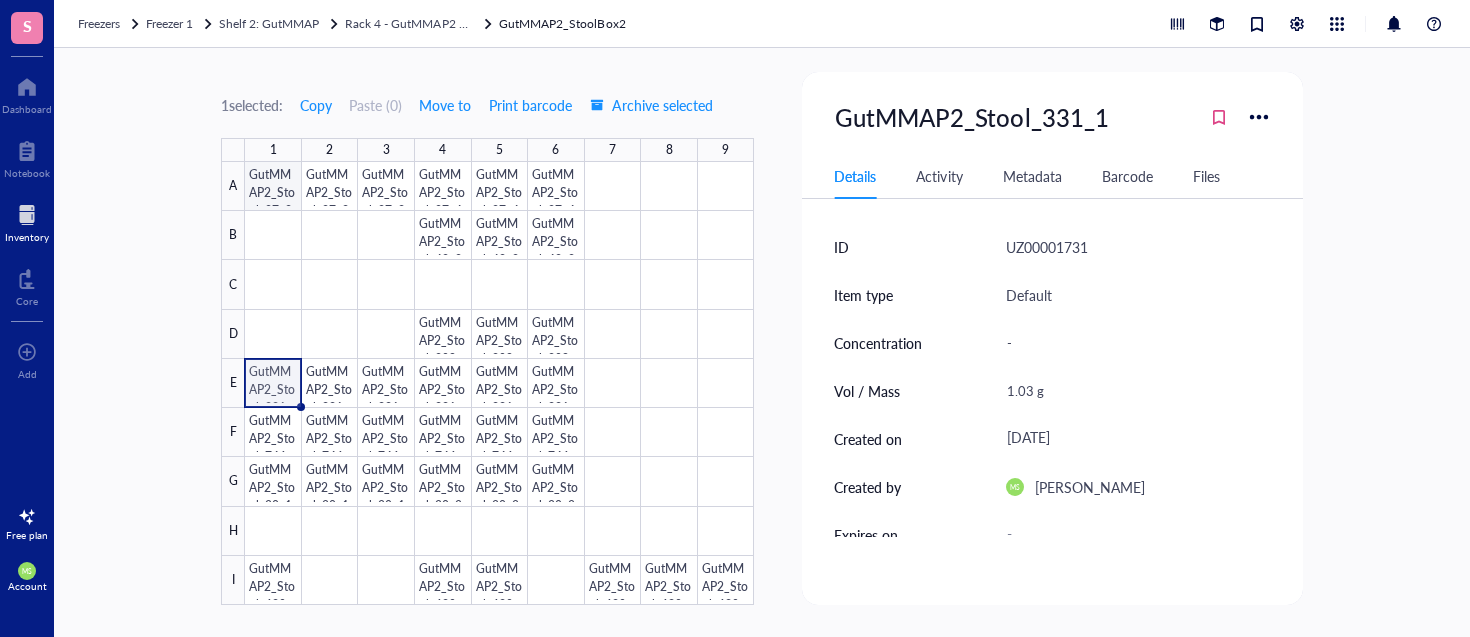 click at bounding box center (499, 383) 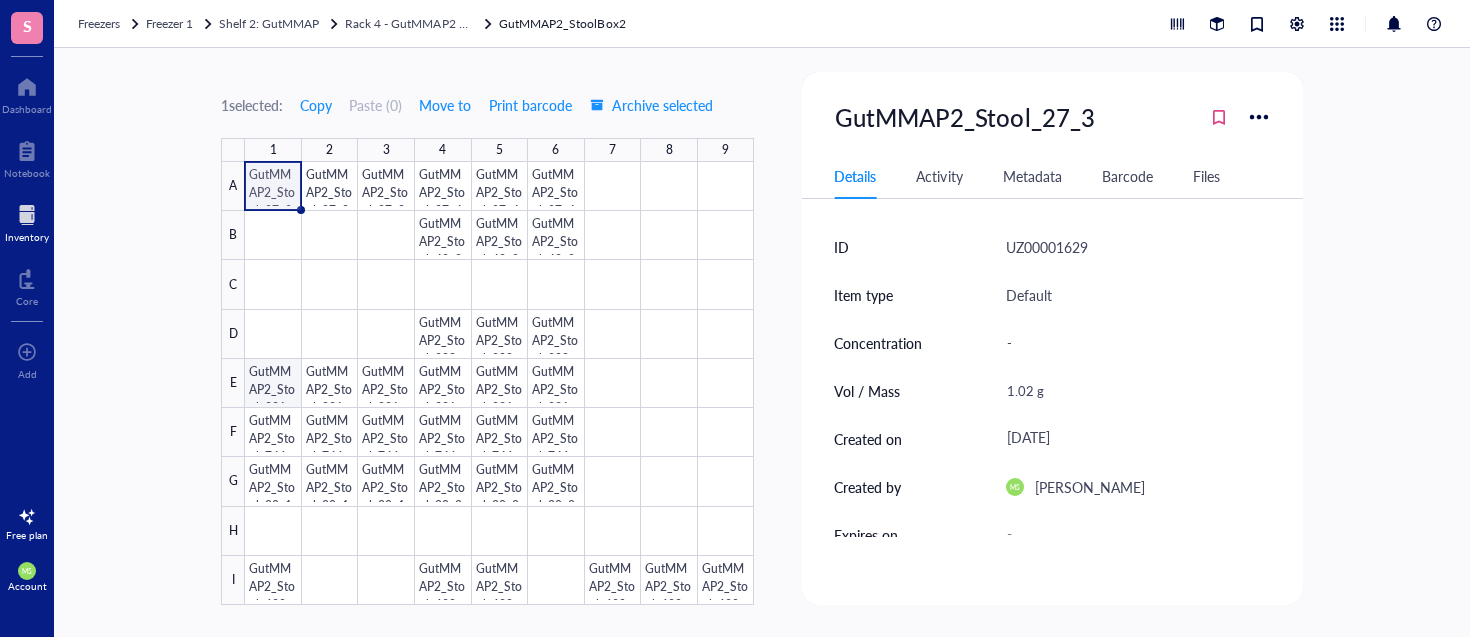 click at bounding box center (499, 383) 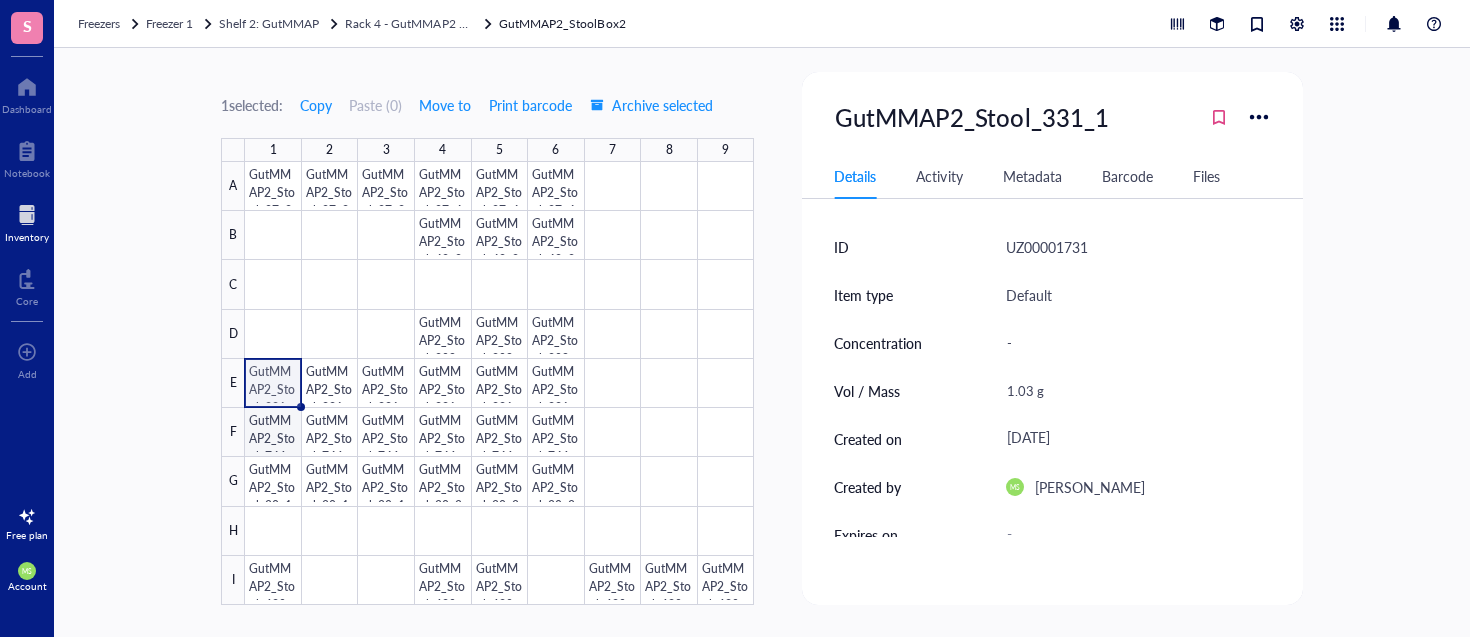 click at bounding box center [499, 383] 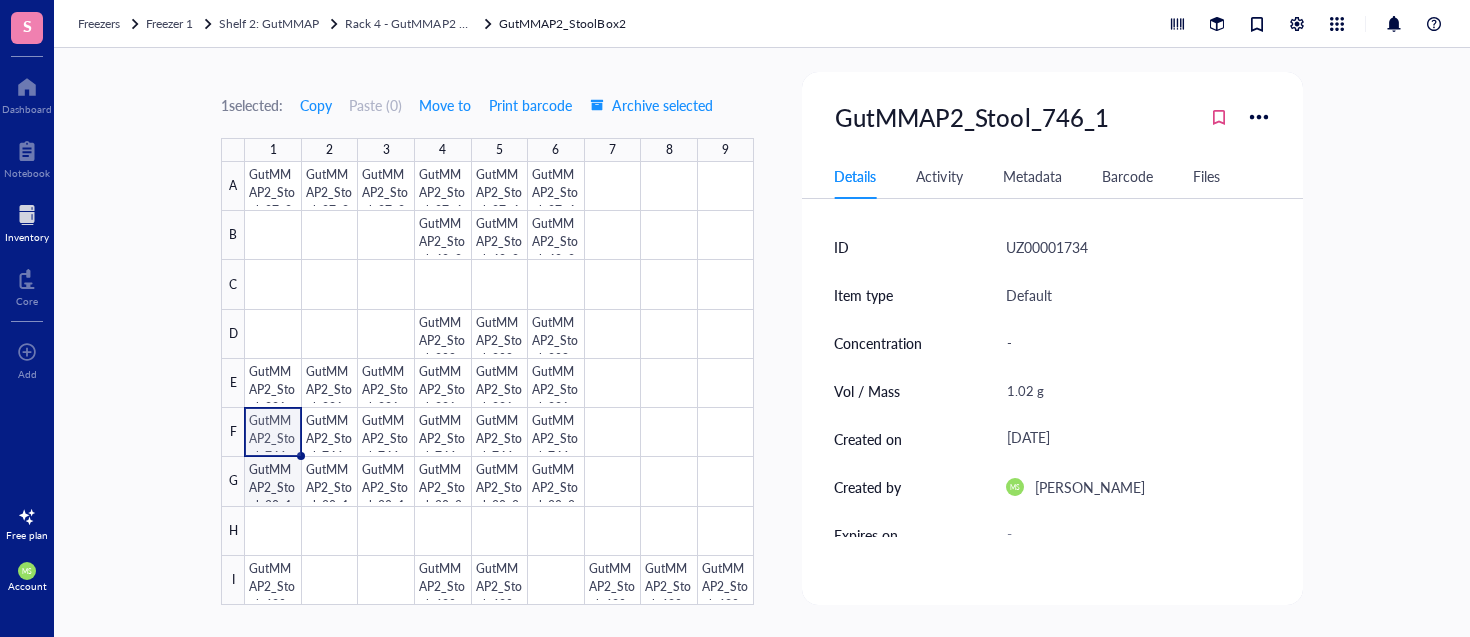 click at bounding box center (499, 383) 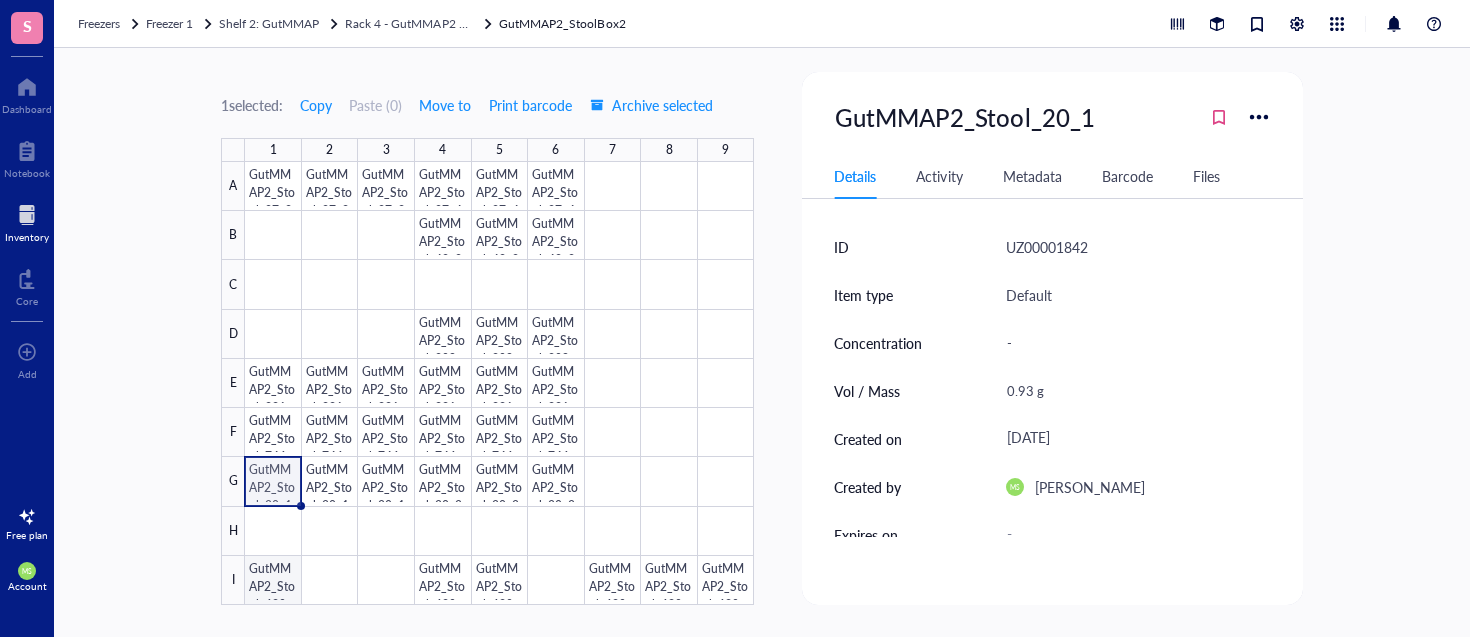 click at bounding box center [499, 383] 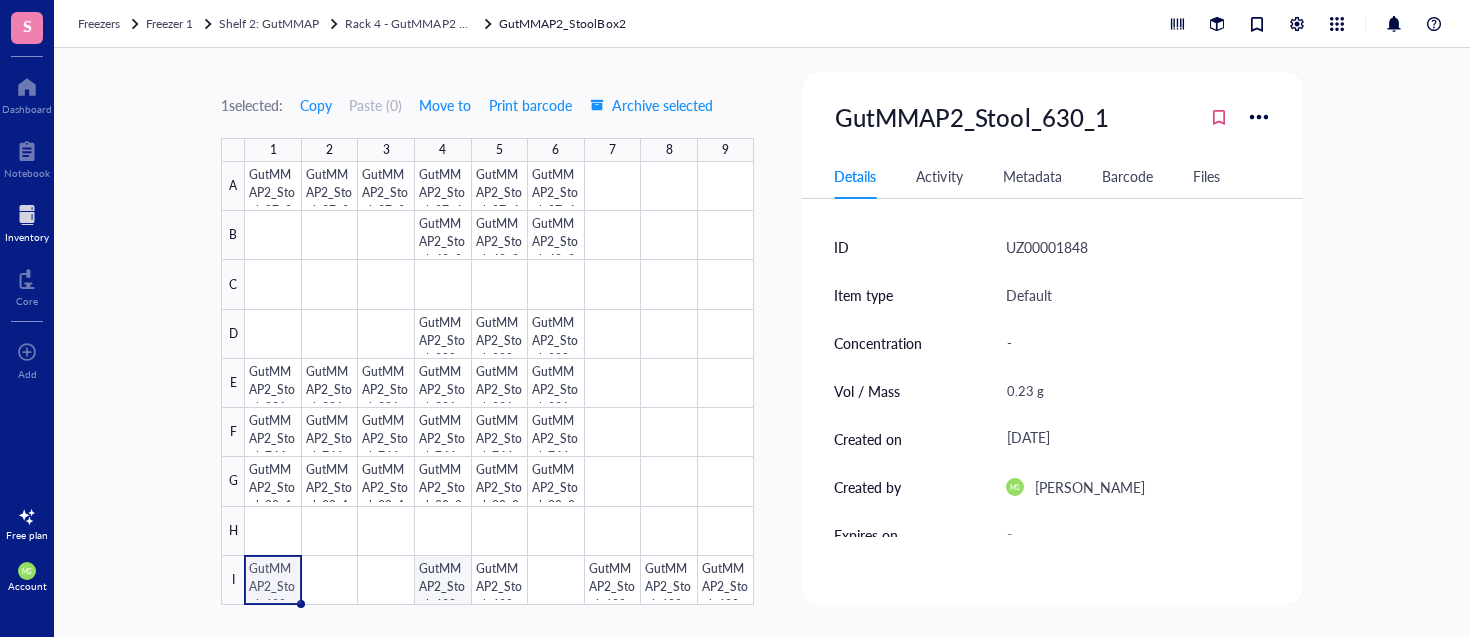 click at bounding box center [499, 383] 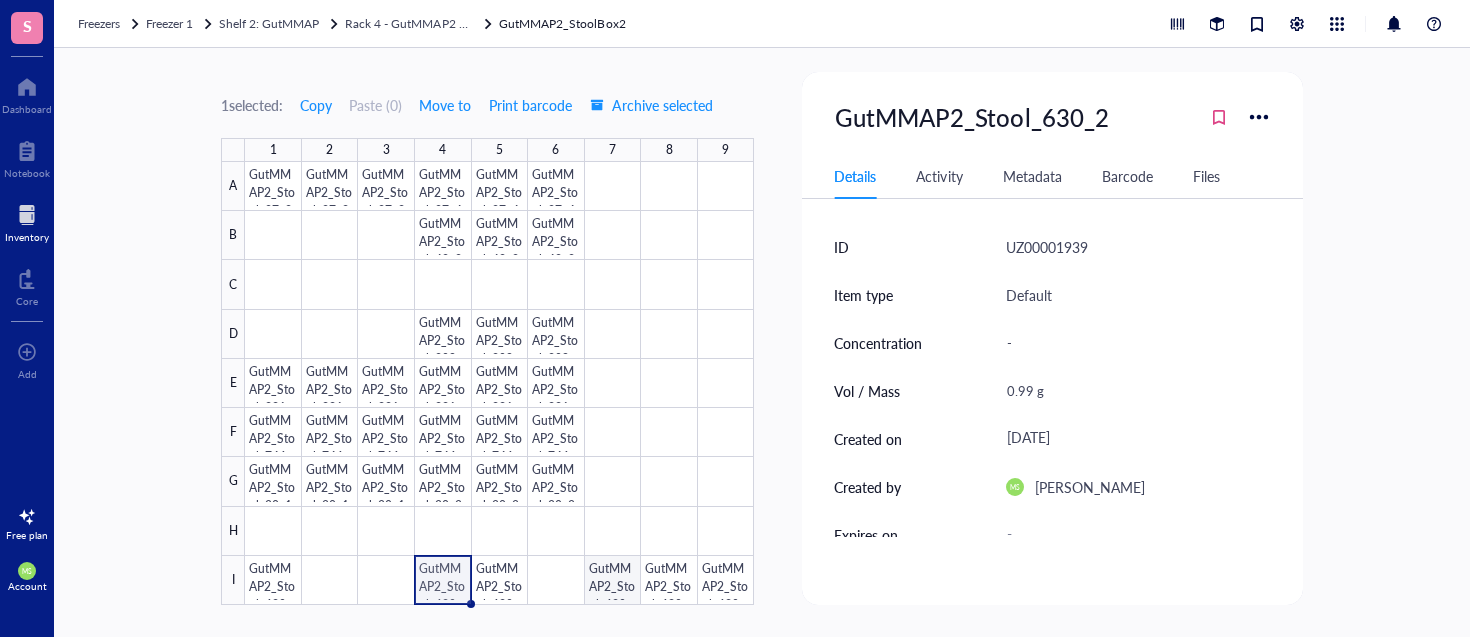 click at bounding box center (499, 383) 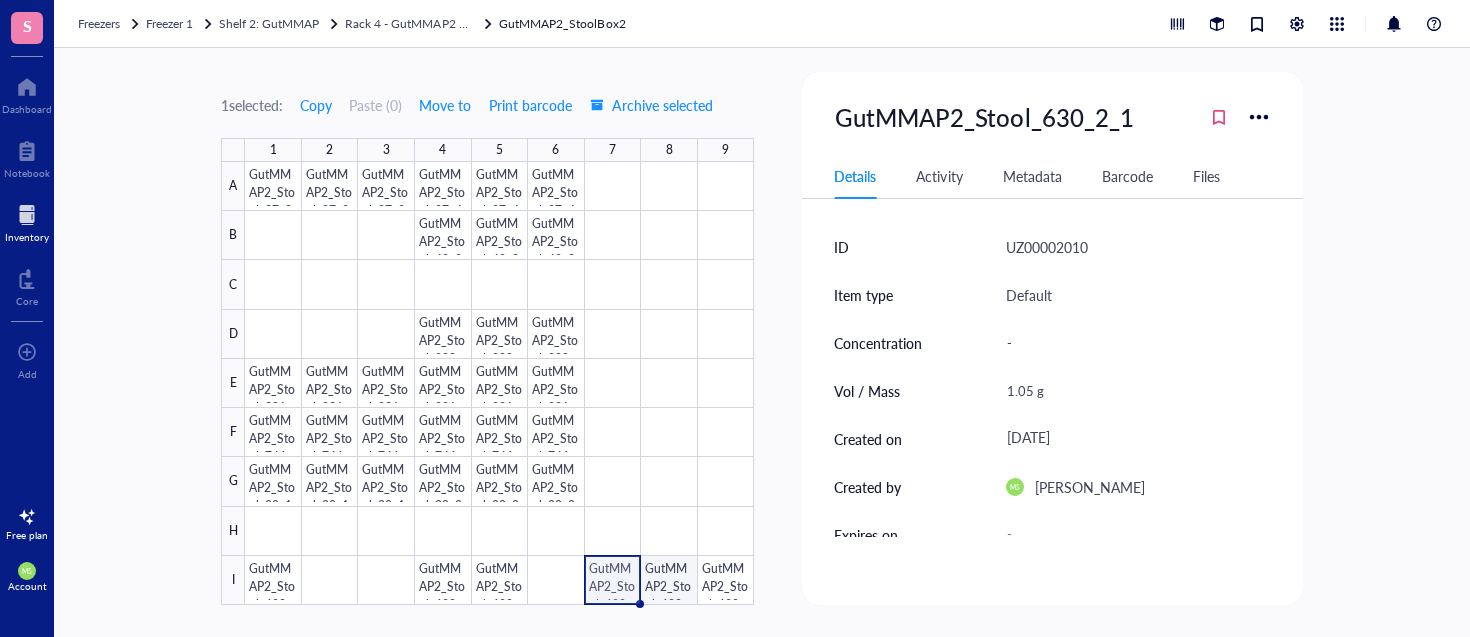 click at bounding box center (499, 383) 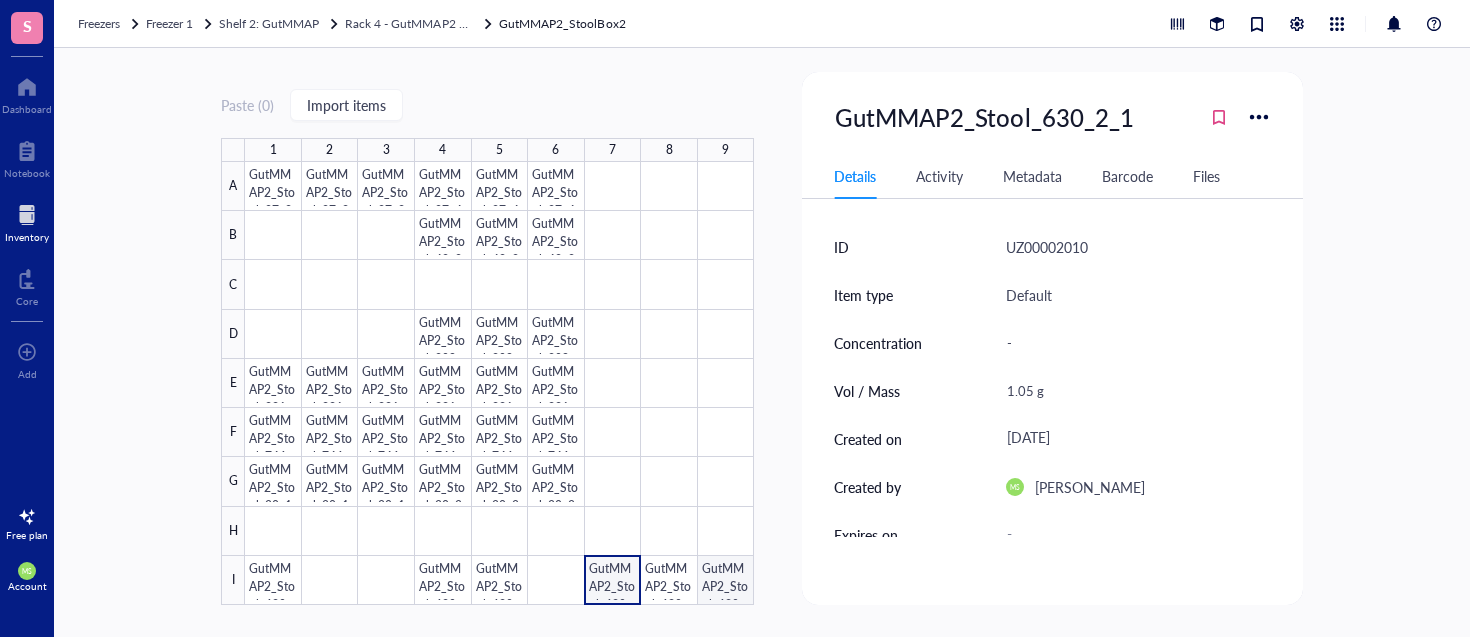 click at bounding box center [499, 383] 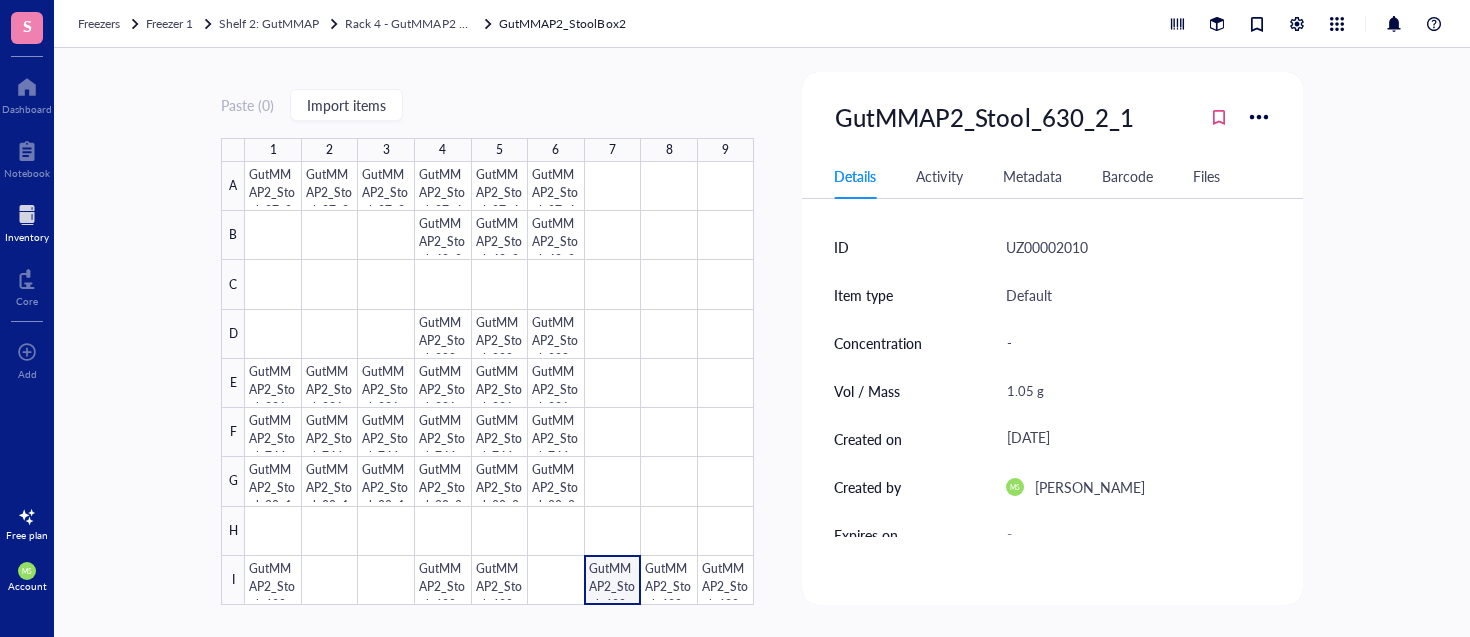 click at bounding box center (499, 383) 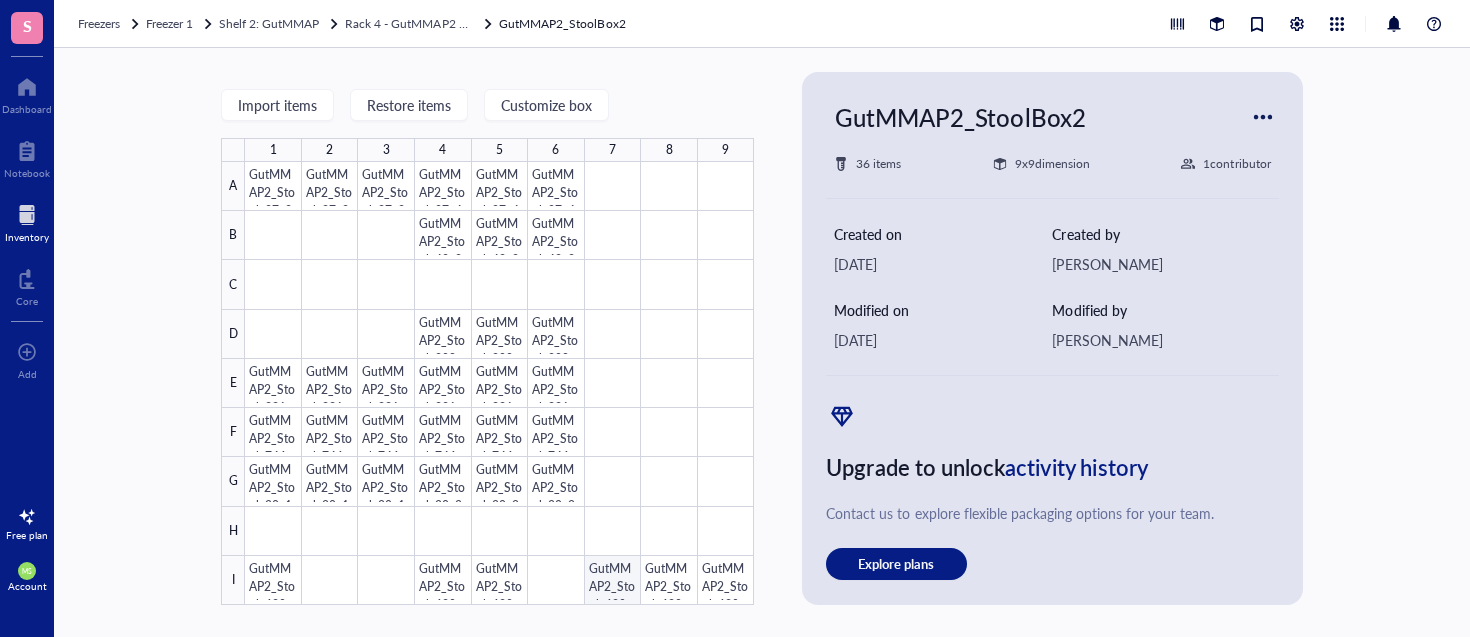 click at bounding box center (499, 383) 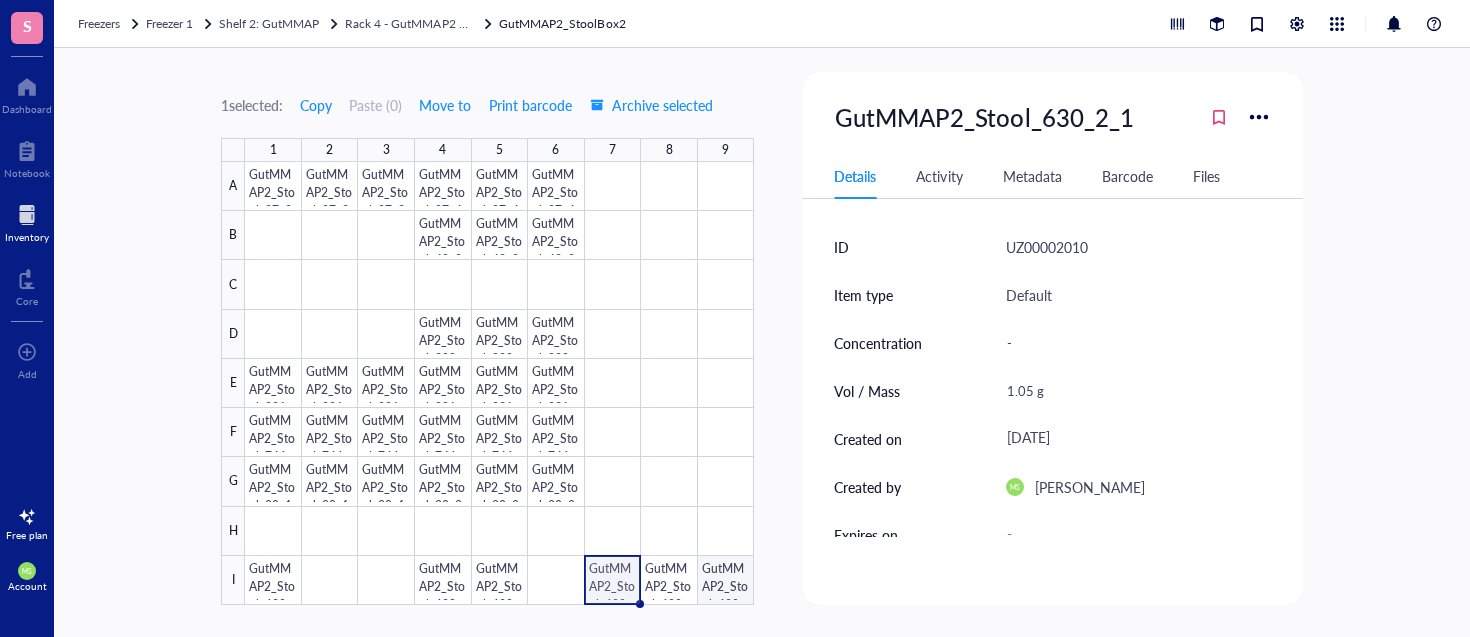 click at bounding box center [499, 383] 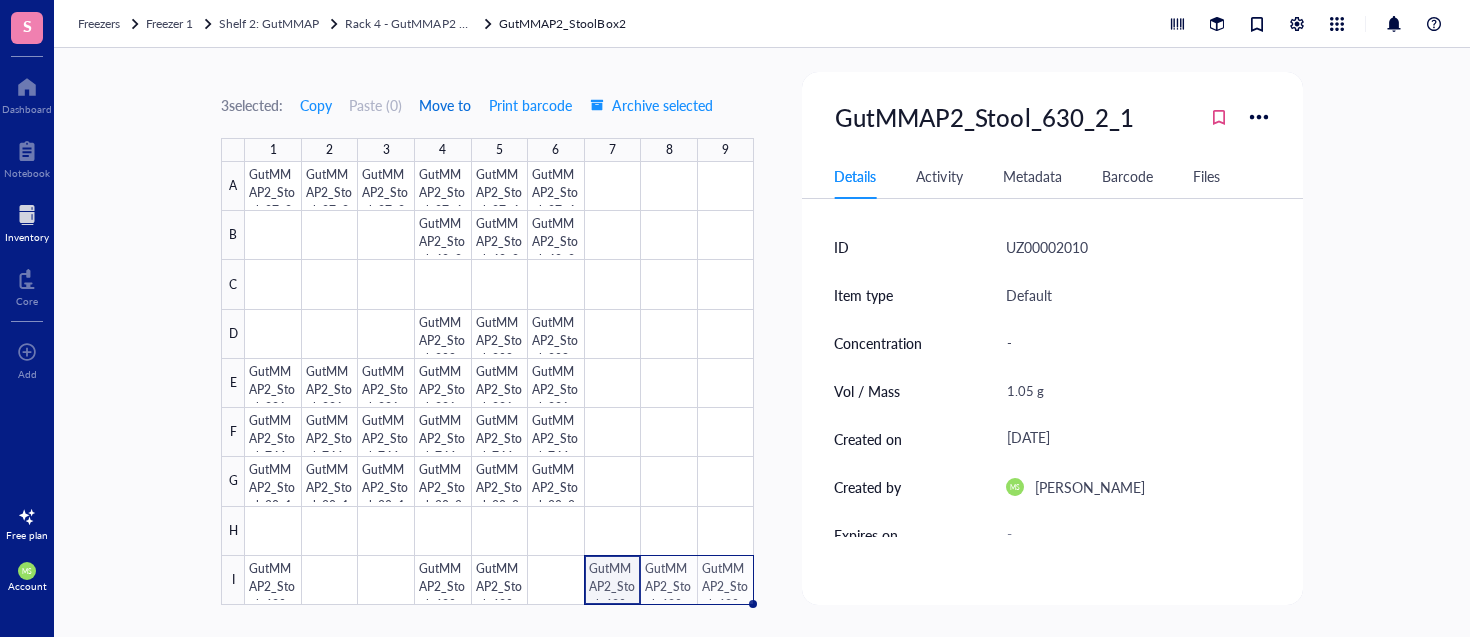 click on "Move to" at bounding box center [445, 105] 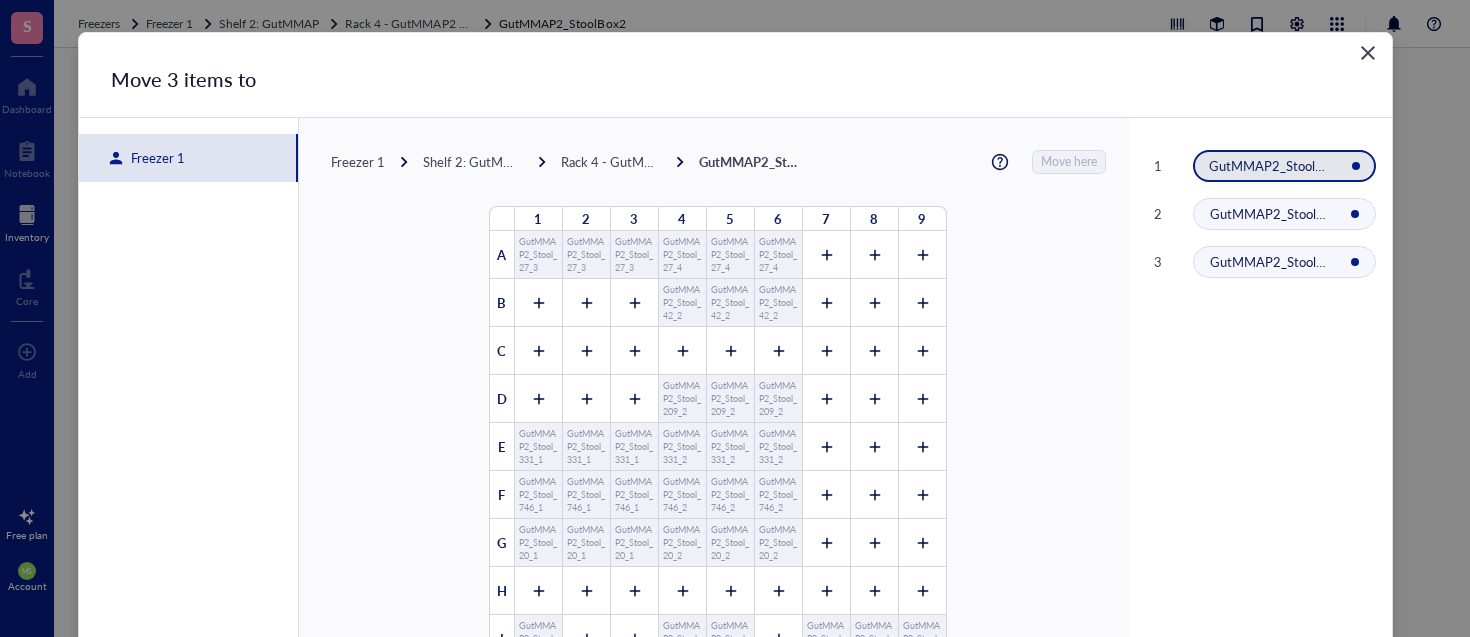 click on "Freezer 1" at bounding box center [358, 162] 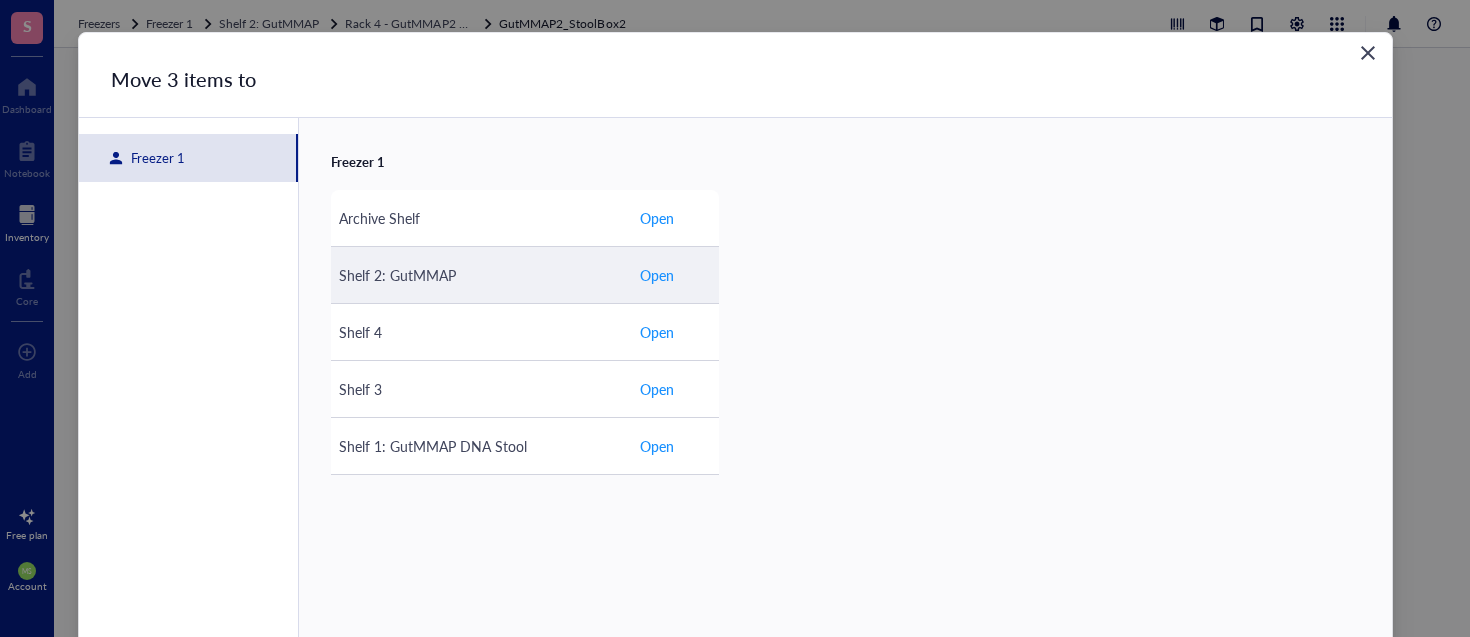 click on "Open" at bounding box center (657, 275) 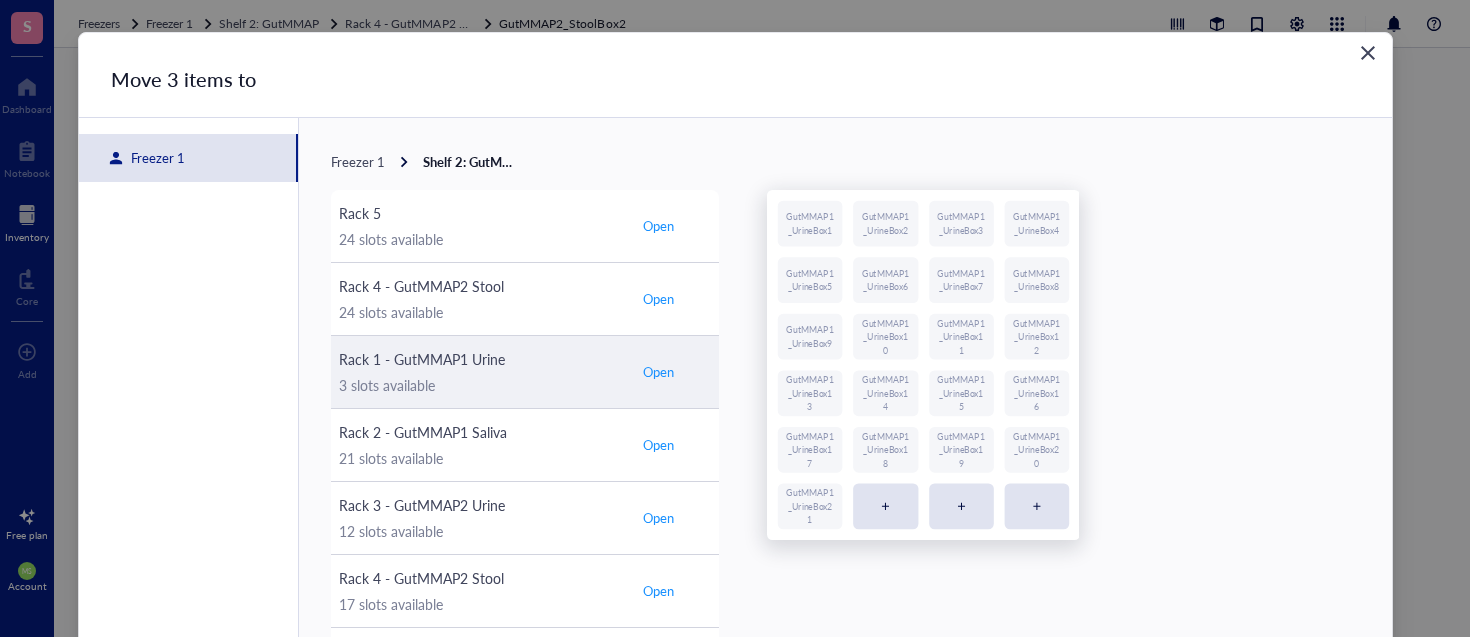 scroll, scrollTop: 8, scrollLeft: 0, axis: vertical 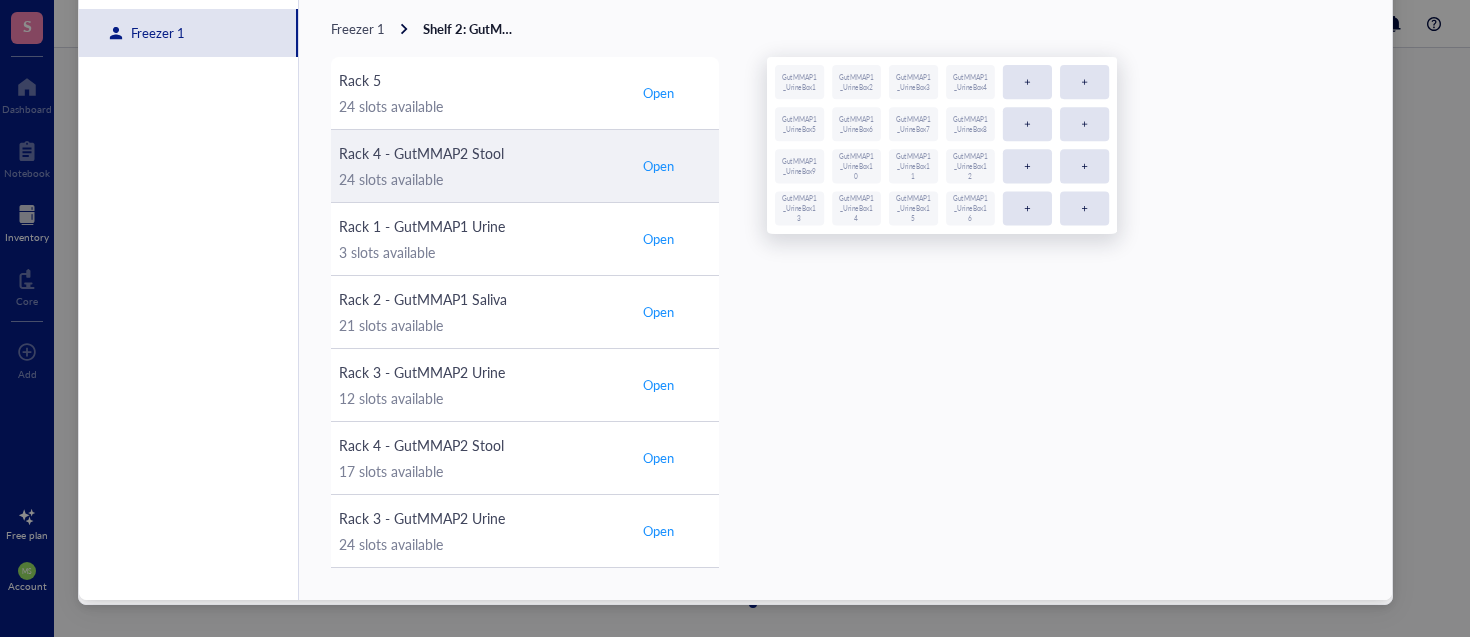 click on "Open" at bounding box center (658, 166) 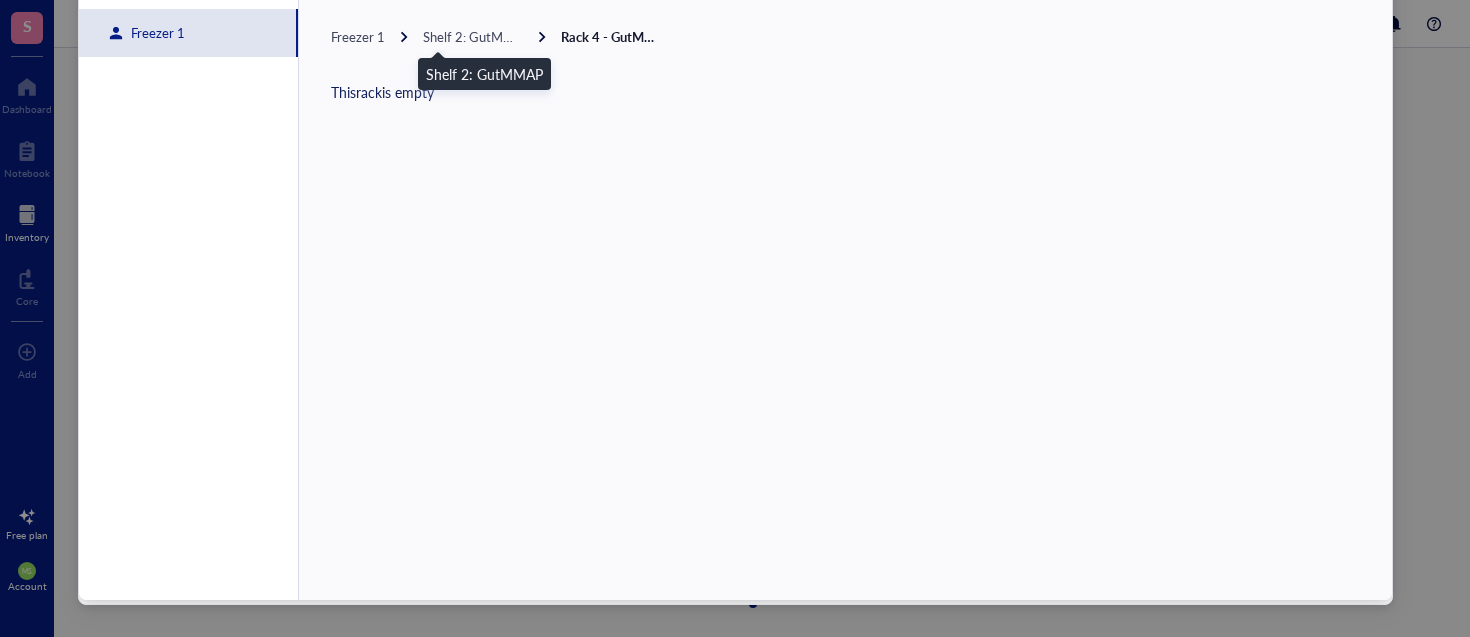 click on "Shelf 2: GutMMAP" at bounding box center (477, 36) 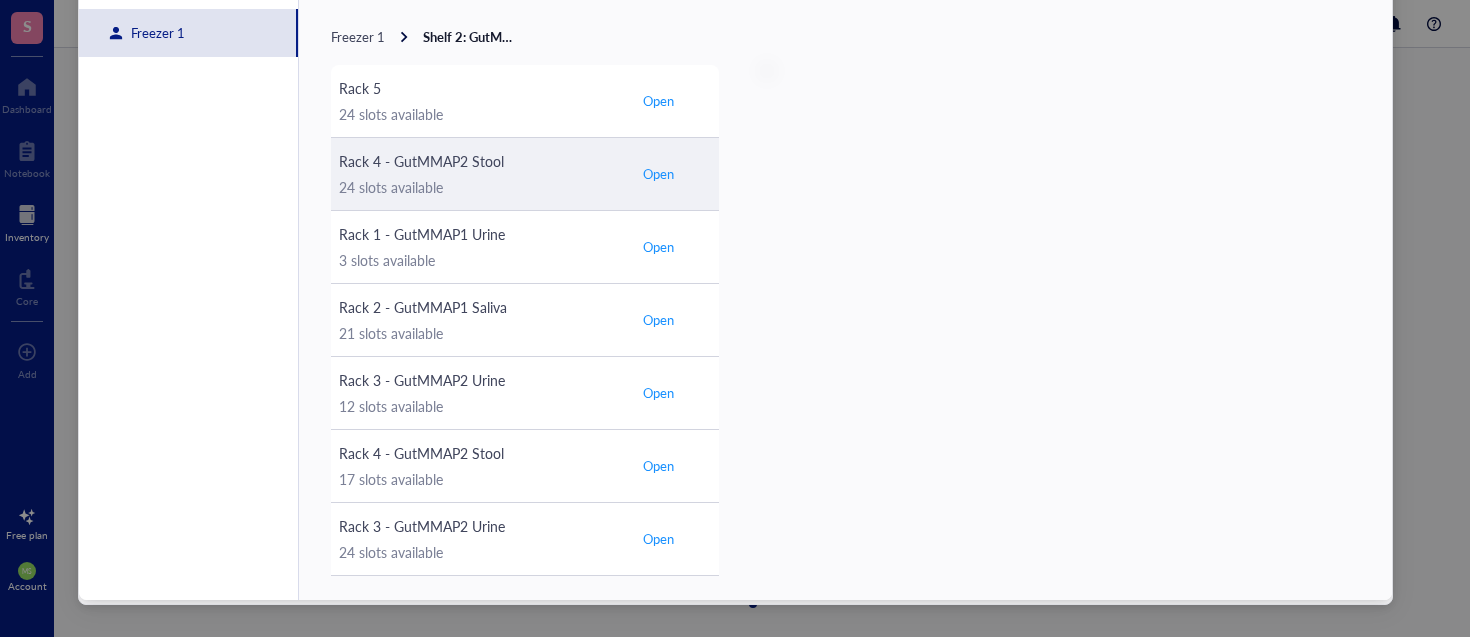 click on "Open" at bounding box center (658, 174) 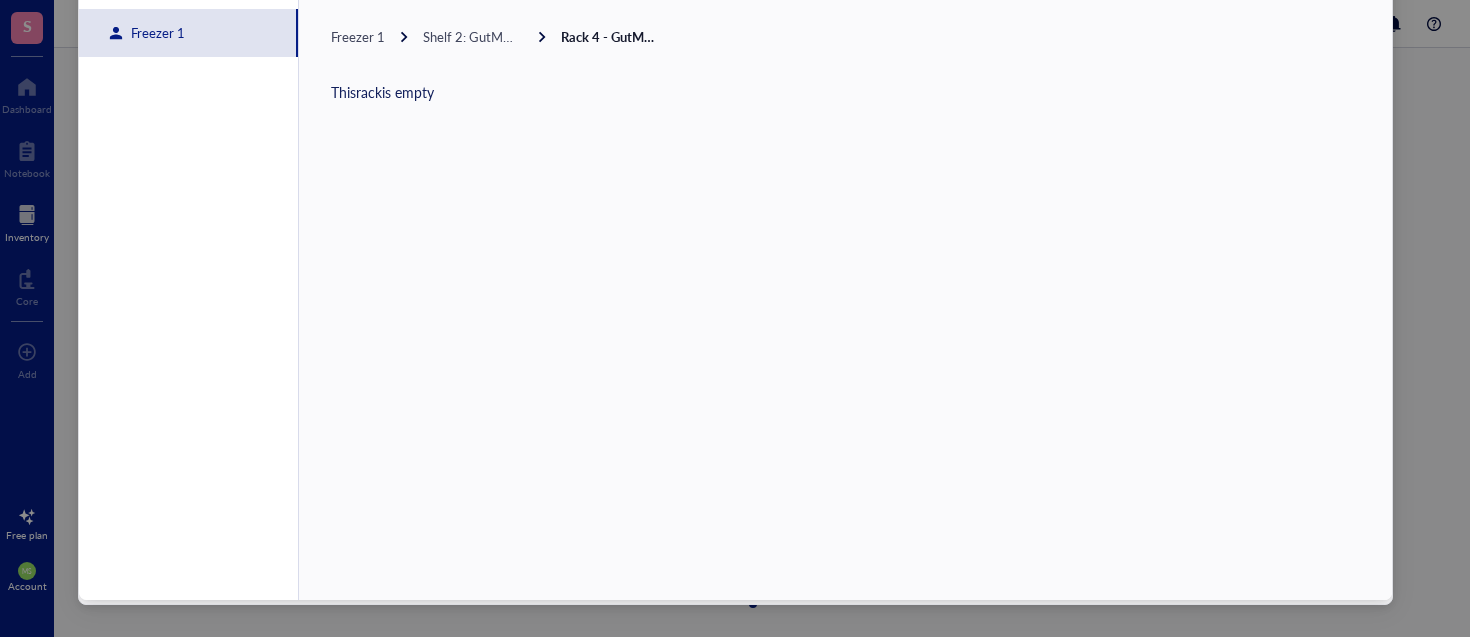 click on "Shelf 2: GutMMAP" at bounding box center (477, 36) 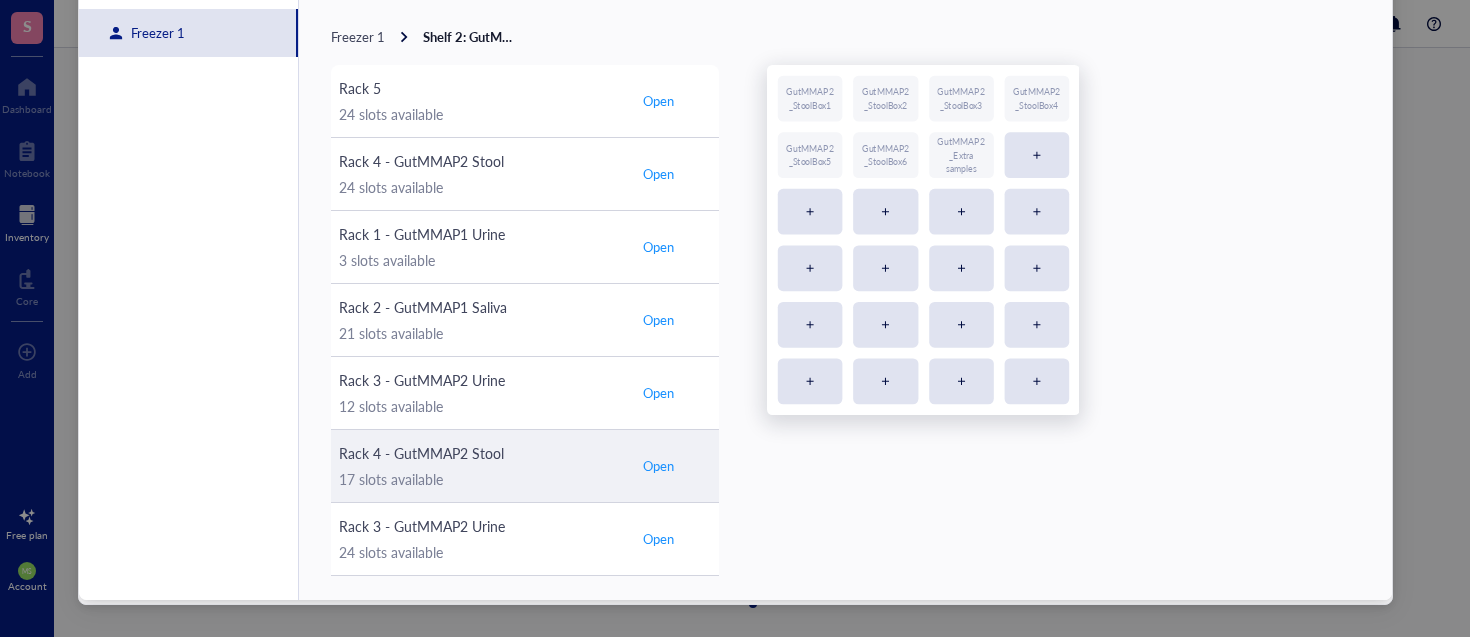 click on "Open" at bounding box center [658, 466] 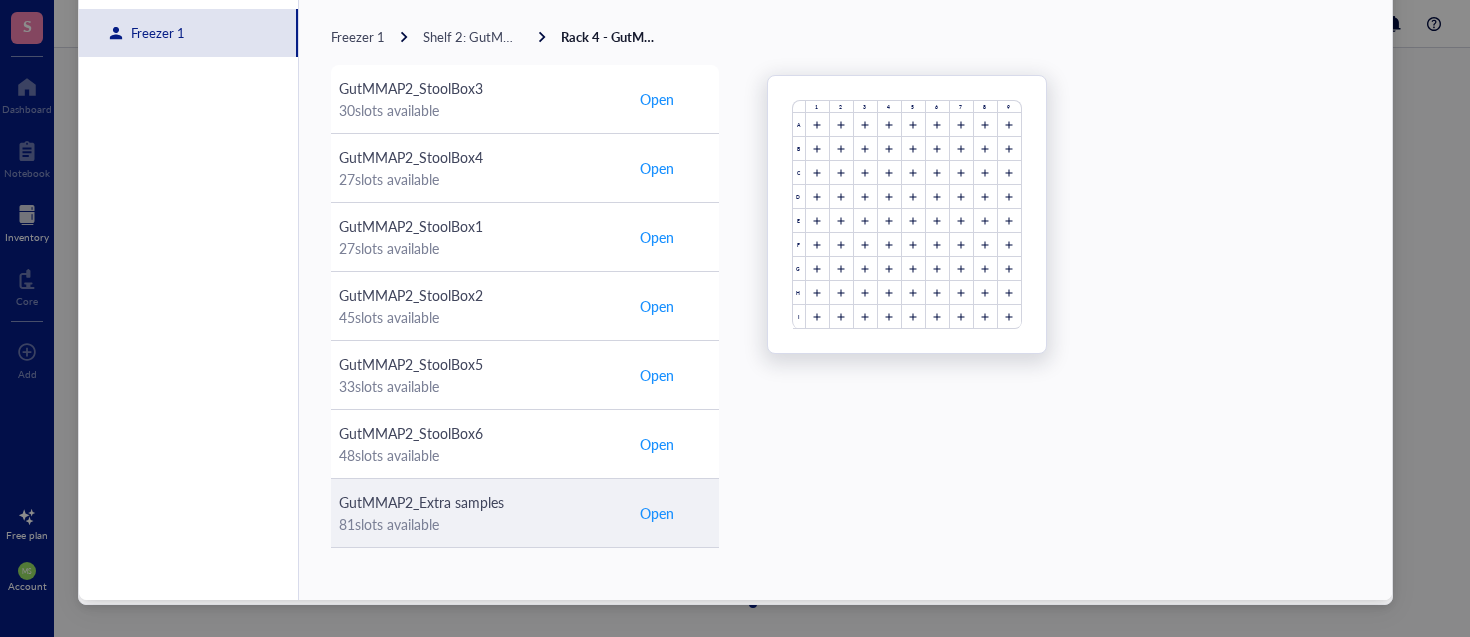 click on "Open" at bounding box center (657, 513) 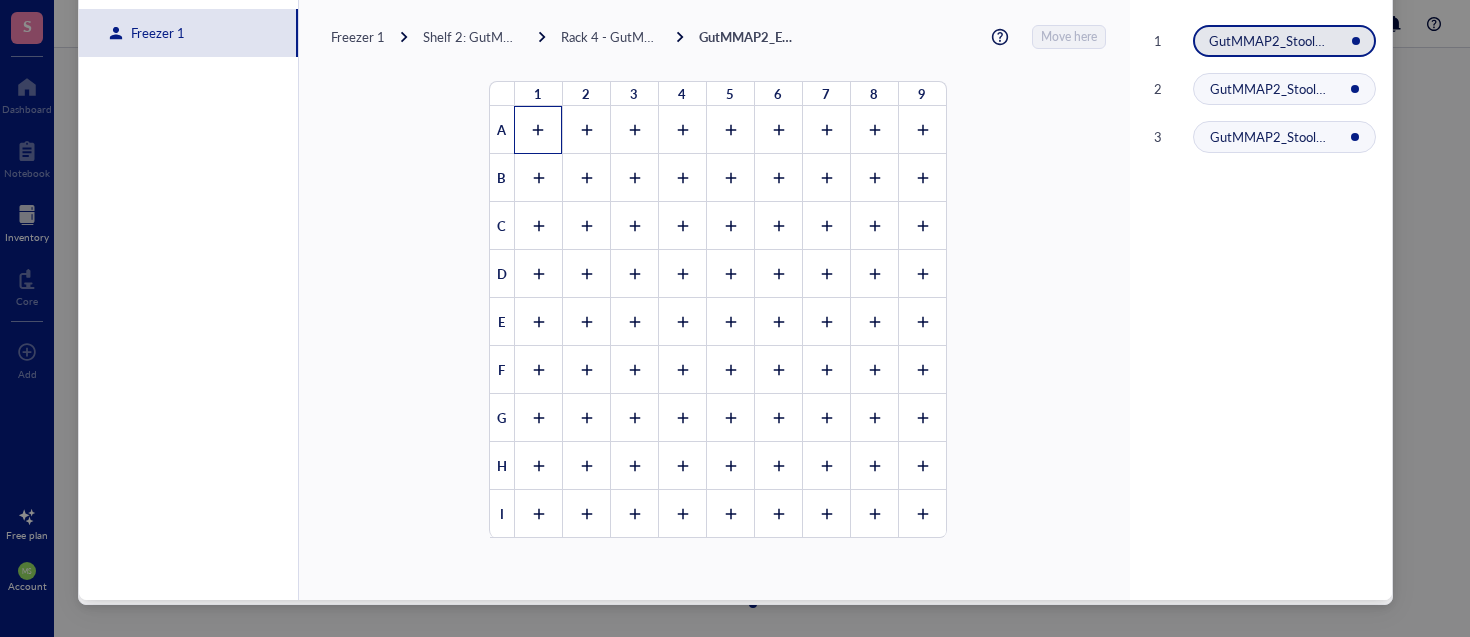 click at bounding box center [538, 130] 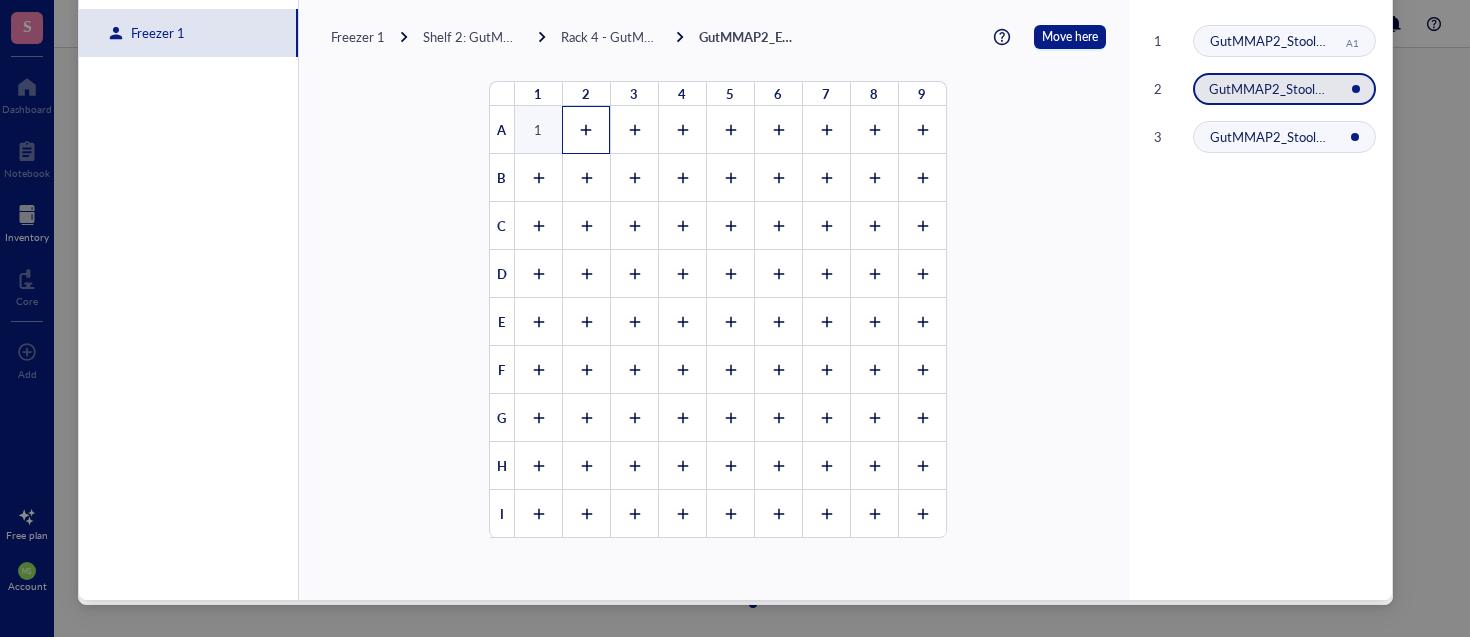 click at bounding box center [586, 130] 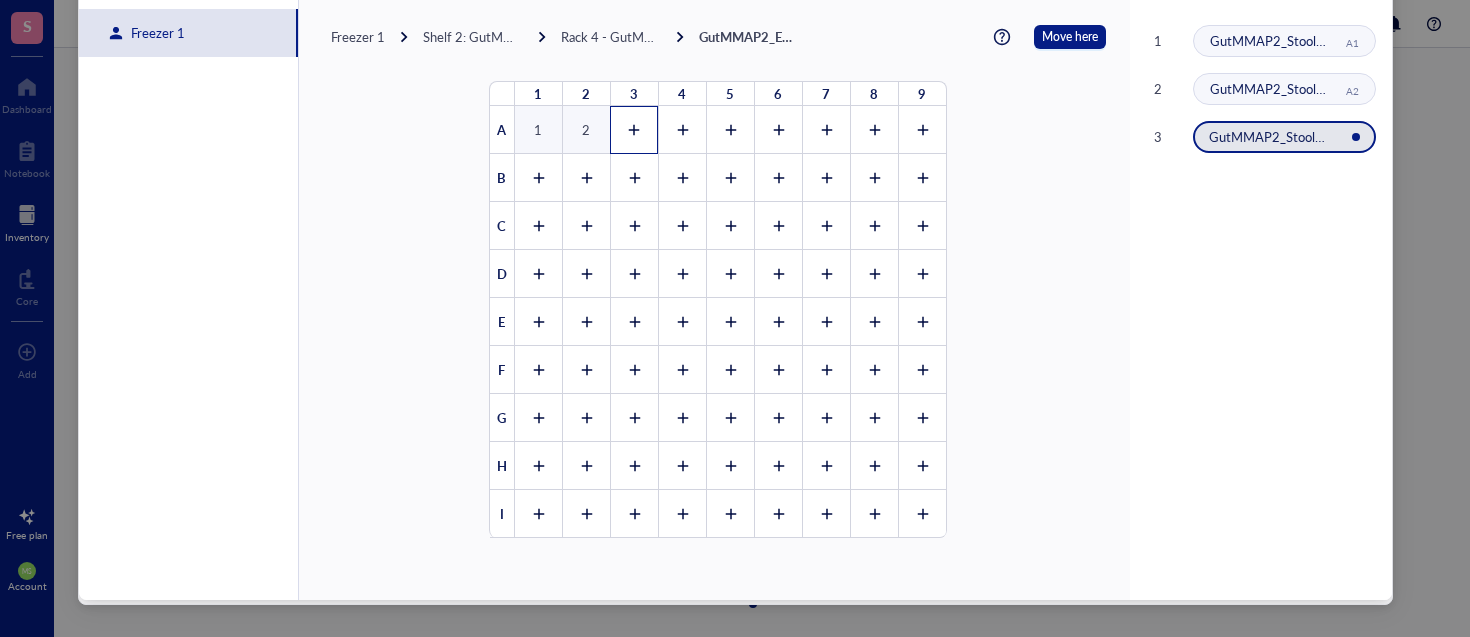 click 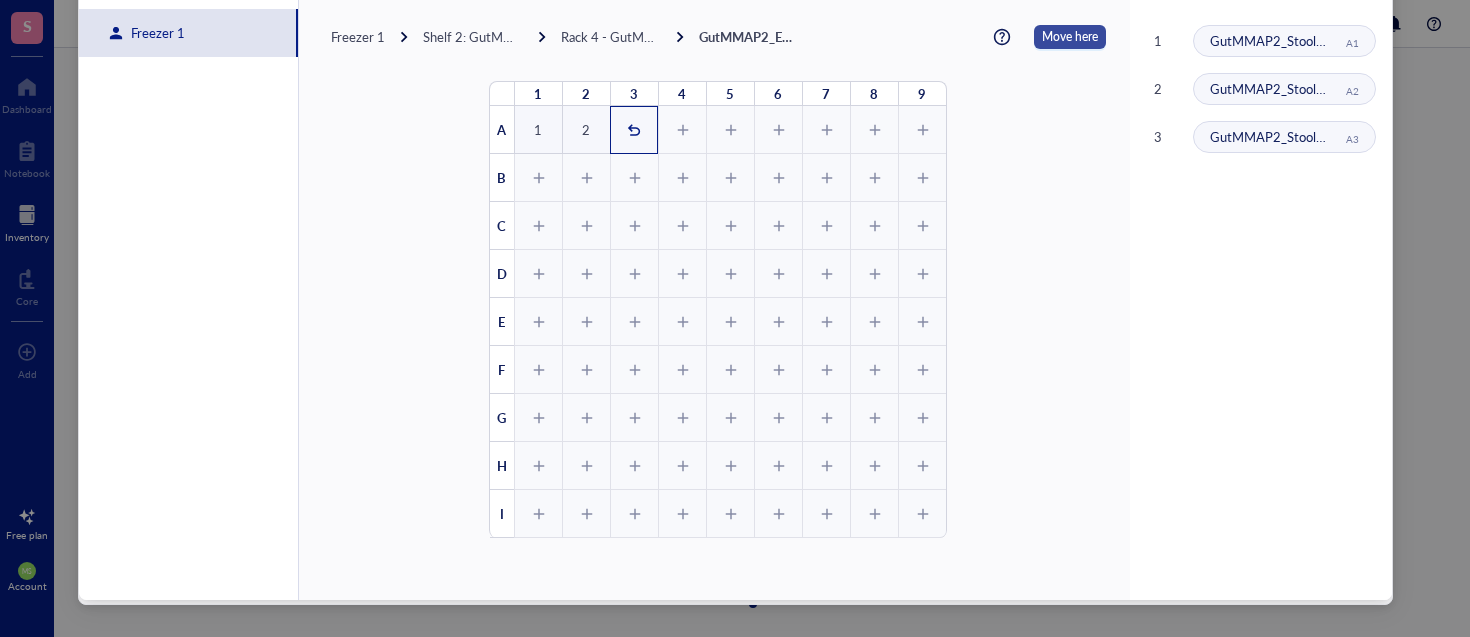 click on "Move here" at bounding box center [1070, 37] 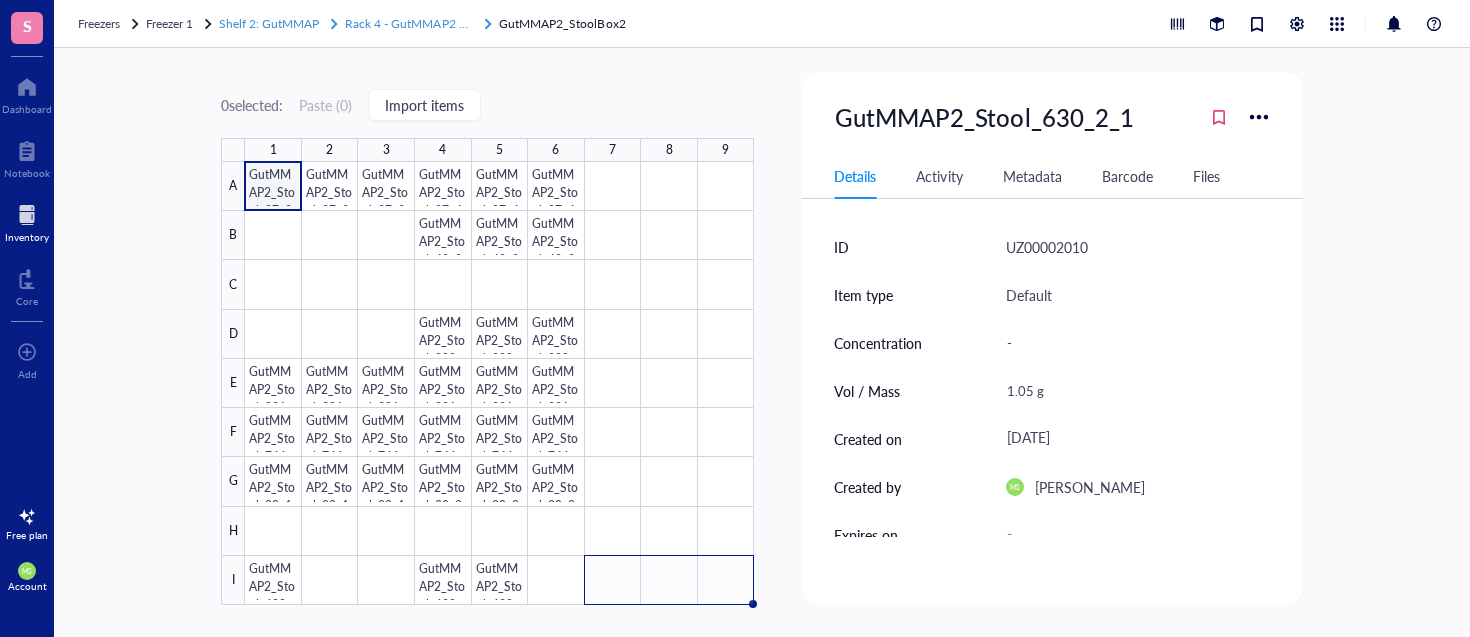 click on "Rack 4 - GutMMAP2 Stool" at bounding box center (415, 23) 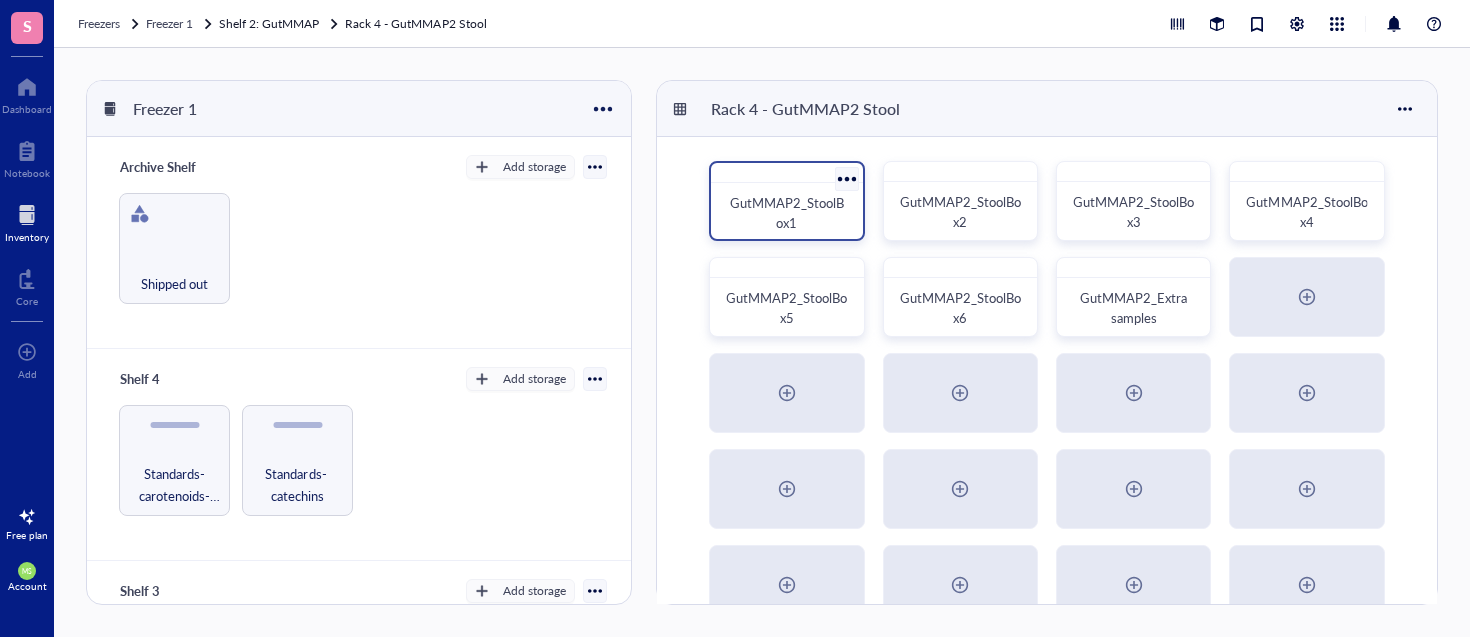 click on "GutMMAP2_StoolBox1" at bounding box center (786, 213) 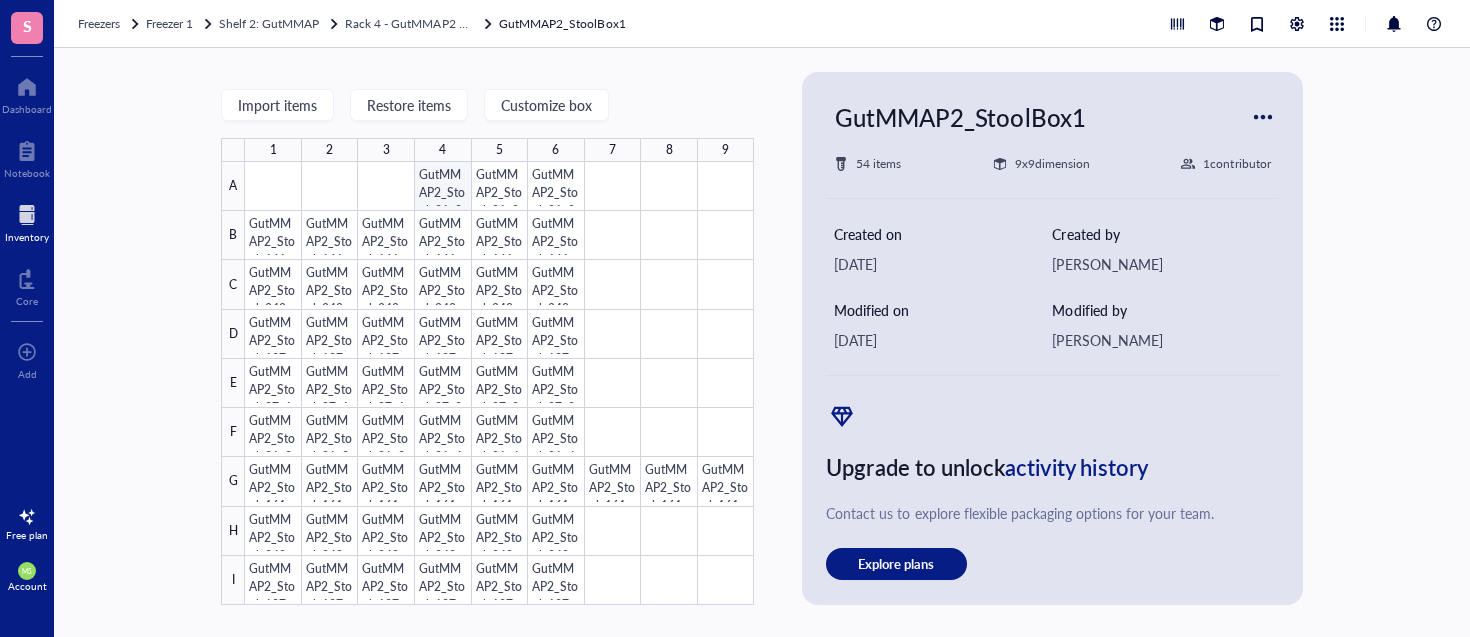 click at bounding box center [499, 383] 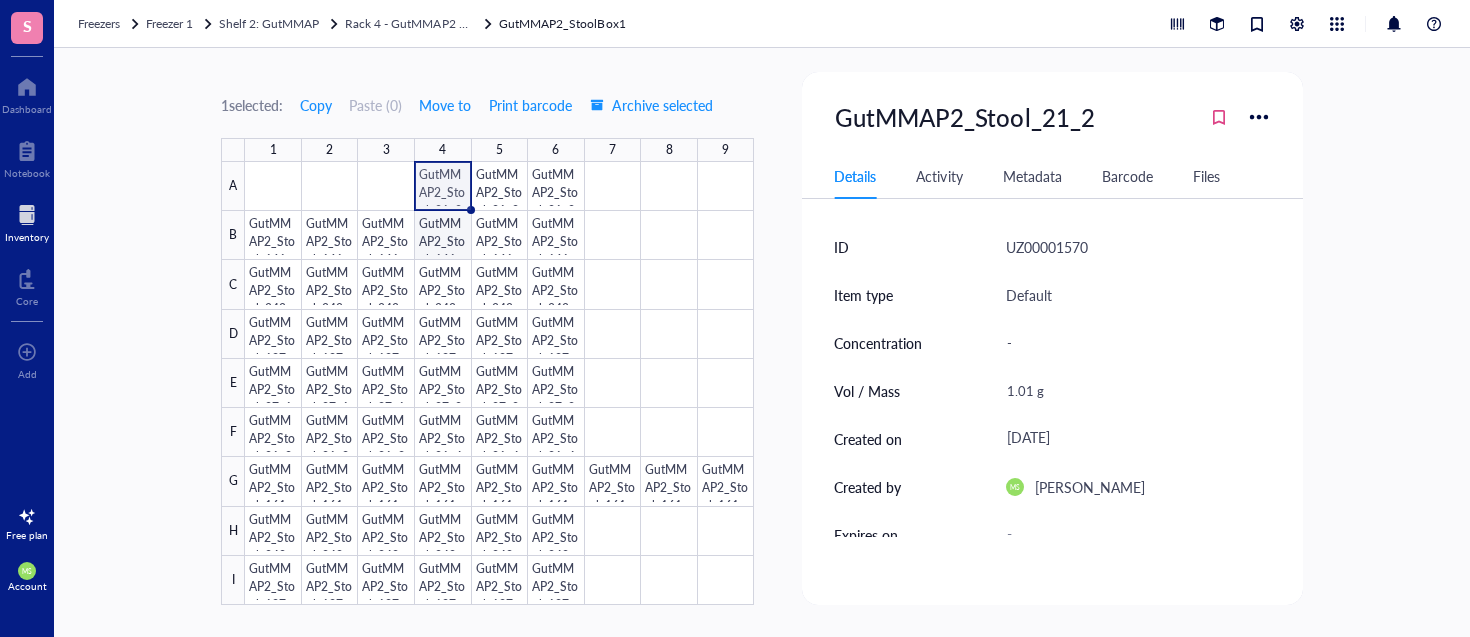 click at bounding box center (499, 383) 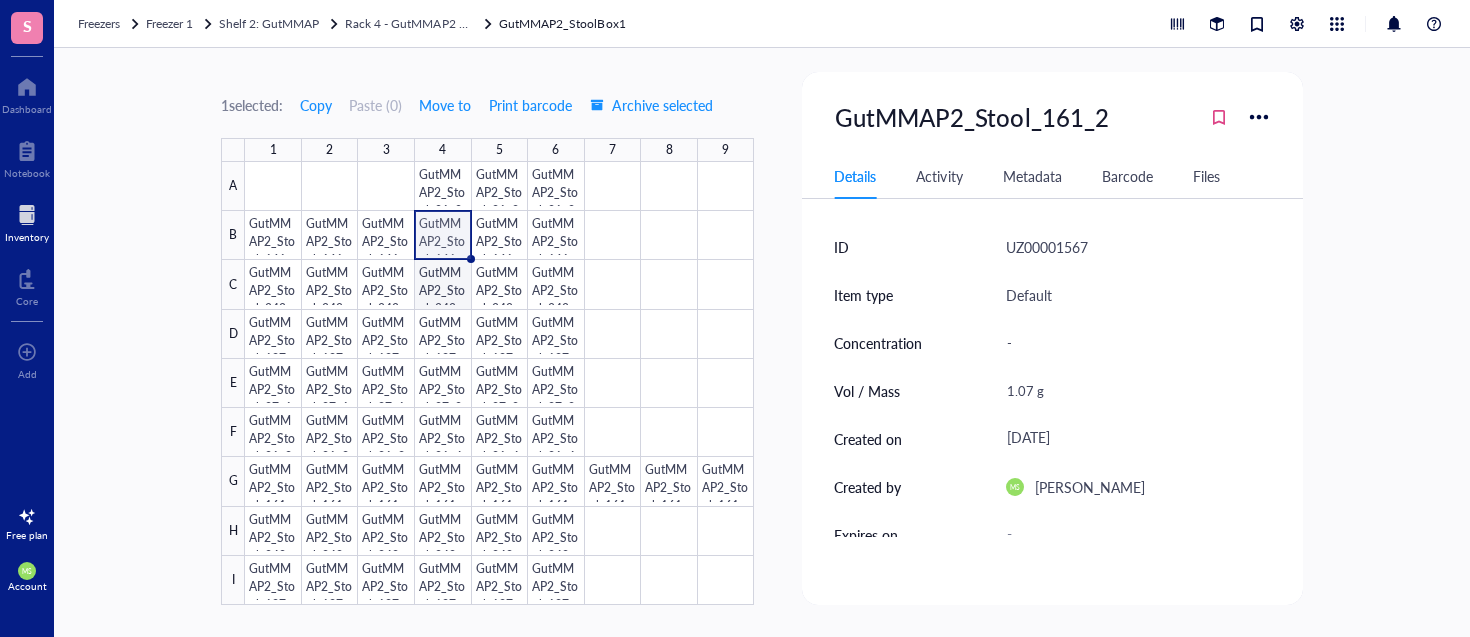 click at bounding box center [499, 383] 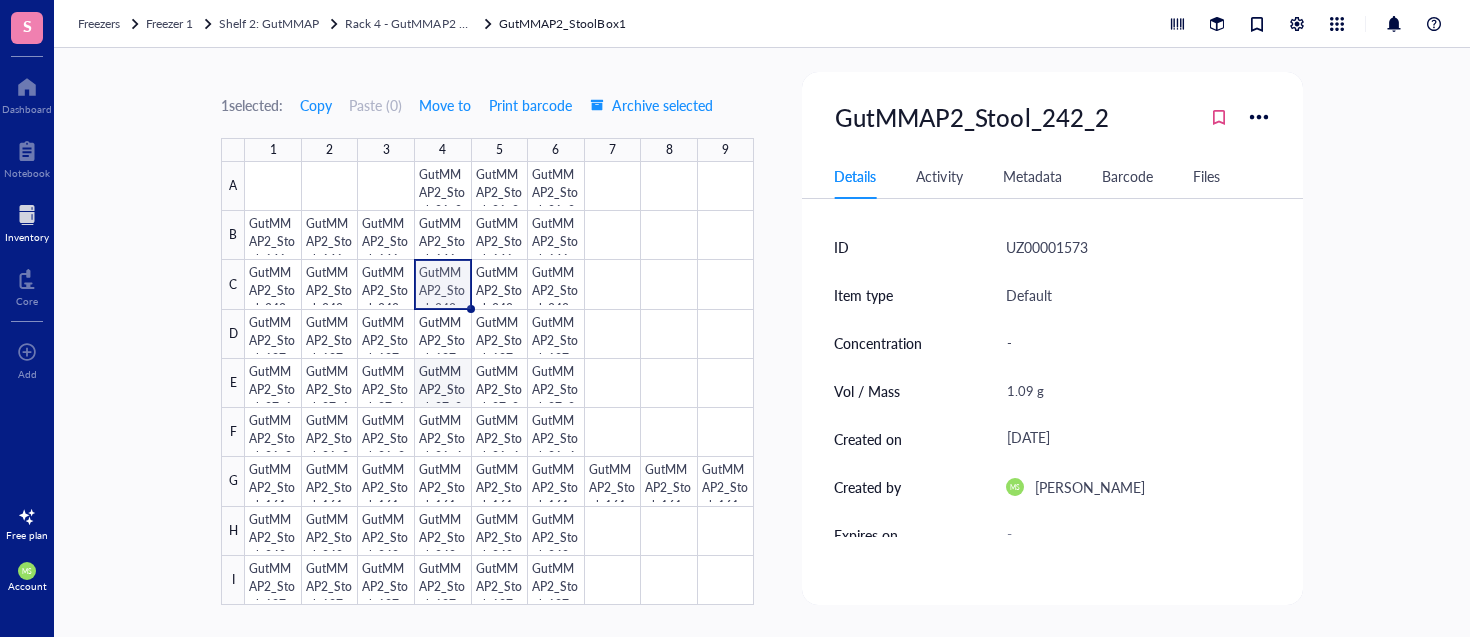 click at bounding box center (499, 383) 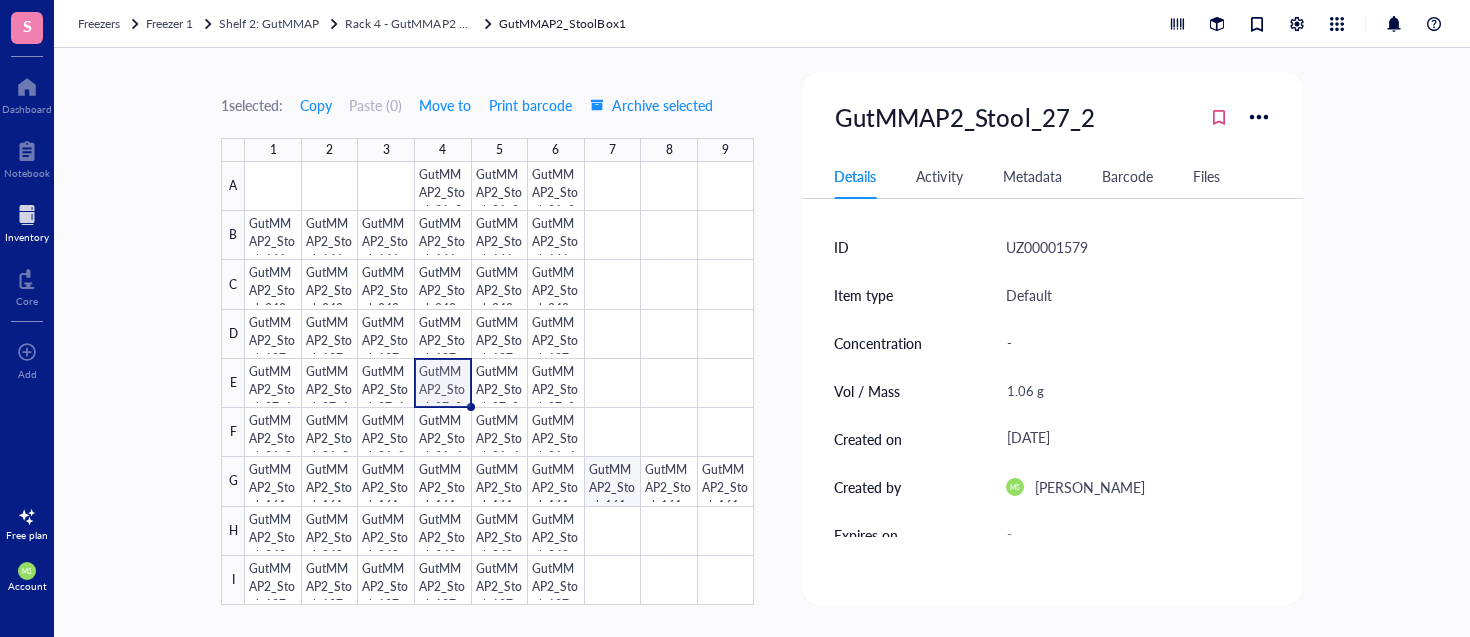 click at bounding box center [499, 383] 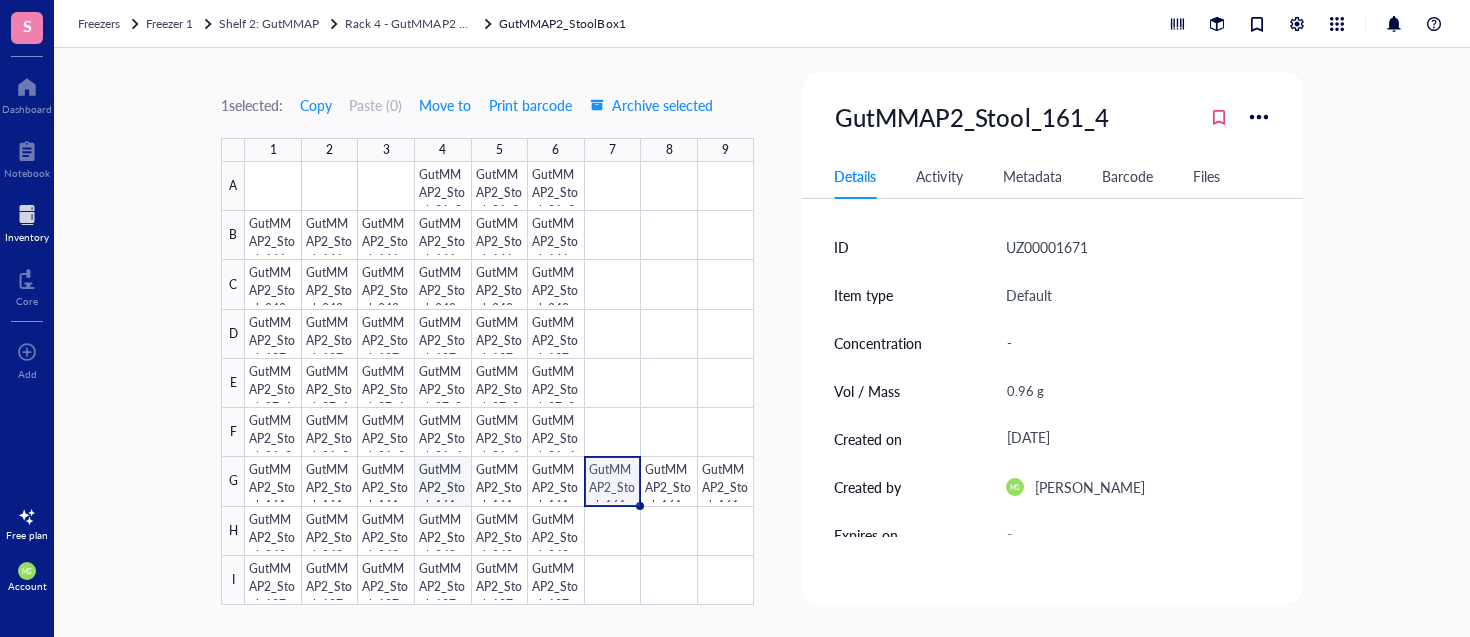 click at bounding box center [499, 383] 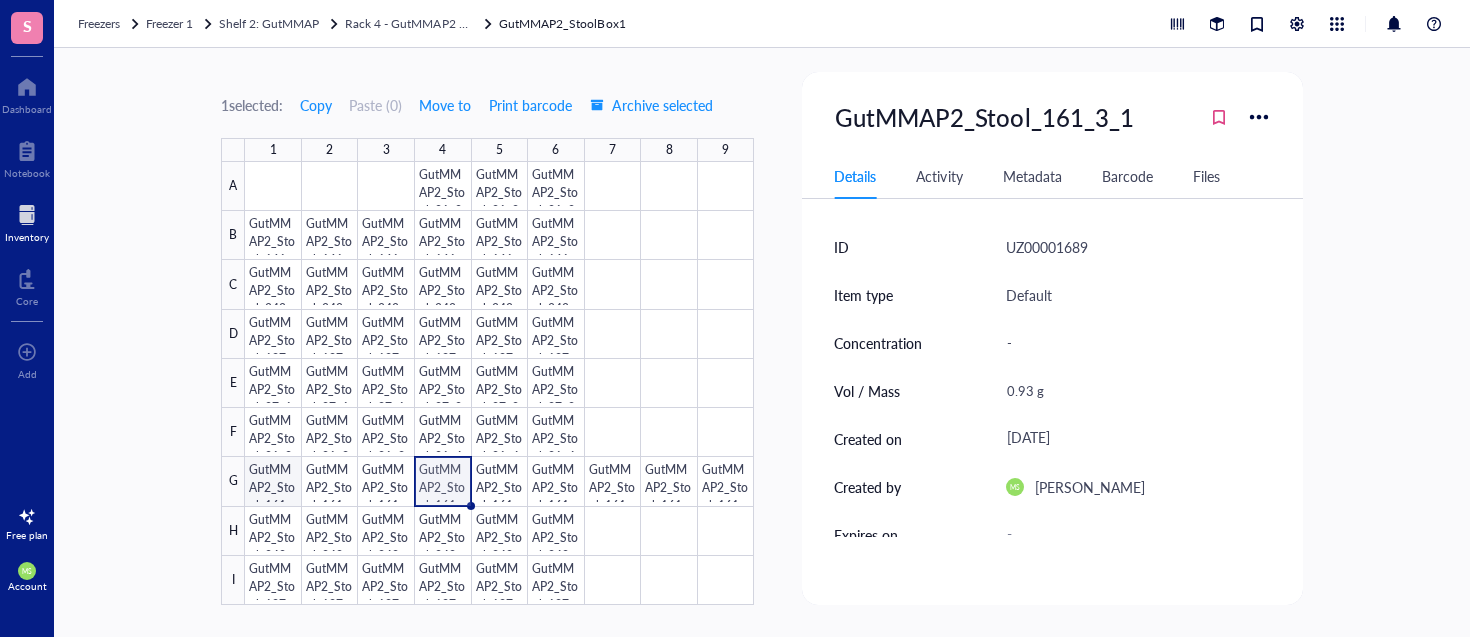 click at bounding box center [499, 383] 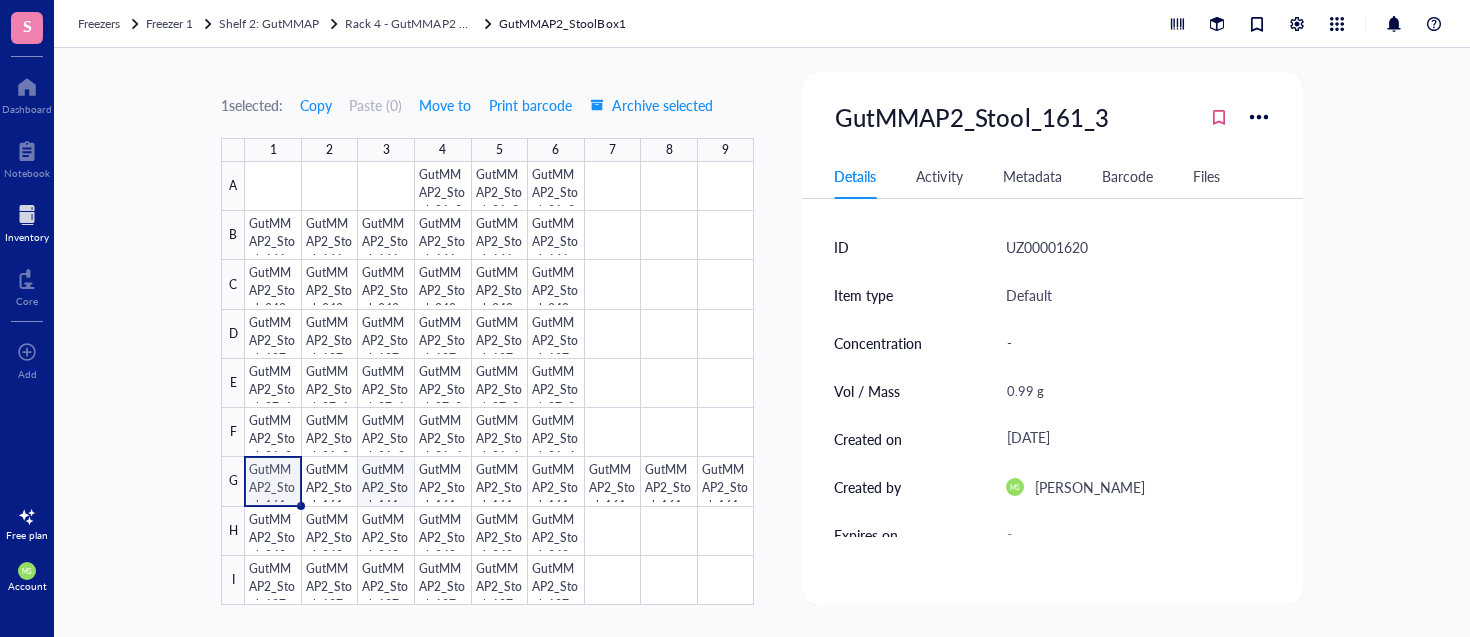 click at bounding box center [499, 383] 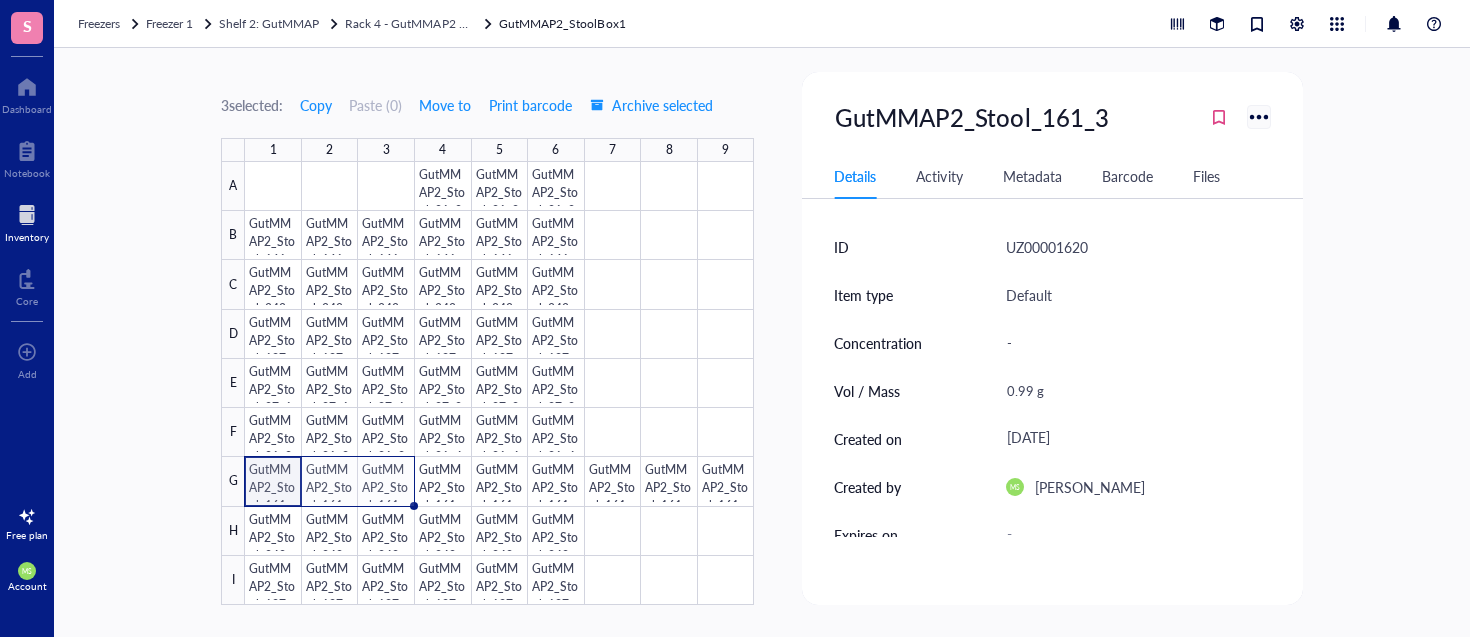 click at bounding box center (1258, 116) 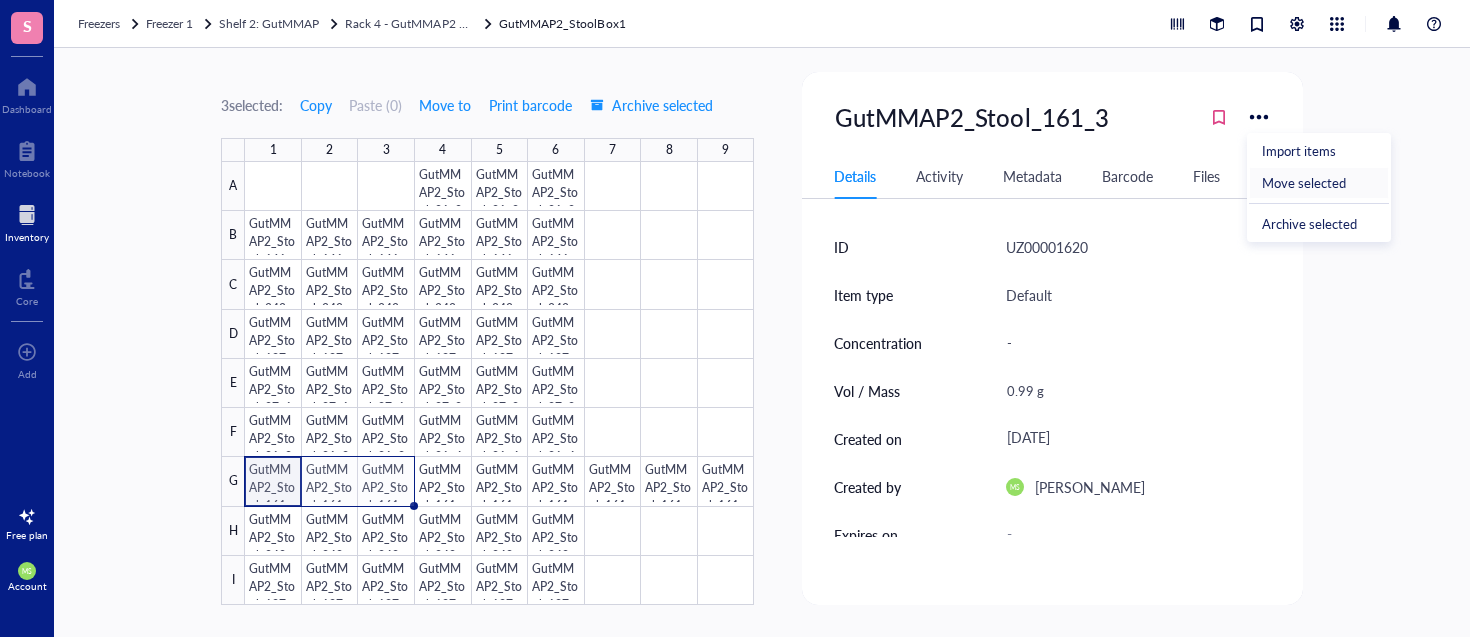 click on "Move selected" at bounding box center (1304, 183) 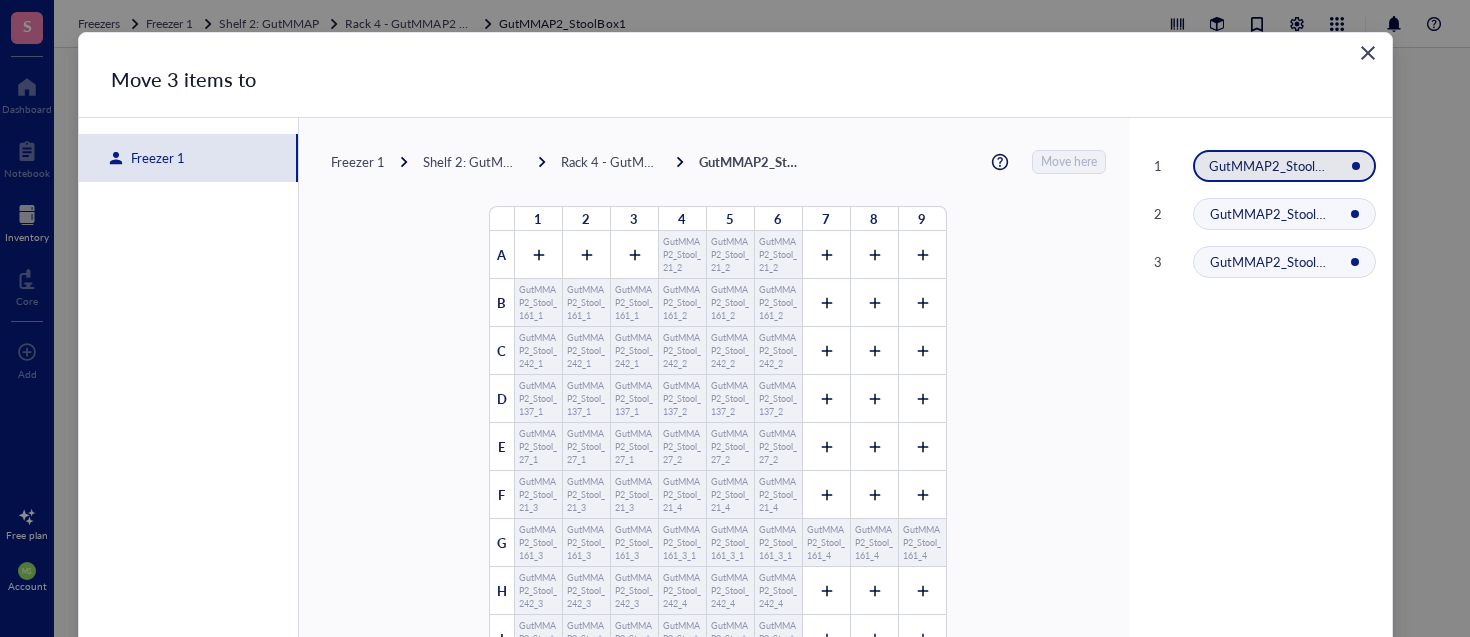 click on "Freezer 1" at bounding box center [358, 162] 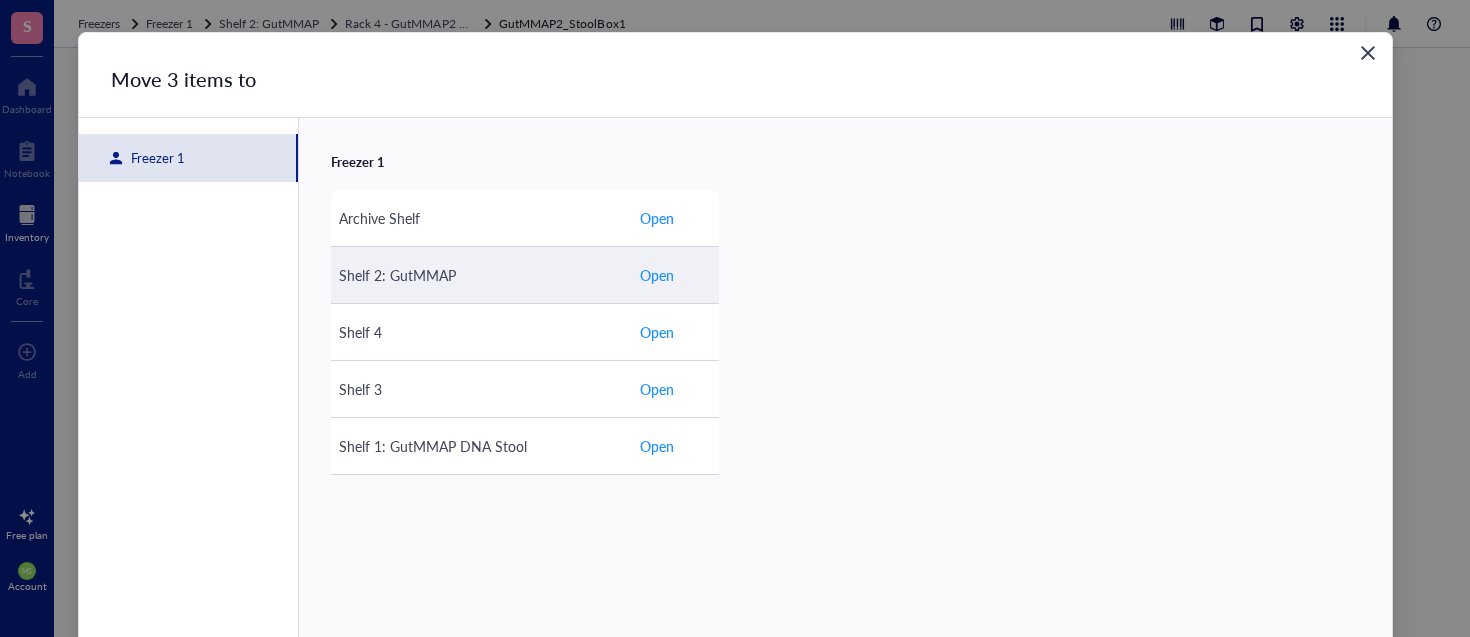 click on "Open" at bounding box center (657, 275) 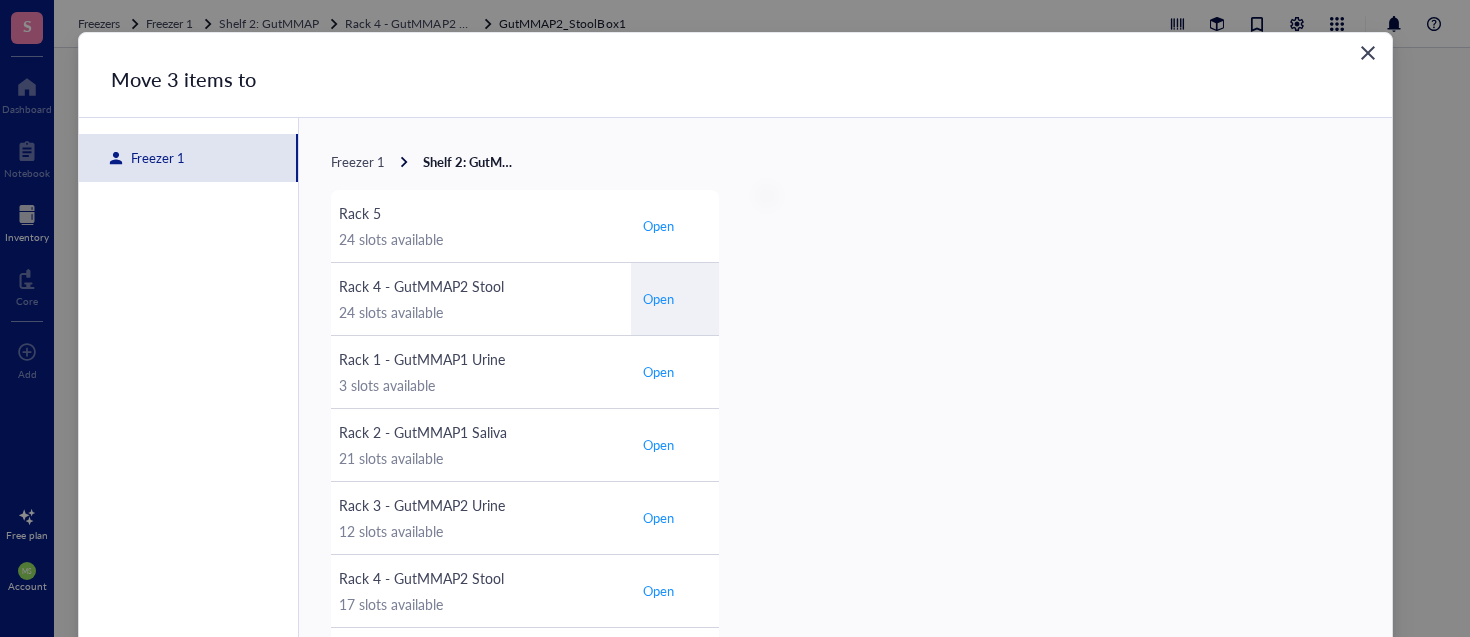 scroll, scrollTop: 8, scrollLeft: 0, axis: vertical 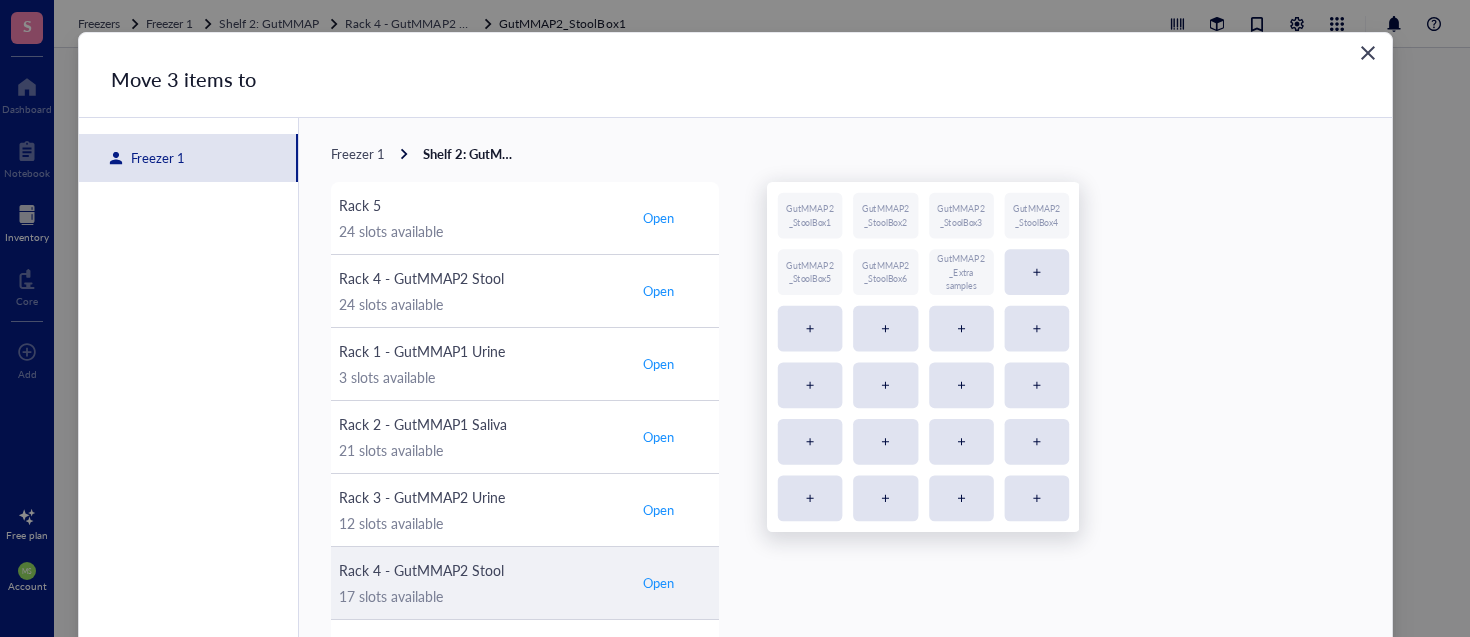click on "Open" at bounding box center [658, 583] 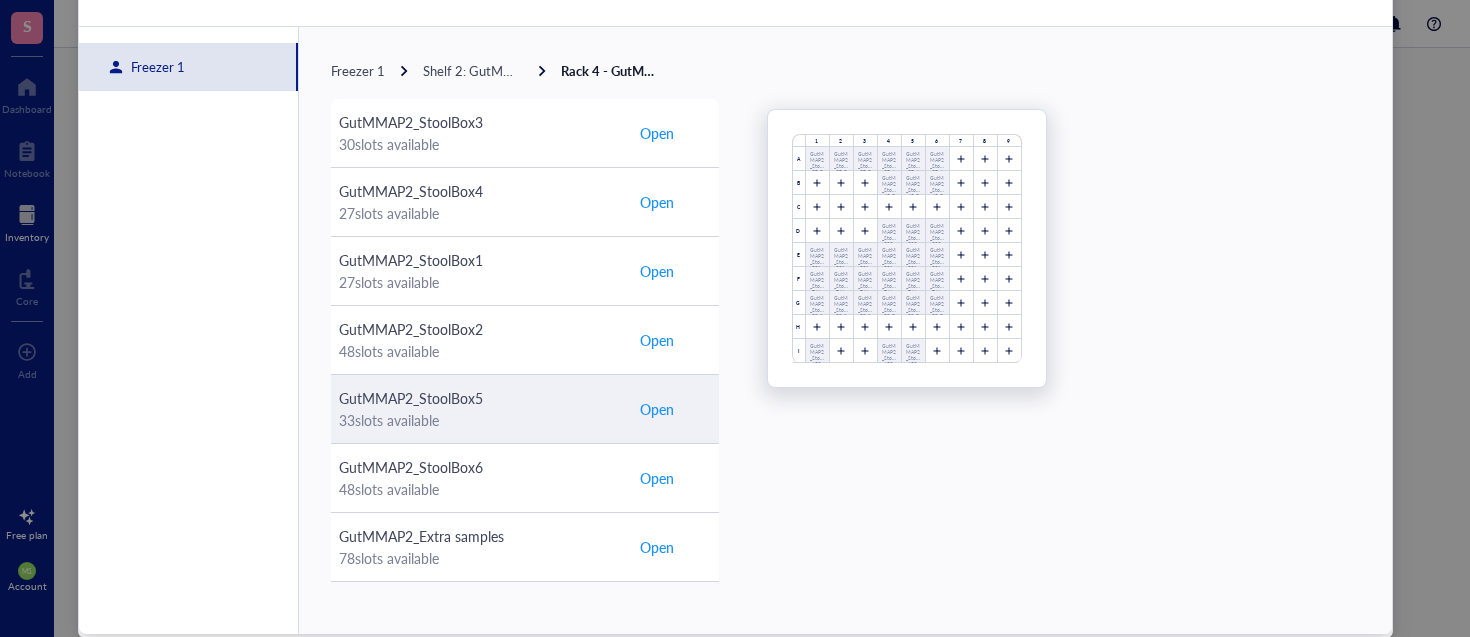 scroll, scrollTop: 125, scrollLeft: 0, axis: vertical 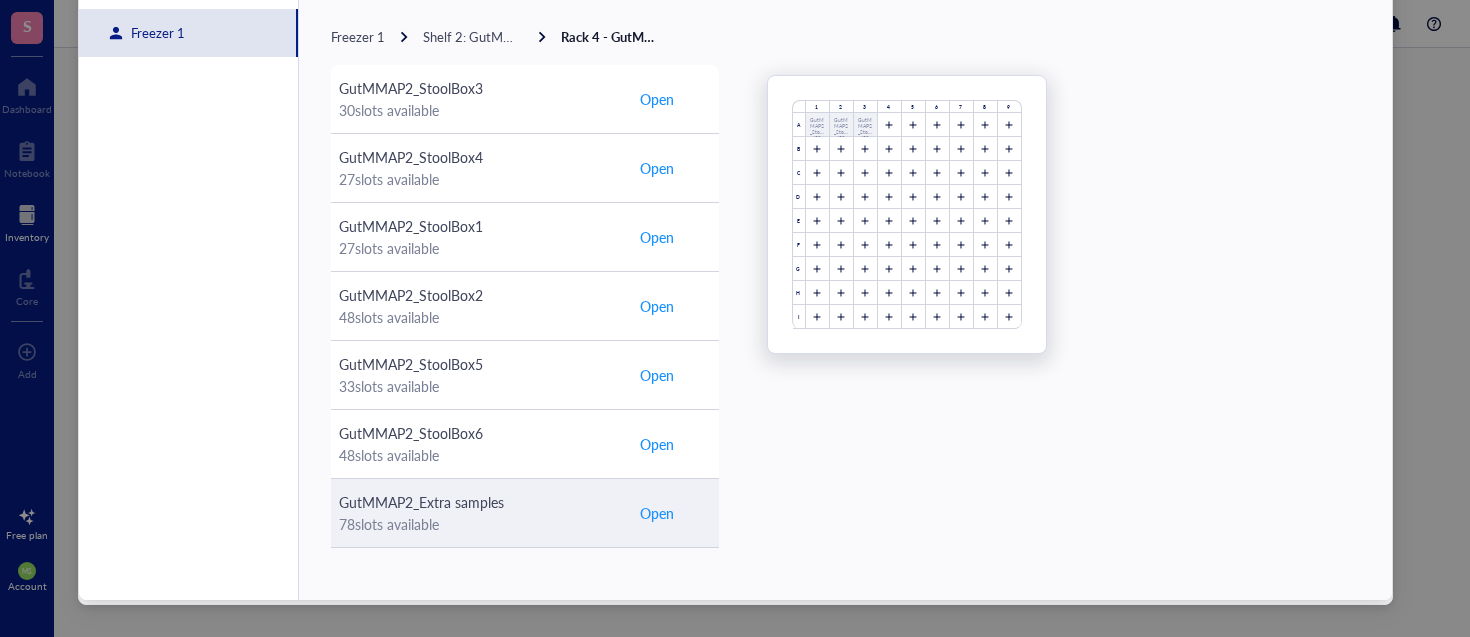 click on "Open" at bounding box center [657, 513] 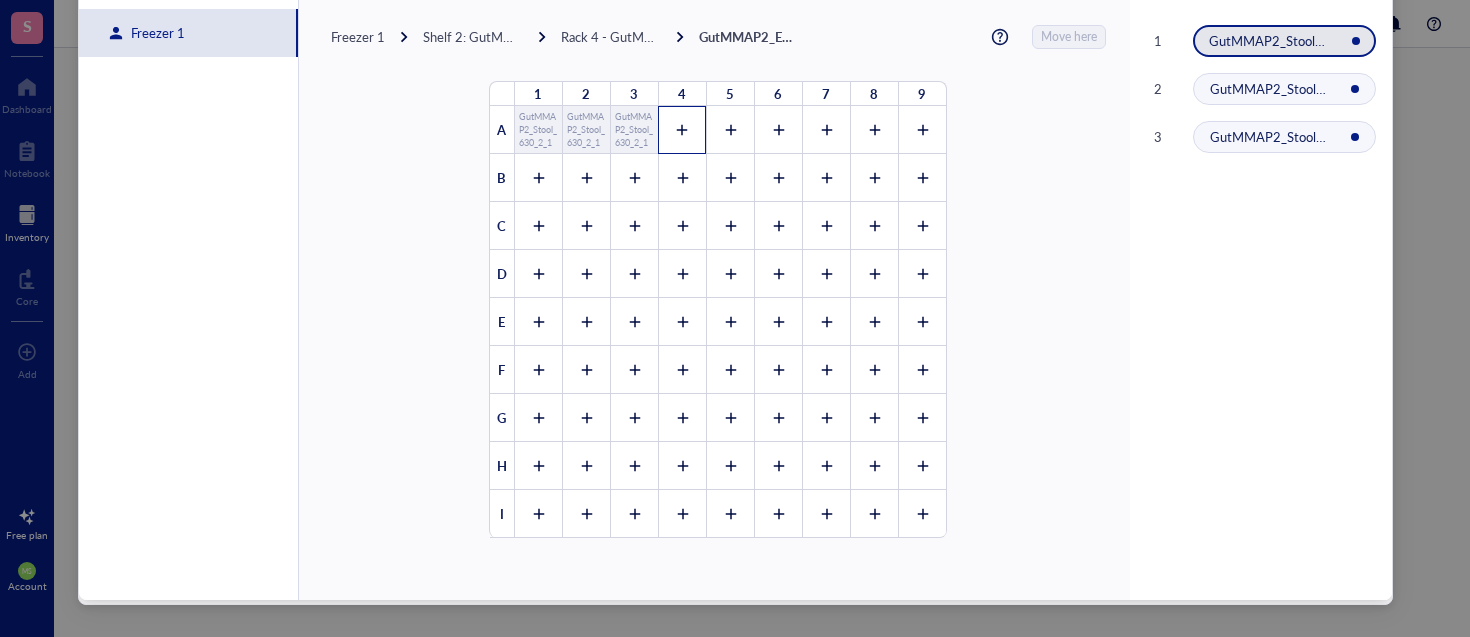 click at bounding box center (682, 130) 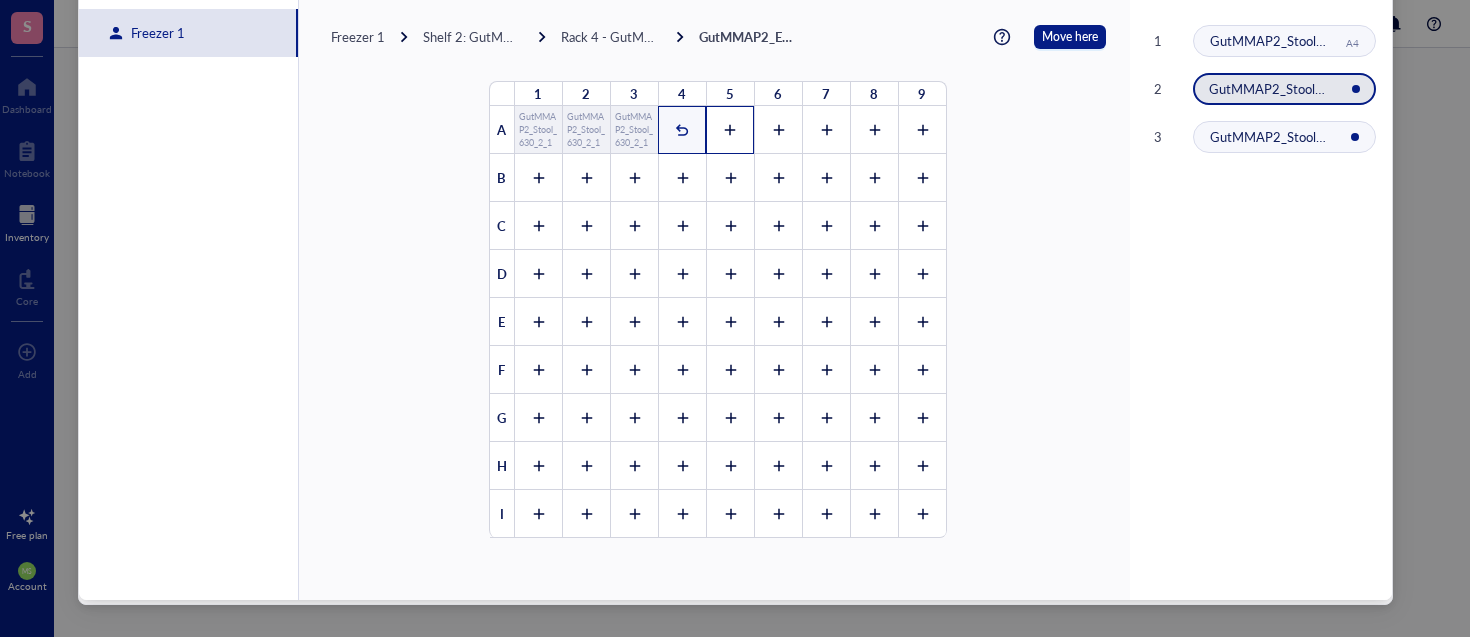 click 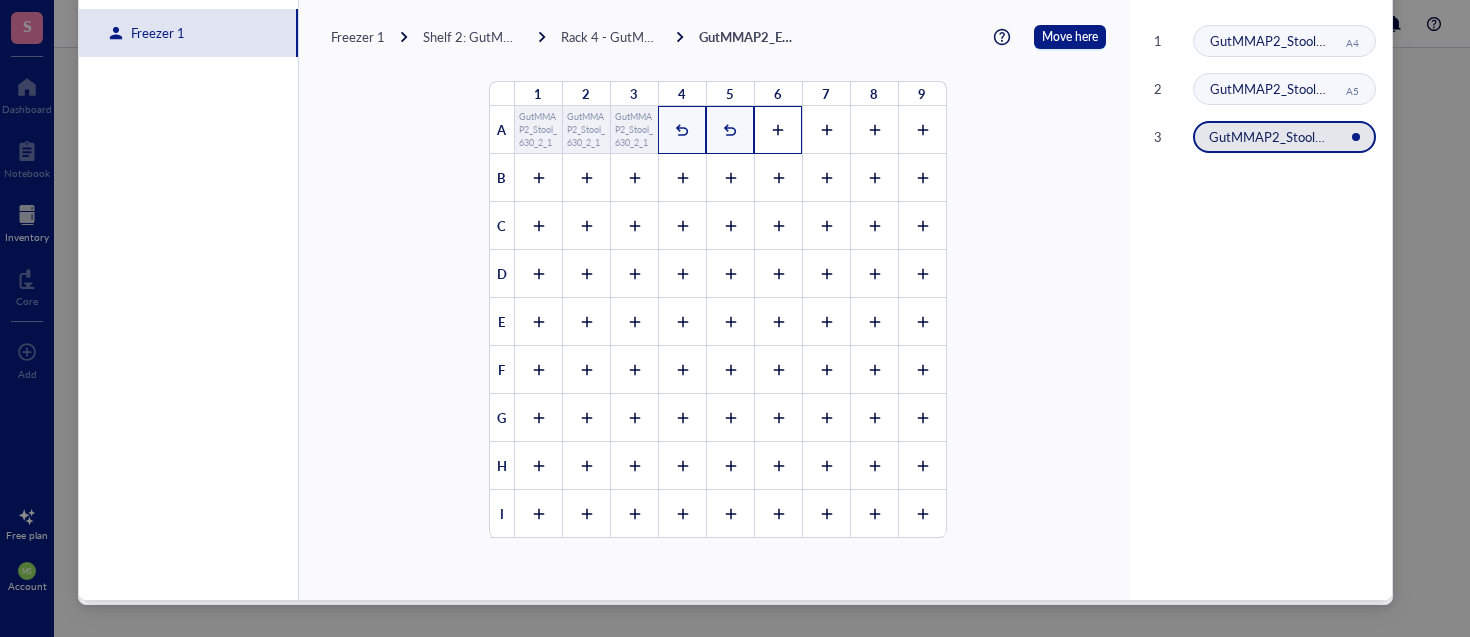 click 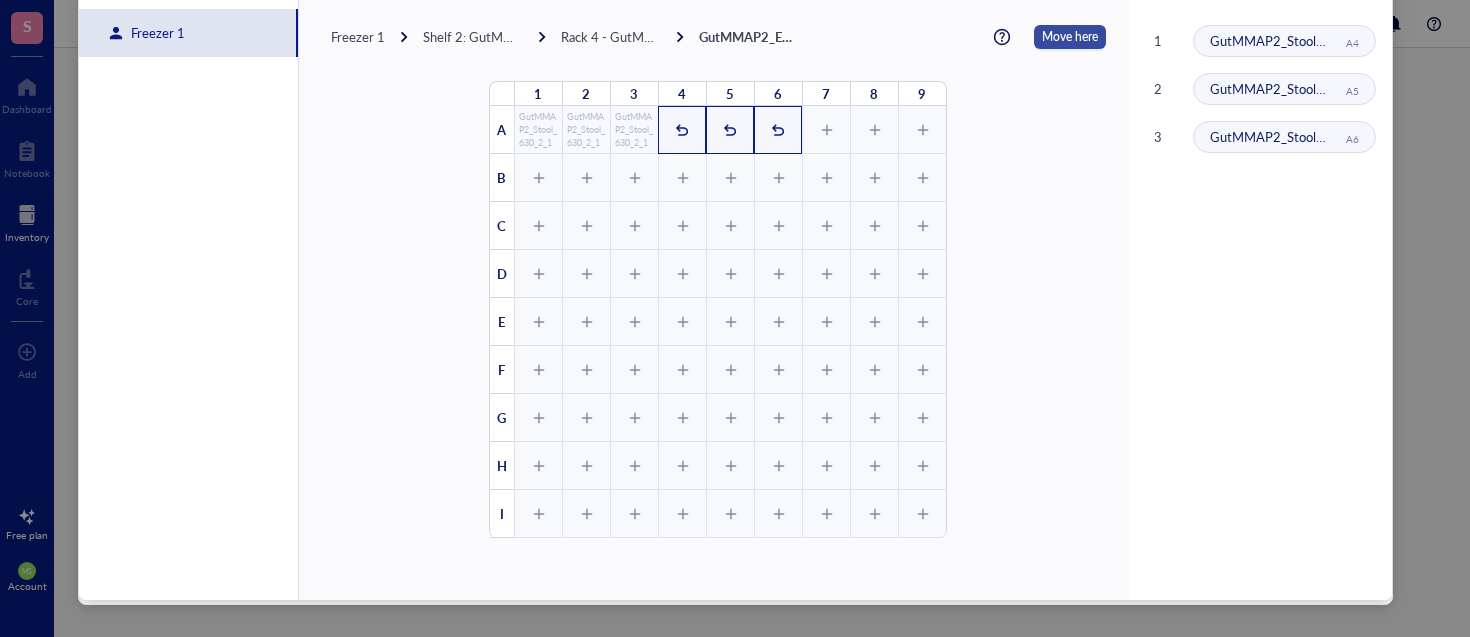 click on "Move here" at bounding box center [1070, 37] 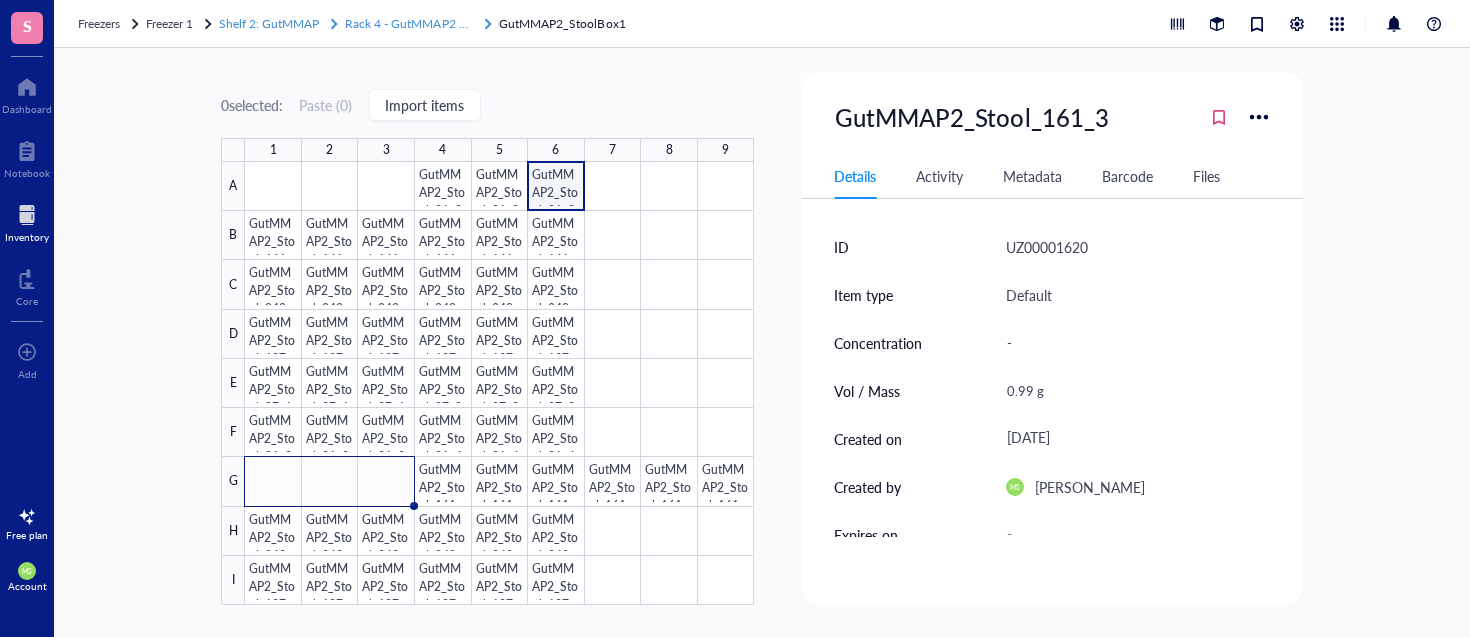 click on "Rack 4 - GutMMAP2 Stool" at bounding box center (415, 23) 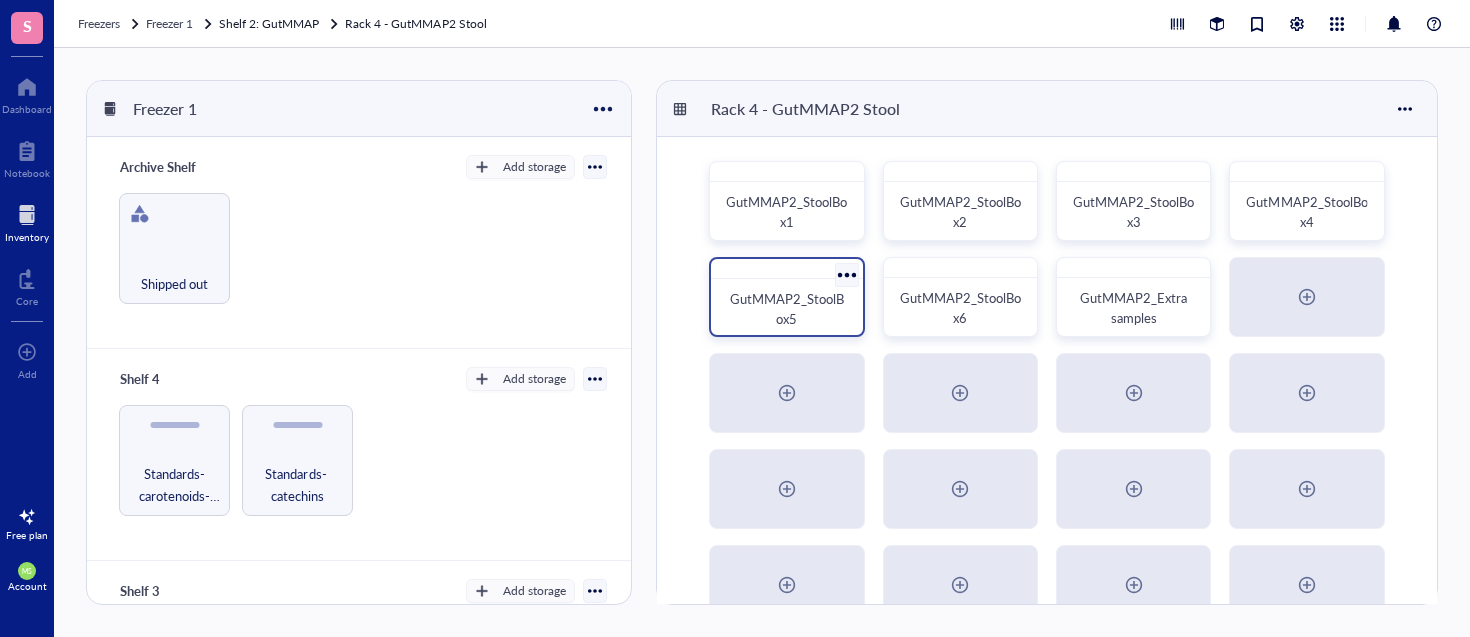 click on "GutMMAP2_StoolBox5" at bounding box center (786, 309) 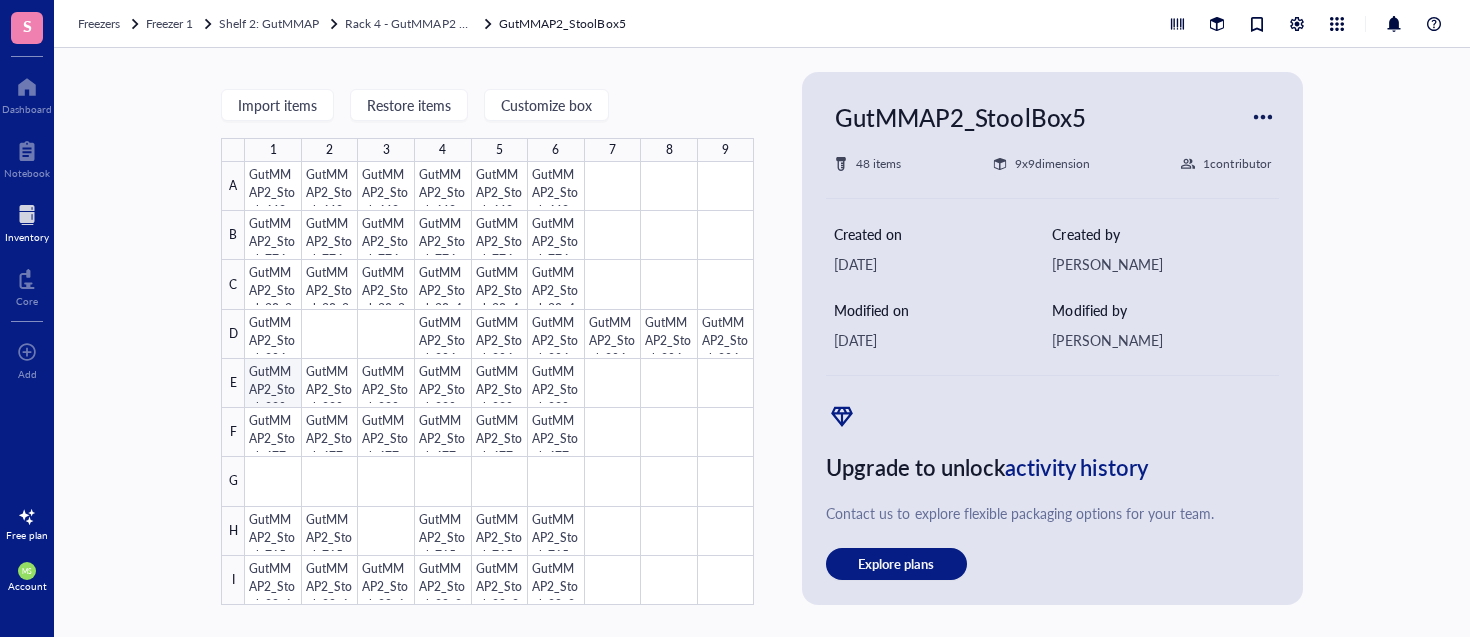 click at bounding box center (499, 383) 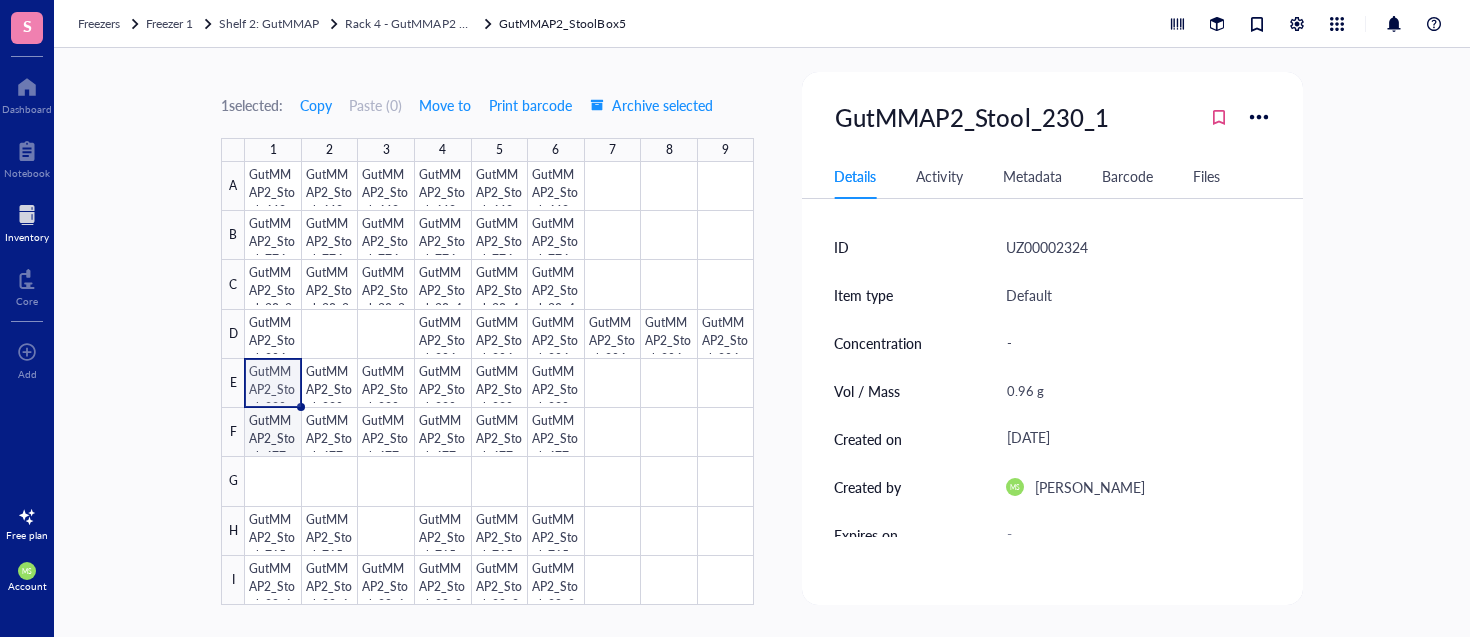 click at bounding box center [499, 383] 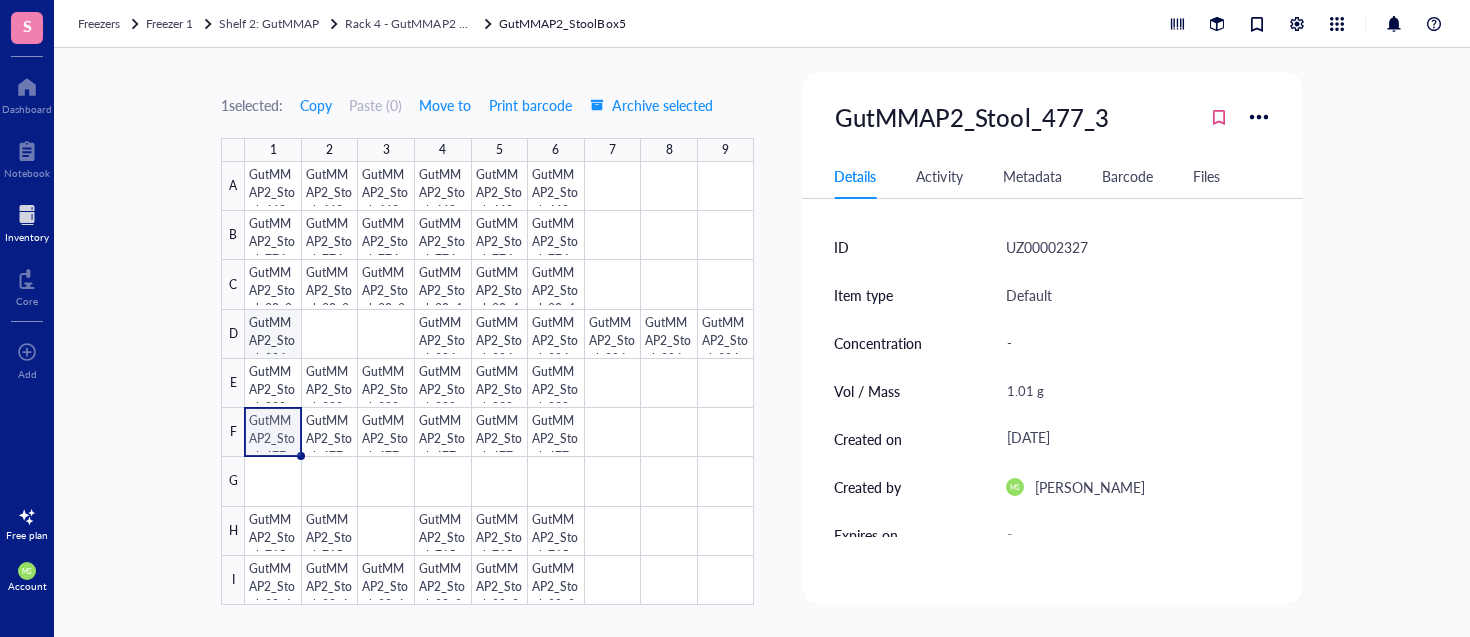 click at bounding box center [499, 383] 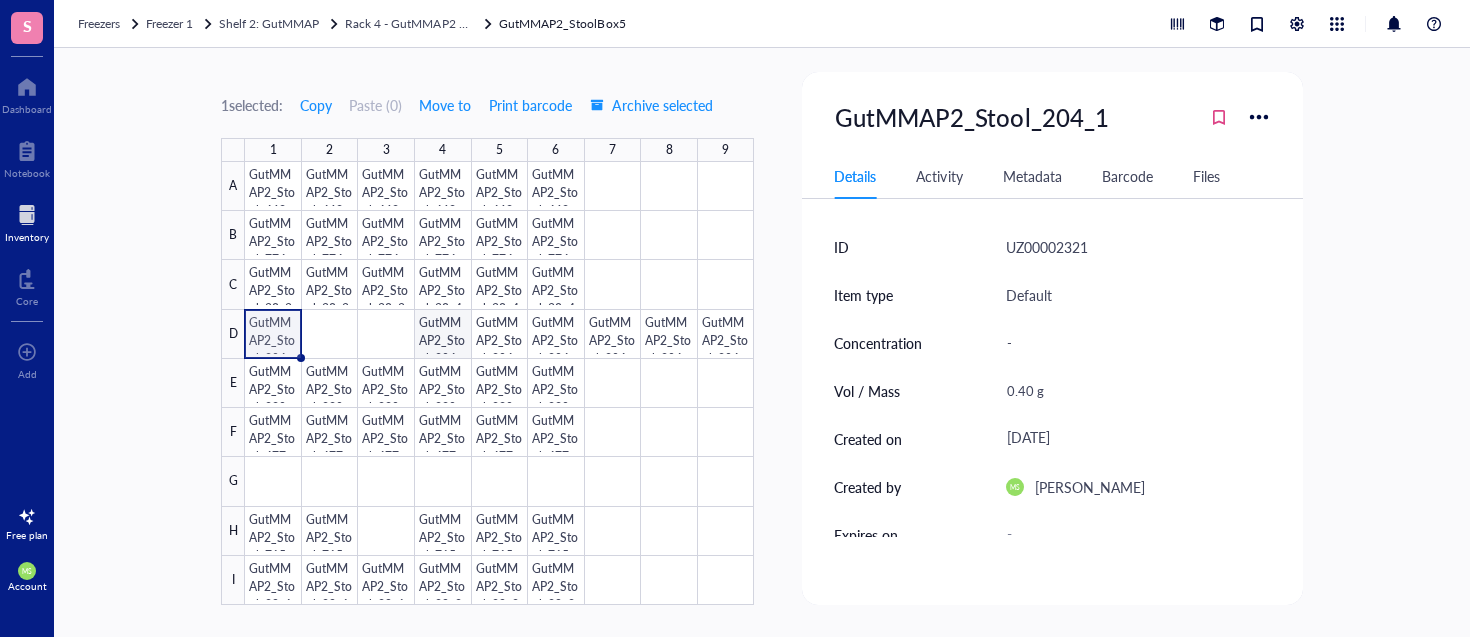 click at bounding box center (499, 383) 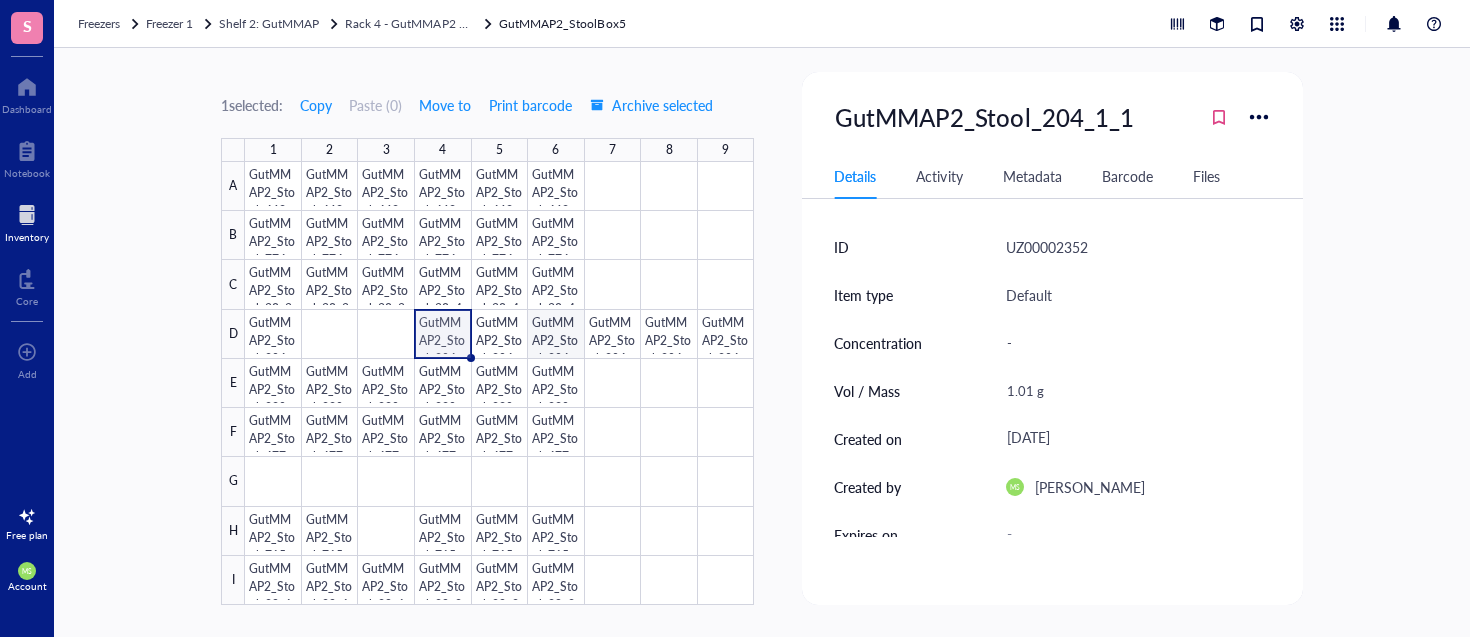 click at bounding box center (499, 383) 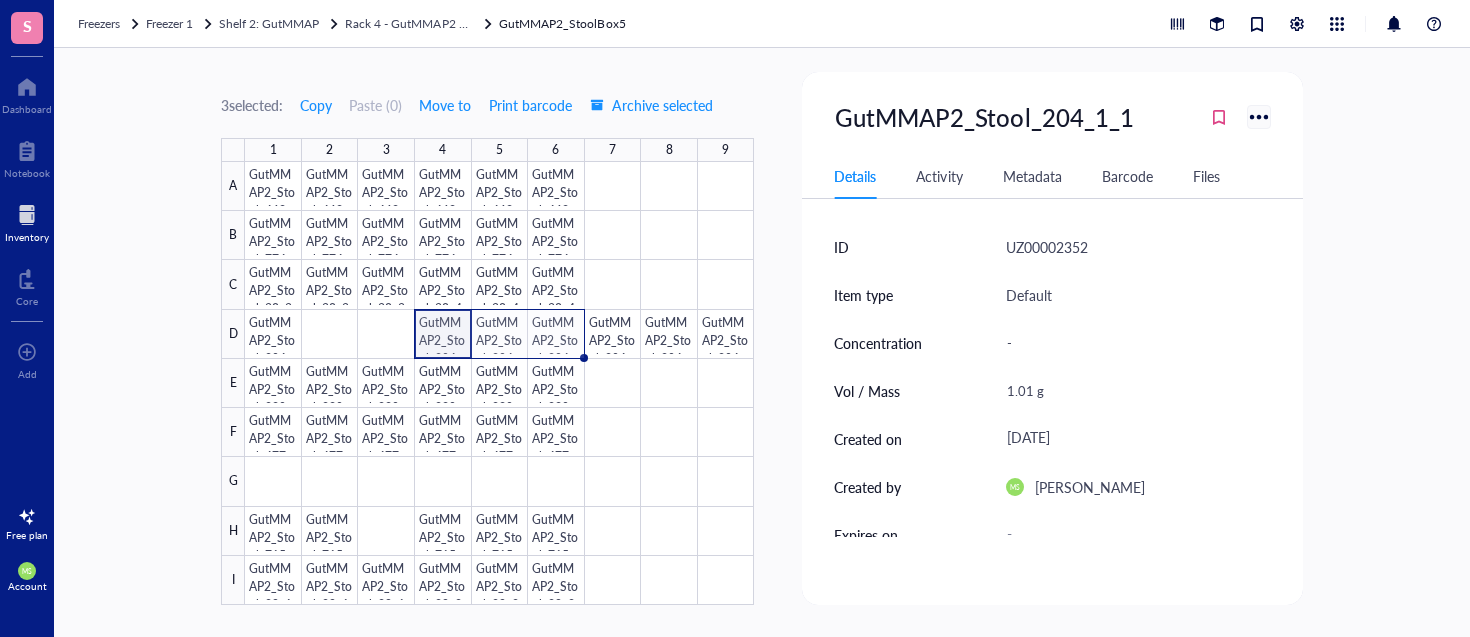 click at bounding box center (1258, 116) 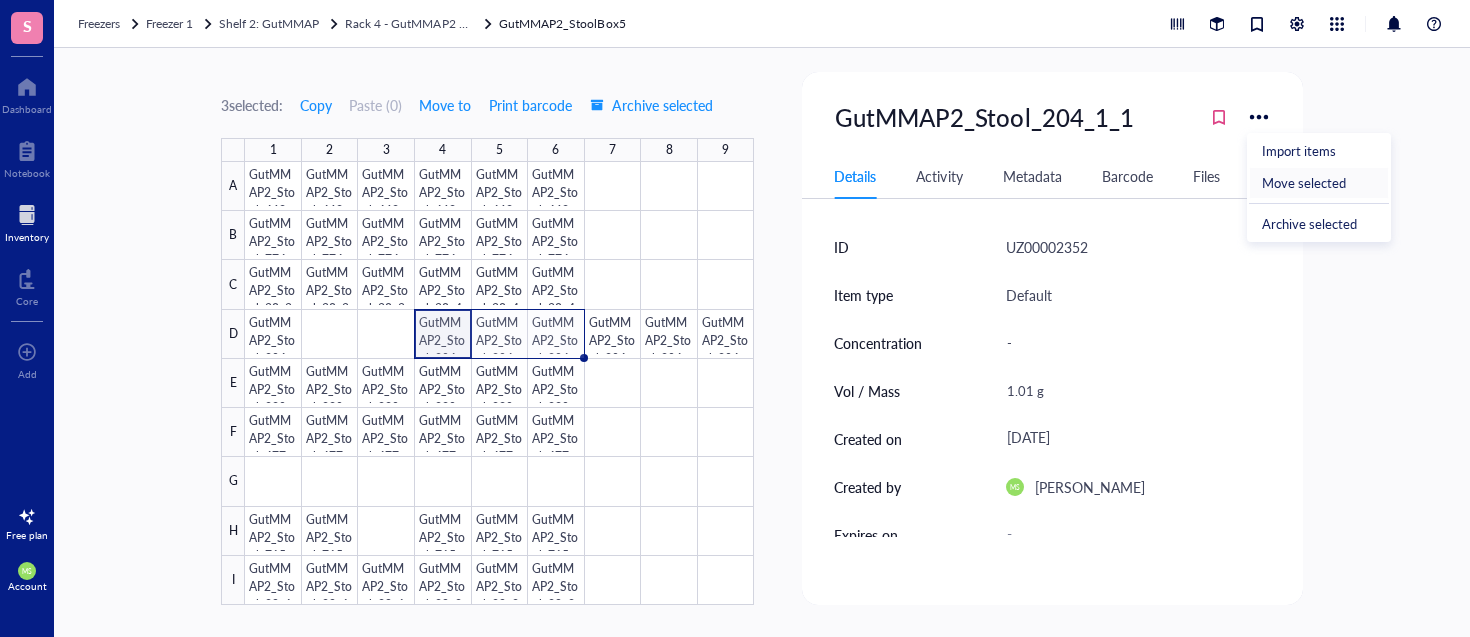 click on "Move selected" at bounding box center [1304, 183] 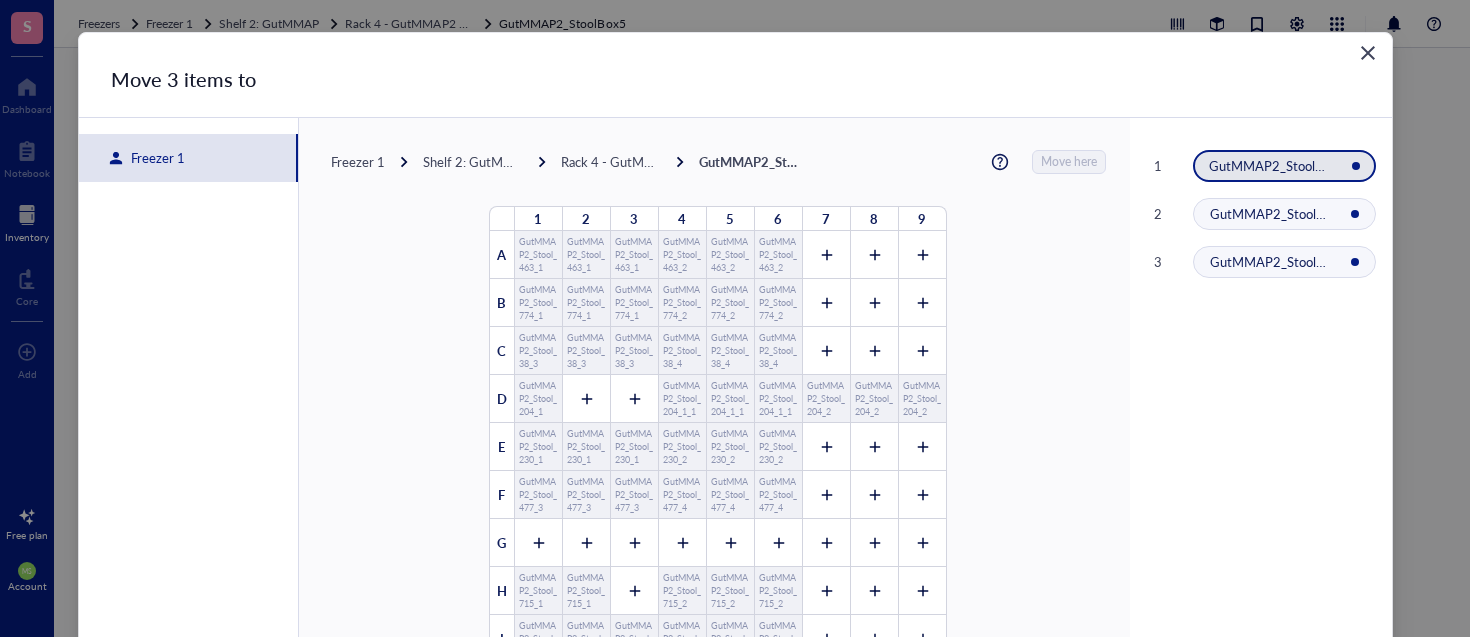 click on "Freezer 1" at bounding box center [358, 162] 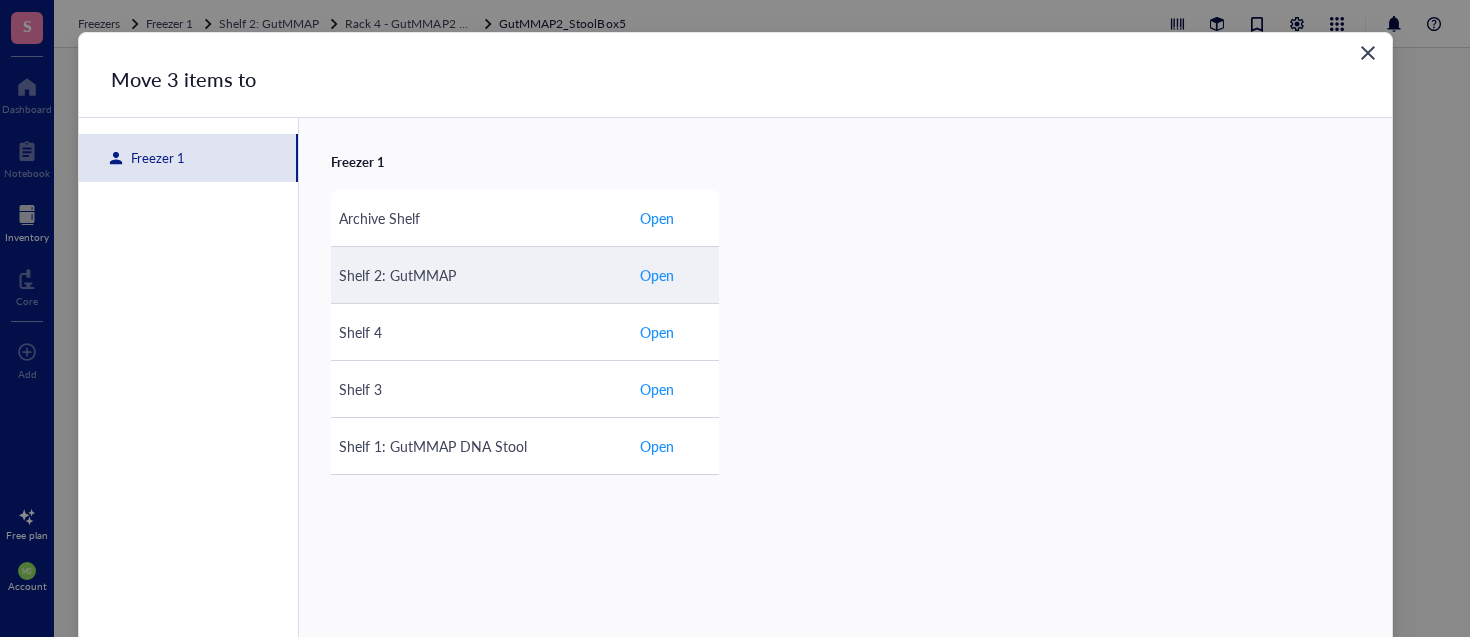 click on "Open" at bounding box center (675, 275) 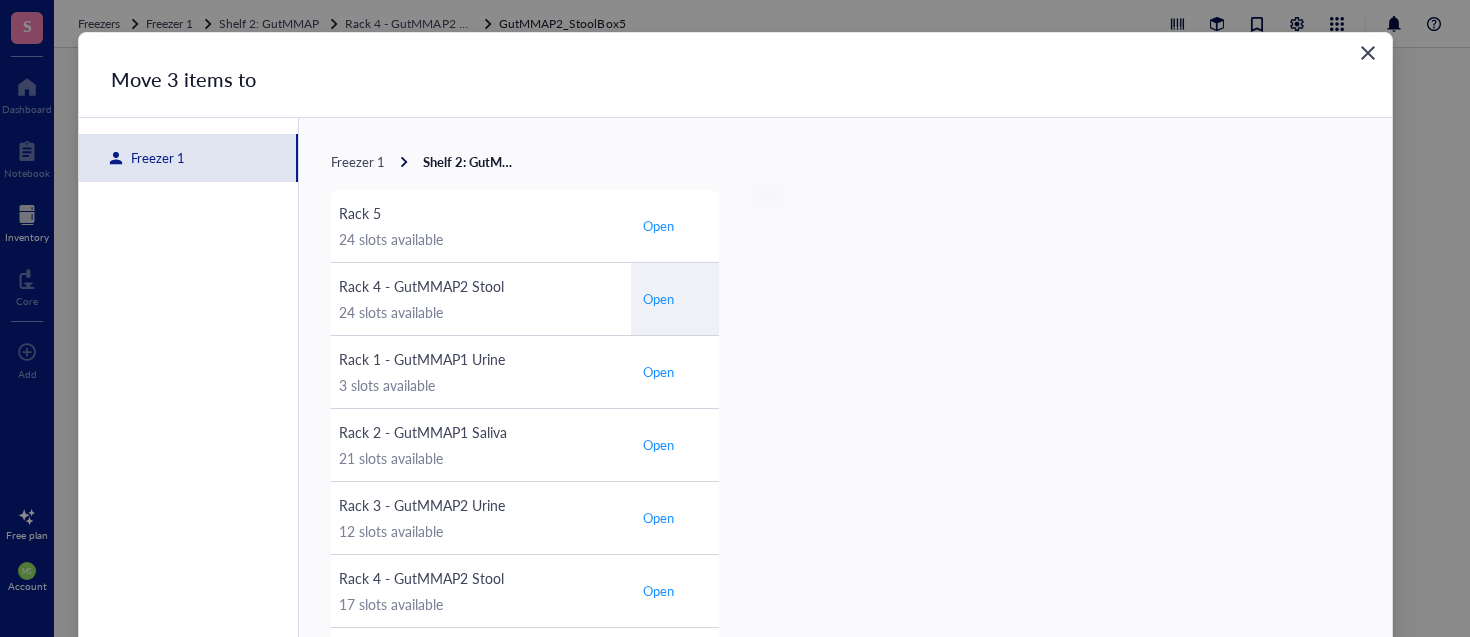 scroll, scrollTop: 8, scrollLeft: 0, axis: vertical 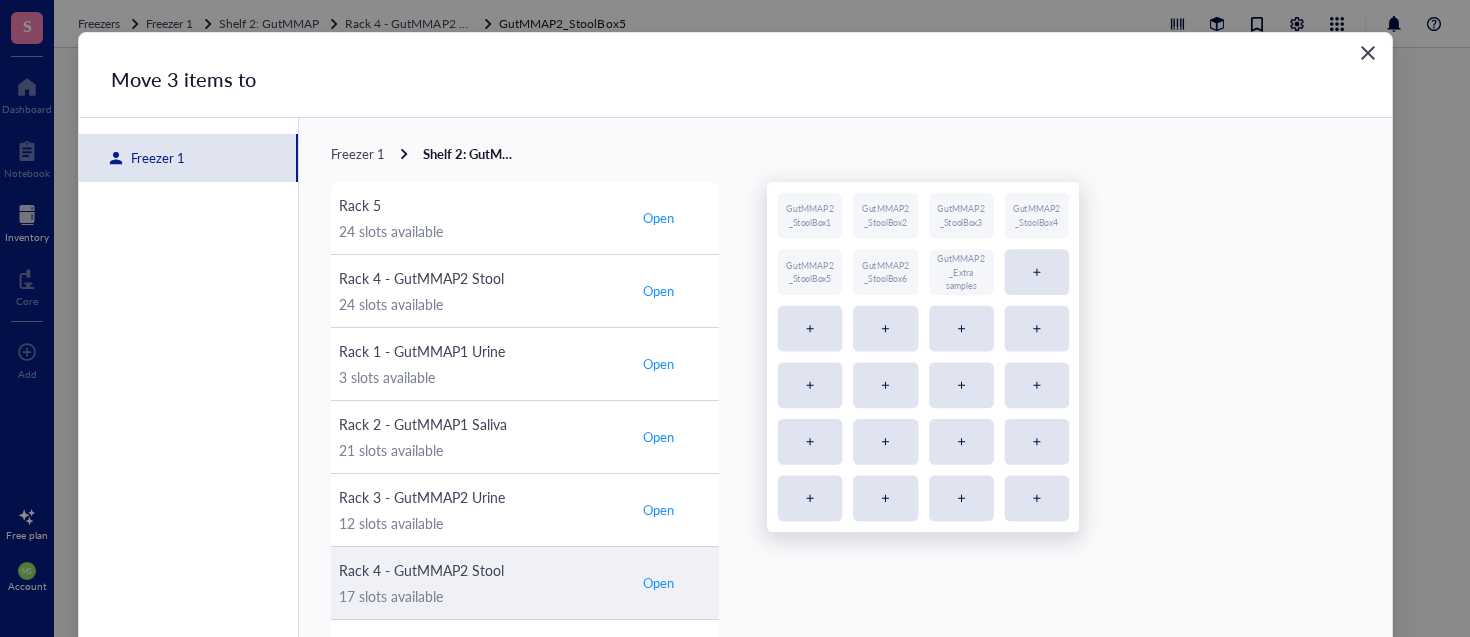 click on "Open" at bounding box center [658, 583] 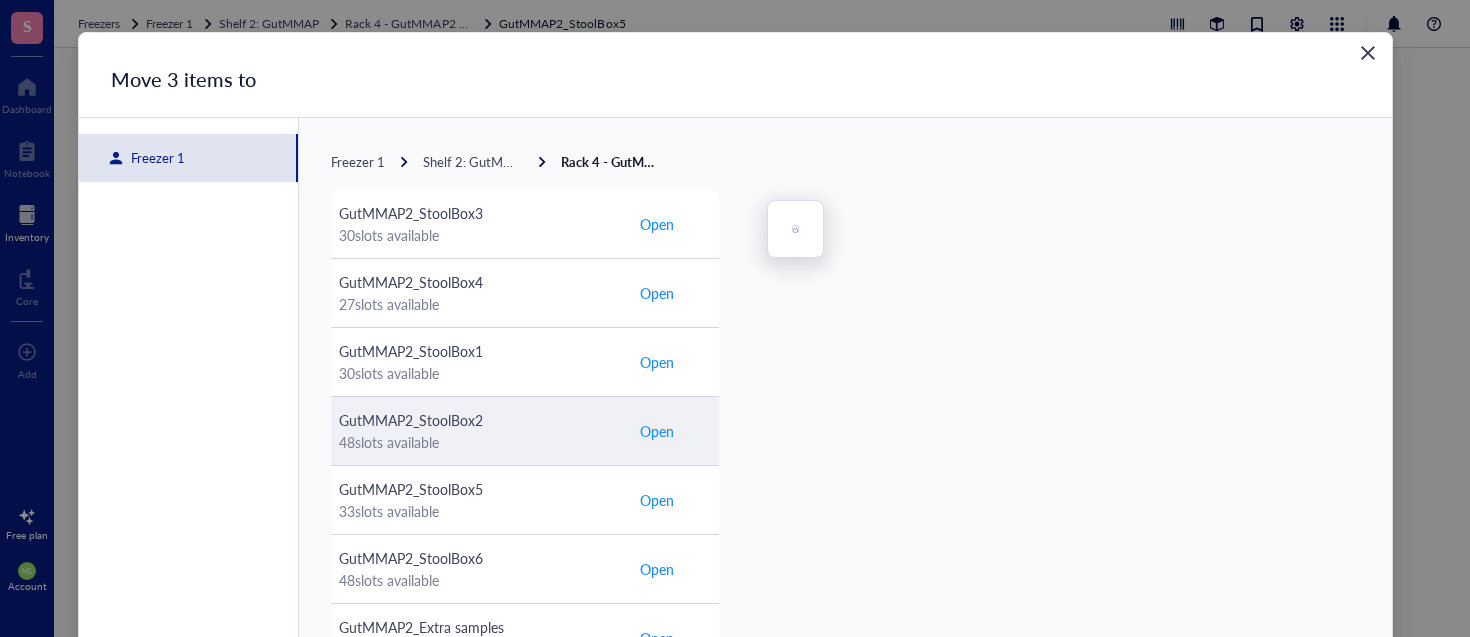 scroll, scrollTop: 125, scrollLeft: 0, axis: vertical 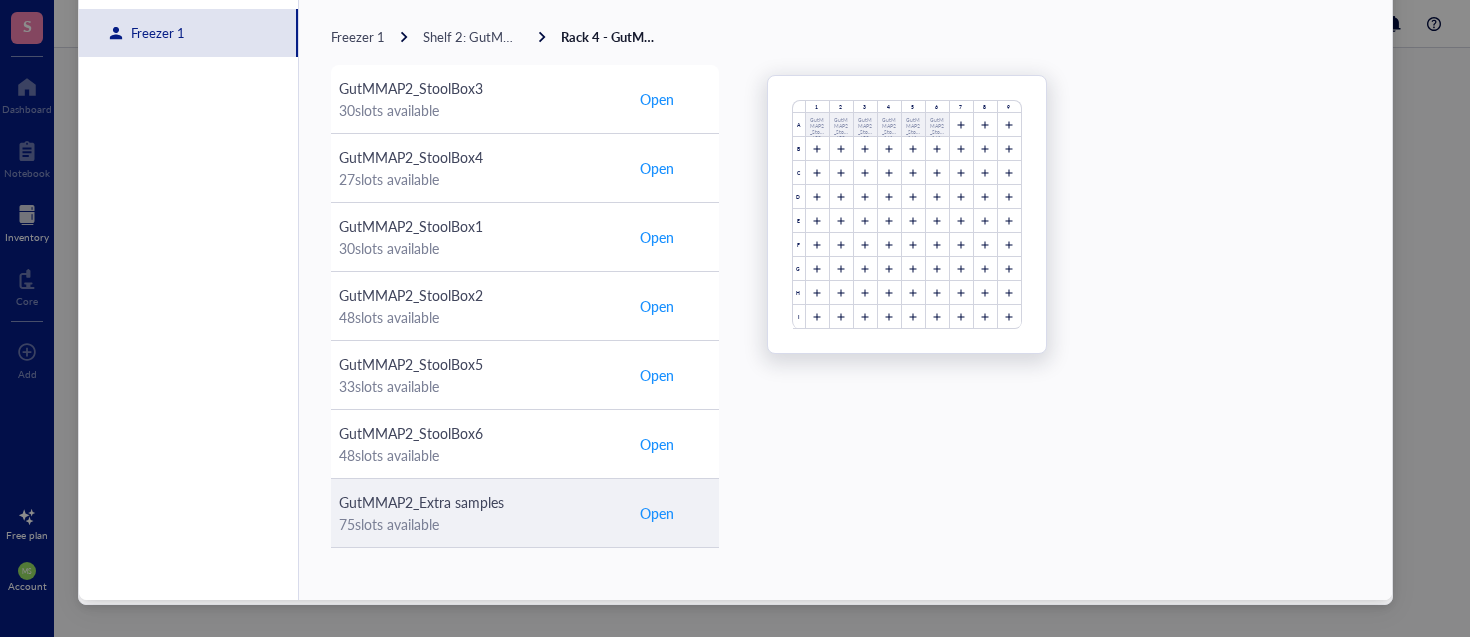 click on "Open" at bounding box center (657, 513) 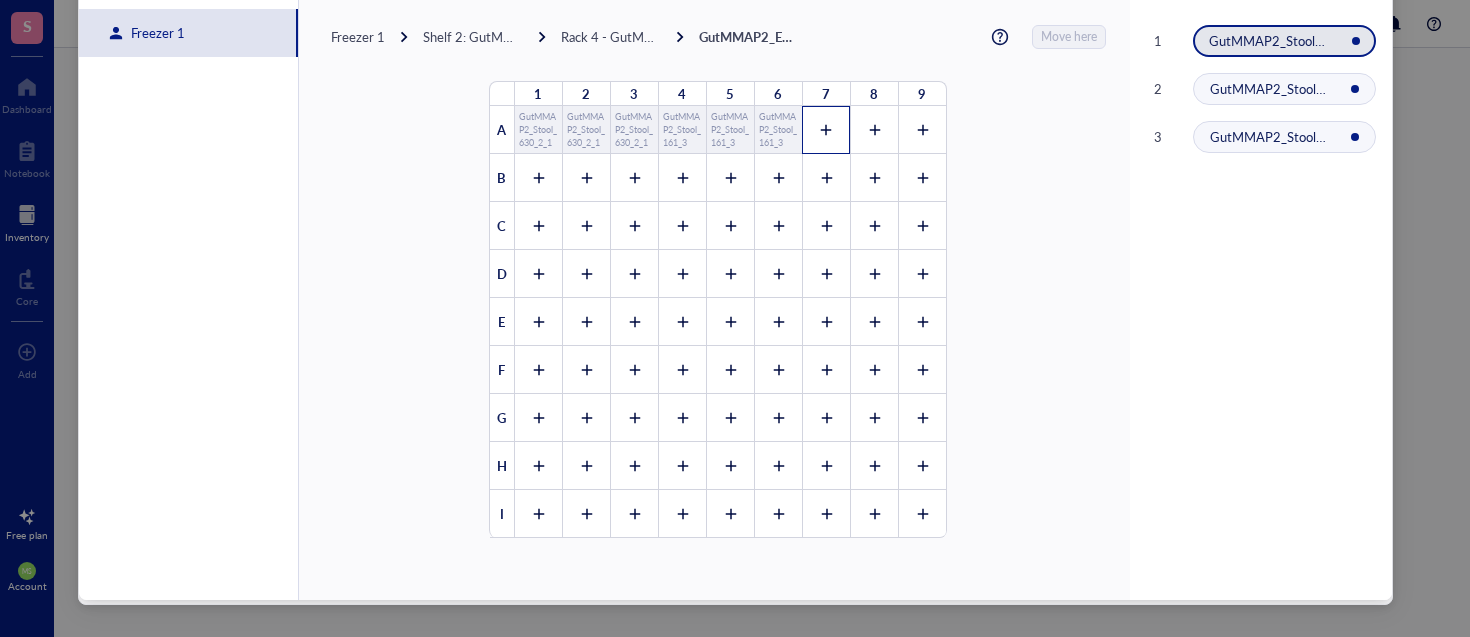 click at bounding box center [826, 130] 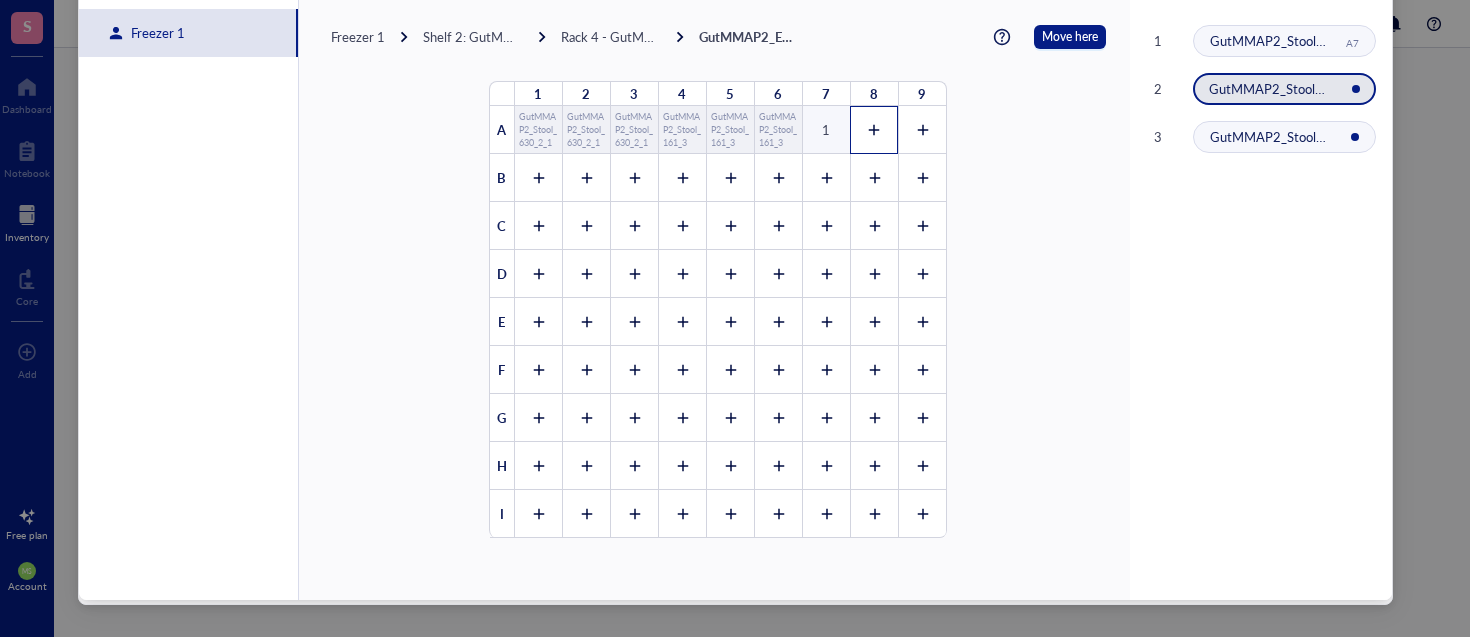 click 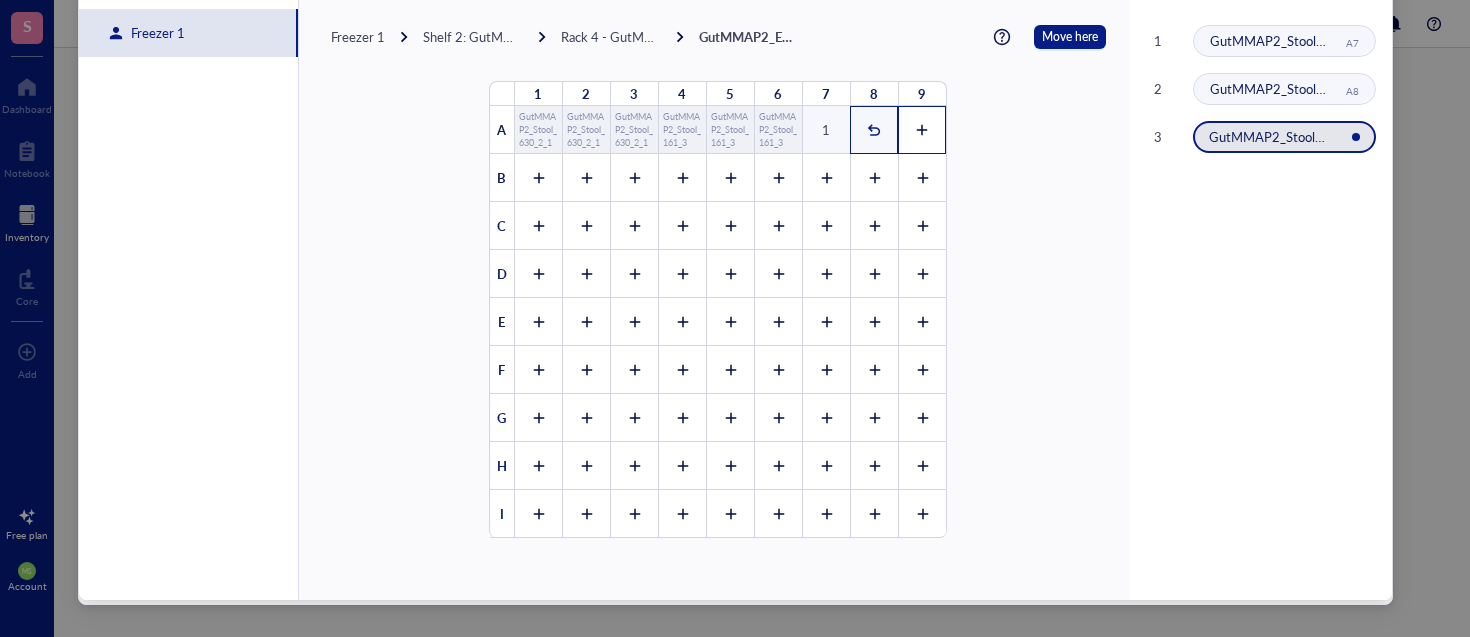 click 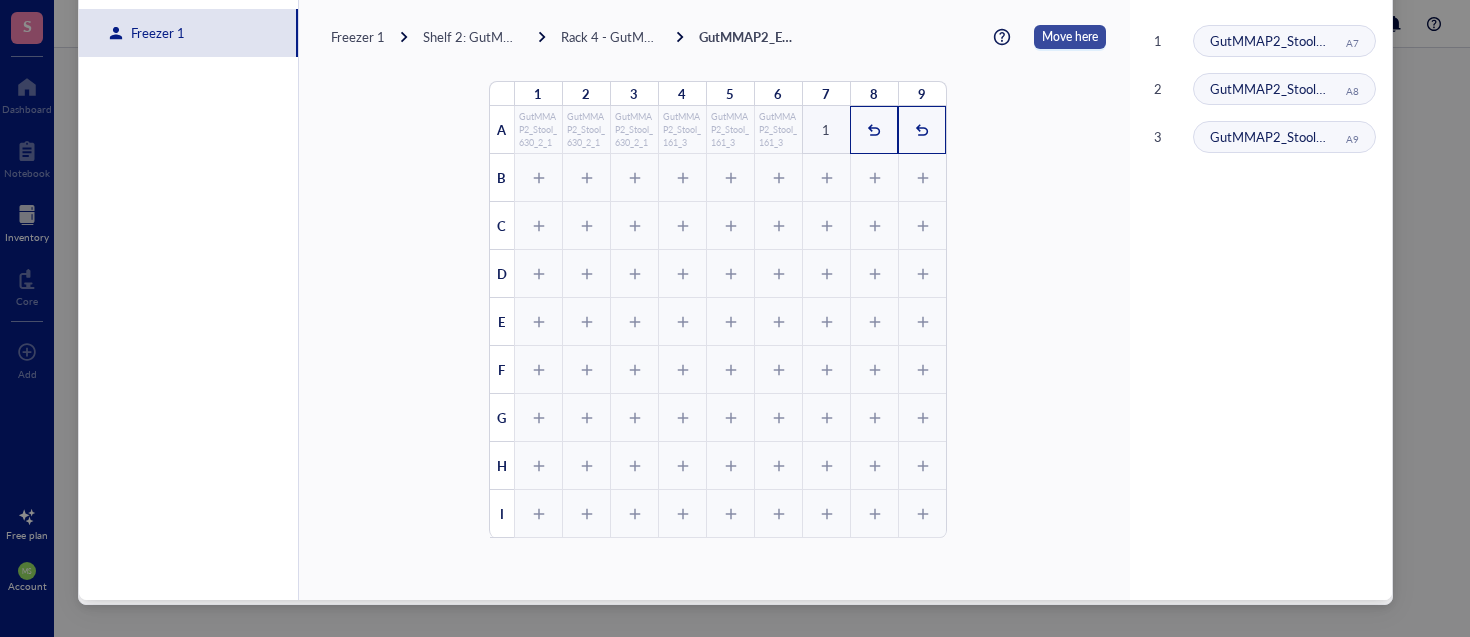 click on "Move here" at bounding box center (1070, 37) 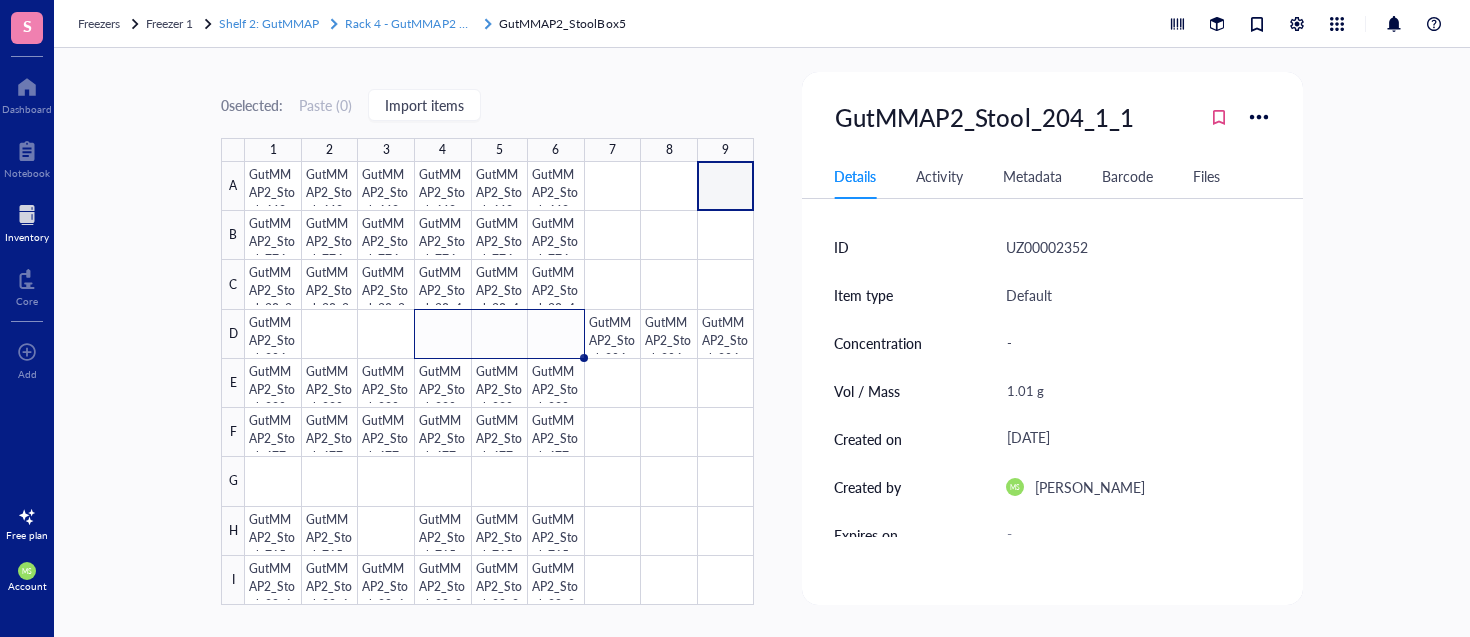 click on "Shelf 2: GutMMAP" at bounding box center (269, 23) 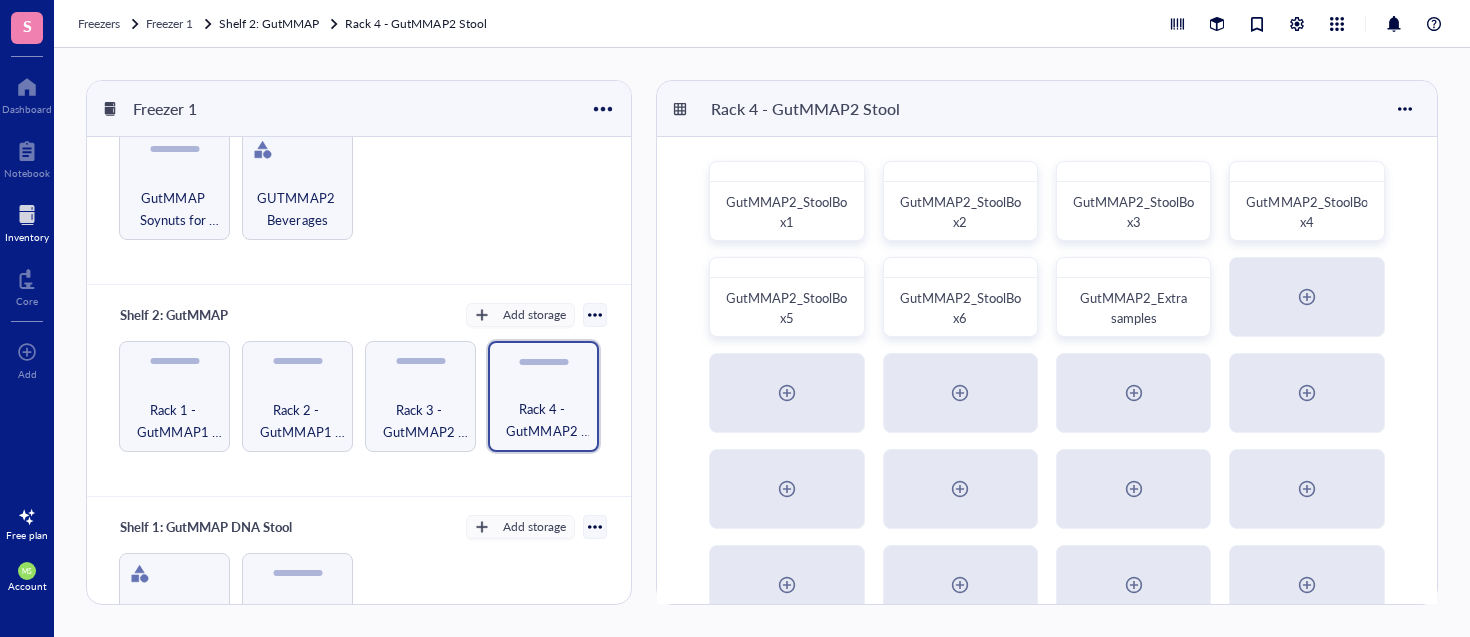 scroll, scrollTop: 555, scrollLeft: 0, axis: vertical 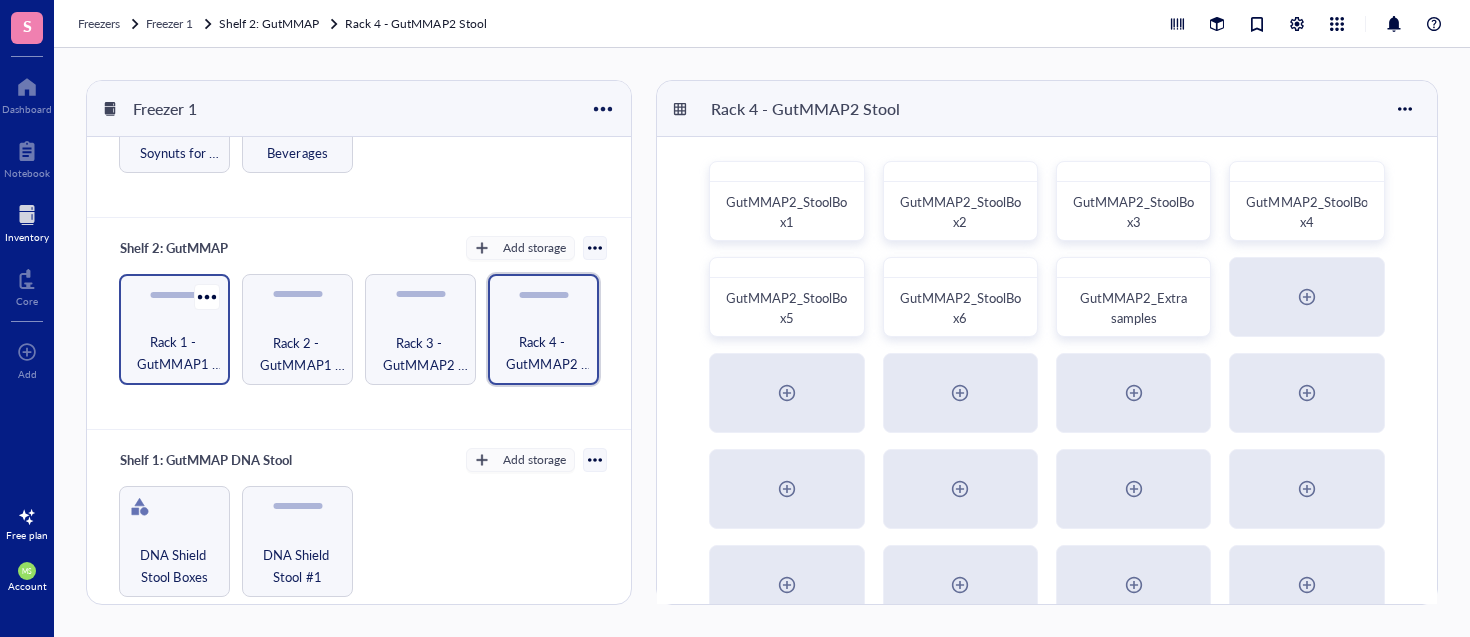 click on "Rack 1 - GutMMAP1 Urine" at bounding box center (174, 353) 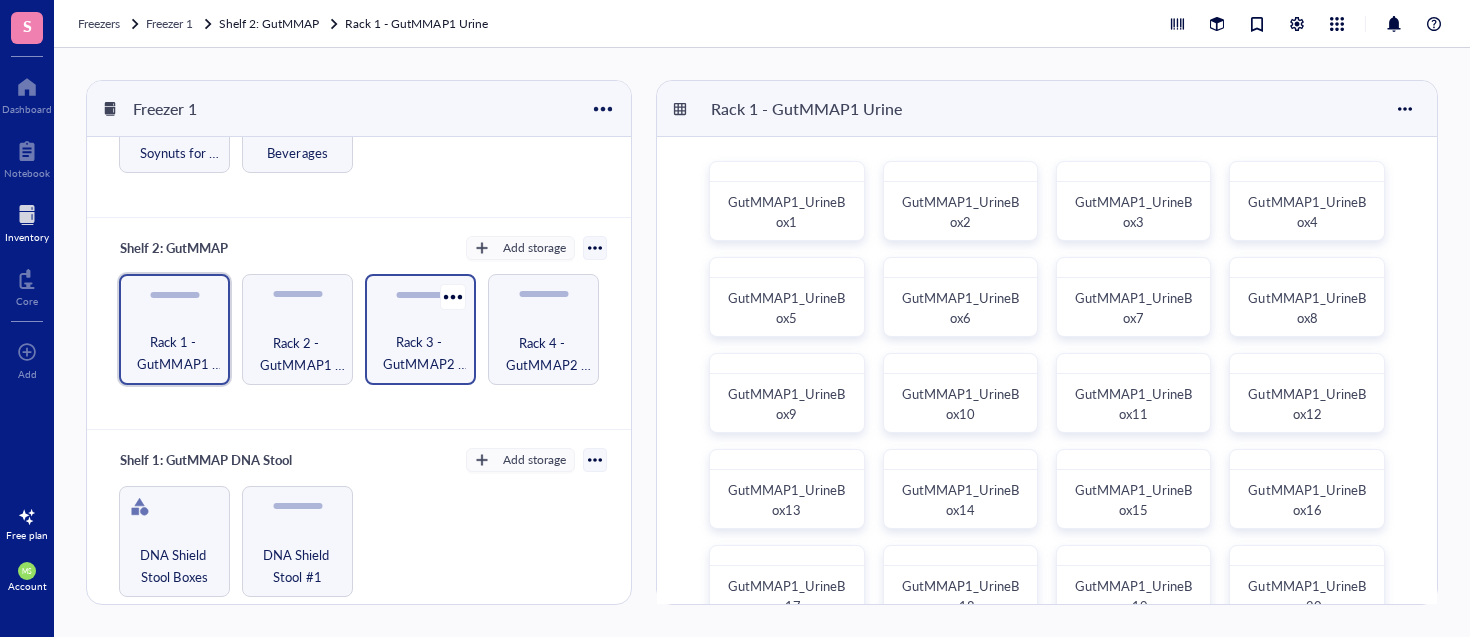 click on "Rack 3 - GutMMAP2 Urine" at bounding box center [420, 353] 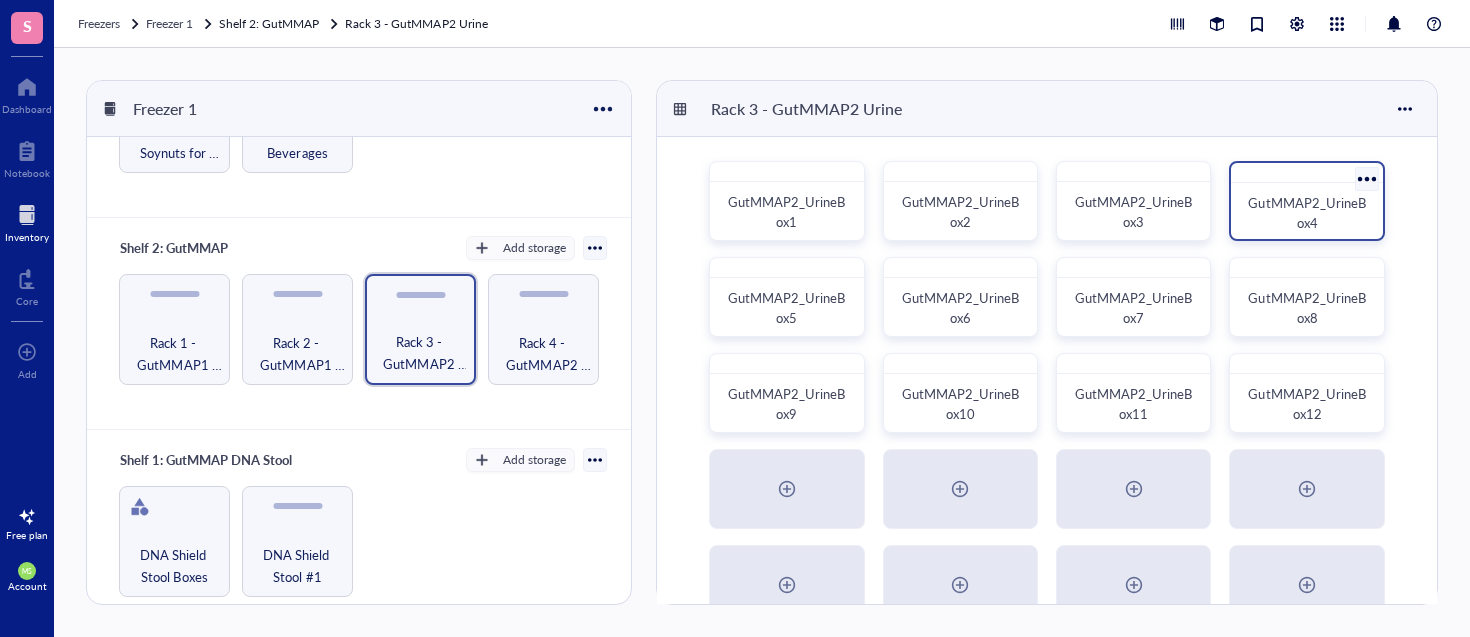click on "GutMMAP2_UrineBox4" at bounding box center [1306, 212] 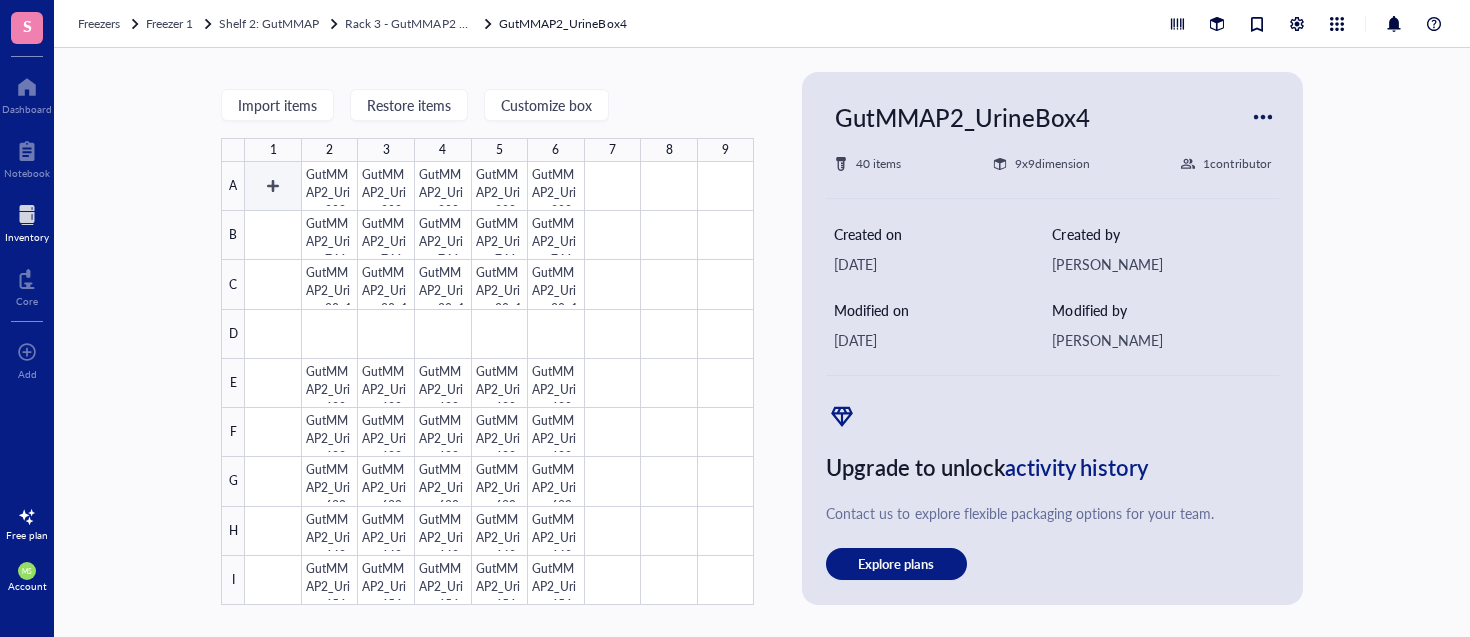 click at bounding box center (499, 383) 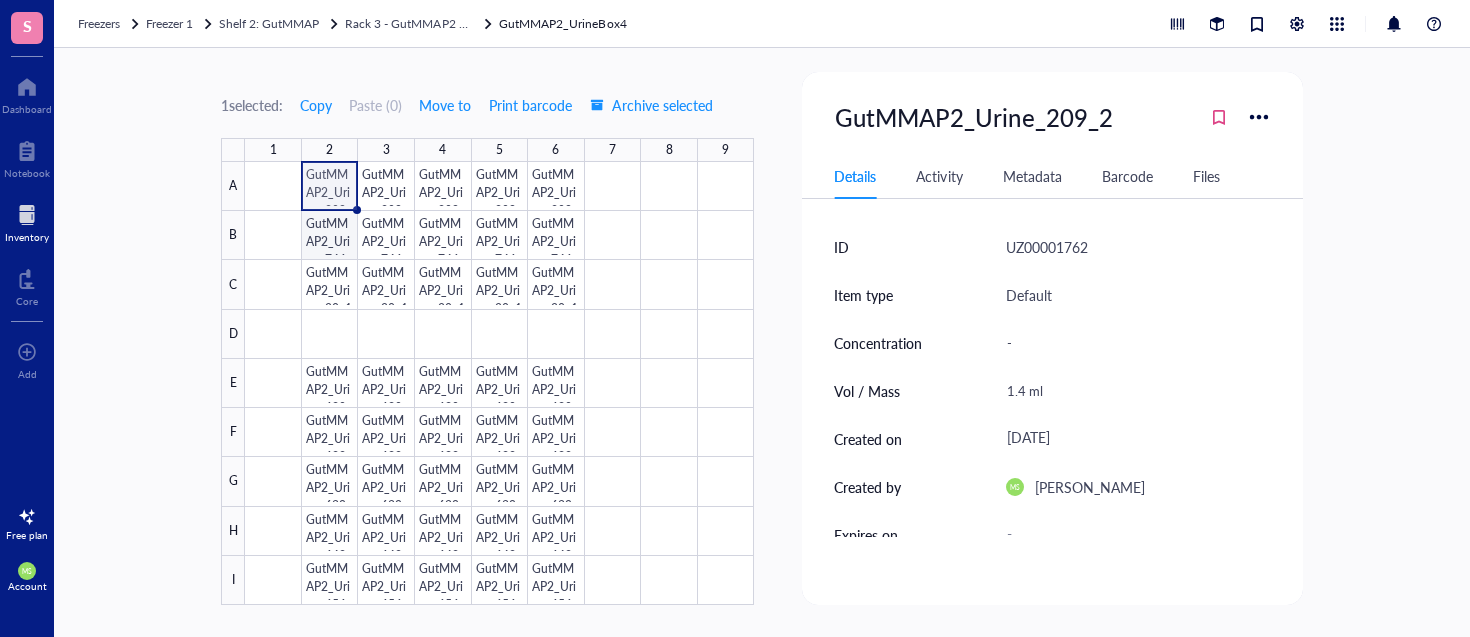 click at bounding box center [499, 383] 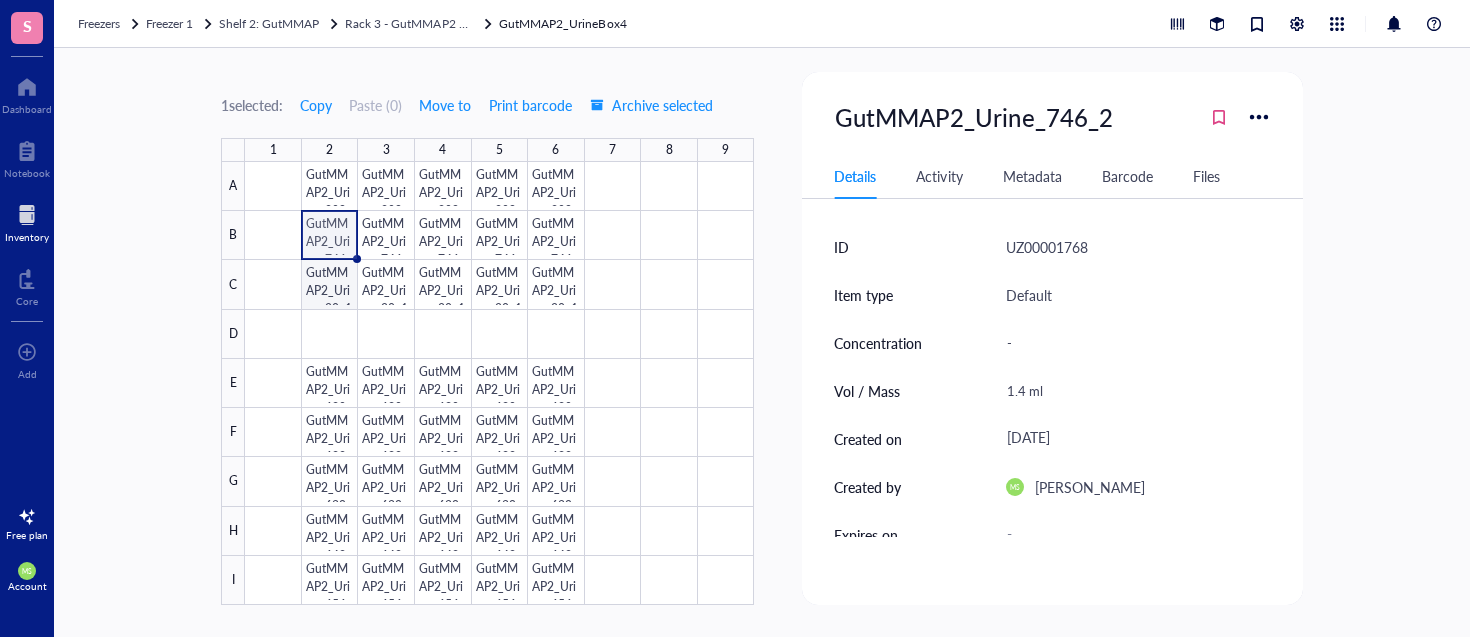 click at bounding box center [499, 383] 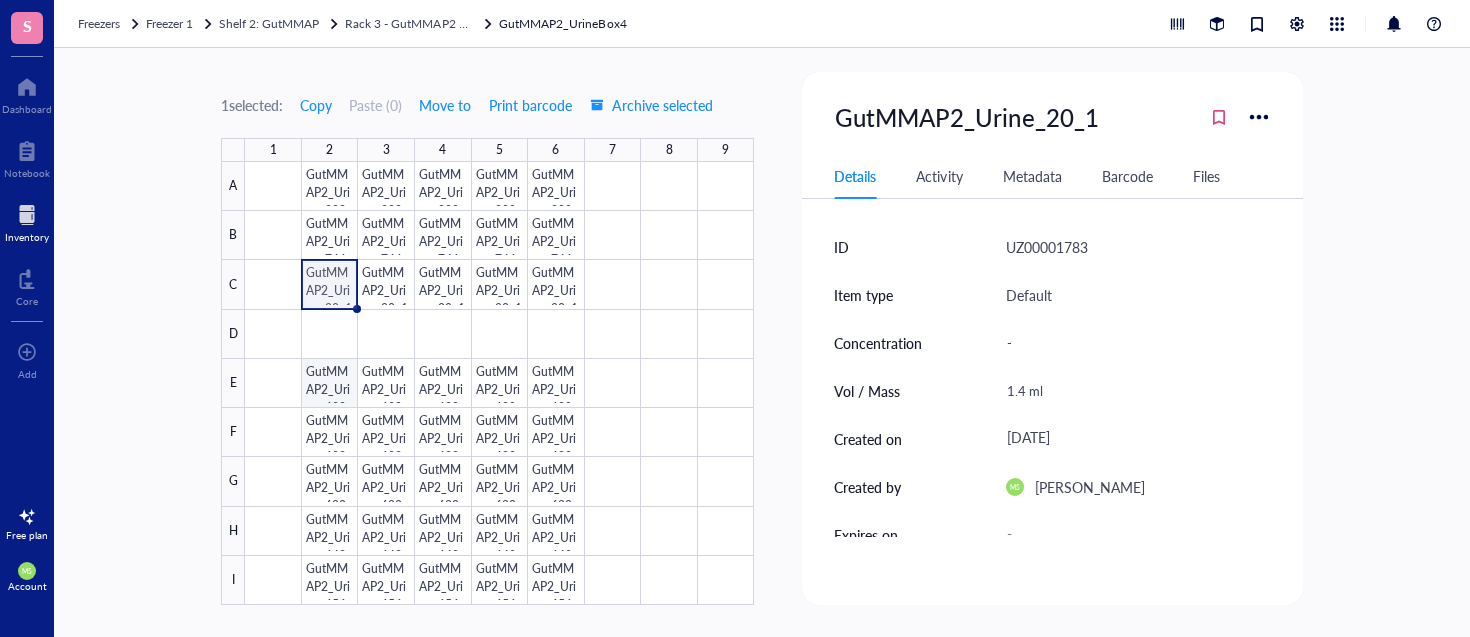 click at bounding box center [499, 383] 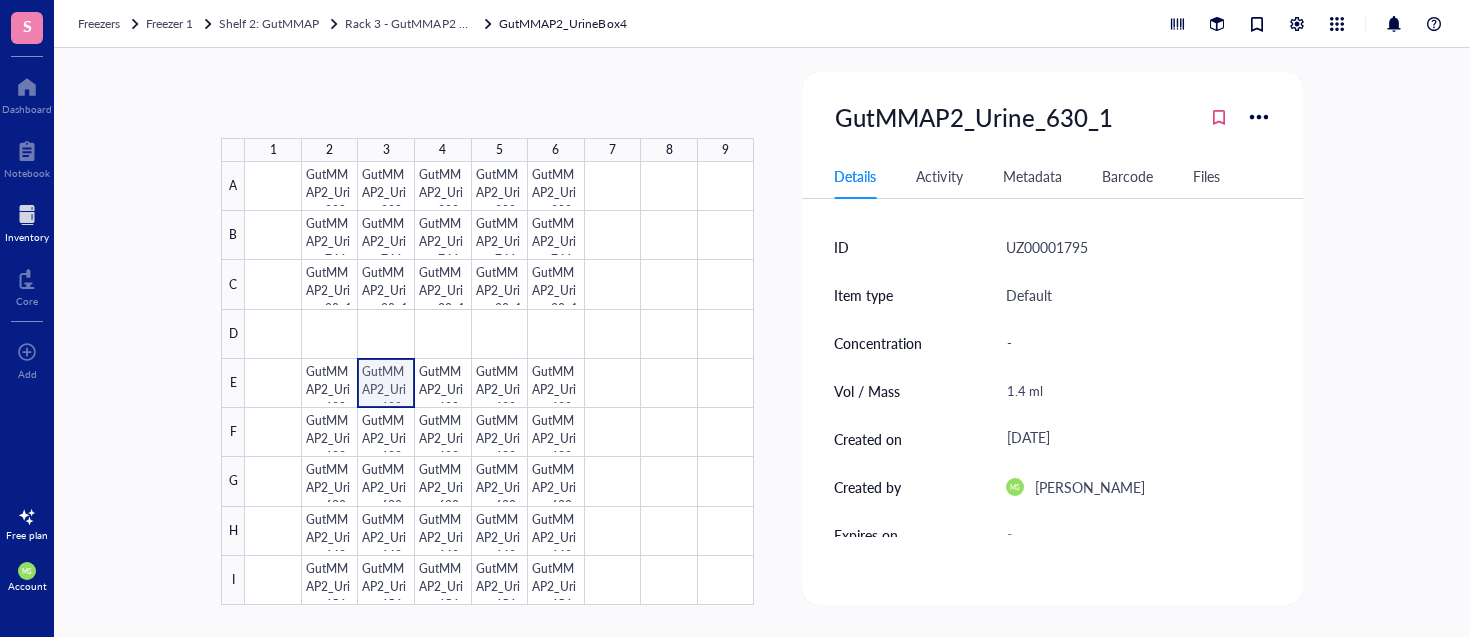 click at bounding box center (499, 383) 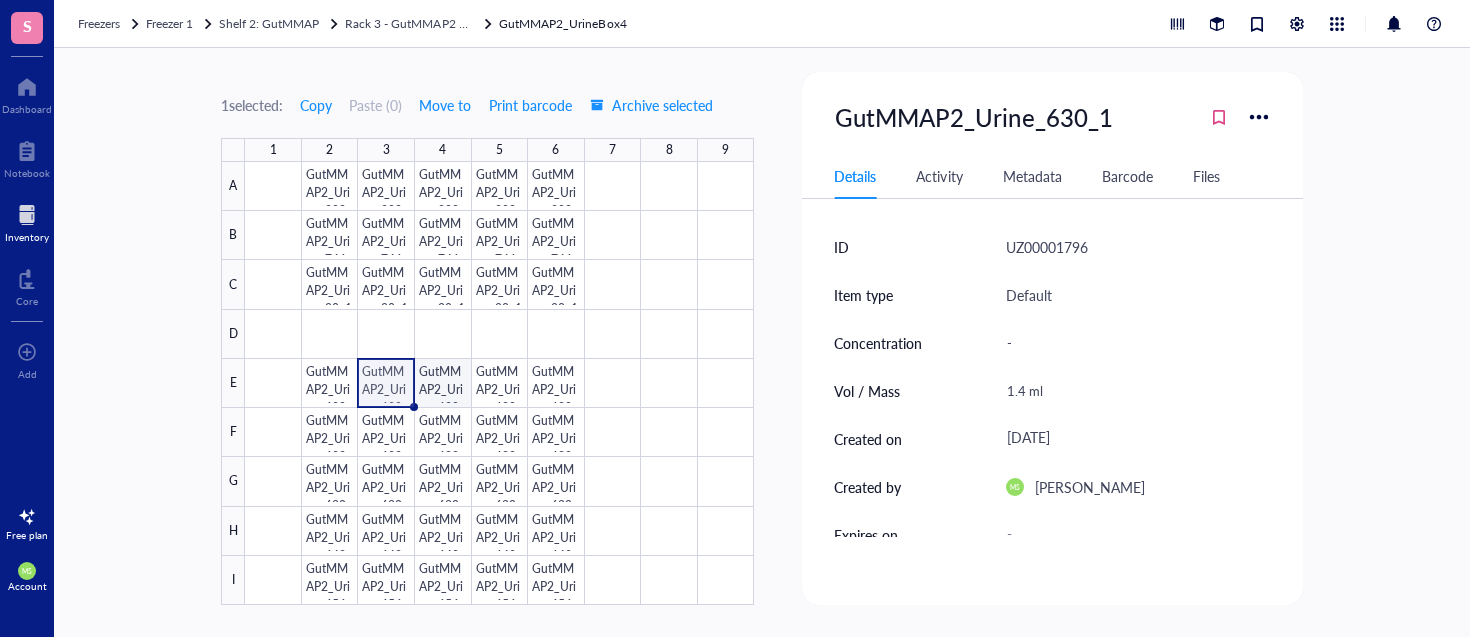 click at bounding box center [499, 383] 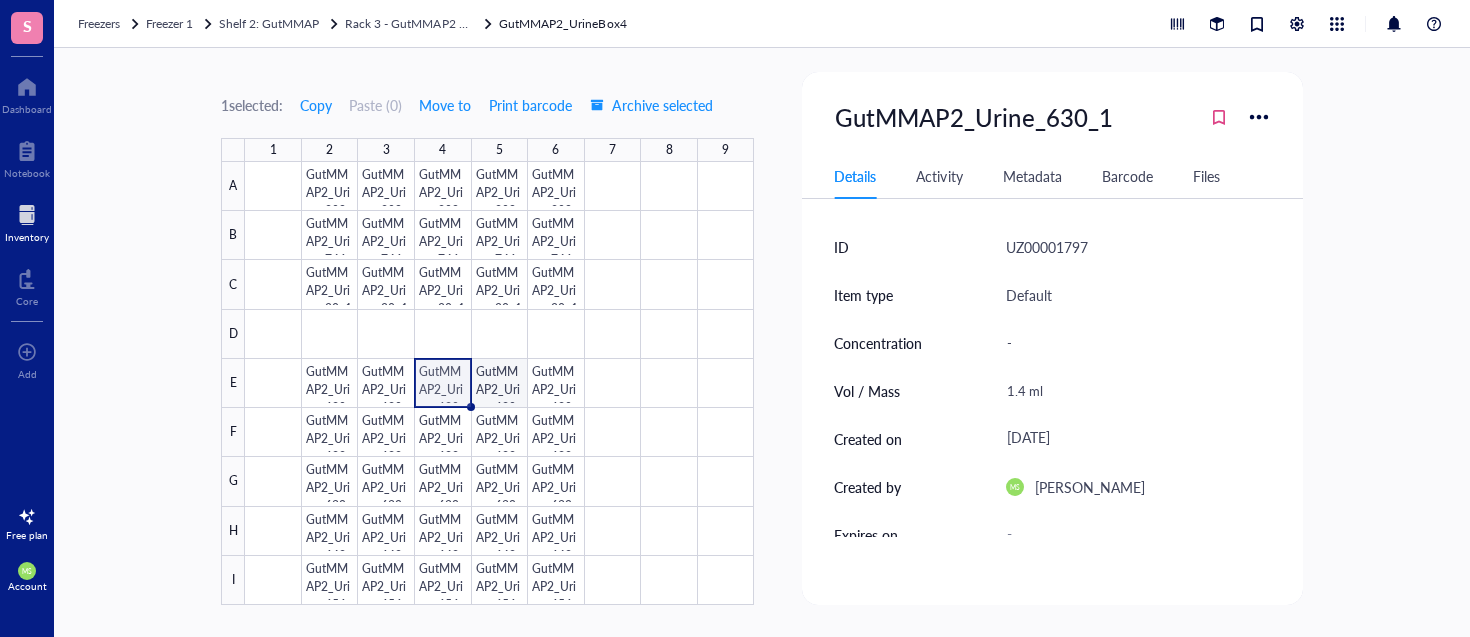 click at bounding box center [499, 383] 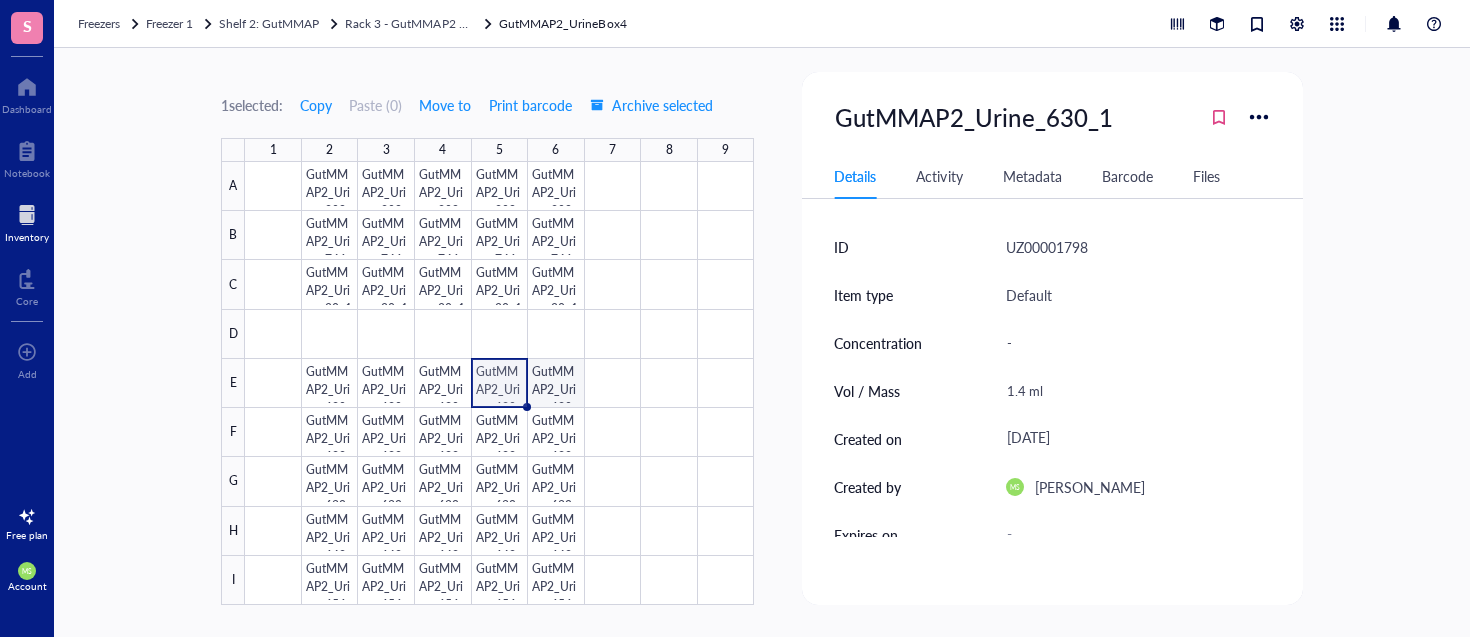 click at bounding box center (499, 383) 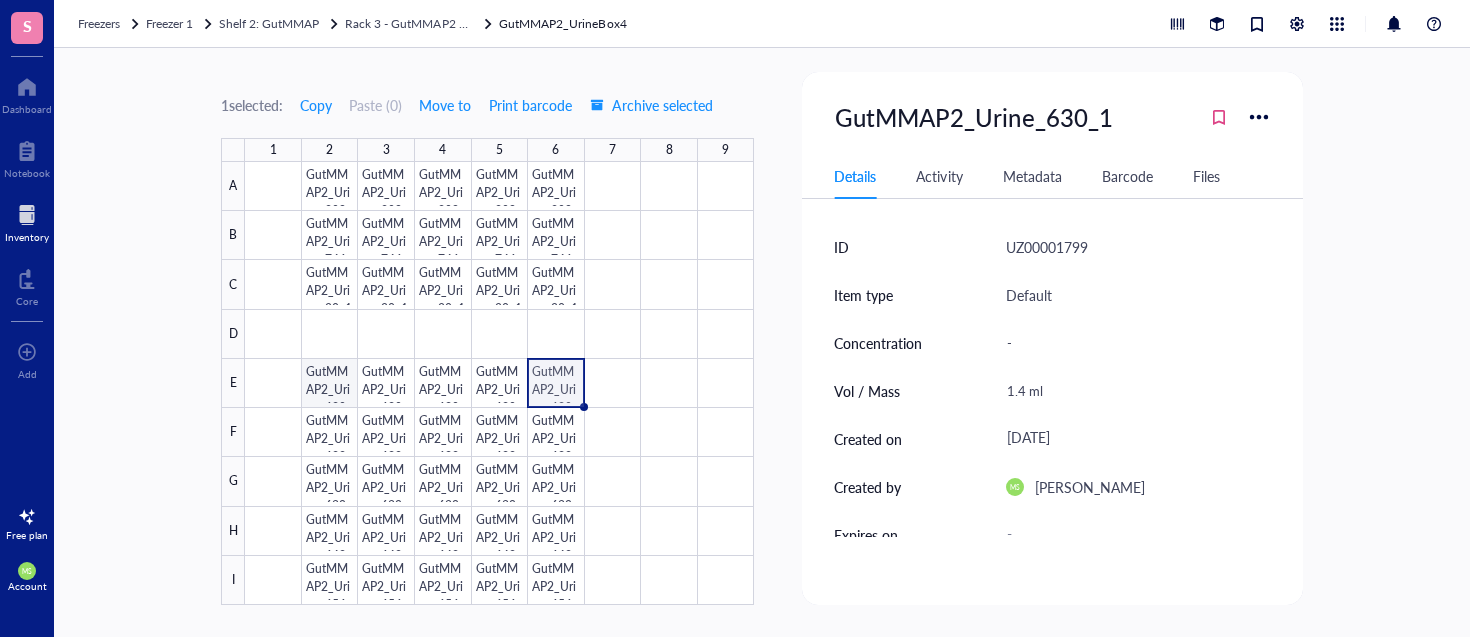 click at bounding box center [499, 383] 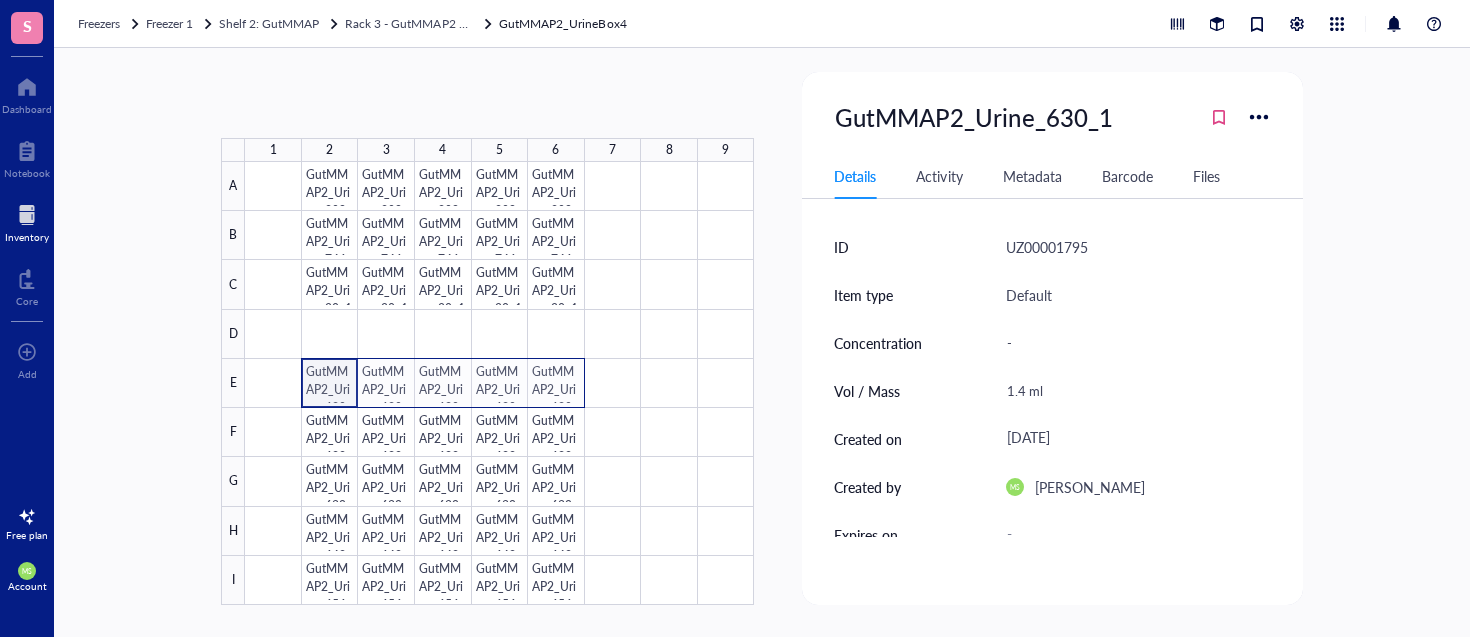 click at bounding box center [499, 383] 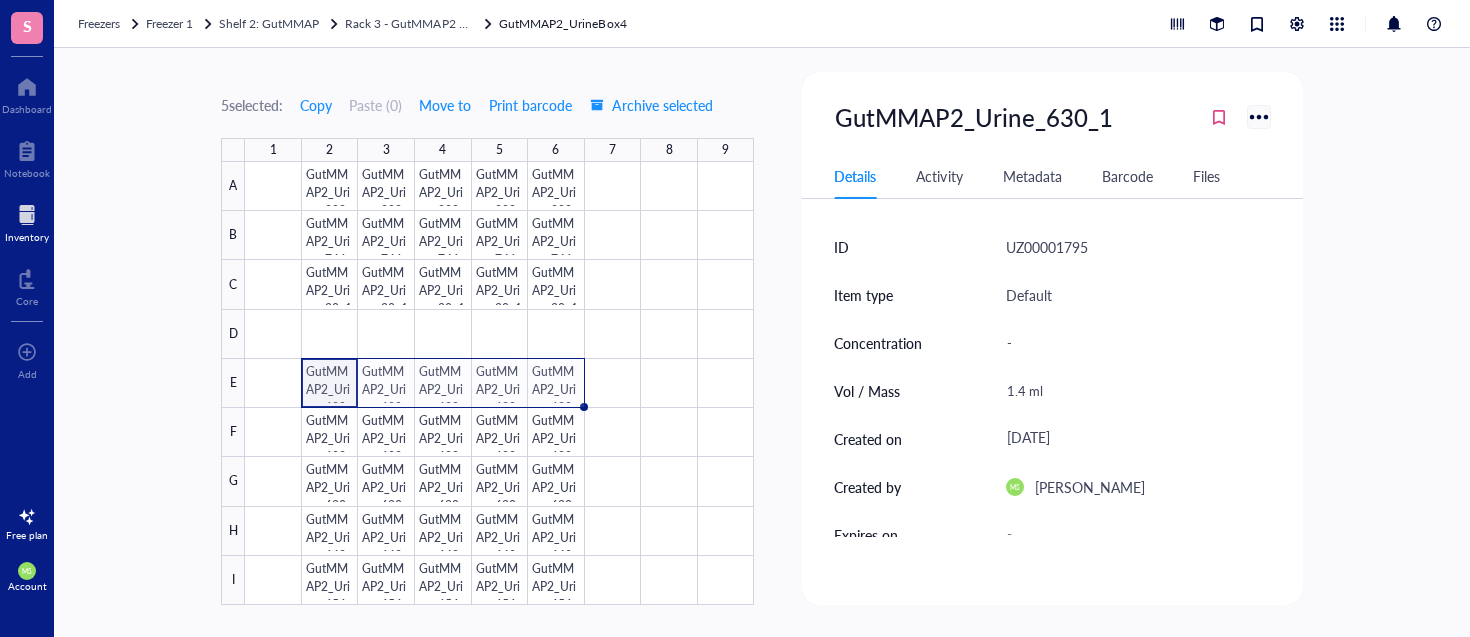 click at bounding box center (1258, 116) 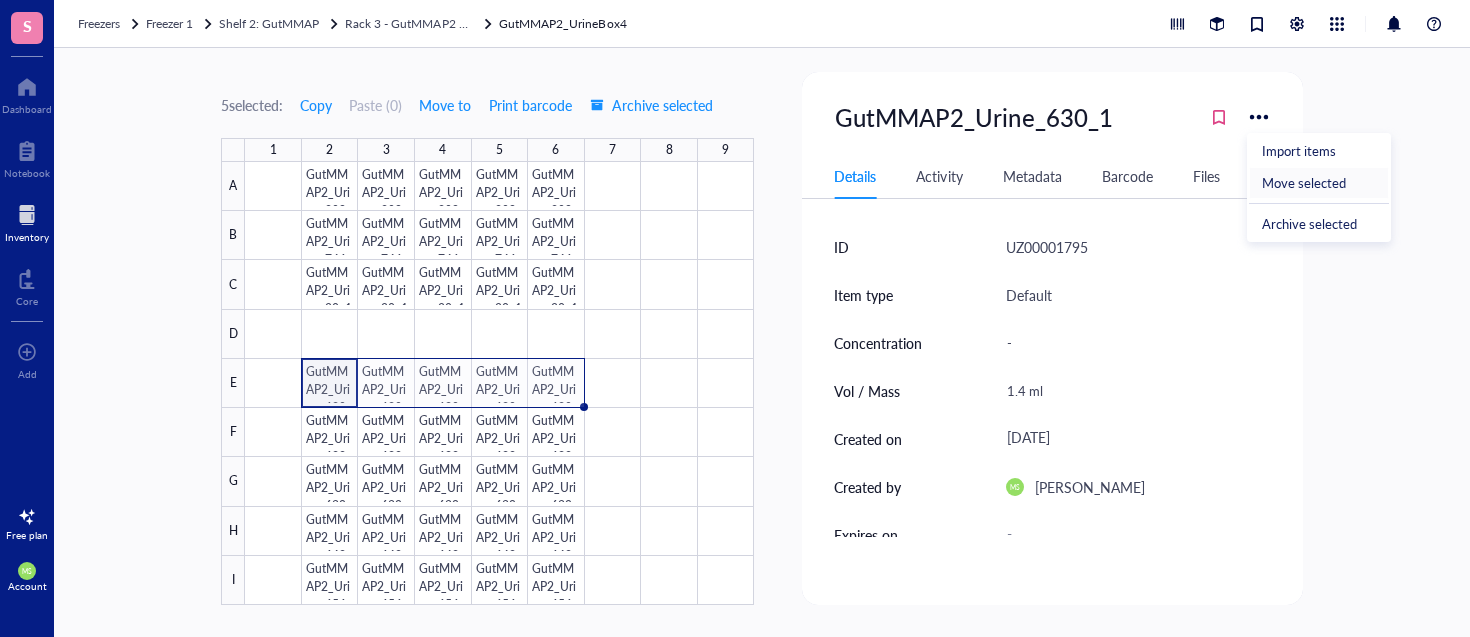 click on "Move selected" at bounding box center [1304, 183] 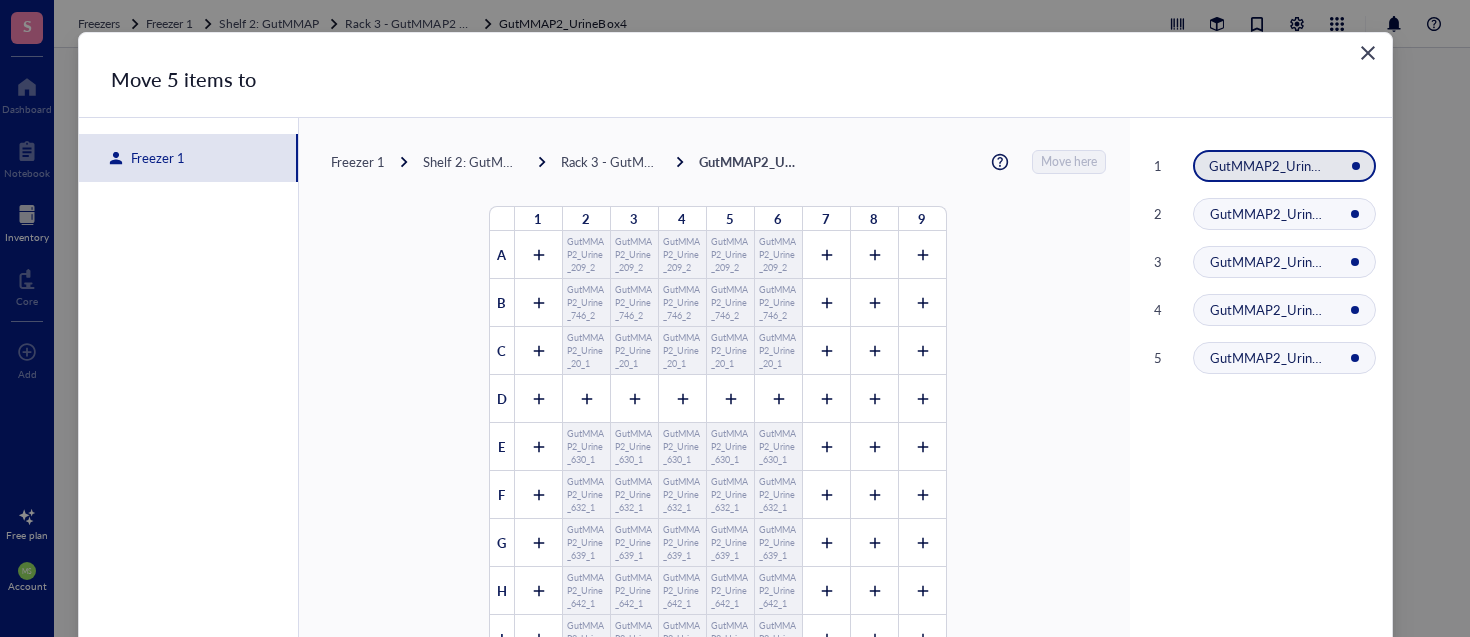 click on "Freezer 1" at bounding box center [358, 162] 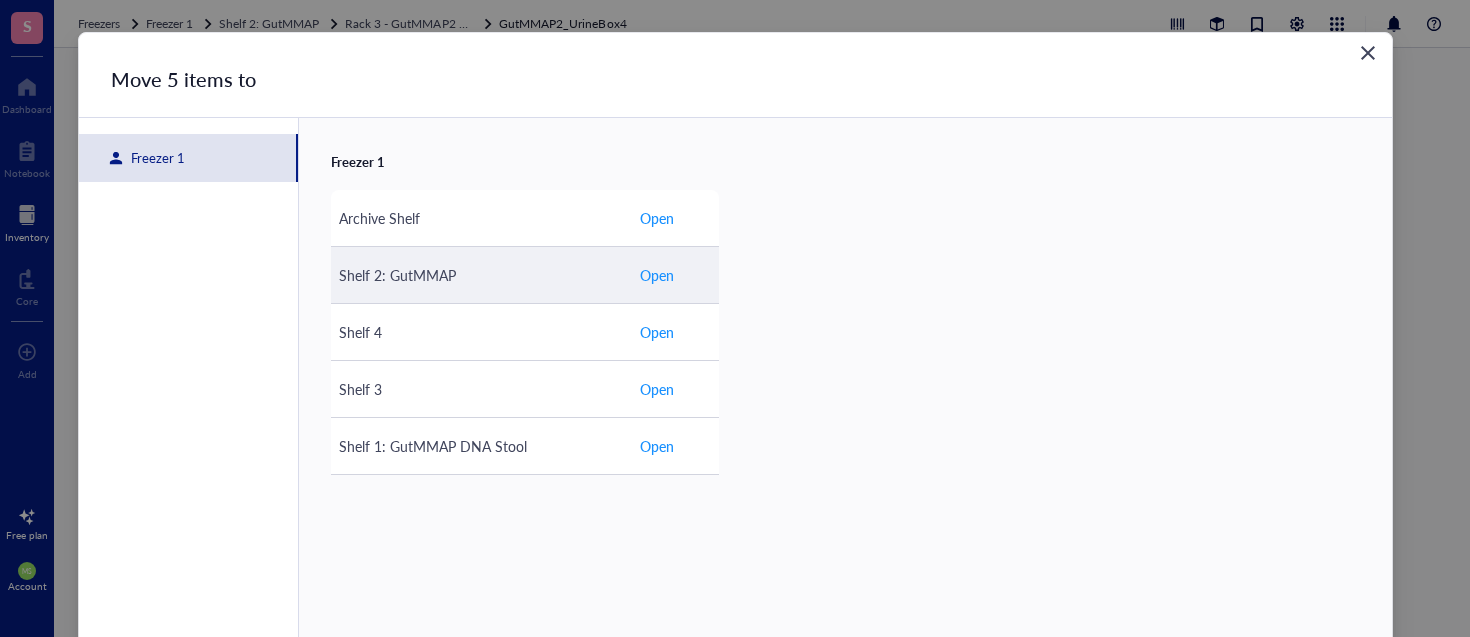 click on "Open" at bounding box center (657, 275) 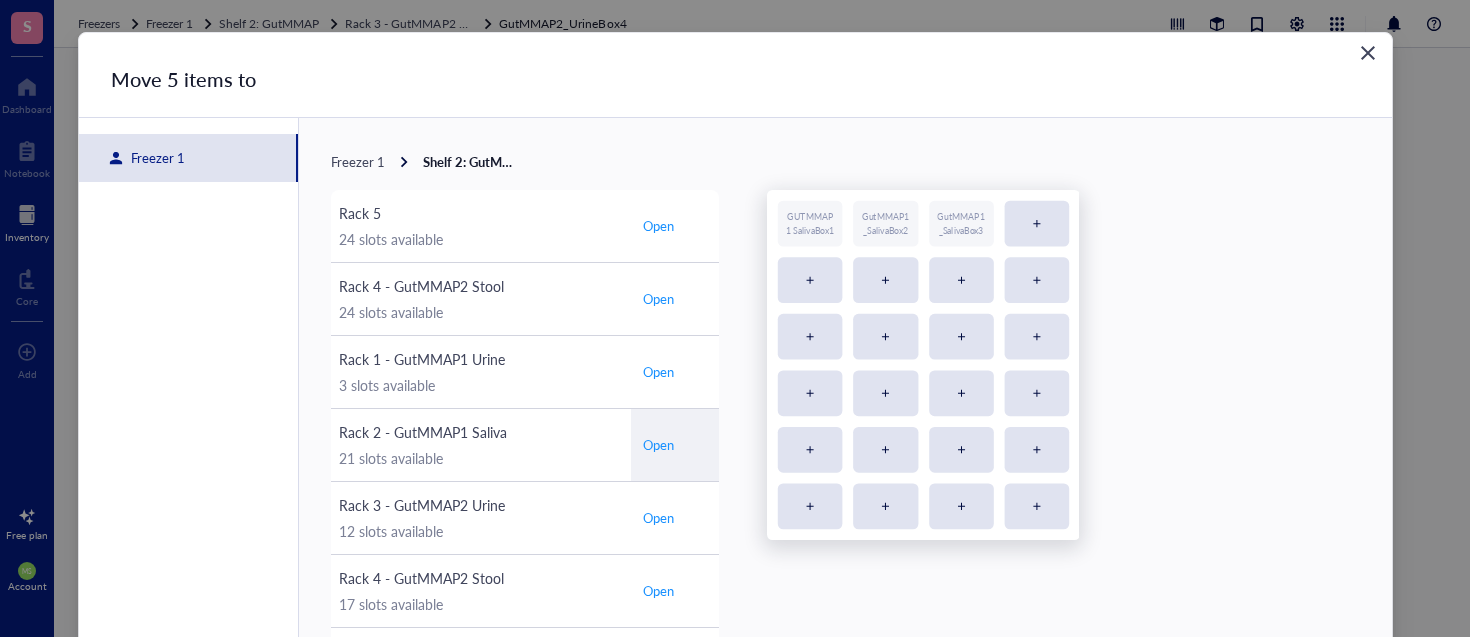 scroll, scrollTop: 8, scrollLeft: 0, axis: vertical 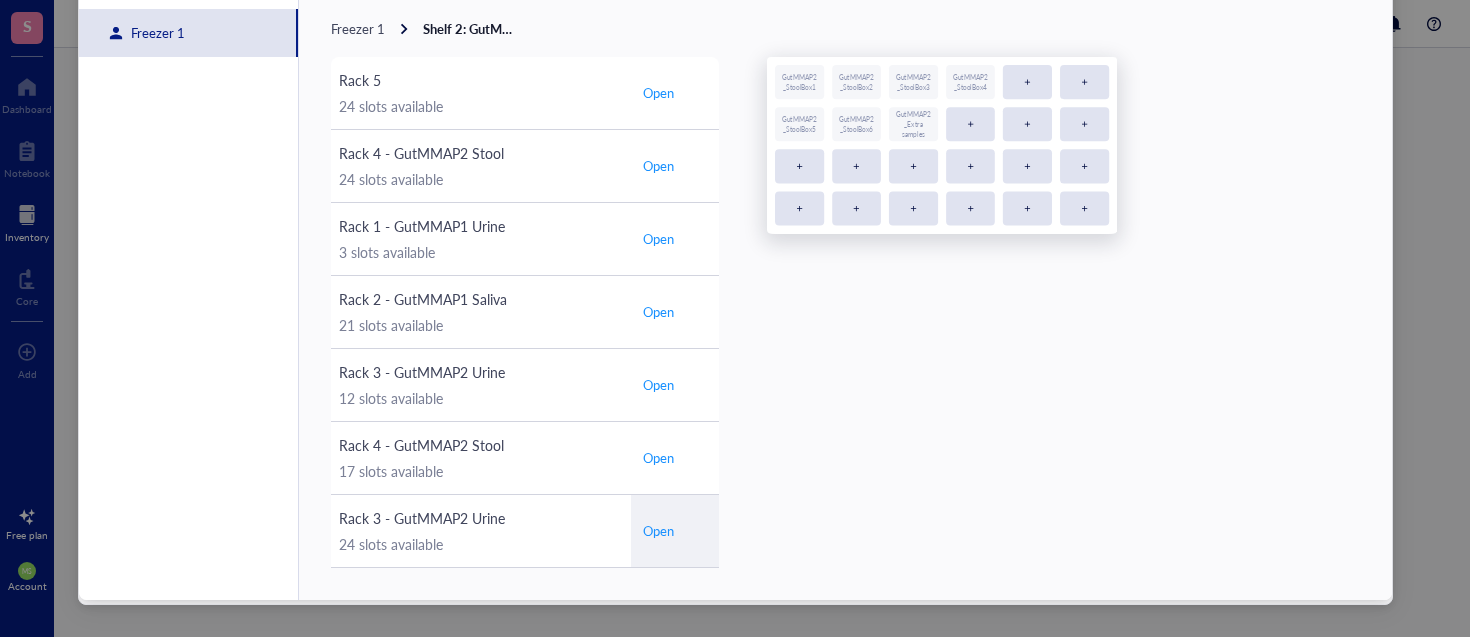 click on "Open" at bounding box center (658, 531) 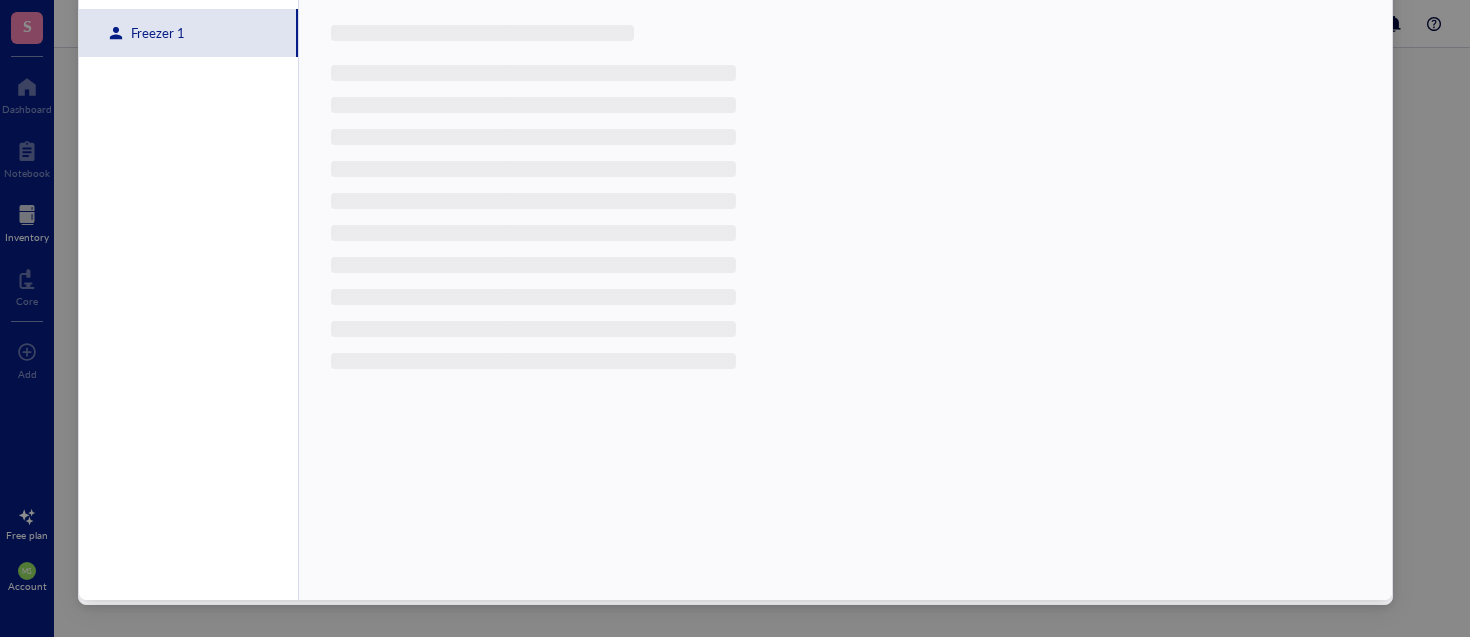 scroll, scrollTop: 0, scrollLeft: 0, axis: both 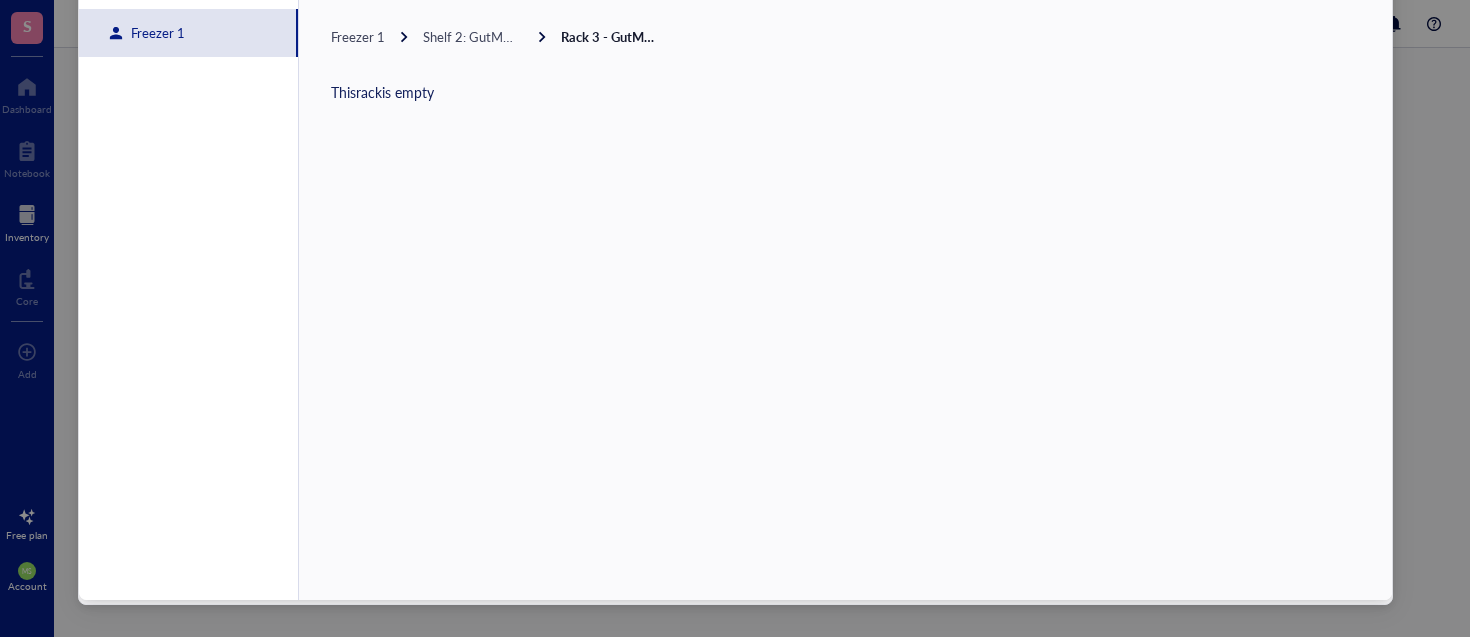 click on "Shelf 2: GutMMAP" at bounding box center (477, 36) 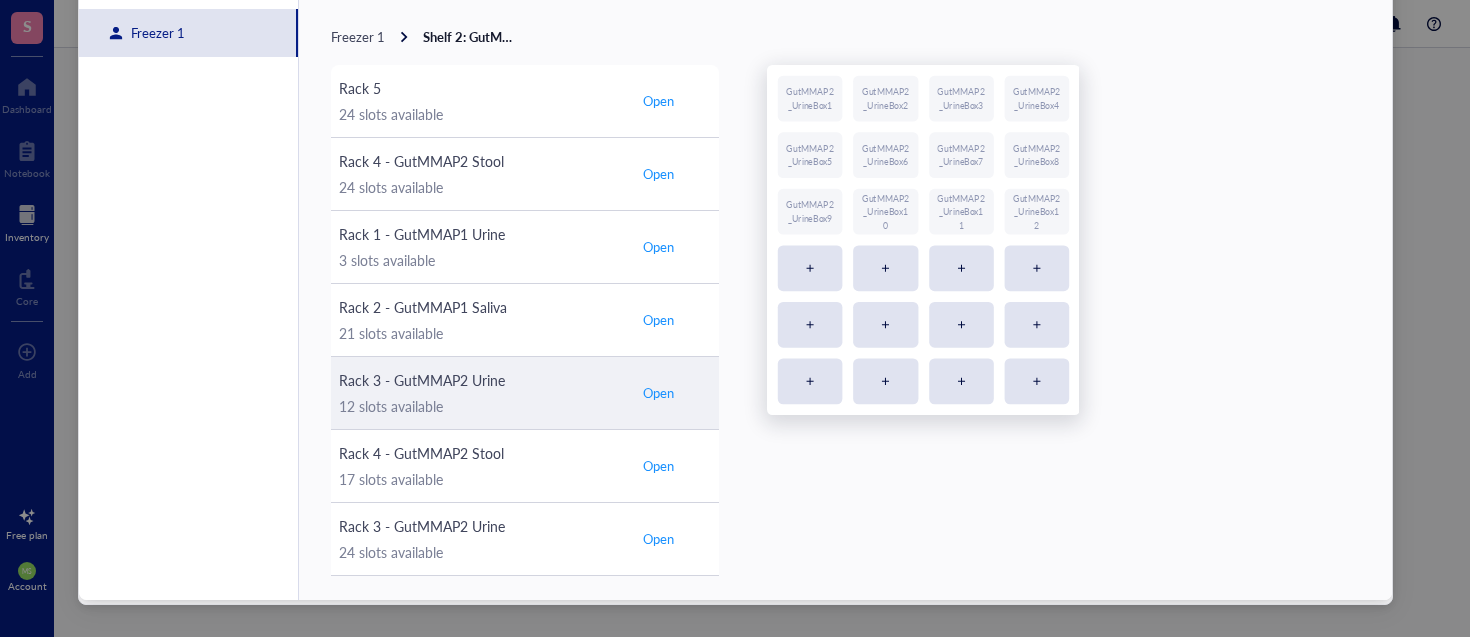click on "Open" at bounding box center (658, 393) 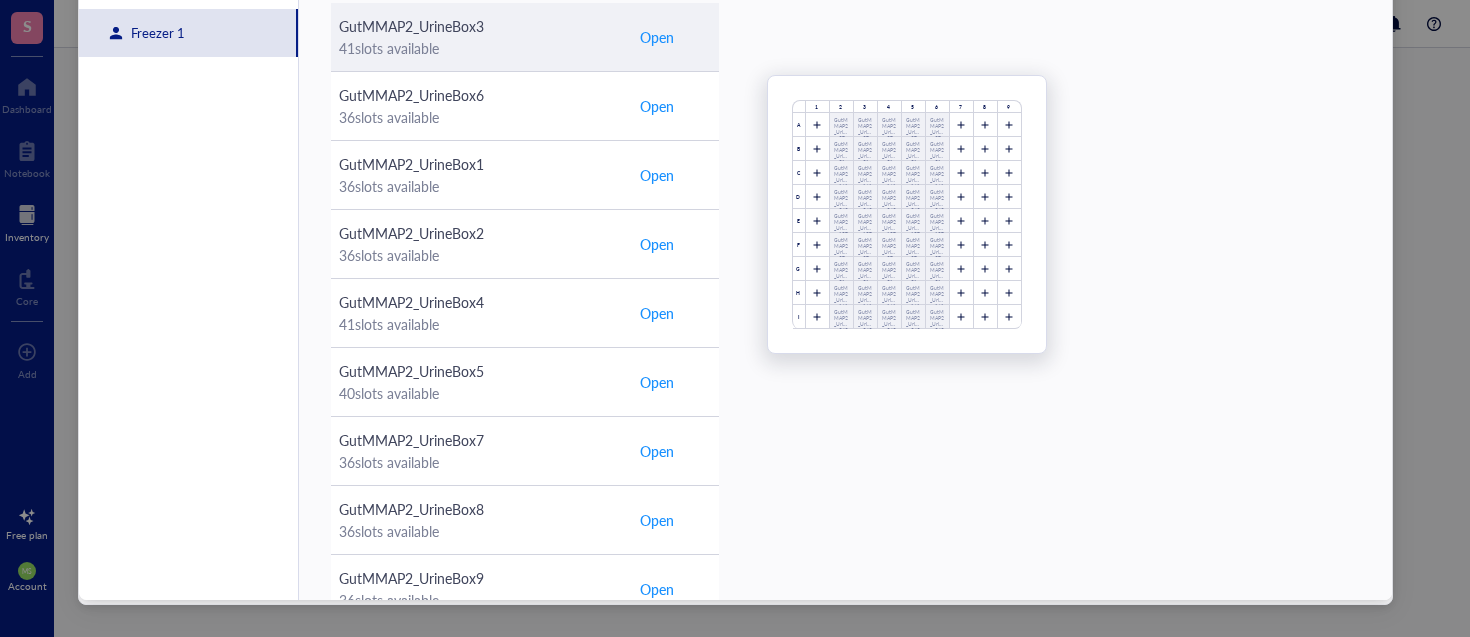 scroll, scrollTop: 0, scrollLeft: 0, axis: both 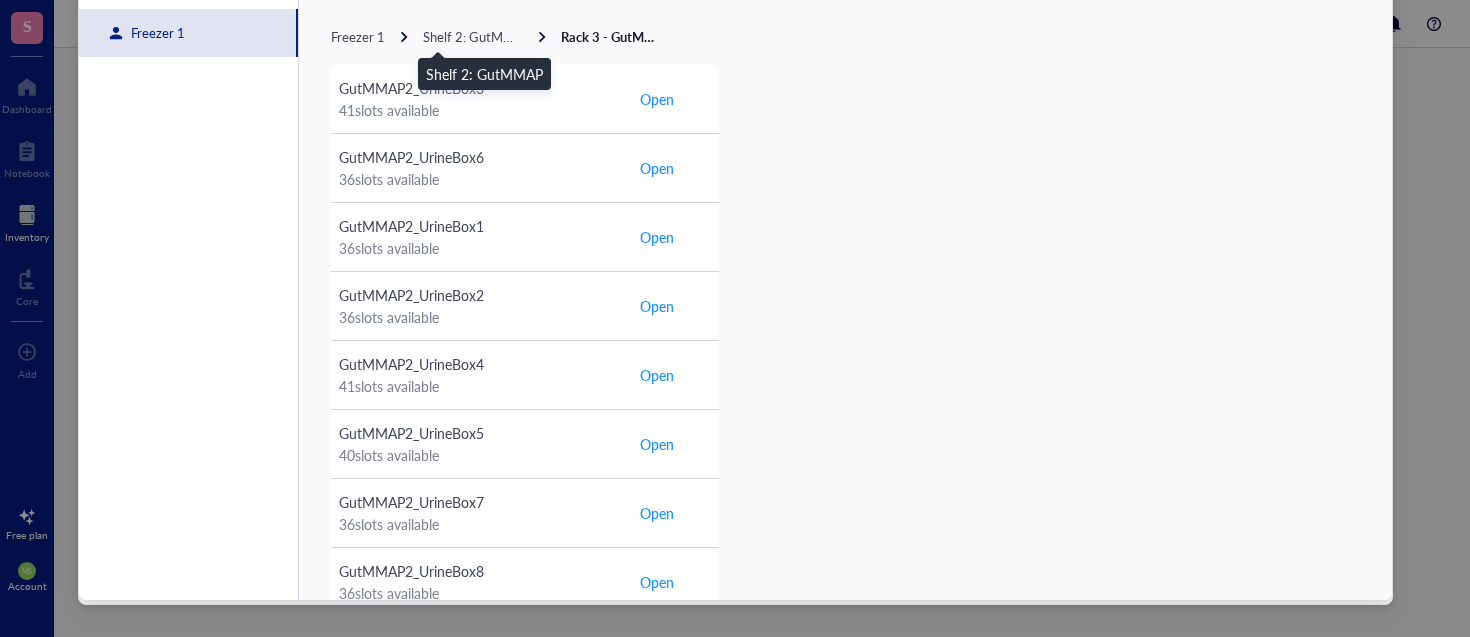click on "Shelf 2: GutMMAP" at bounding box center [477, 36] 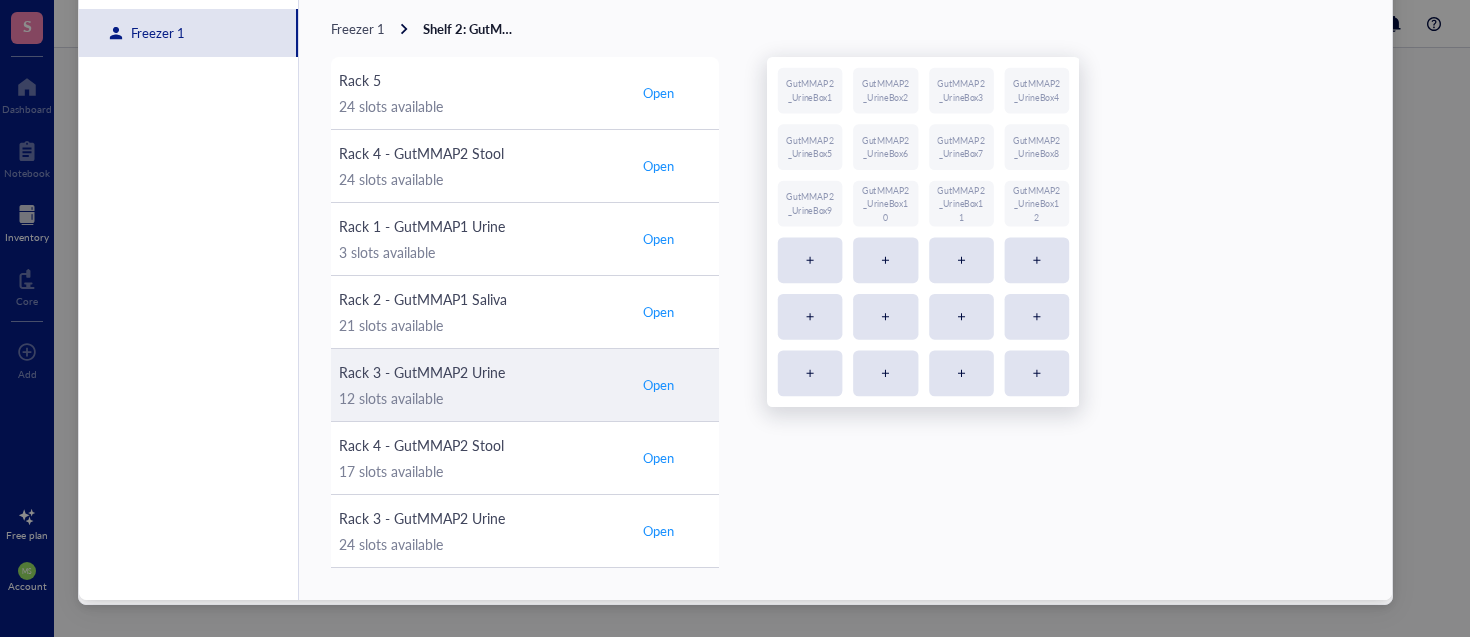 scroll, scrollTop: 0, scrollLeft: 0, axis: both 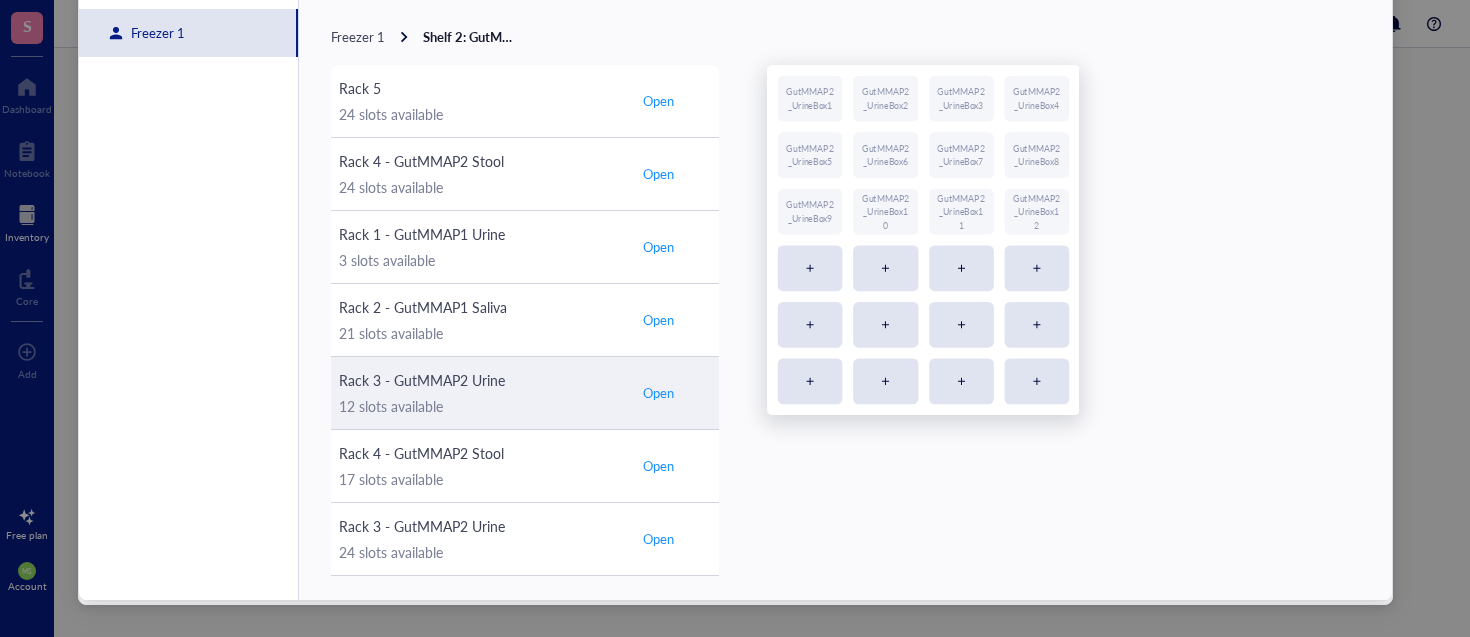 click on "Open" at bounding box center [658, 393] 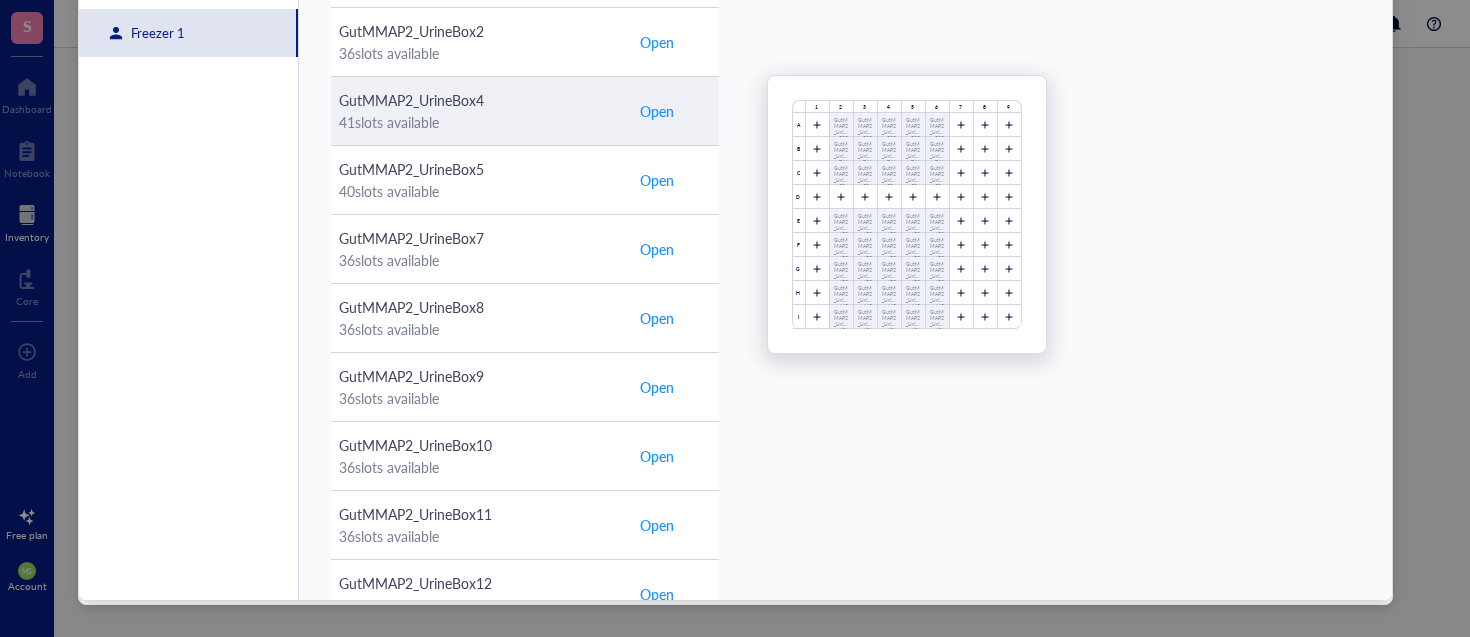 scroll, scrollTop: 0, scrollLeft: 0, axis: both 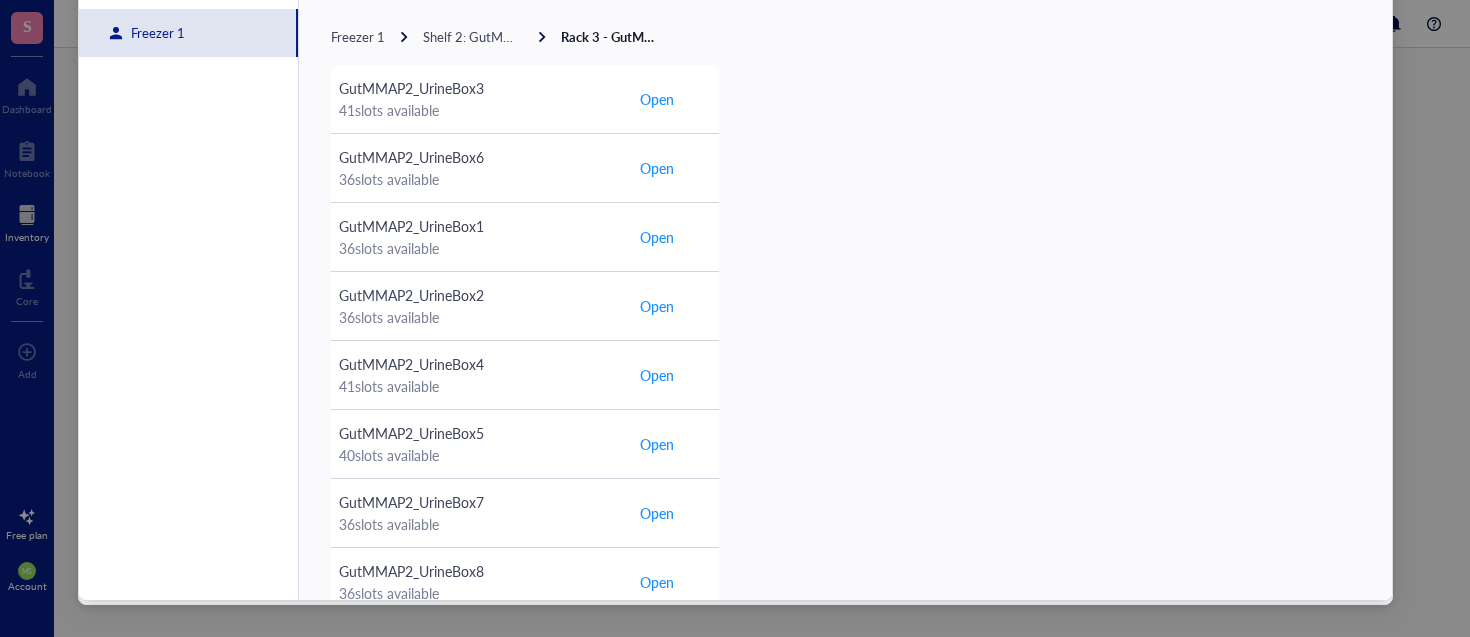 click on "Shelf 2: GutMMAP" at bounding box center (477, 36) 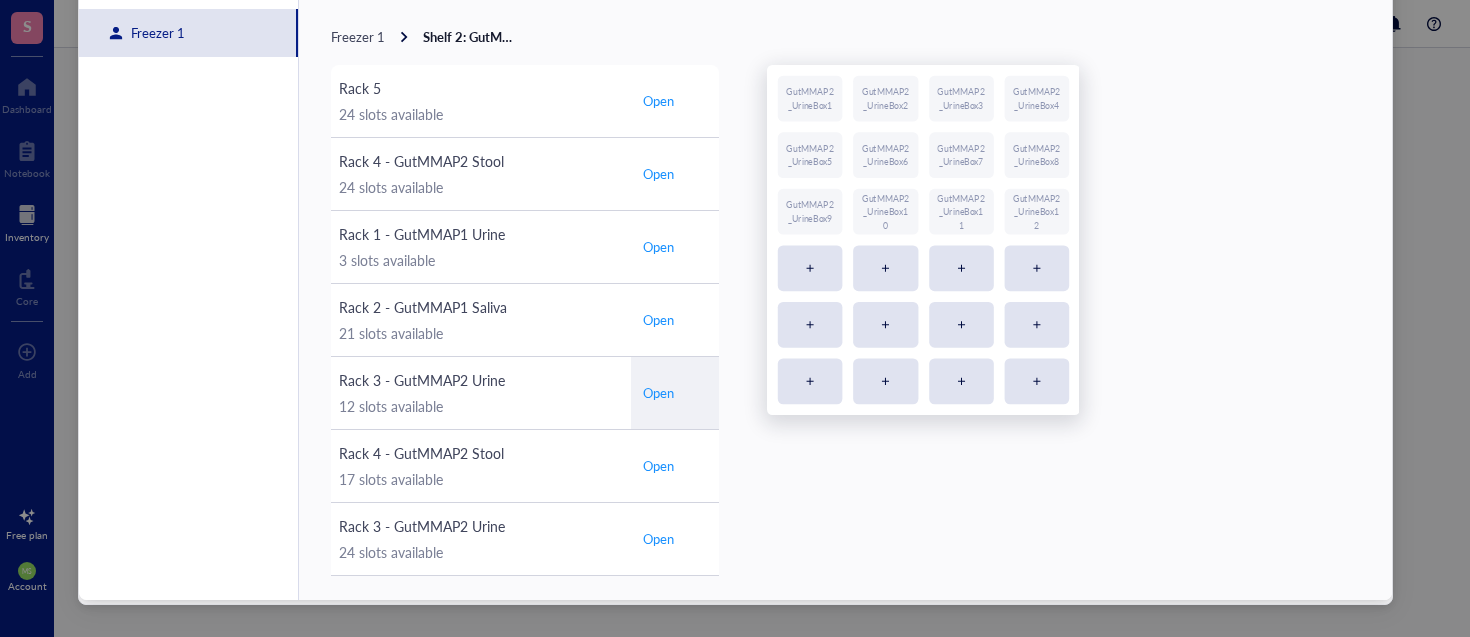 scroll, scrollTop: 8, scrollLeft: 0, axis: vertical 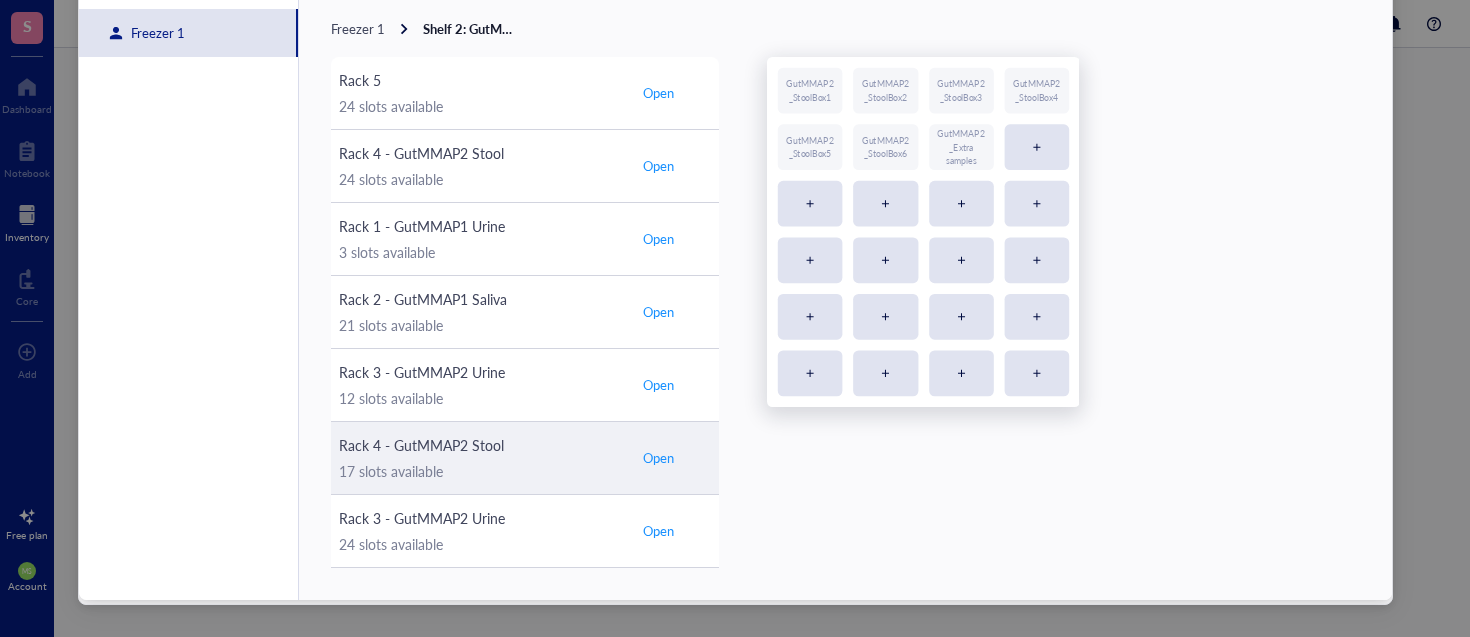 click on "Open" at bounding box center [658, 458] 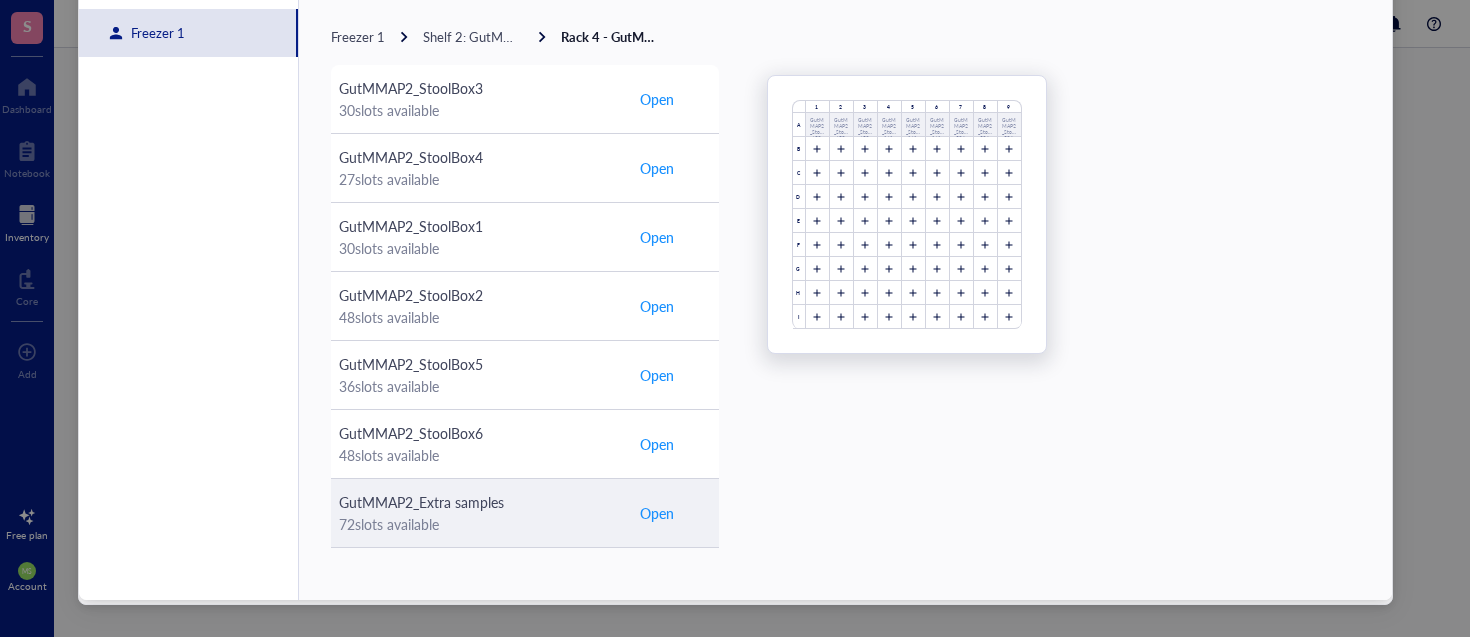 click on "Open" at bounding box center (657, 513) 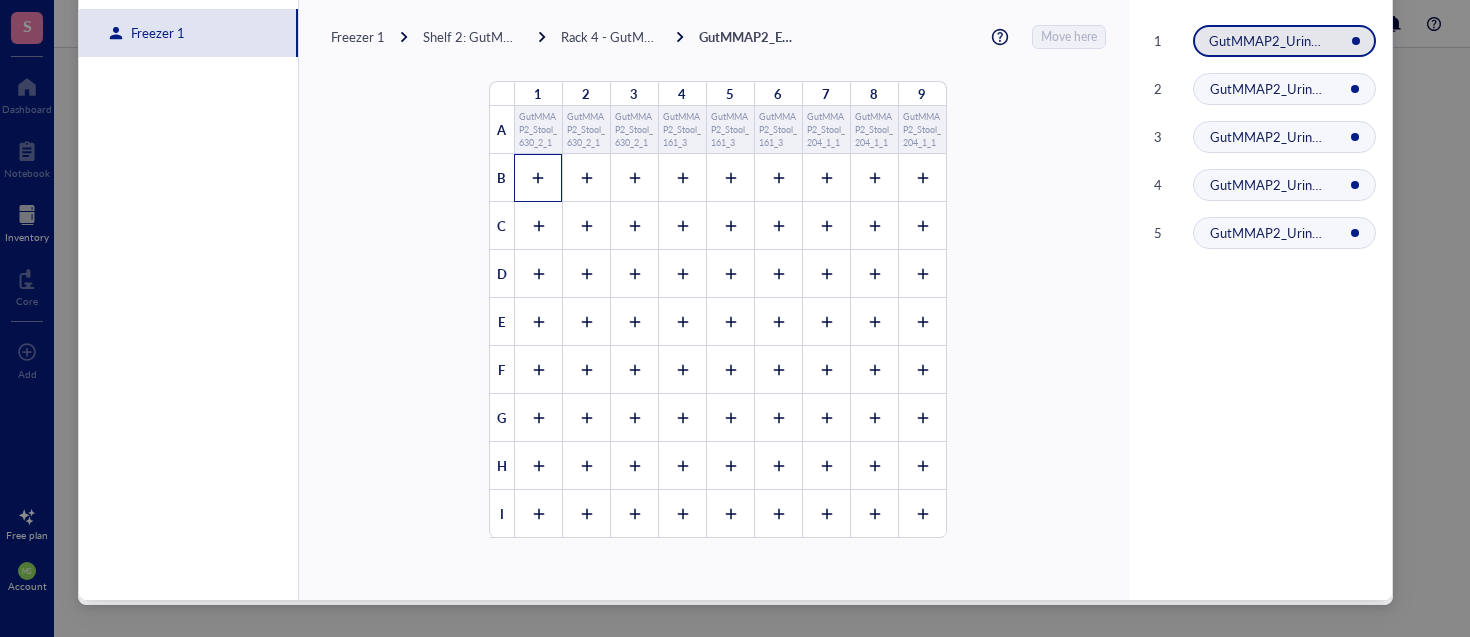drag, startPoint x: 525, startPoint y: 182, endPoint x: 540, endPoint y: 183, distance: 15.033297 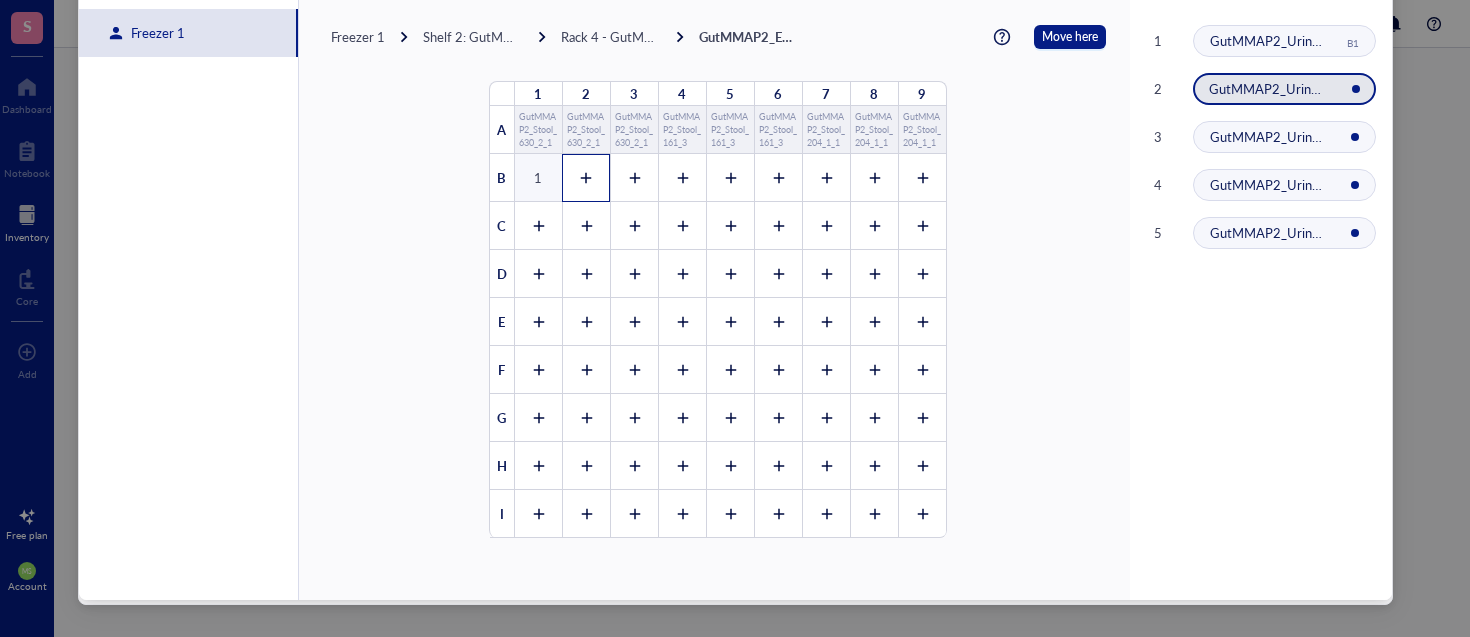 click 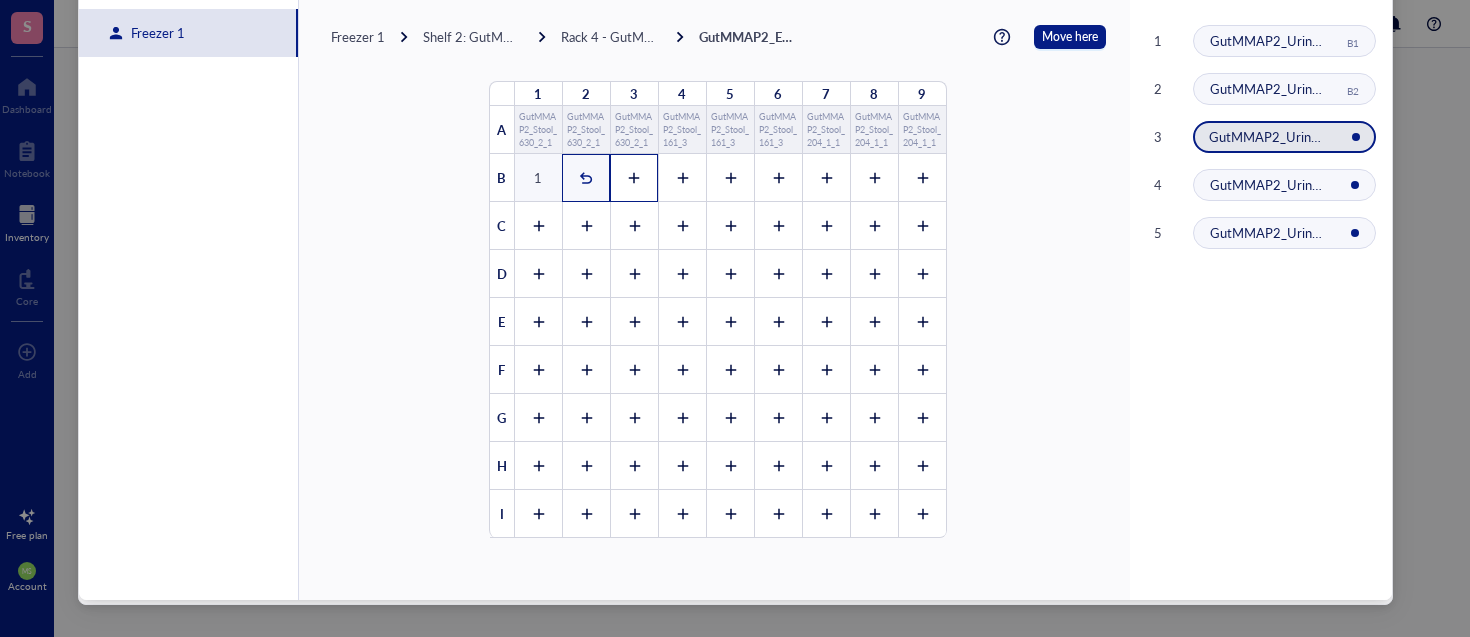 click 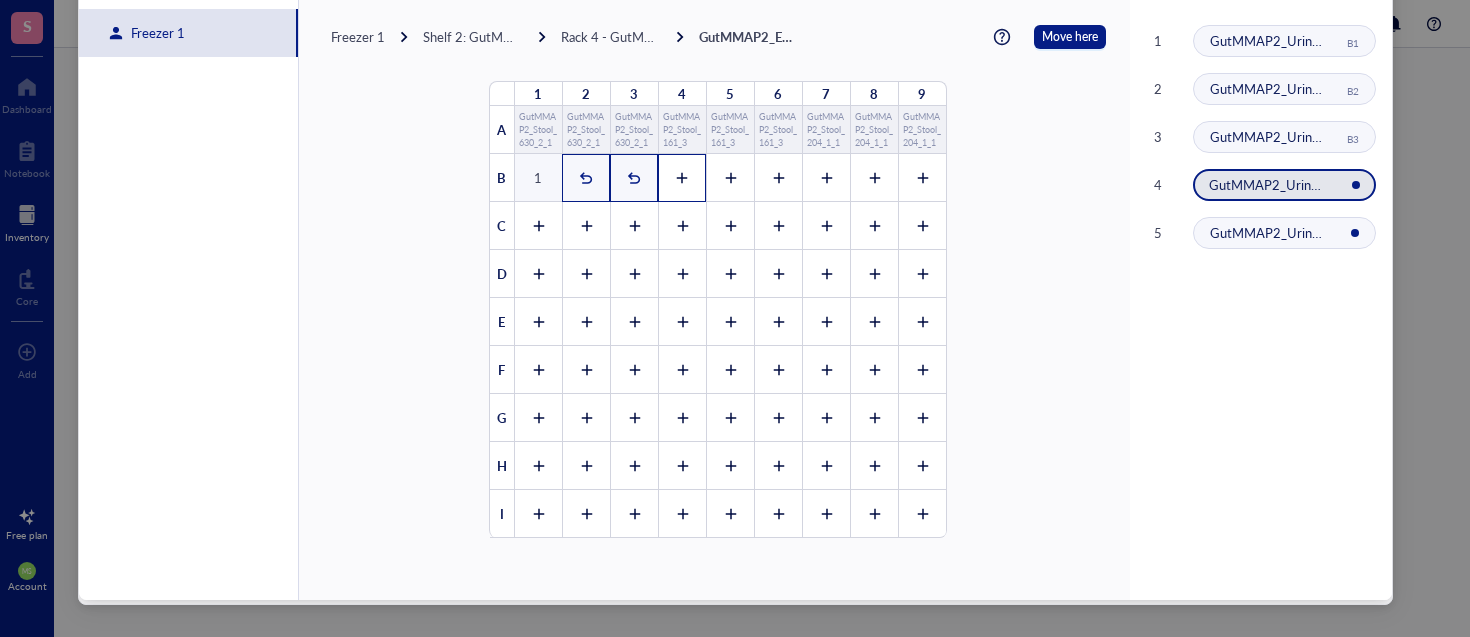 click 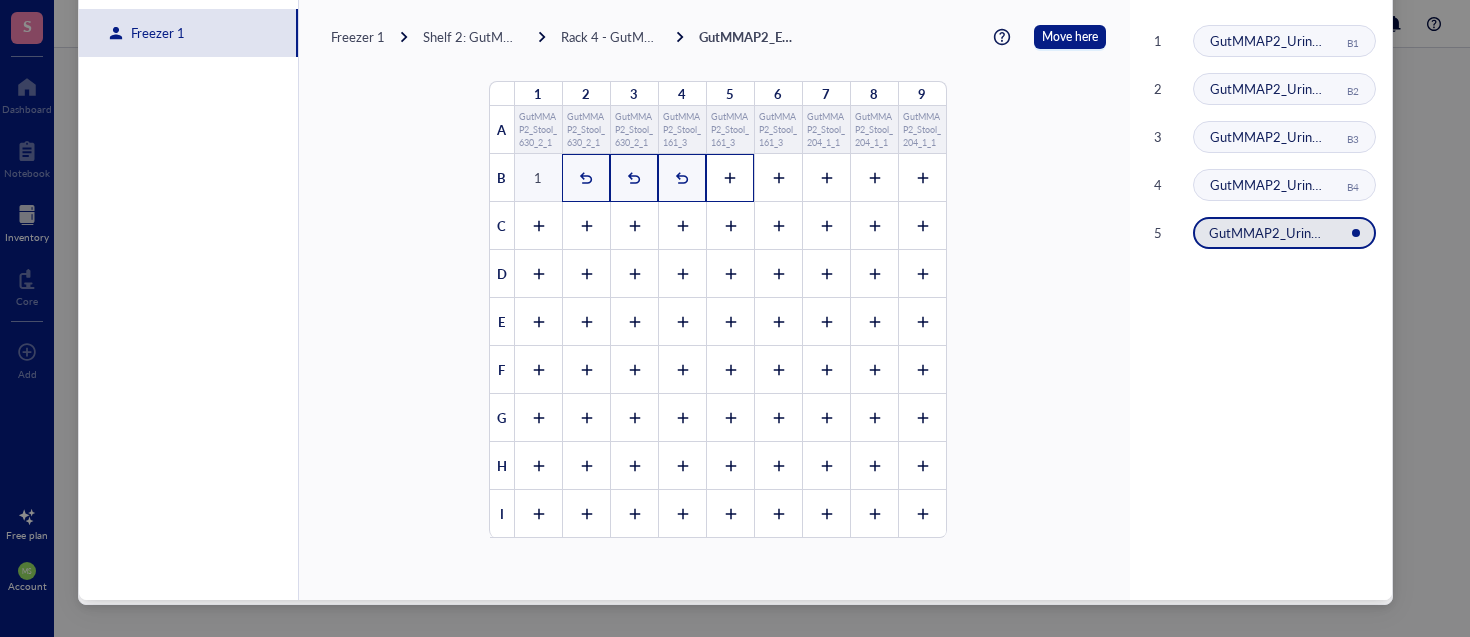 click 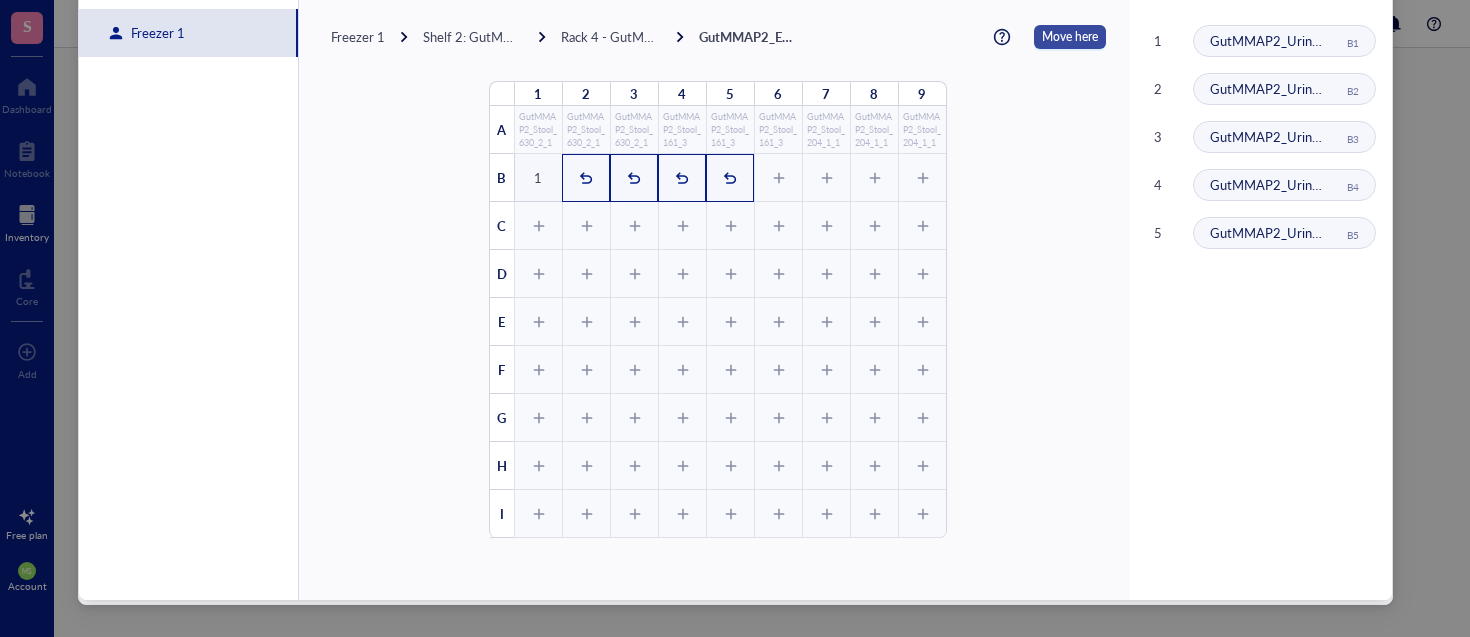 click on "Move here" at bounding box center (1070, 37) 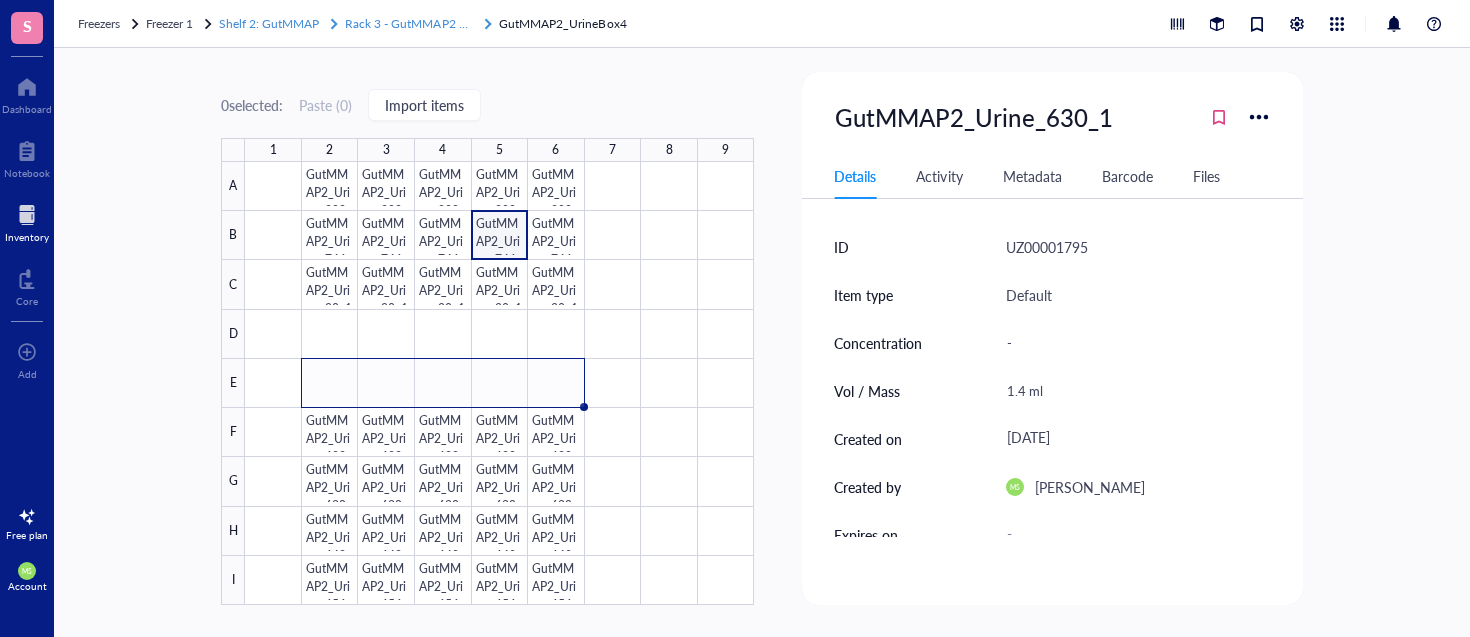 click on "Rack 3 - GutMMAP2 Urine" at bounding box center [416, 23] 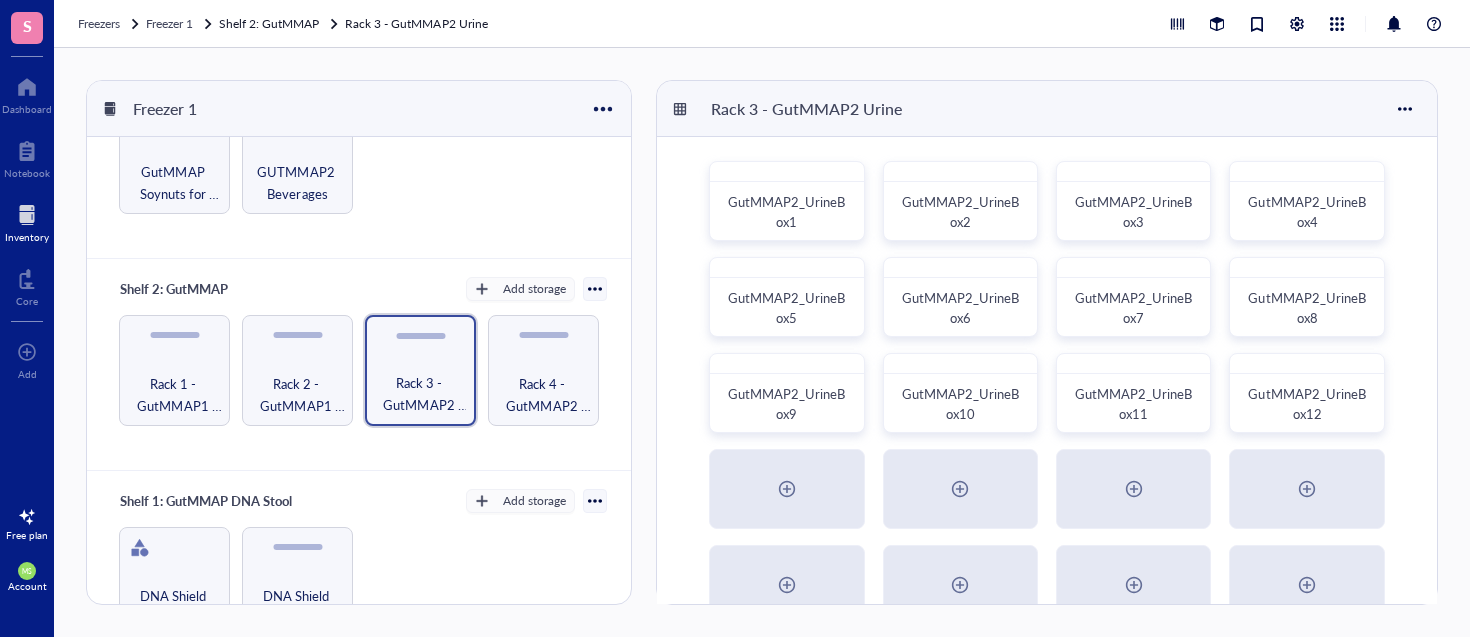scroll, scrollTop: 577, scrollLeft: 0, axis: vertical 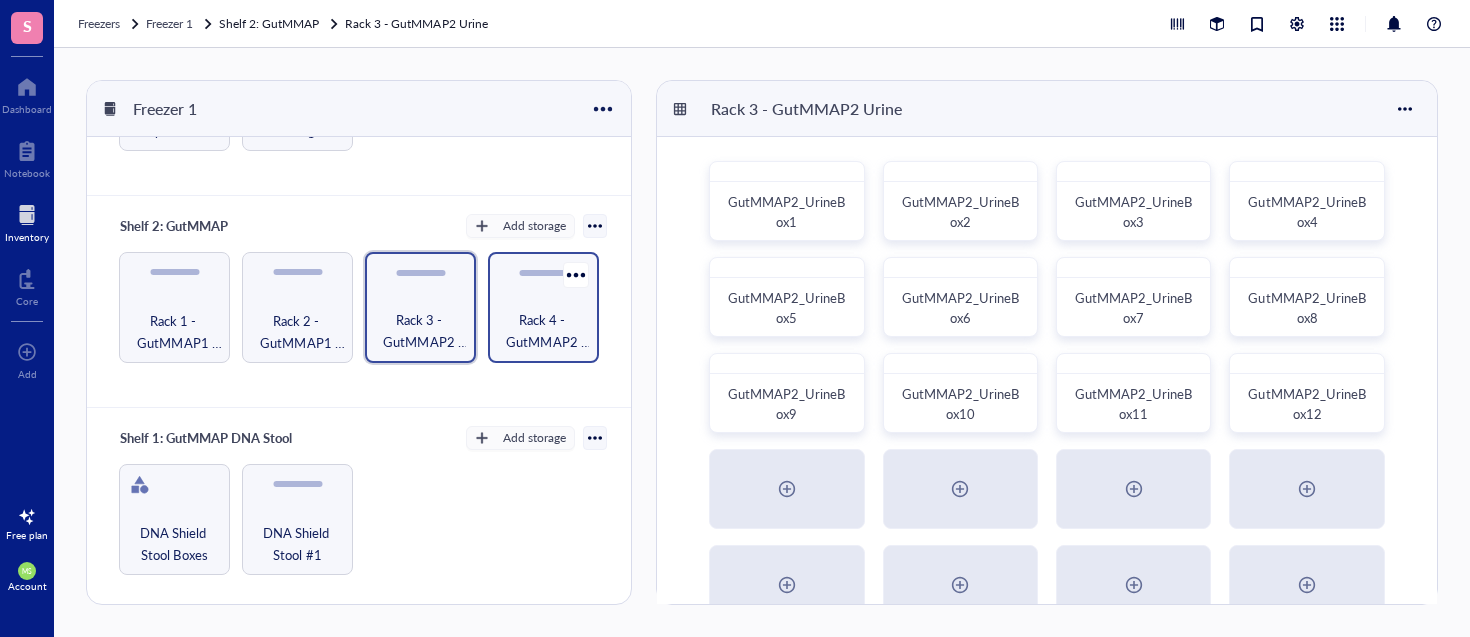 click on "Rack 4 - GutMMAP2 Stool" at bounding box center [543, 331] 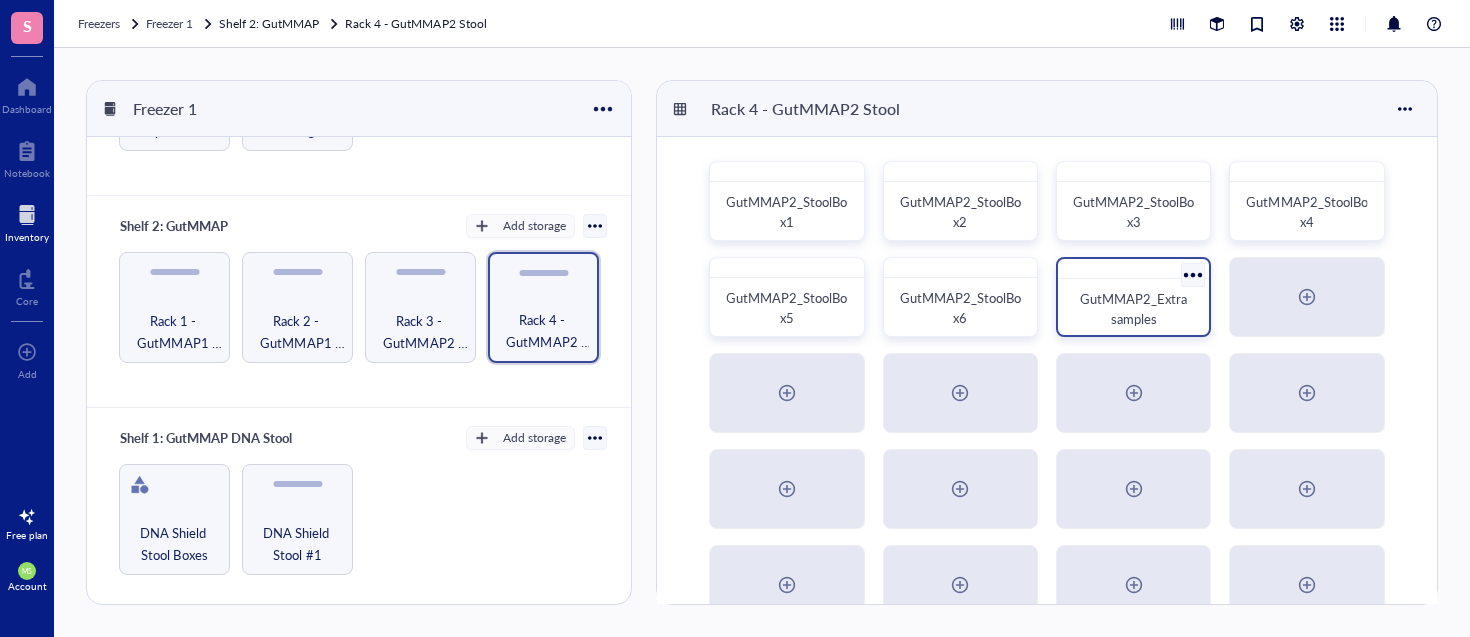 click on "GutMMAP2_Extra samples" at bounding box center [1133, 309] 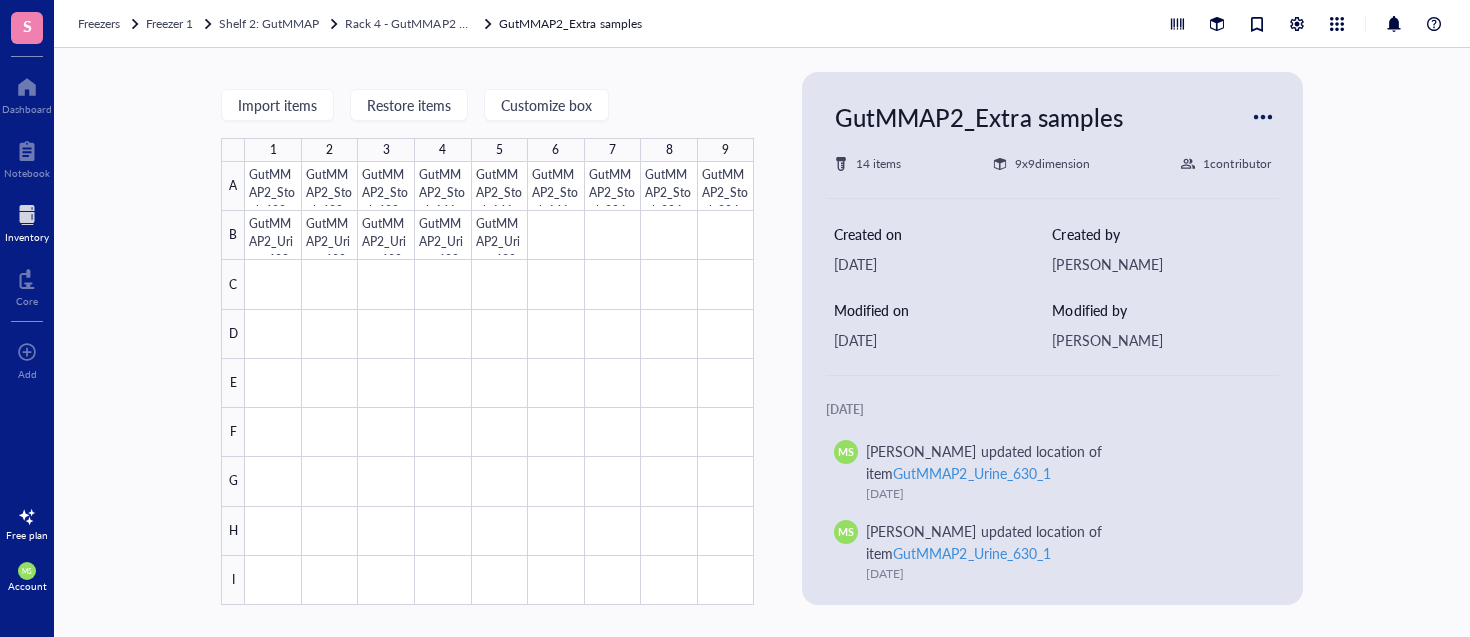 click at bounding box center (1263, 117) 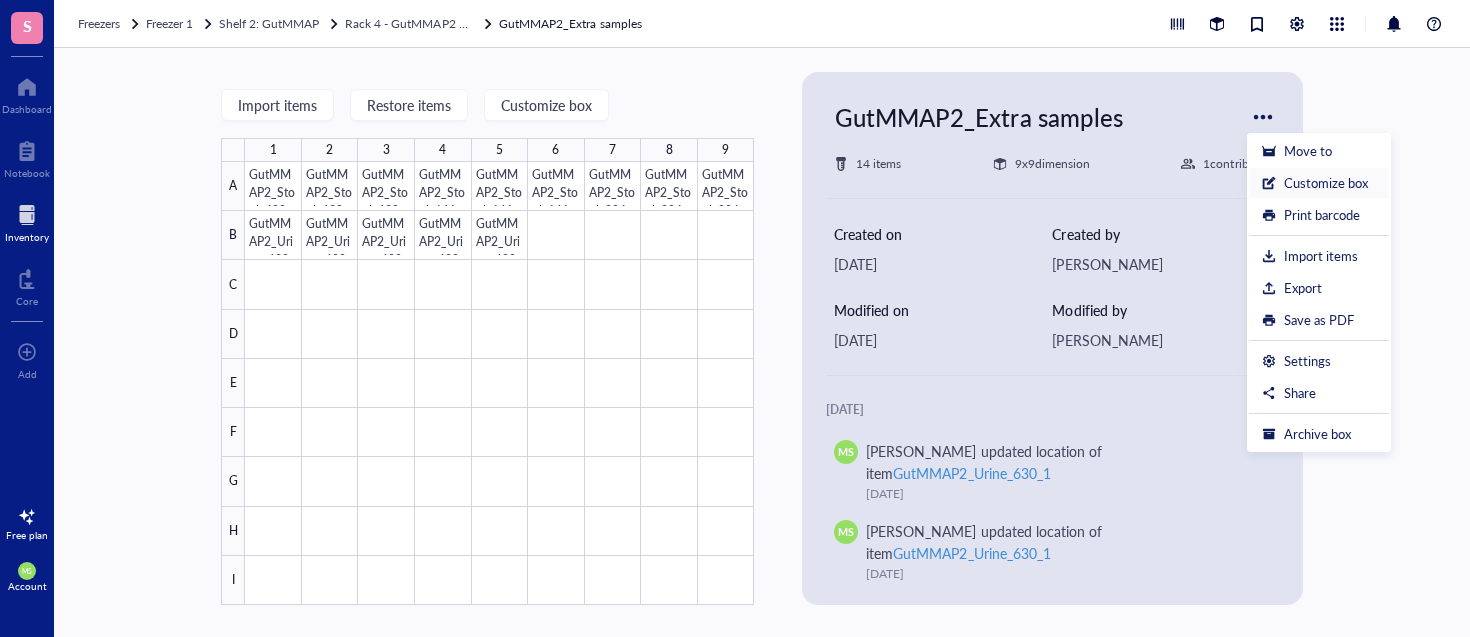 click on "Customize box" at bounding box center (1326, 183) 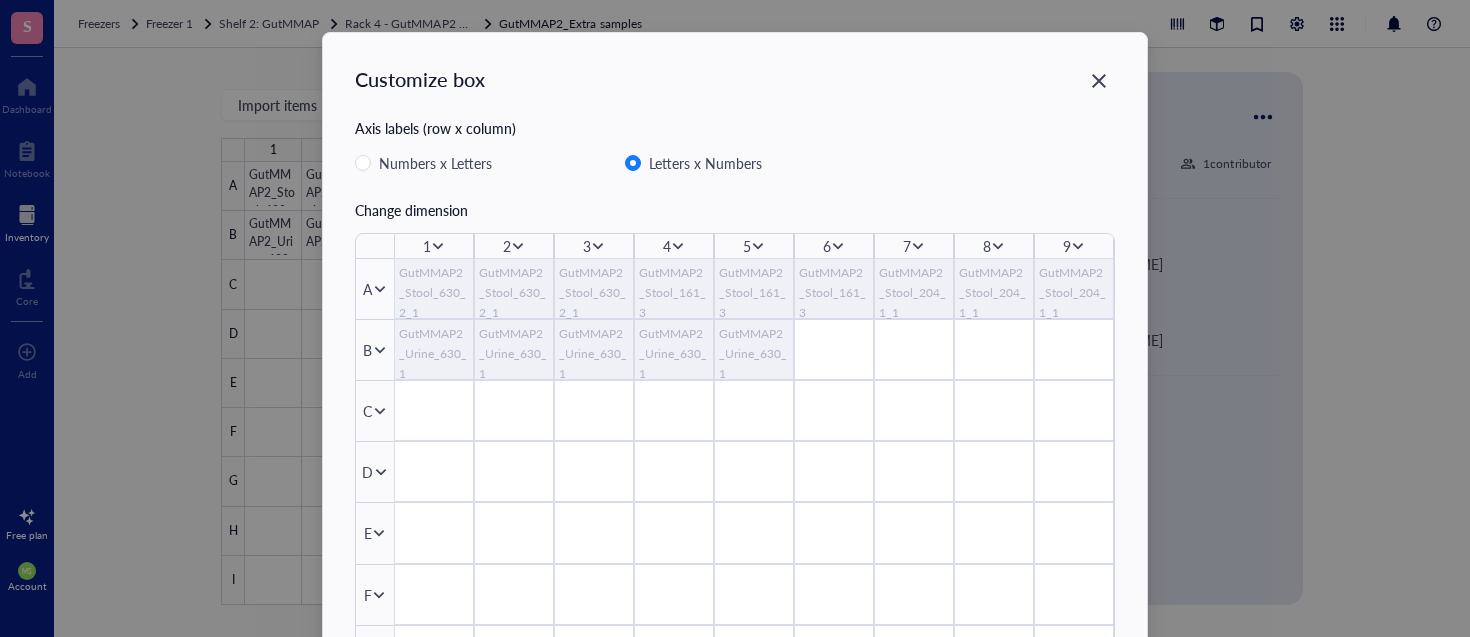 drag, startPoint x: 1094, startPoint y: 84, endPoint x: 1138, endPoint y: 87, distance: 44.102154 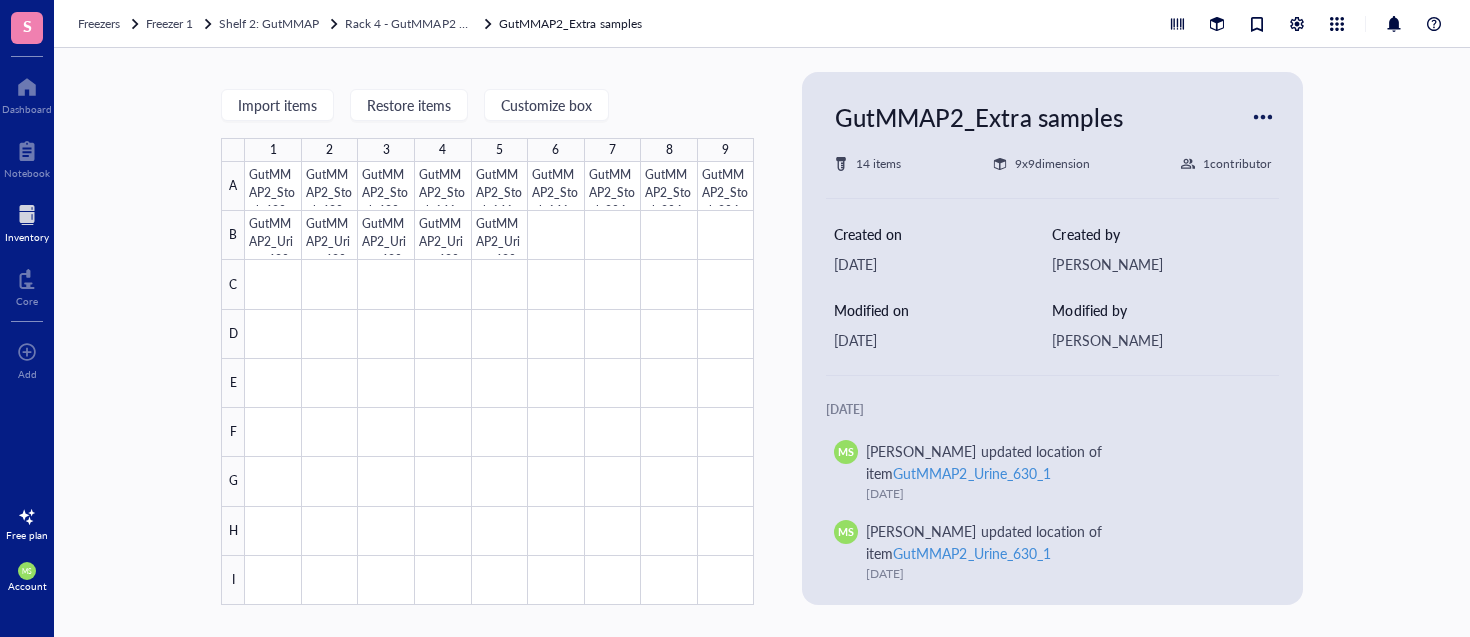 click at bounding box center [1263, 117] 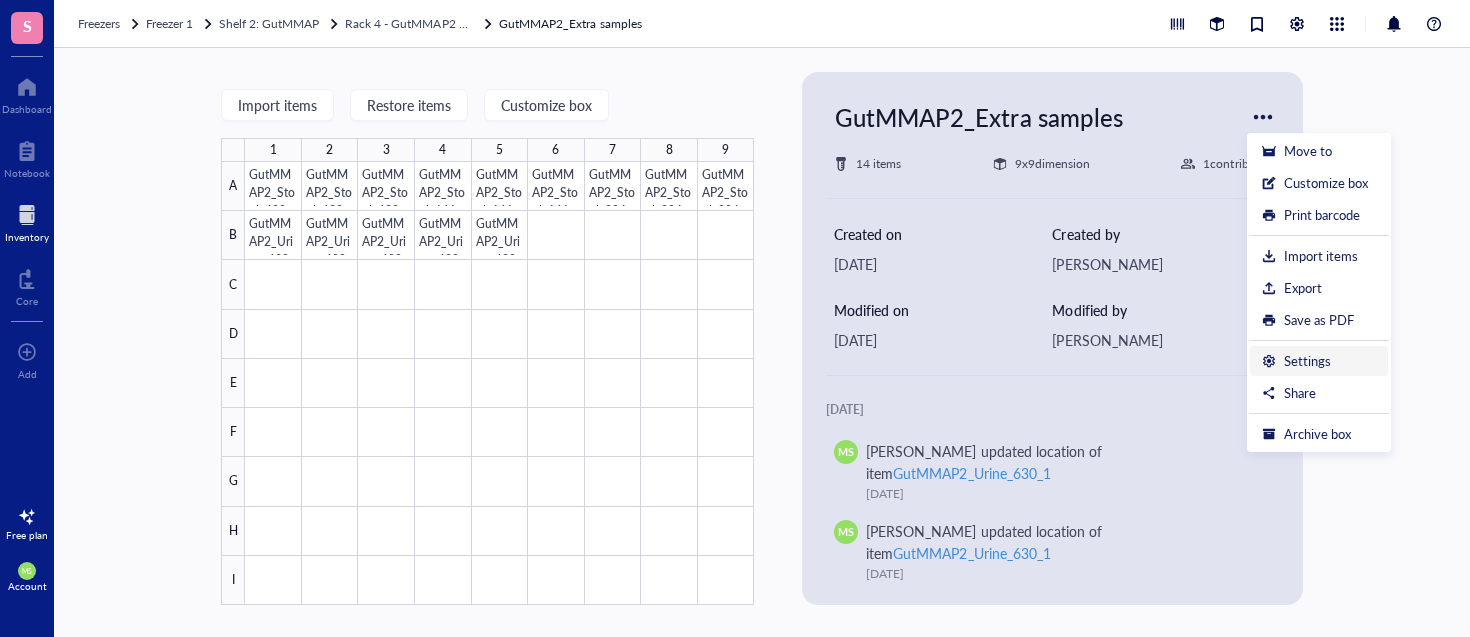 click on "Settings" at bounding box center [1307, 361] 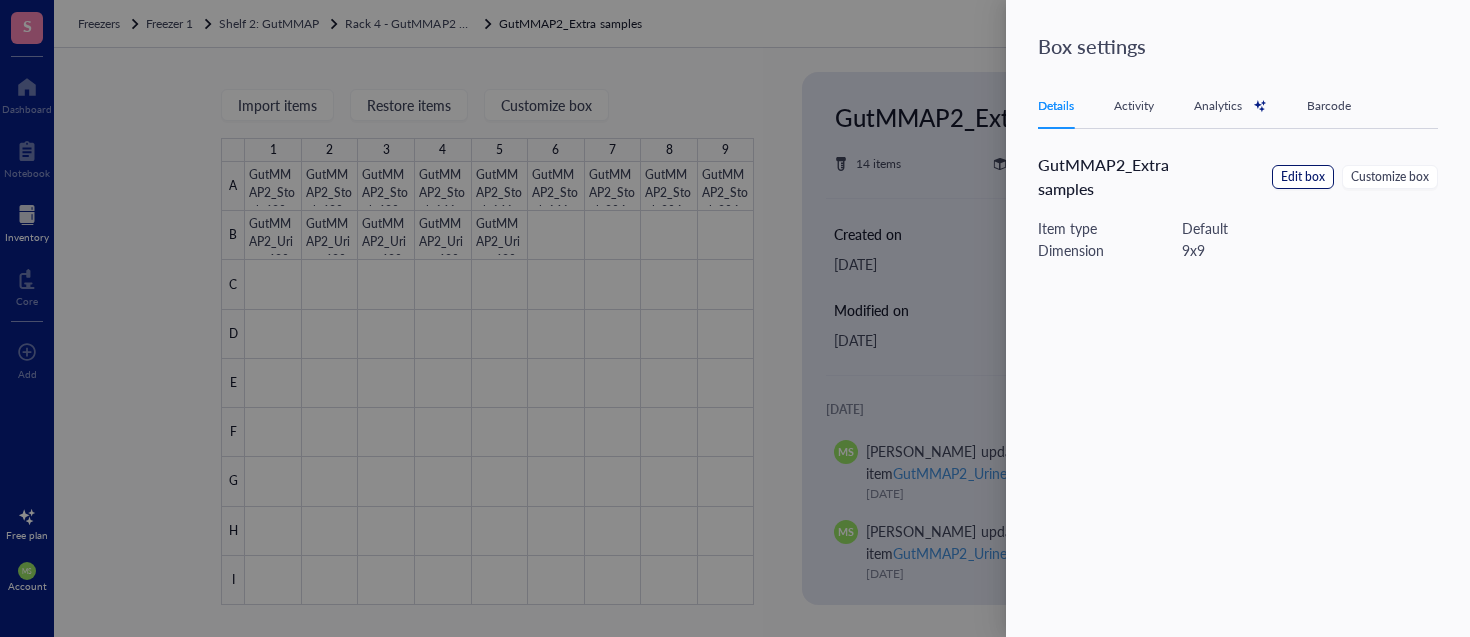 click on "Edit box" at bounding box center (1303, 177) 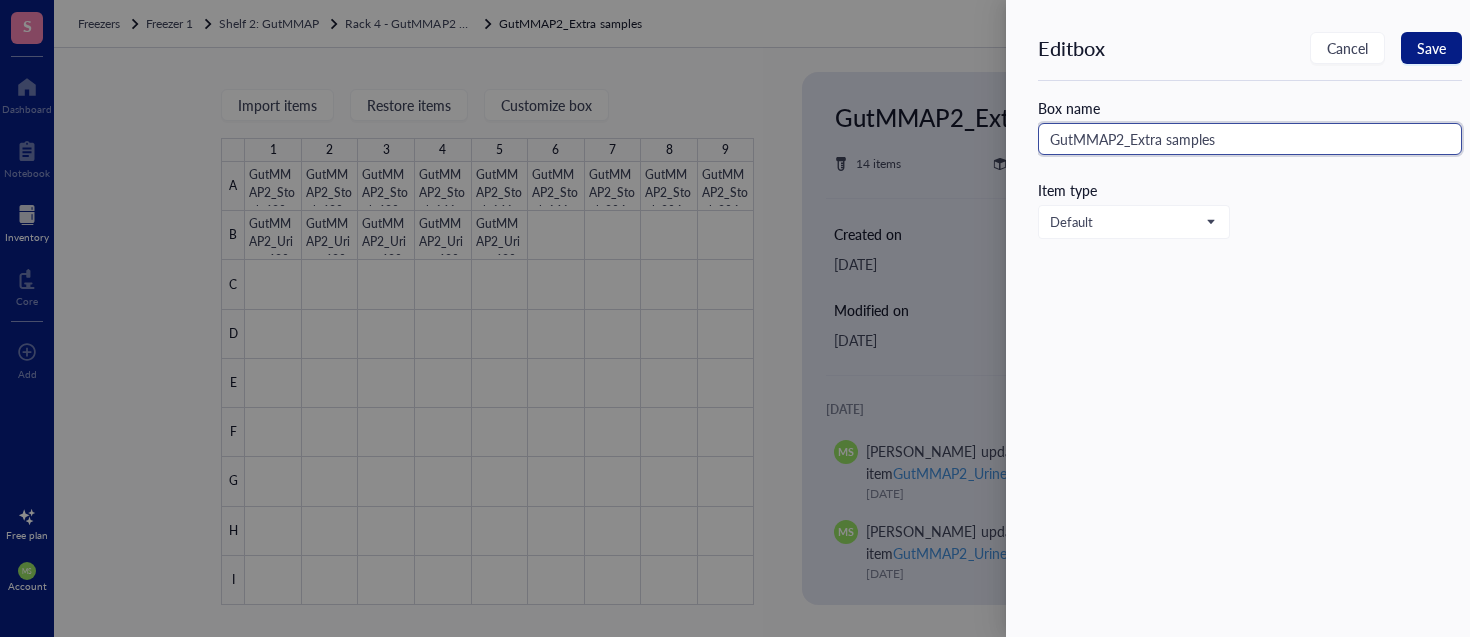 click on "GutMMAP2_Extra samples" at bounding box center (1250, 139) 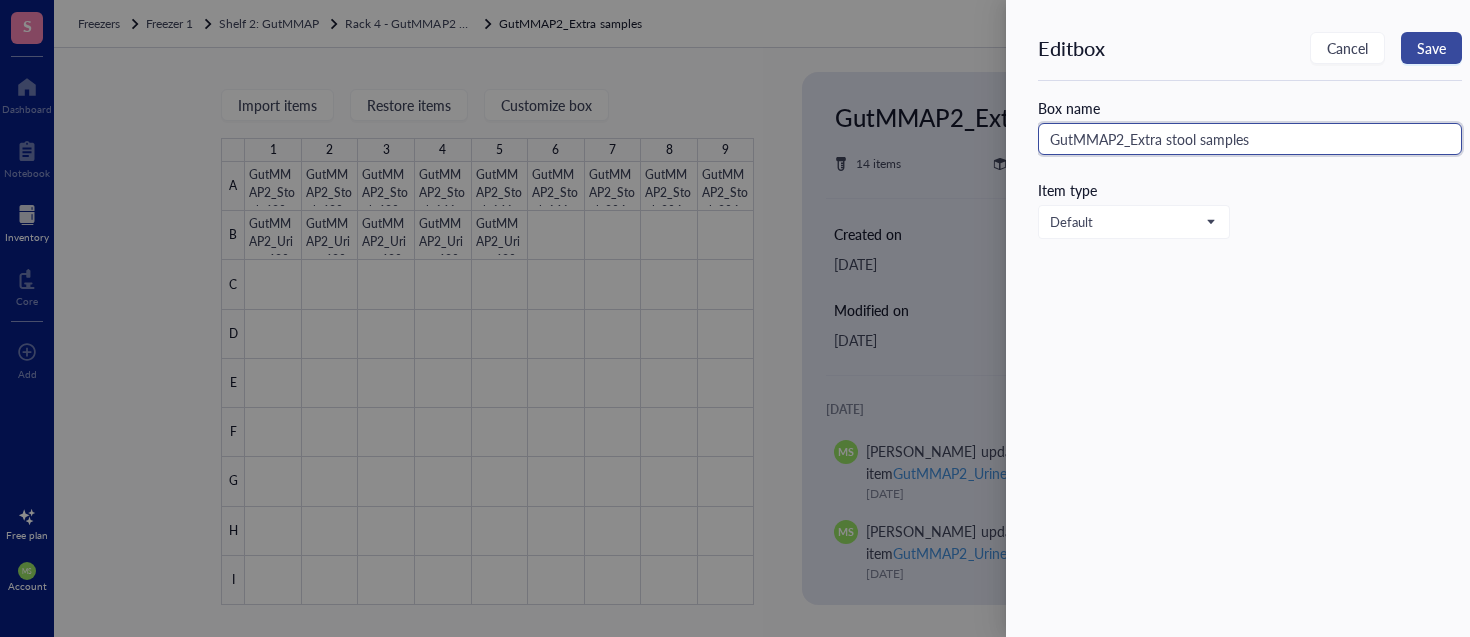 type on "GutMMAP2_Extra stool samples" 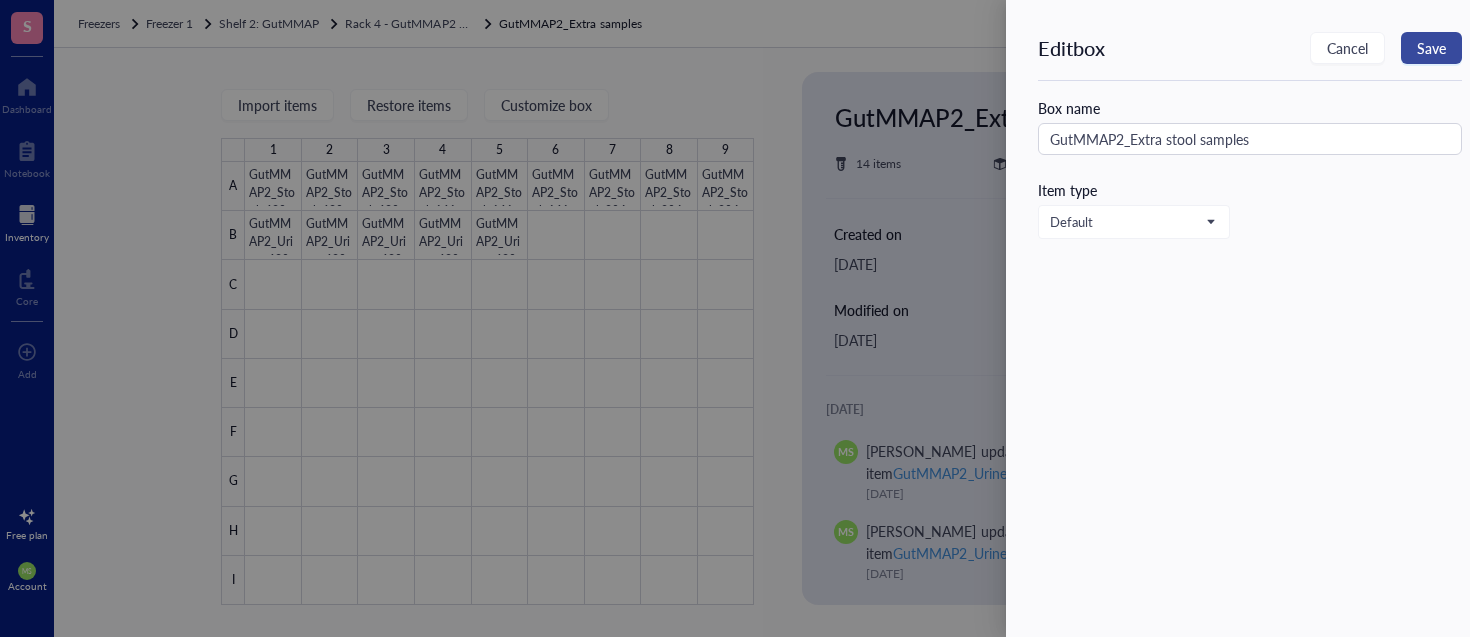 click on "Save" at bounding box center [1431, 48] 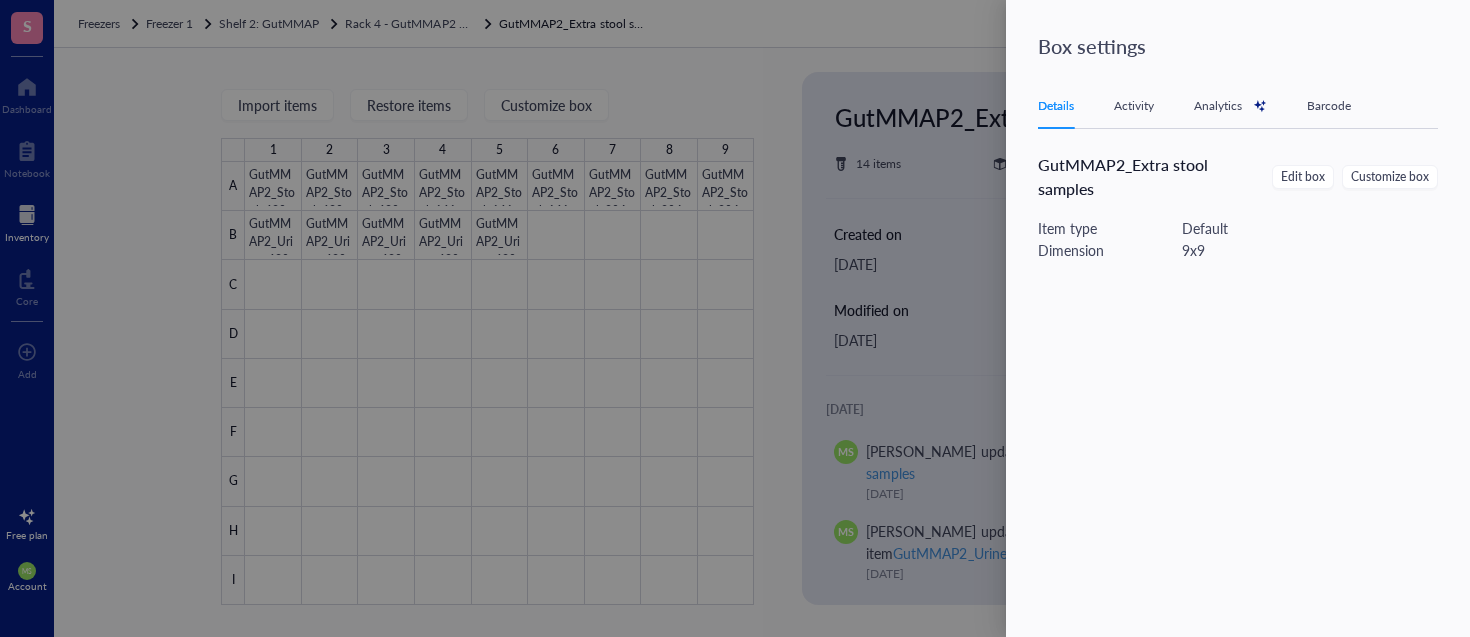 click at bounding box center (735, 318) 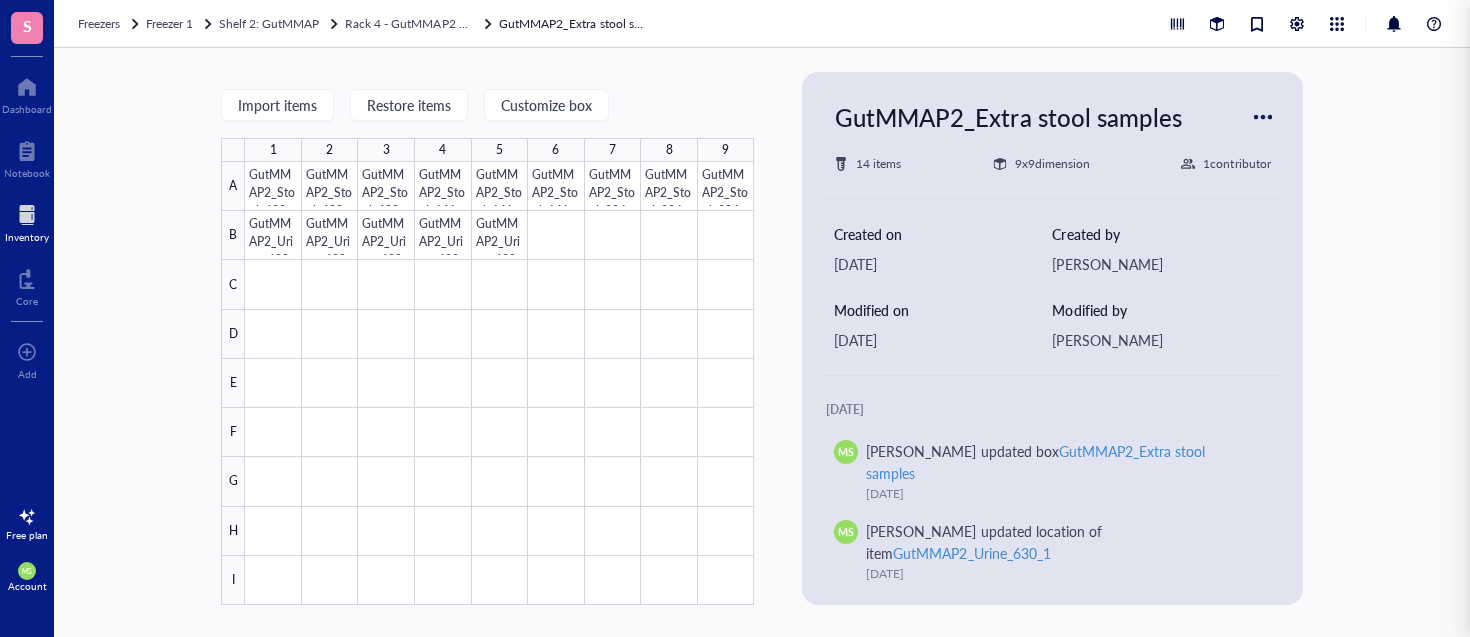 click at bounding box center (735, 318) 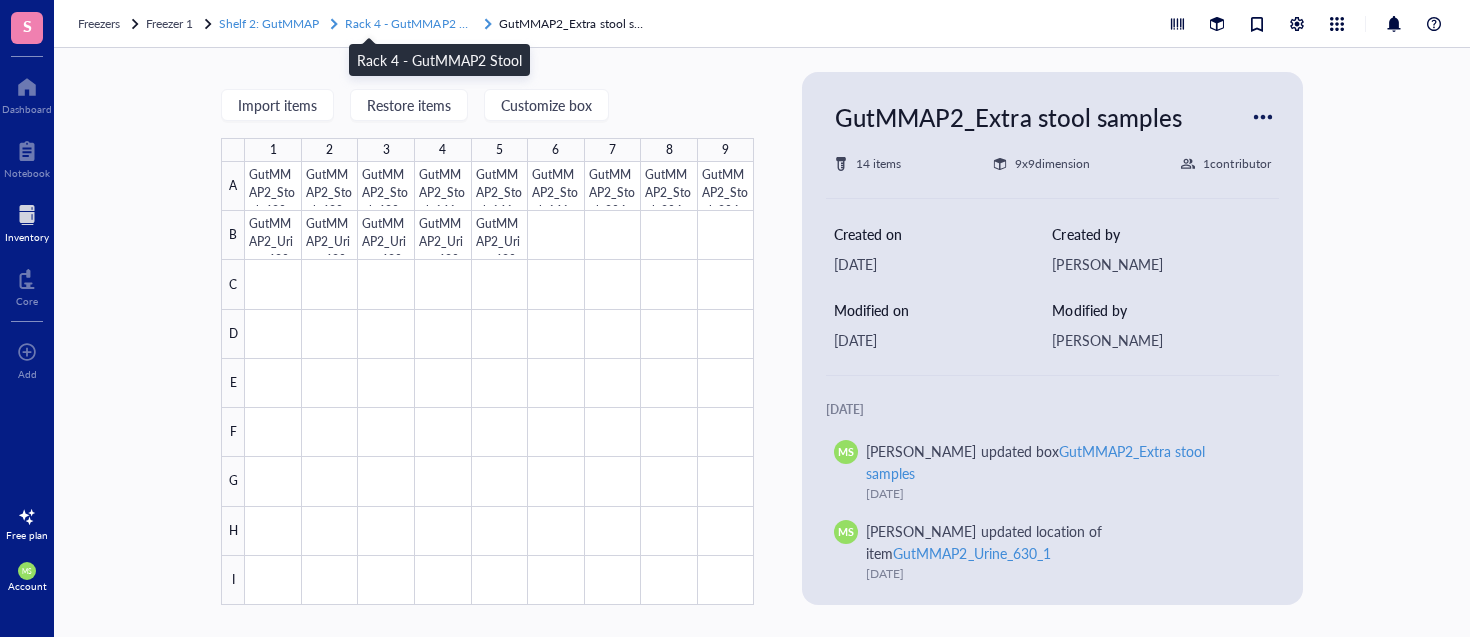 click on "Rack 4 - GutMMAP2 Stool" at bounding box center [415, 23] 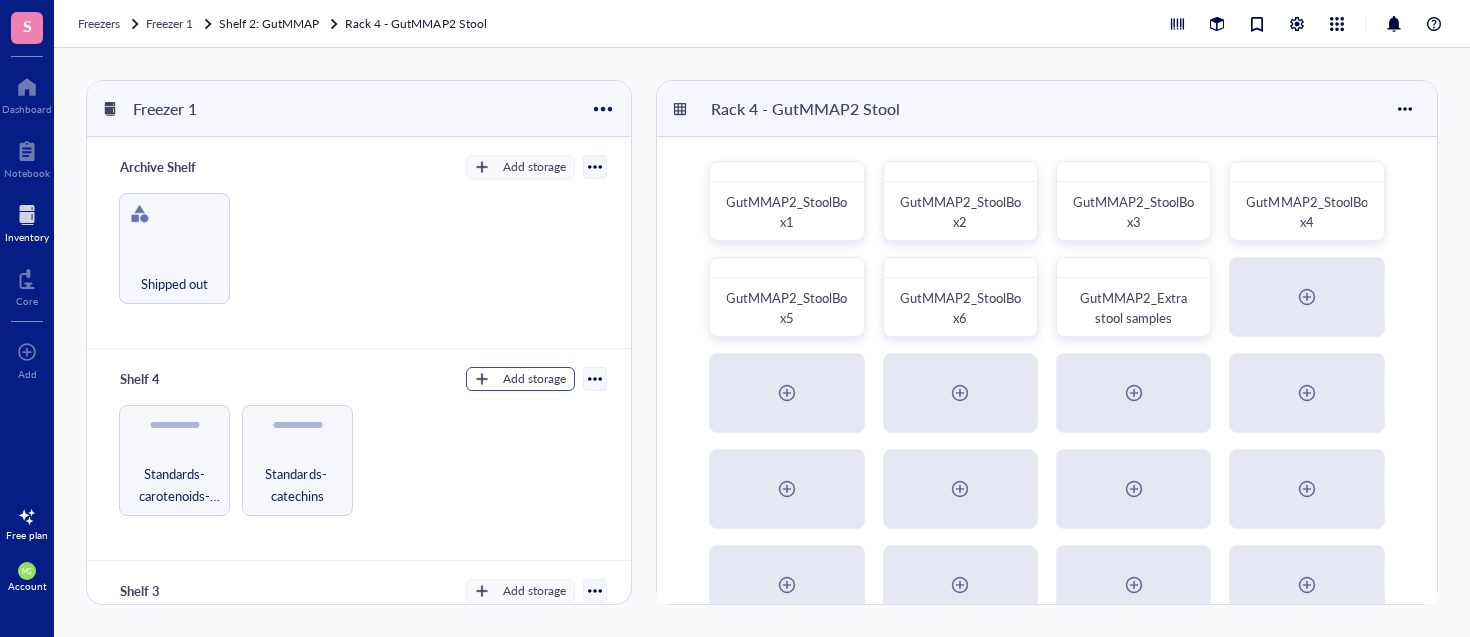 scroll, scrollTop: 577, scrollLeft: 0, axis: vertical 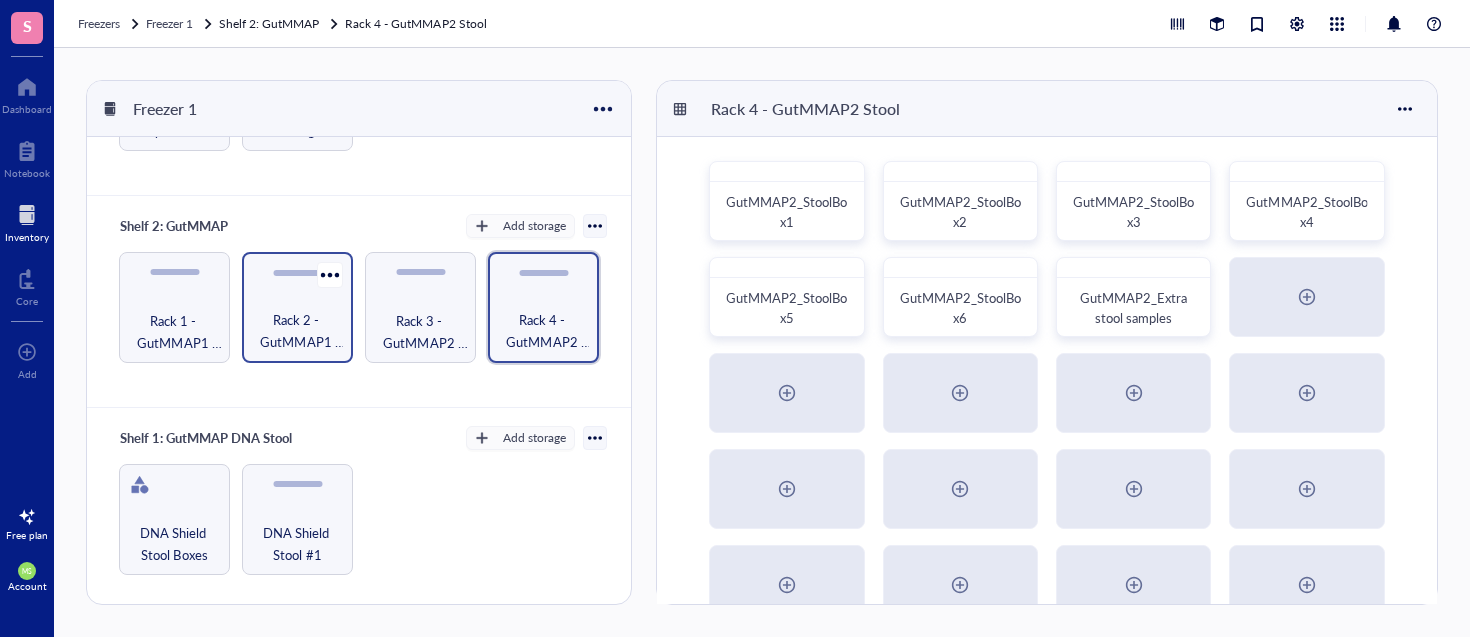 click on "Rack 2 - GutMMAP1 Saliva" at bounding box center (297, 331) 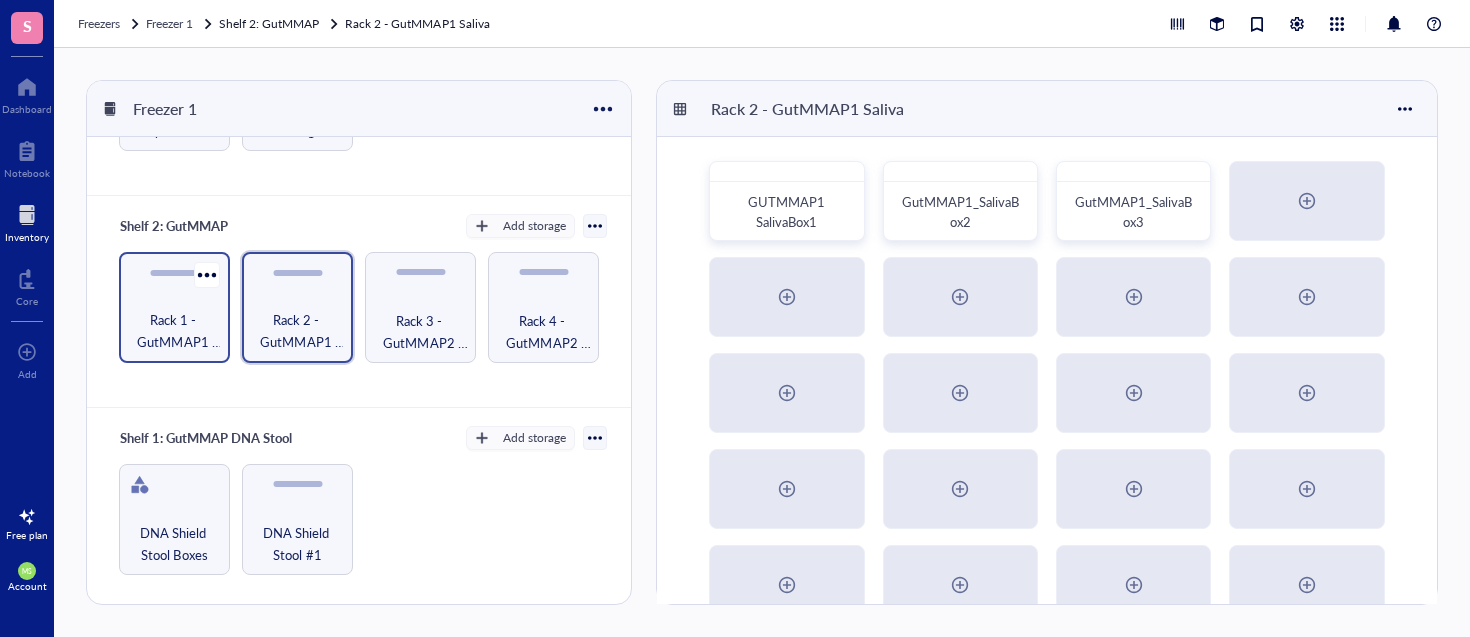 click on "Rack 1 - GutMMAP1 Urine" at bounding box center (174, 331) 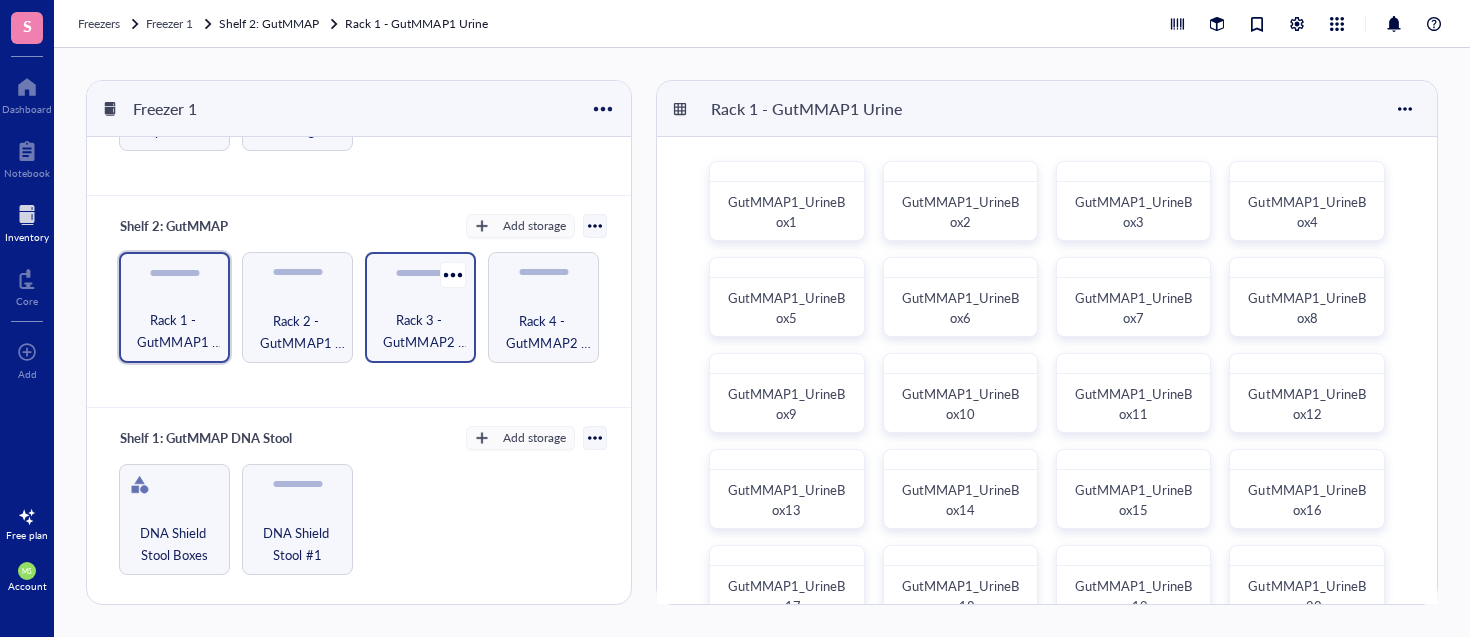click on "Rack 3 - GutMMAP2 Urine" at bounding box center [420, 331] 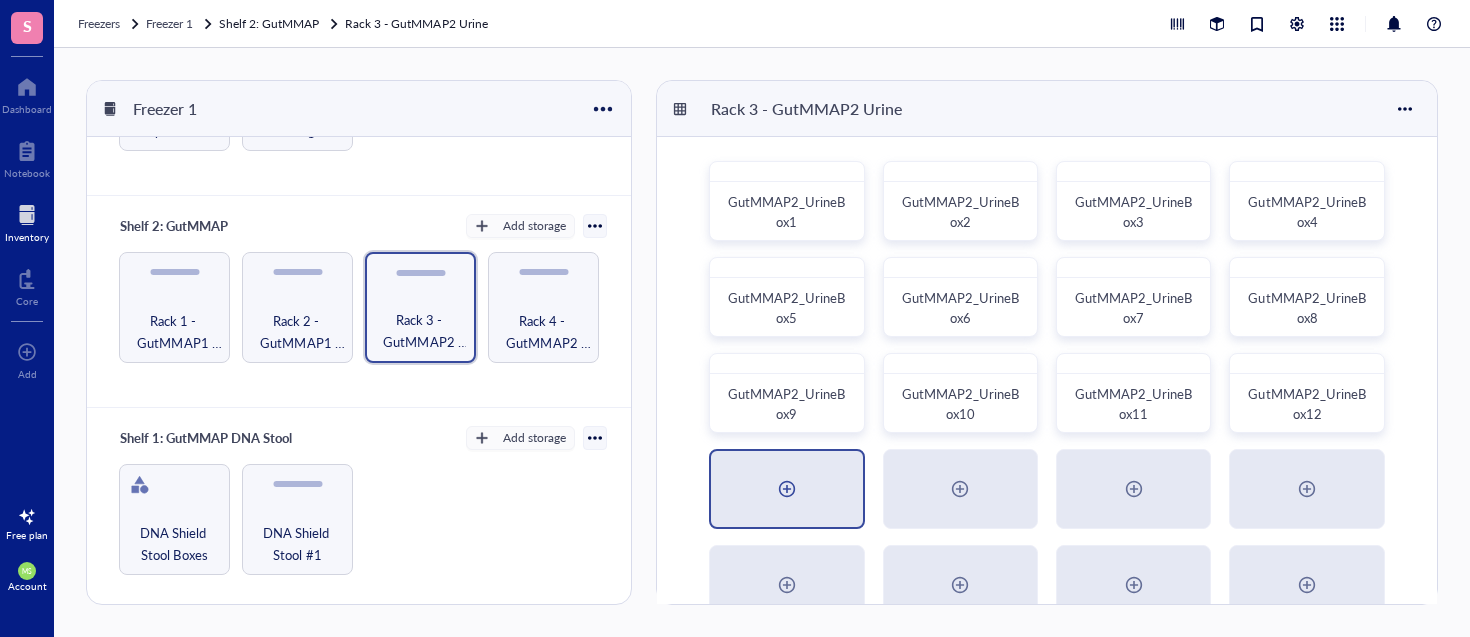 click at bounding box center (787, 489) 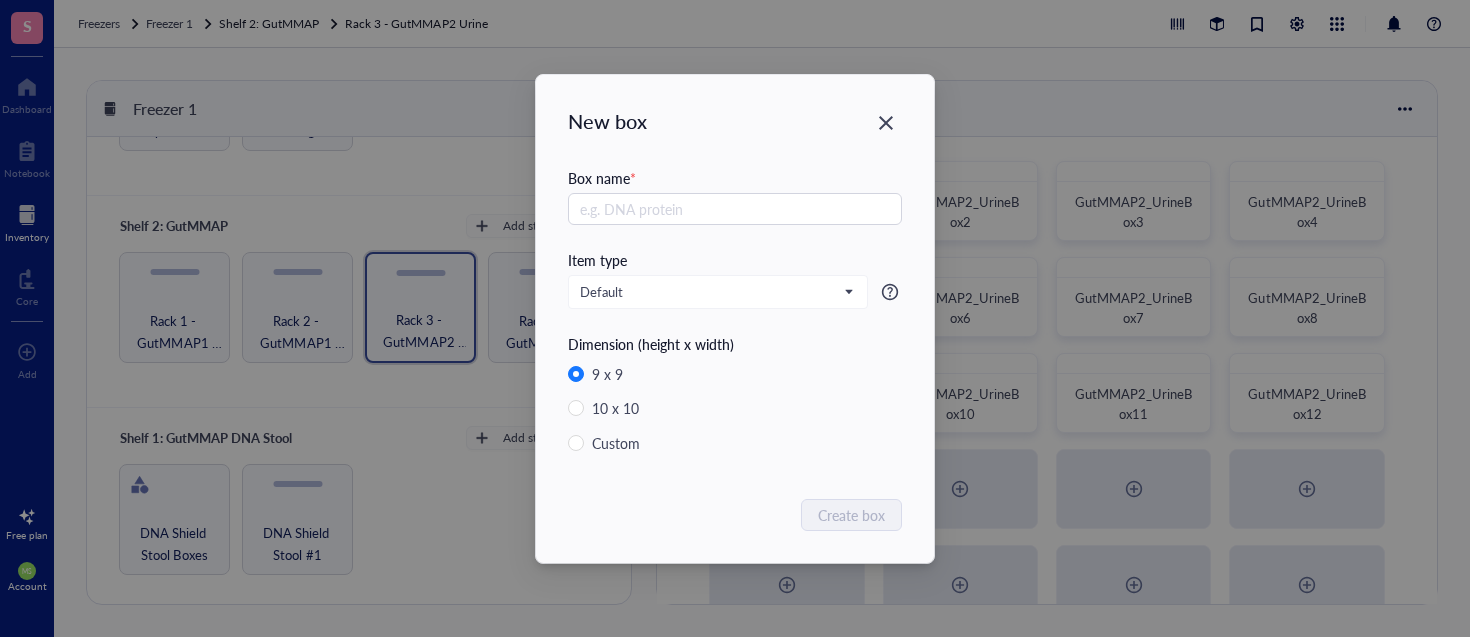 radio on "false" 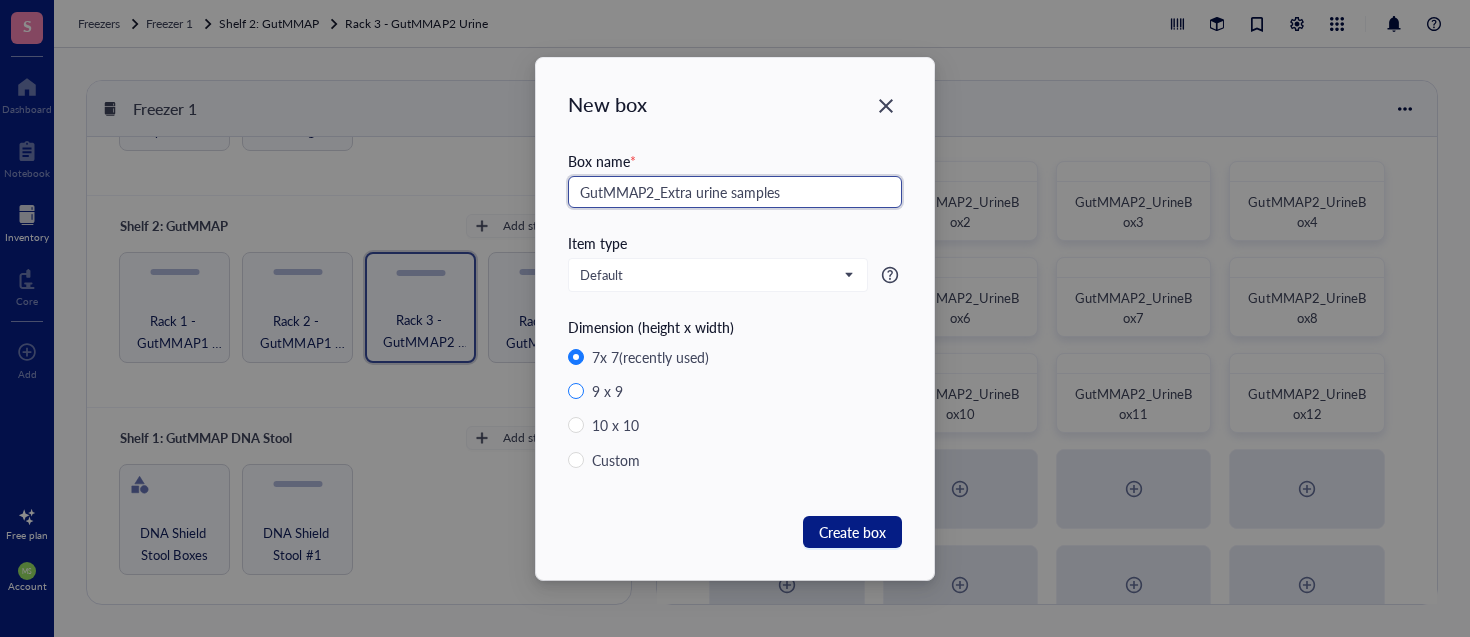 type on "GutMMAP2_Extra urine samples" 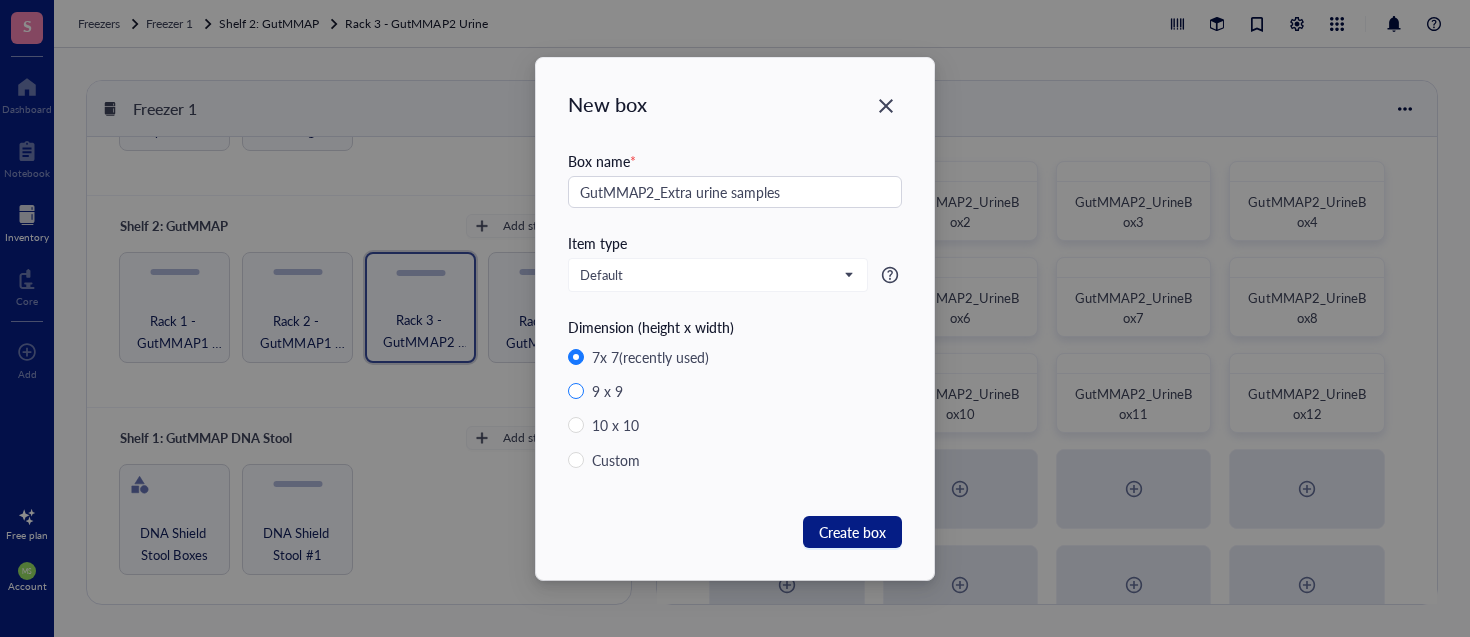 click on "9 x 9" at bounding box center (607, 391) 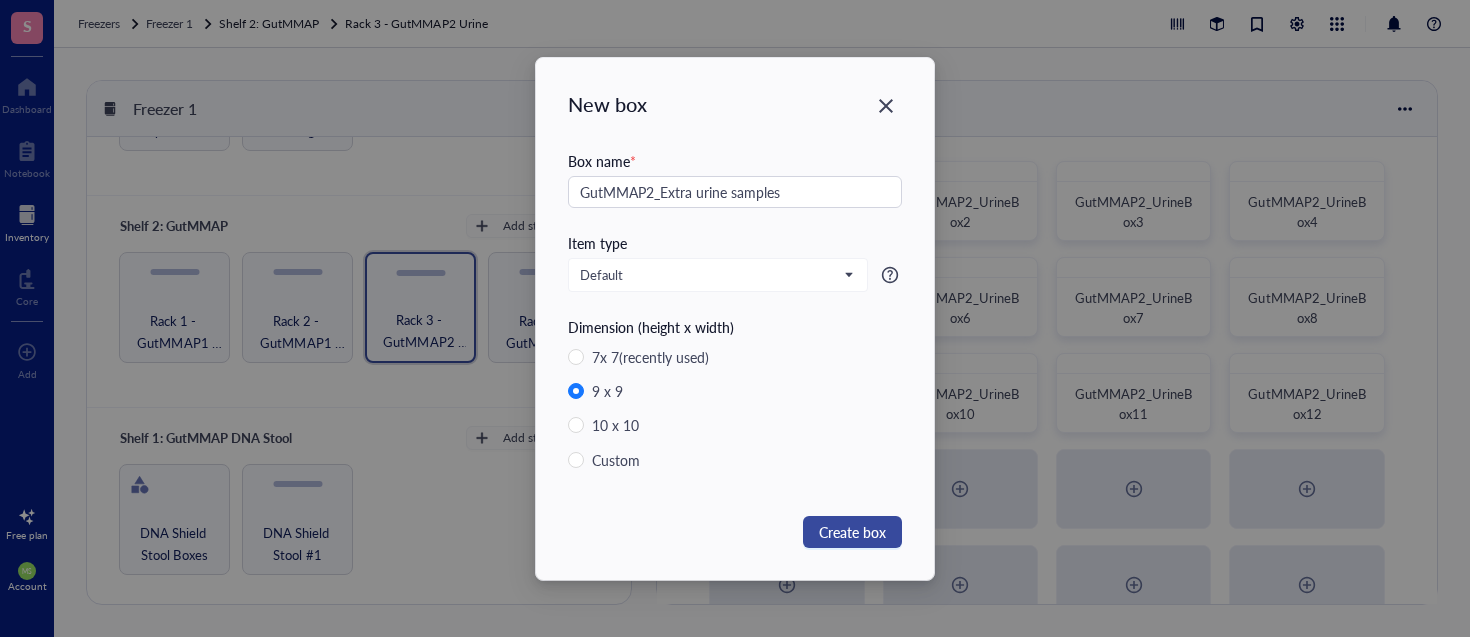 click on "Create box" at bounding box center (852, 532) 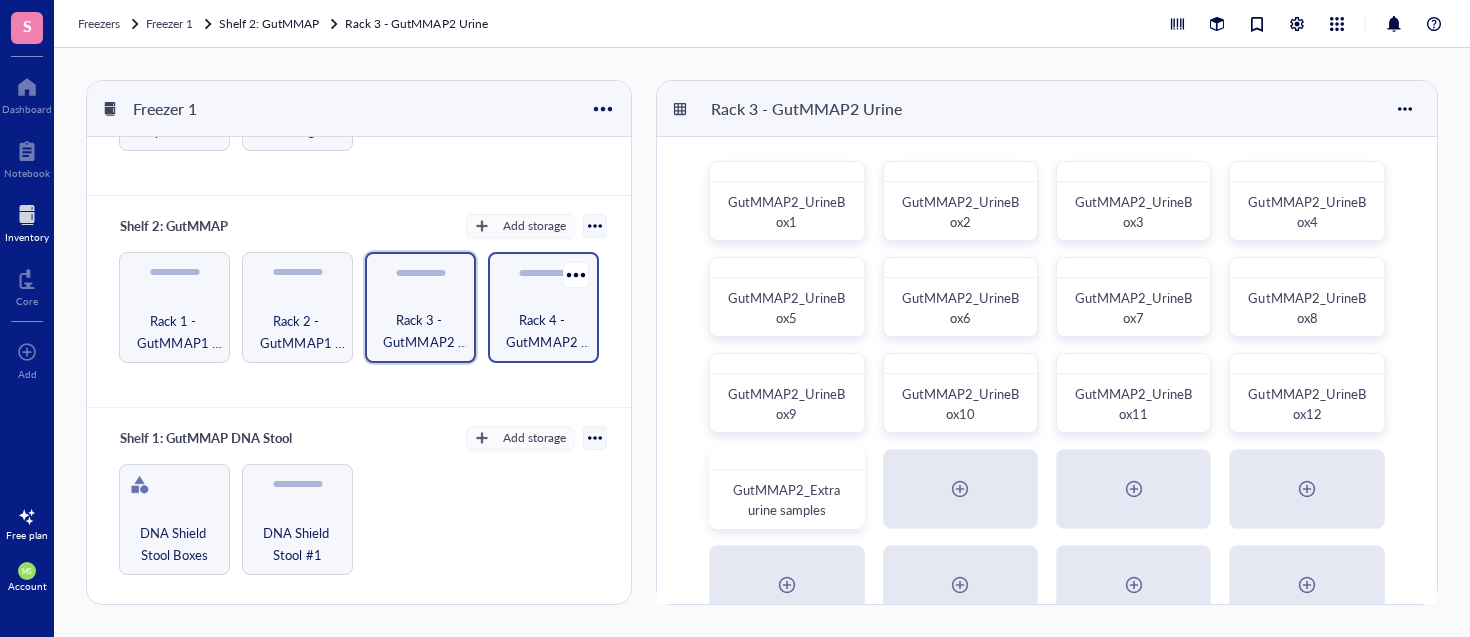 click on "Rack 4 - GutMMAP2 Stool" at bounding box center [543, 331] 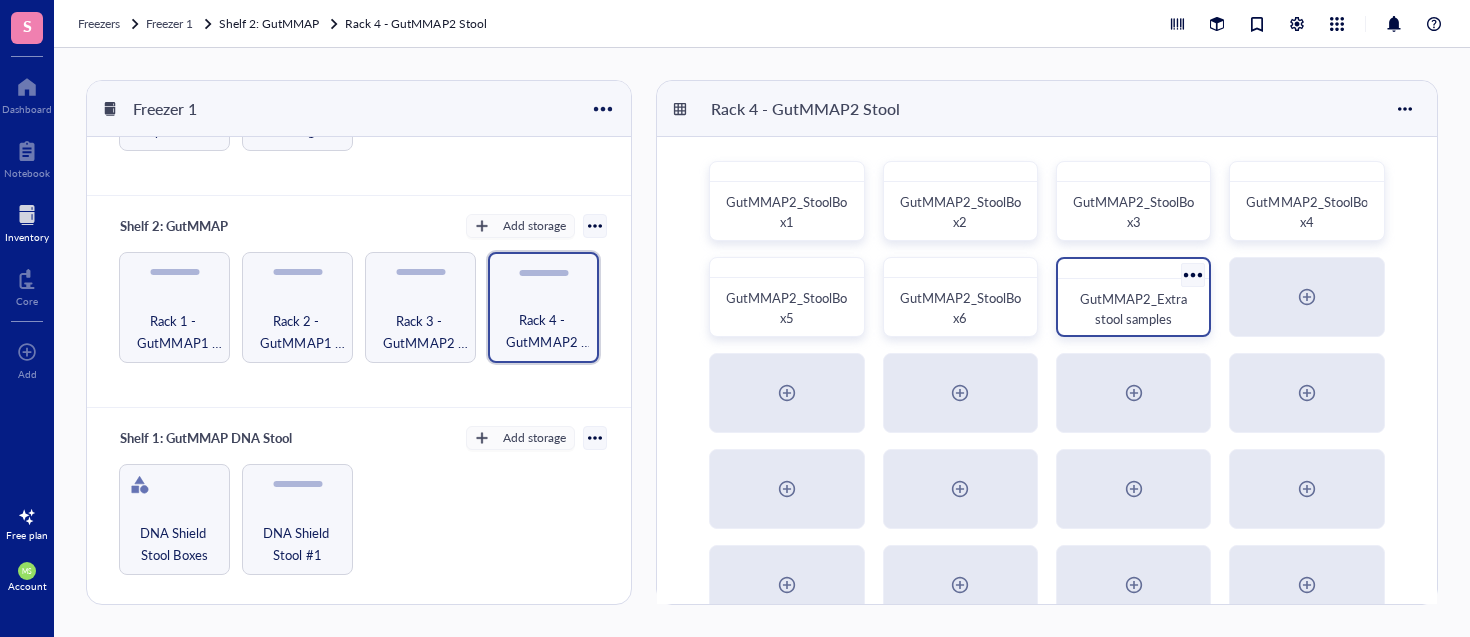 click on "GutMMAP2_Extra stool samples" at bounding box center [1133, 309] 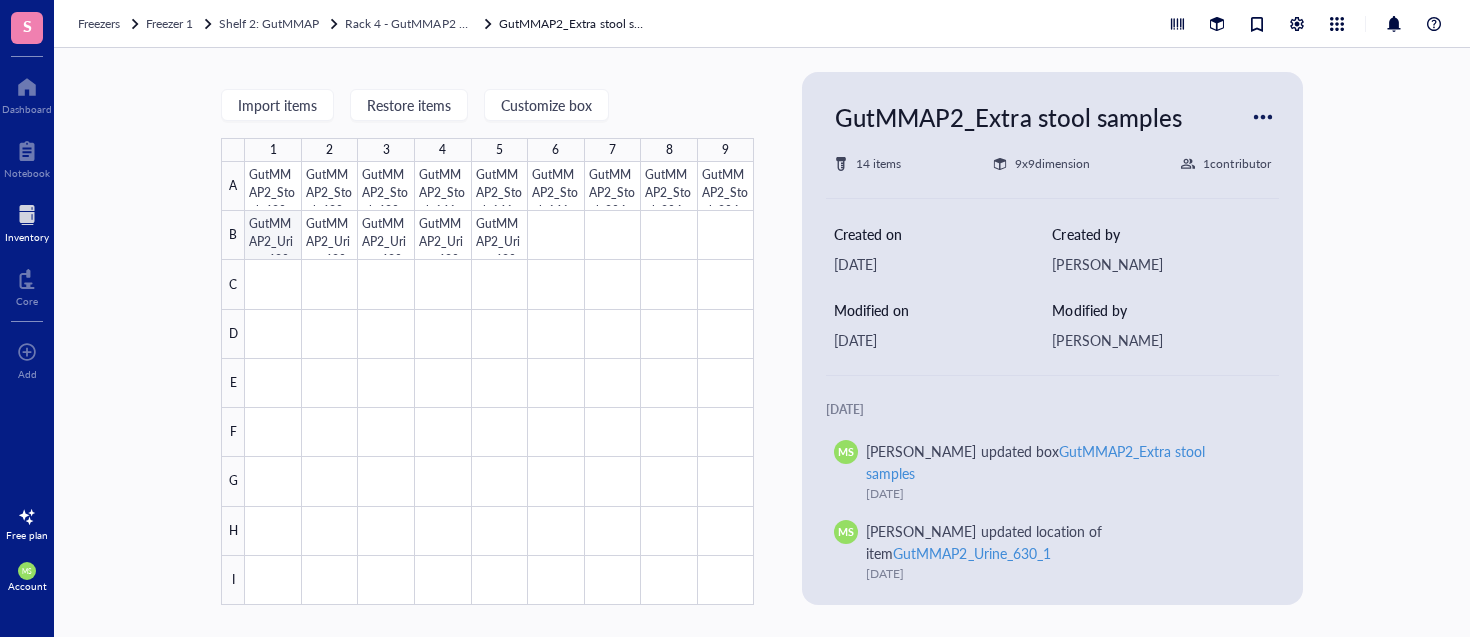 click at bounding box center [499, 383] 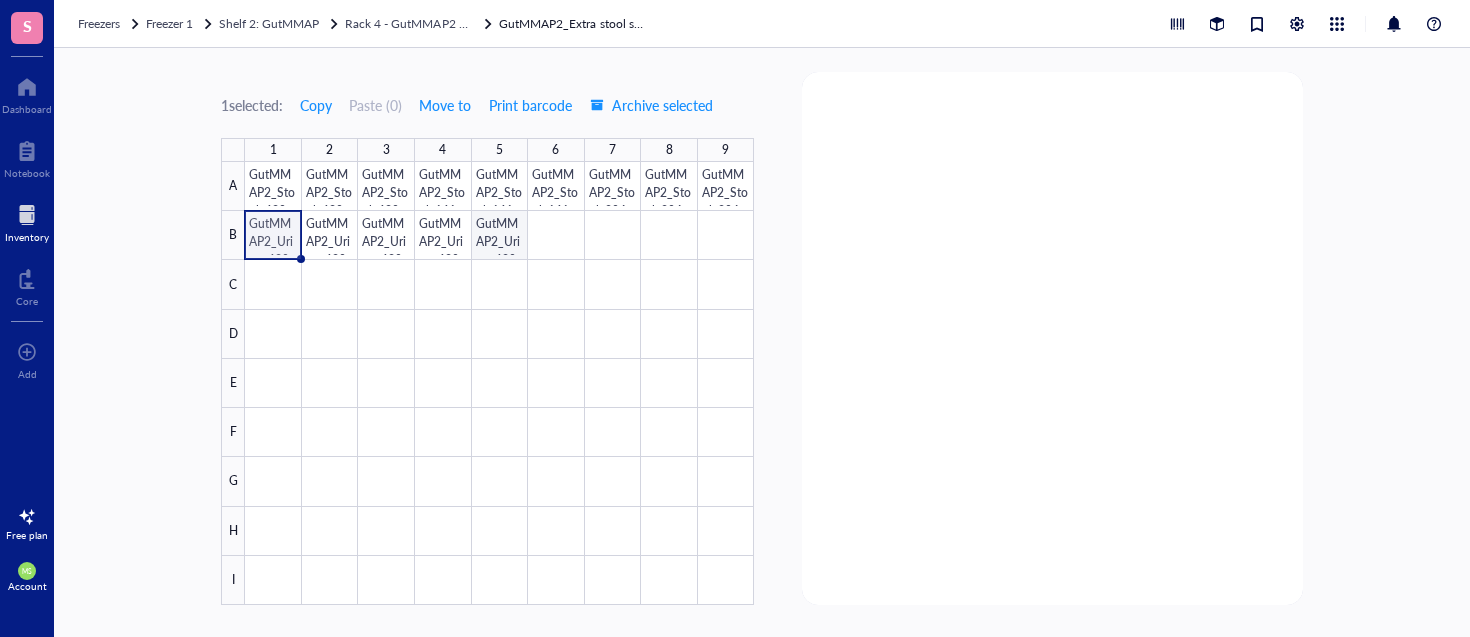 click at bounding box center (499, 383) 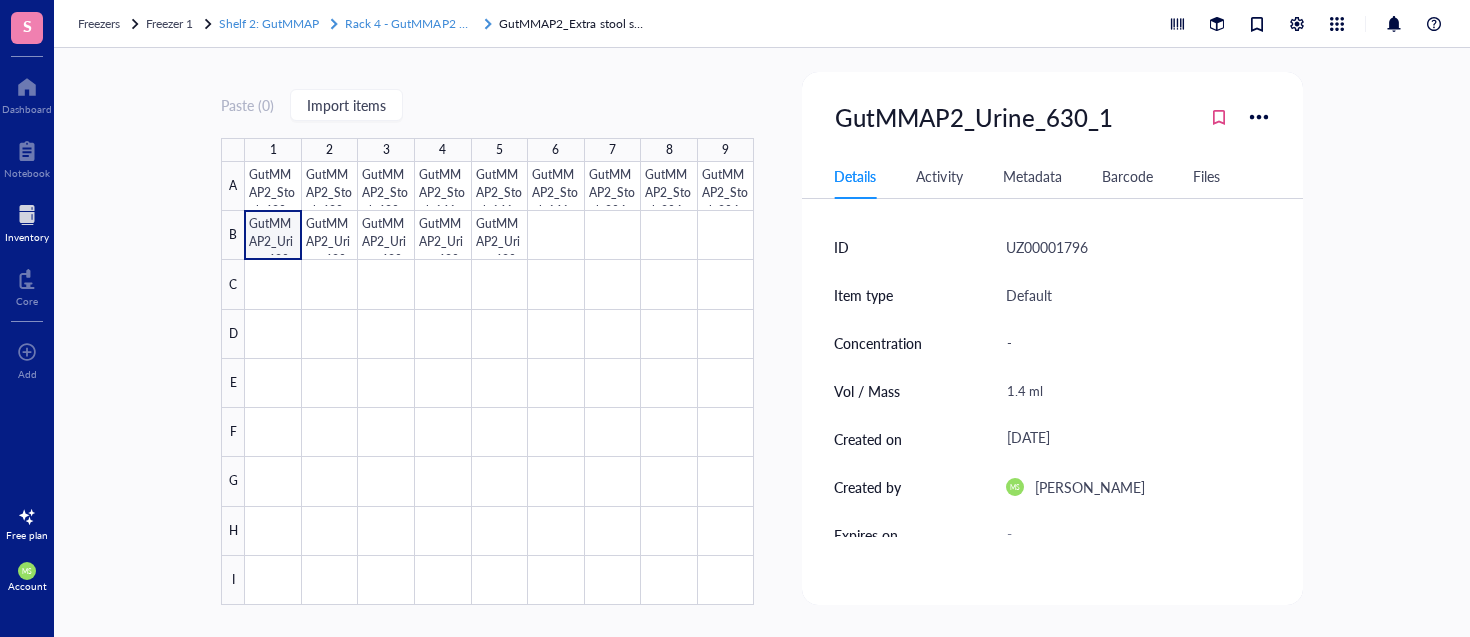 click on "Rack 4 - GutMMAP2 Stool" at bounding box center [415, 23] 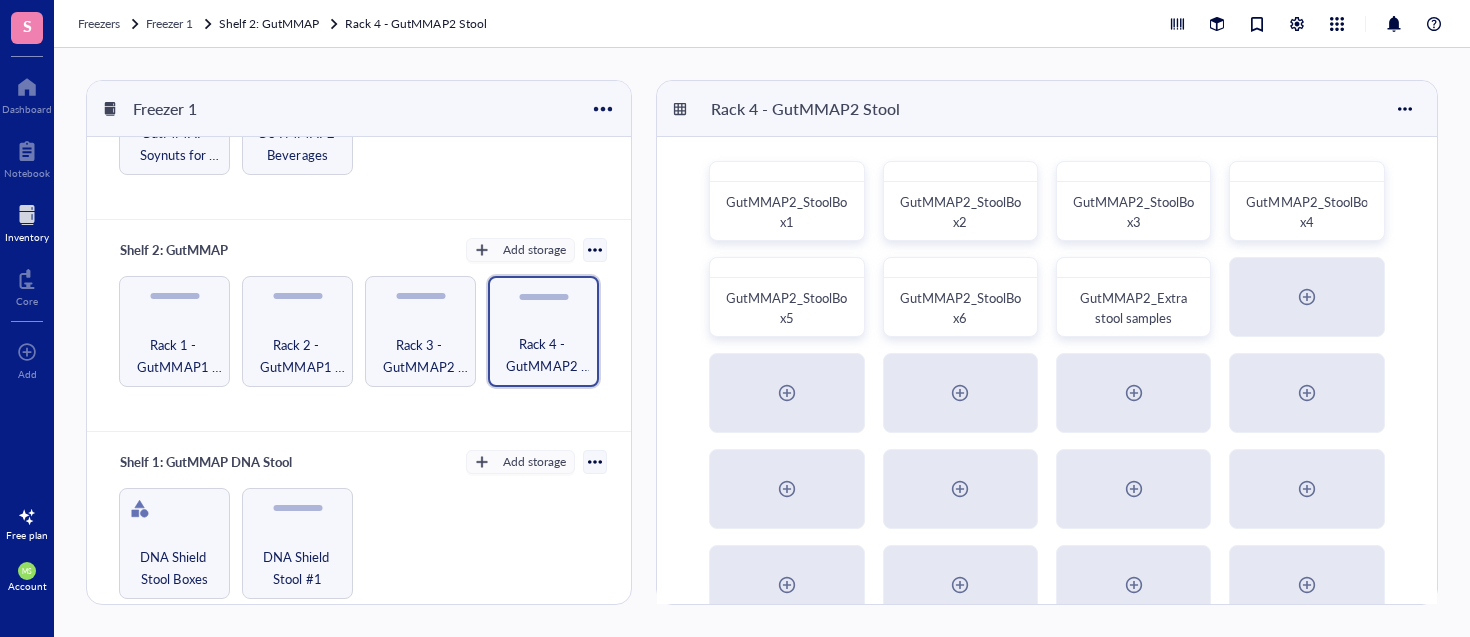 scroll, scrollTop: 577, scrollLeft: 0, axis: vertical 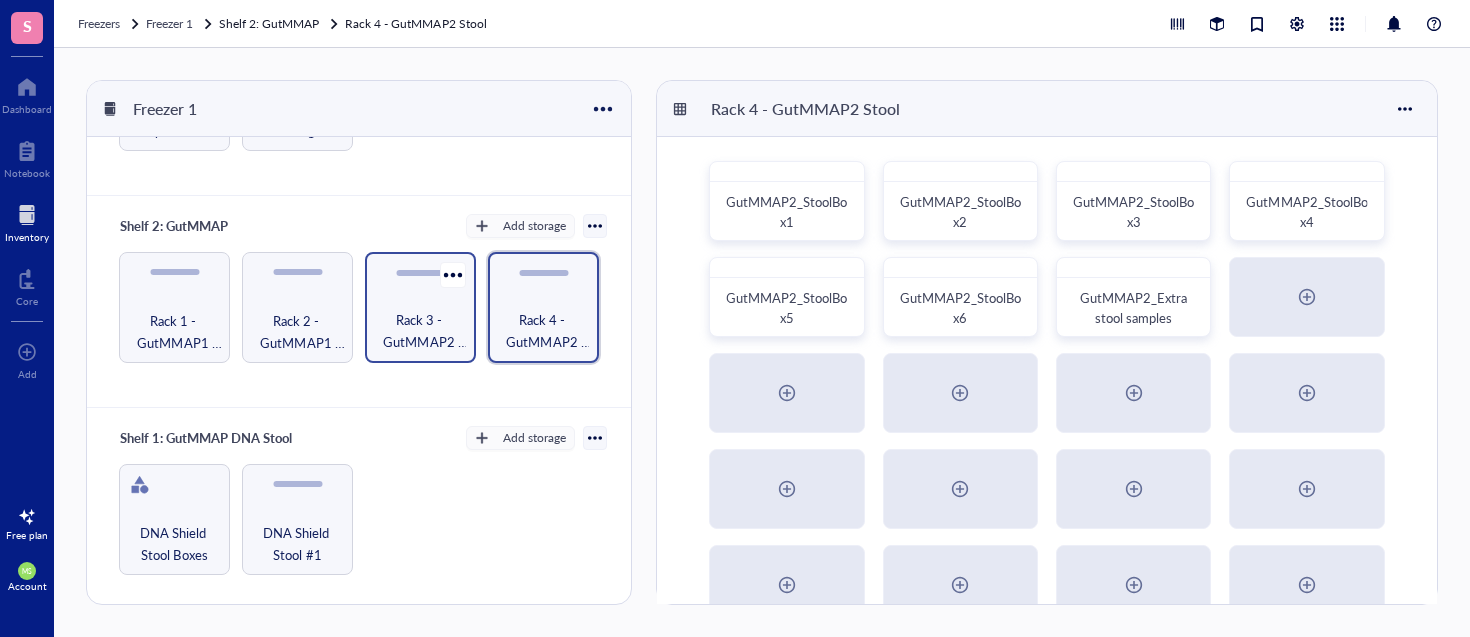 click on "Rack 3 - GutMMAP2 Urine" at bounding box center [420, 307] 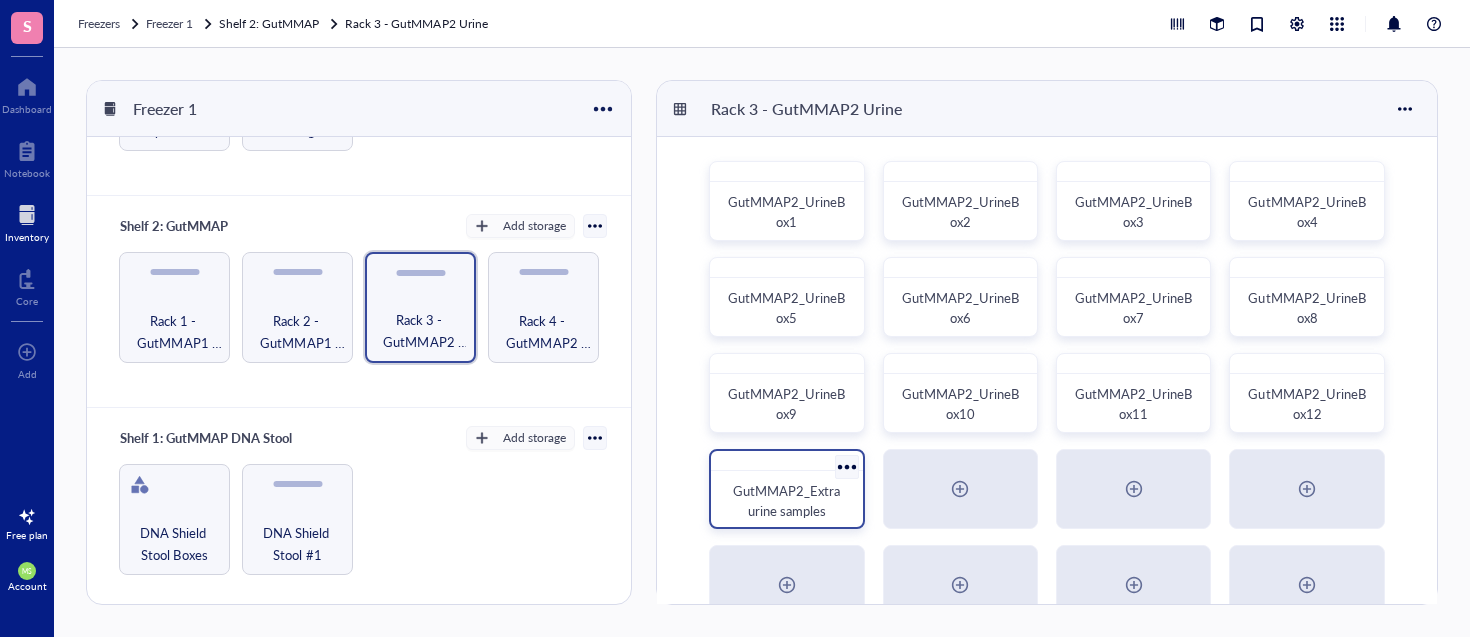 click on "GutMMAP2_Extra urine samples" at bounding box center (786, 489) 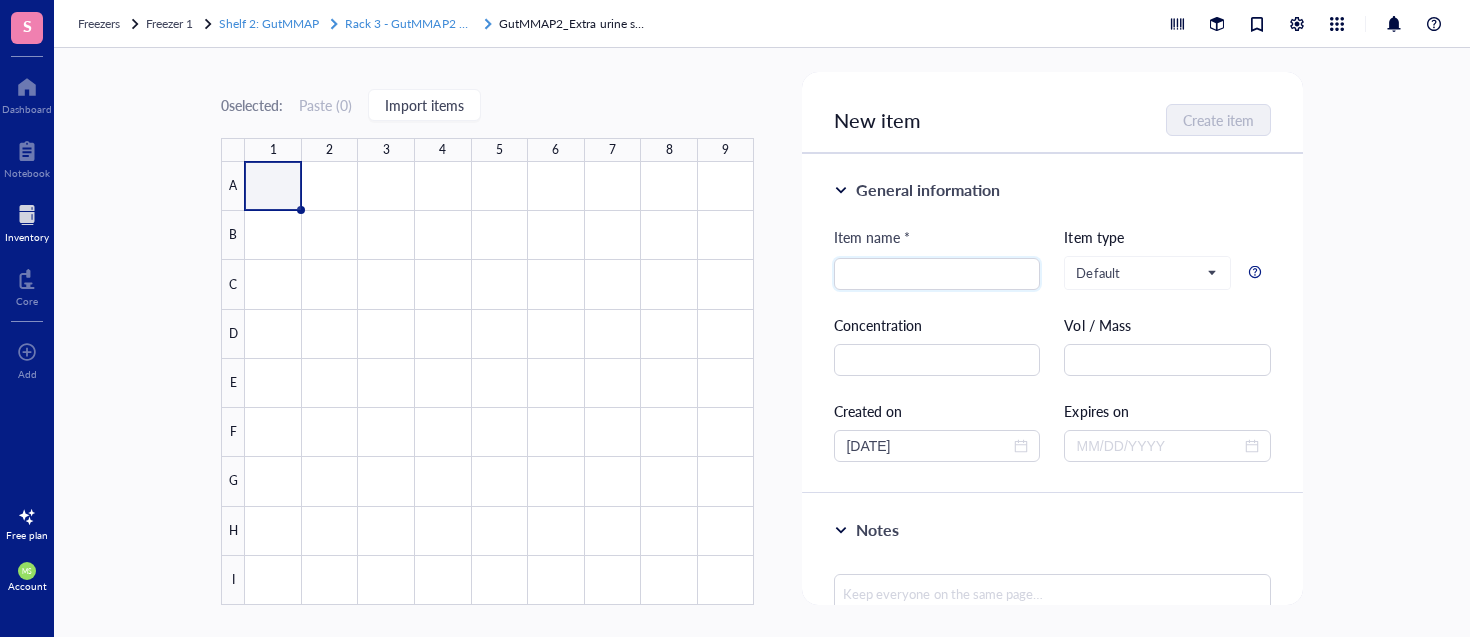 click on "Rack 3 - GutMMAP2 Urine" at bounding box center [416, 23] 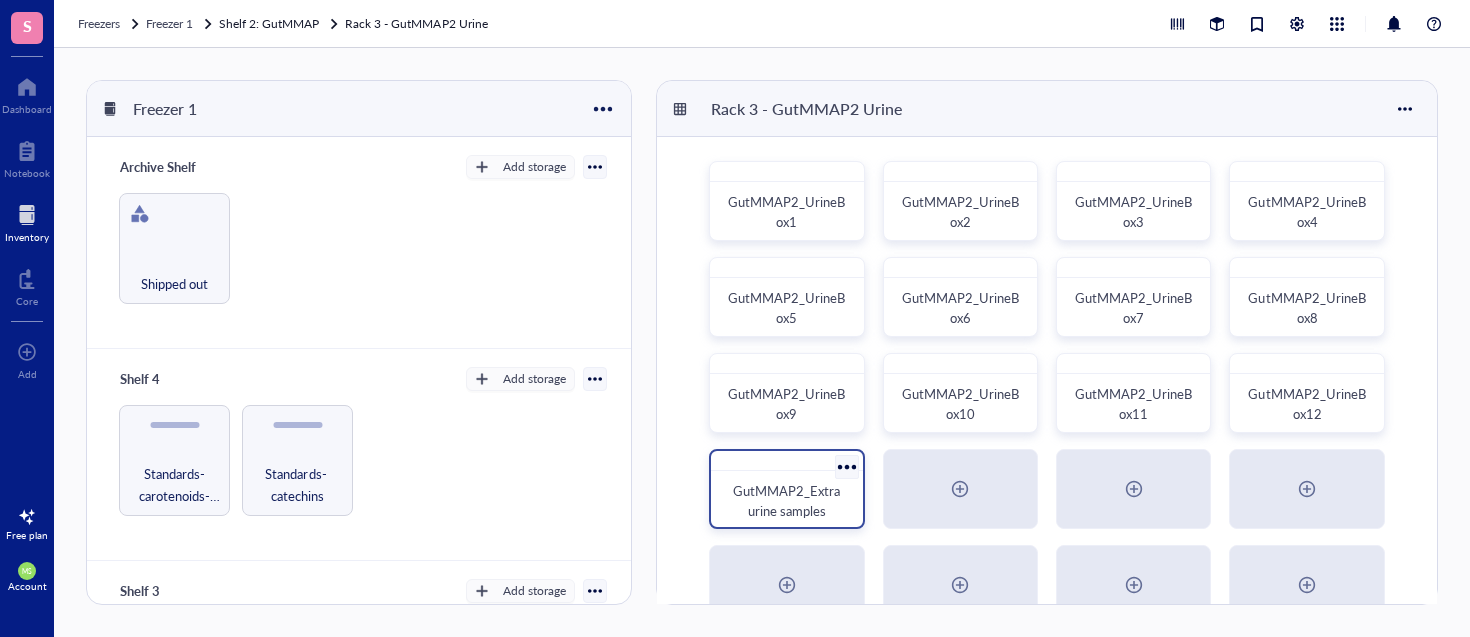 click at bounding box center (846, 466) 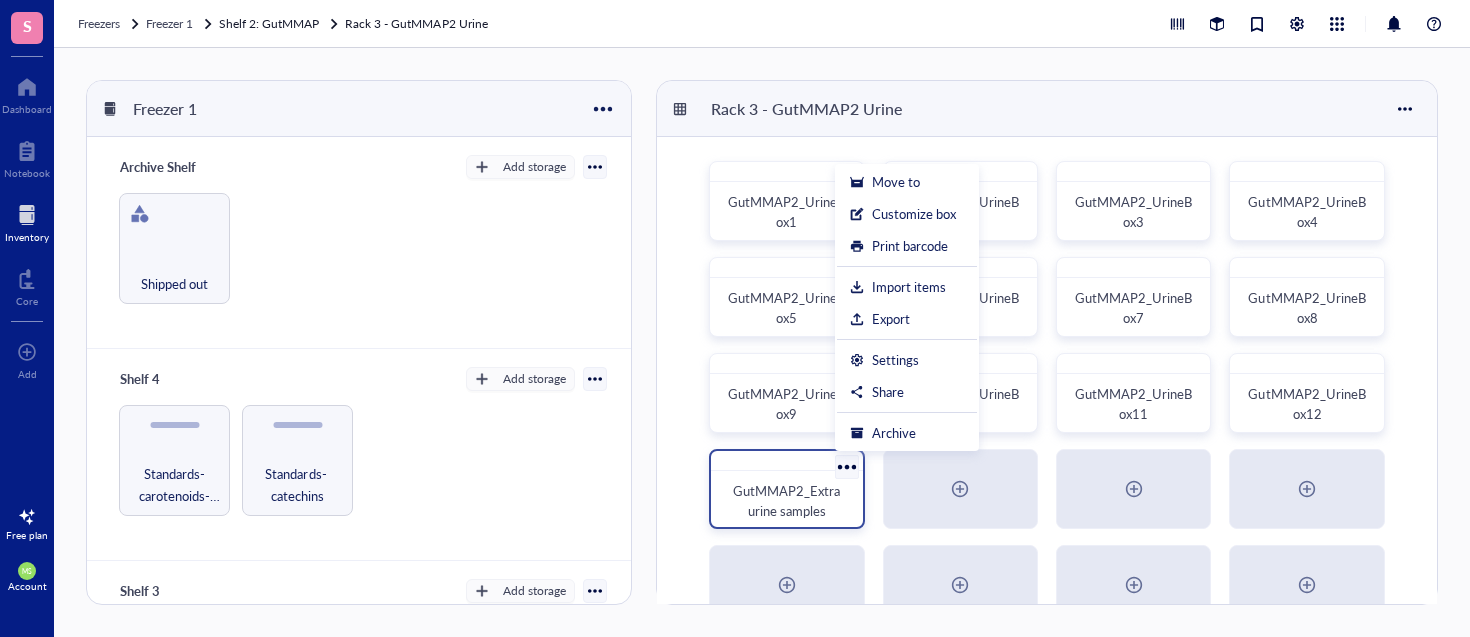 click on "GutMMAP2_Extra urine samples" at bounding box center [788, 500] 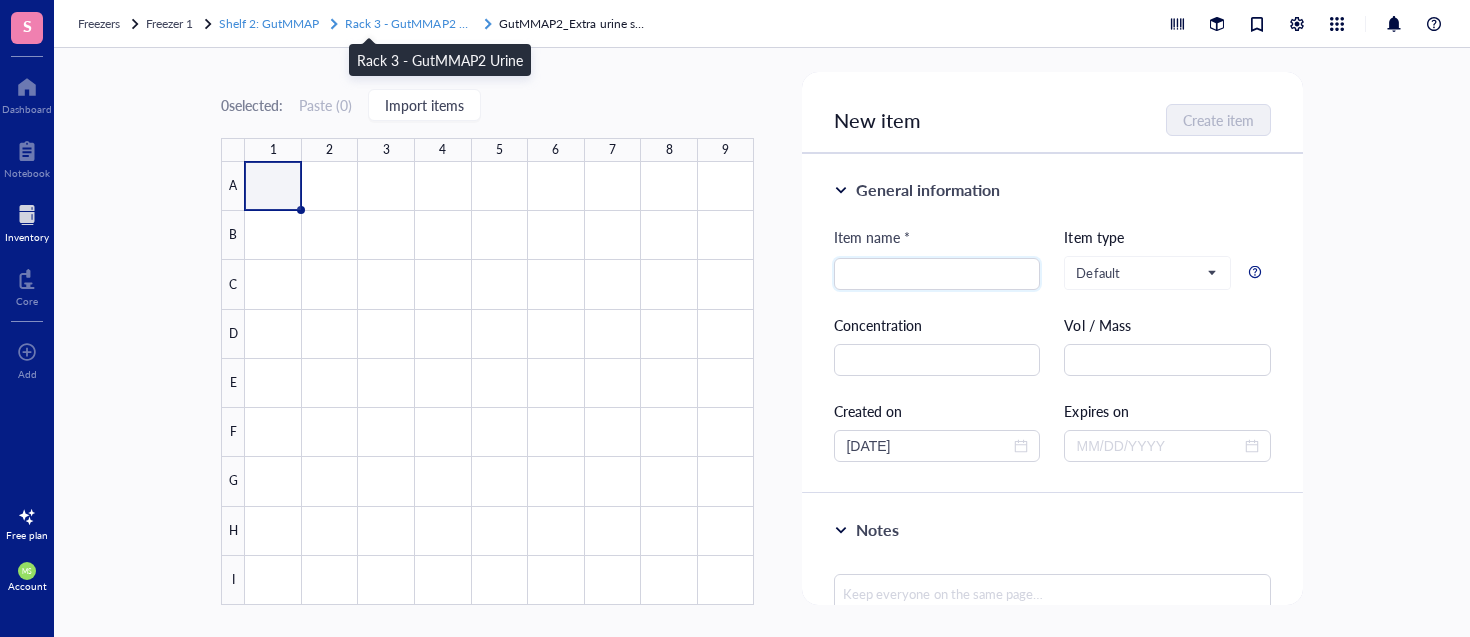 click on "Rack 3 - GutMMAP2 Urine" at bounding box center (416, 23) 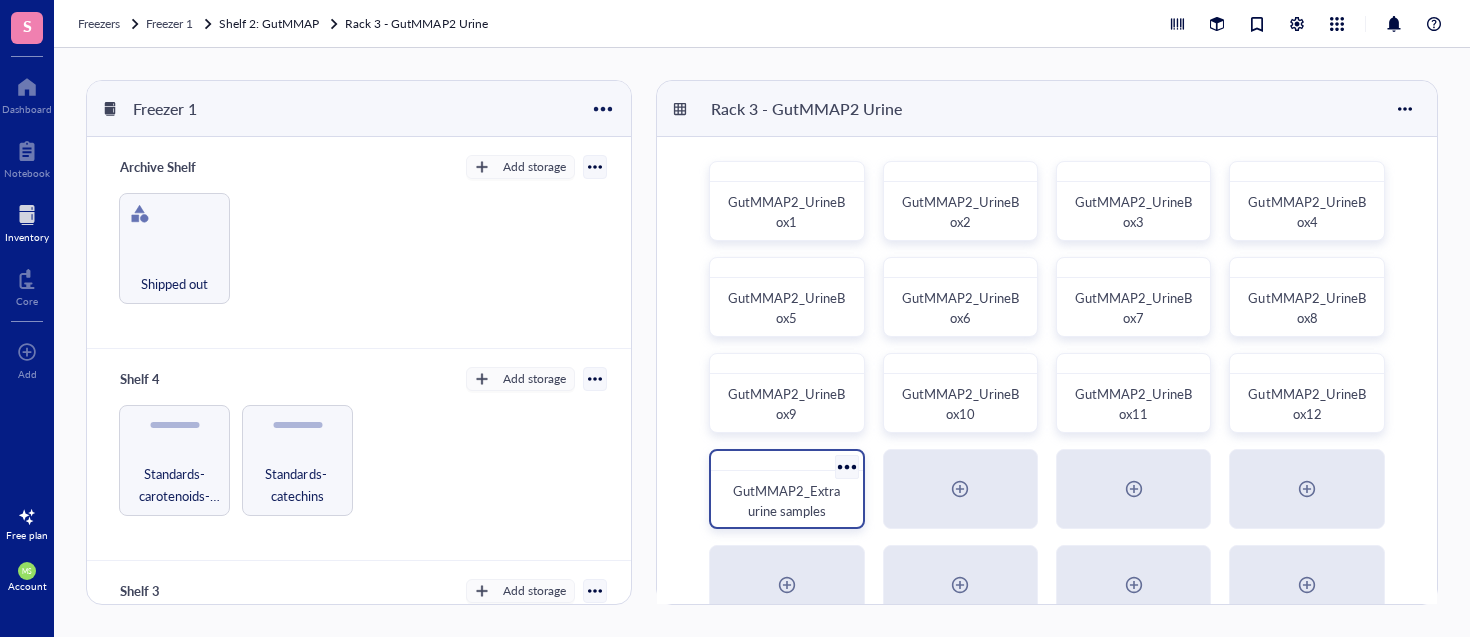 click at bounding box center (846, 466) 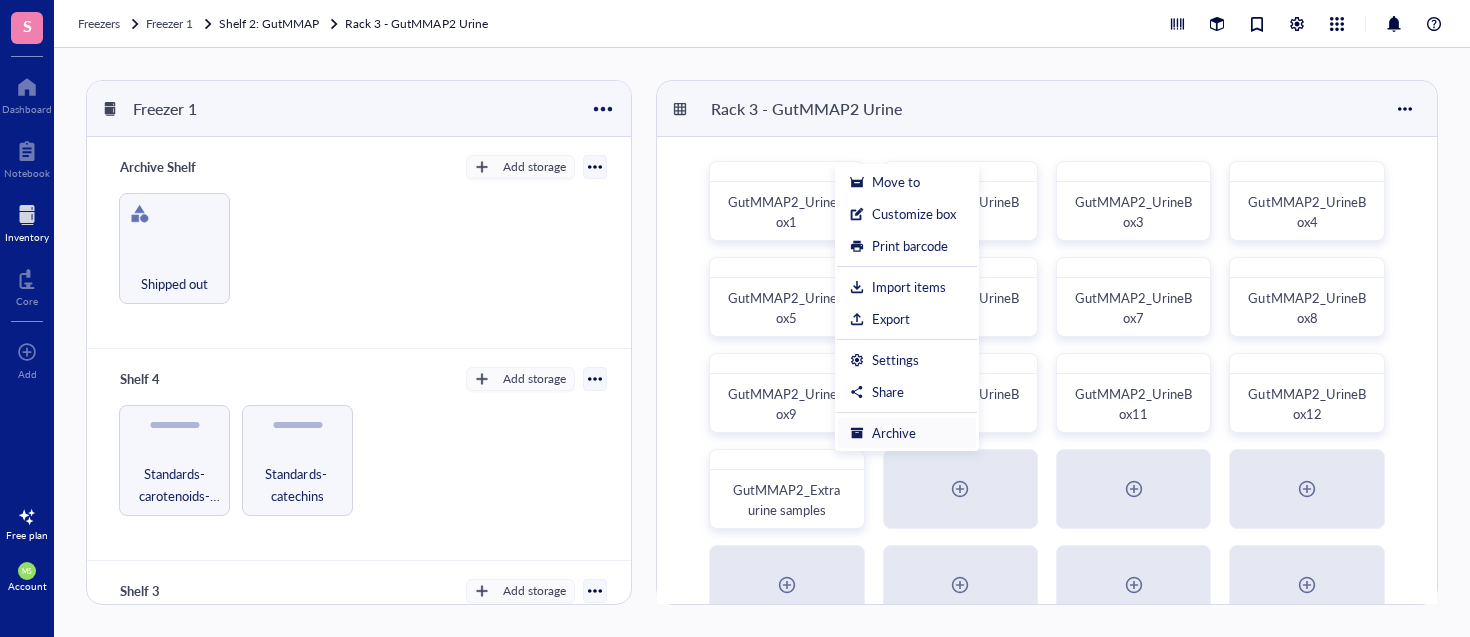 click on "Archive" at bounding box center [894, 433] 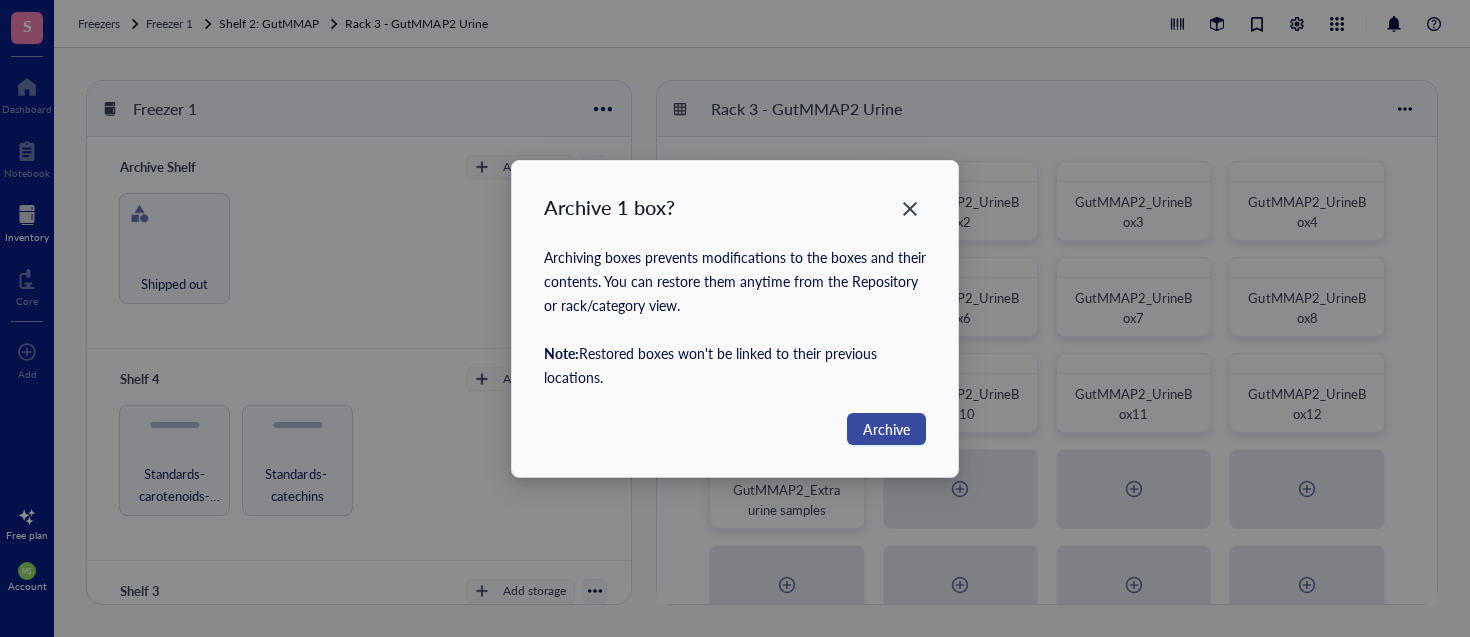click on "Archive" at bounding box center (886, 429) 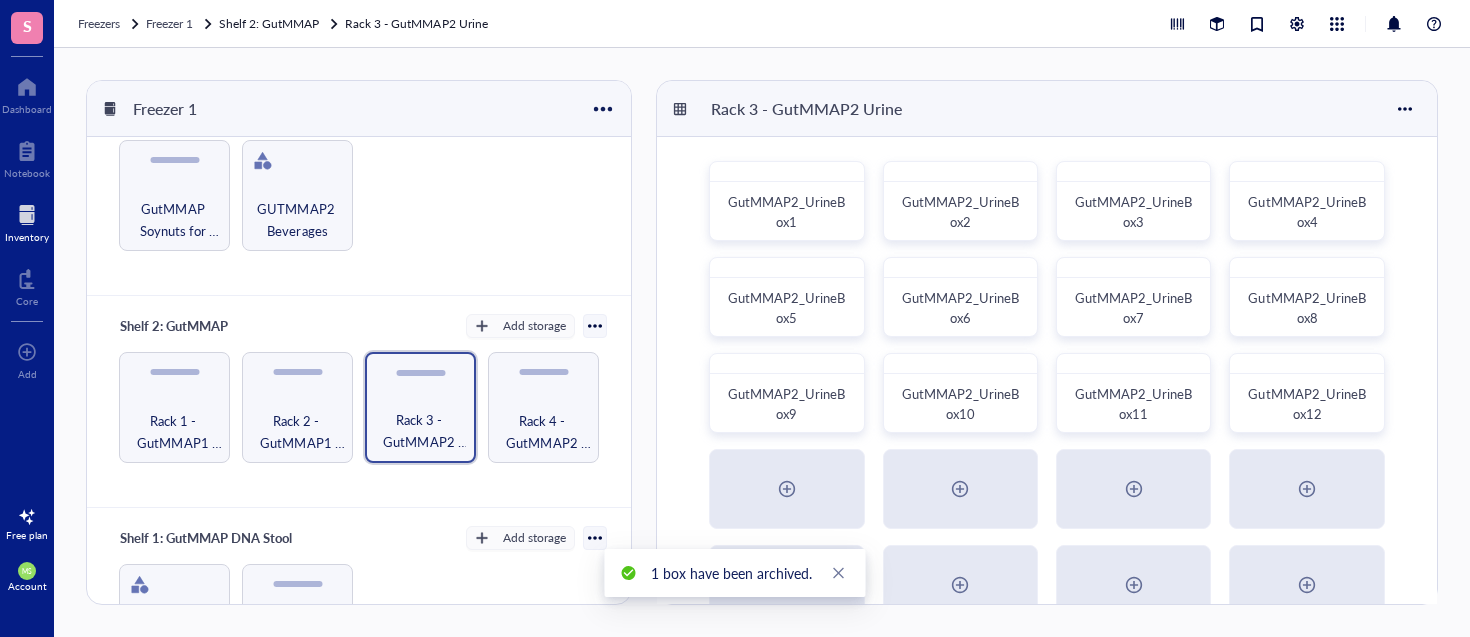 scroll, scrollTop: 492, scrollLeft: 0, axis: vertical 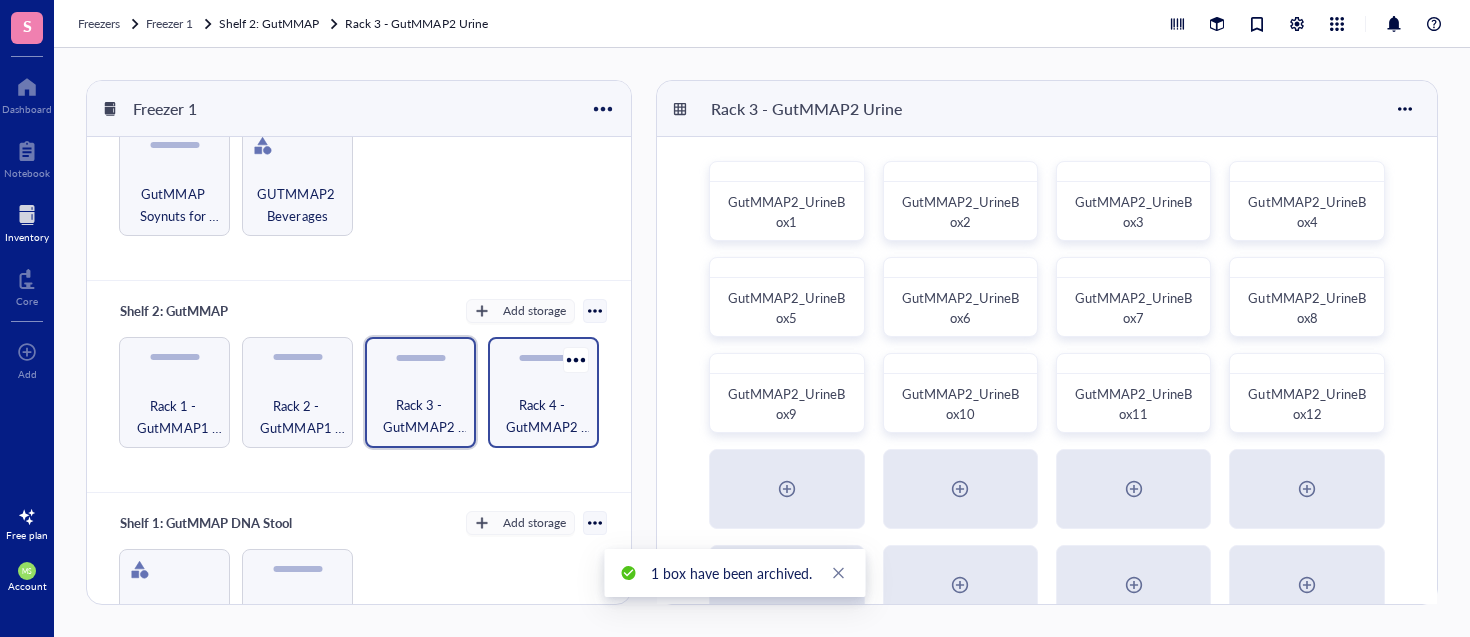 click on "Rack 4 - GutMMAP2 Stool" at bounding box center [543, 416] 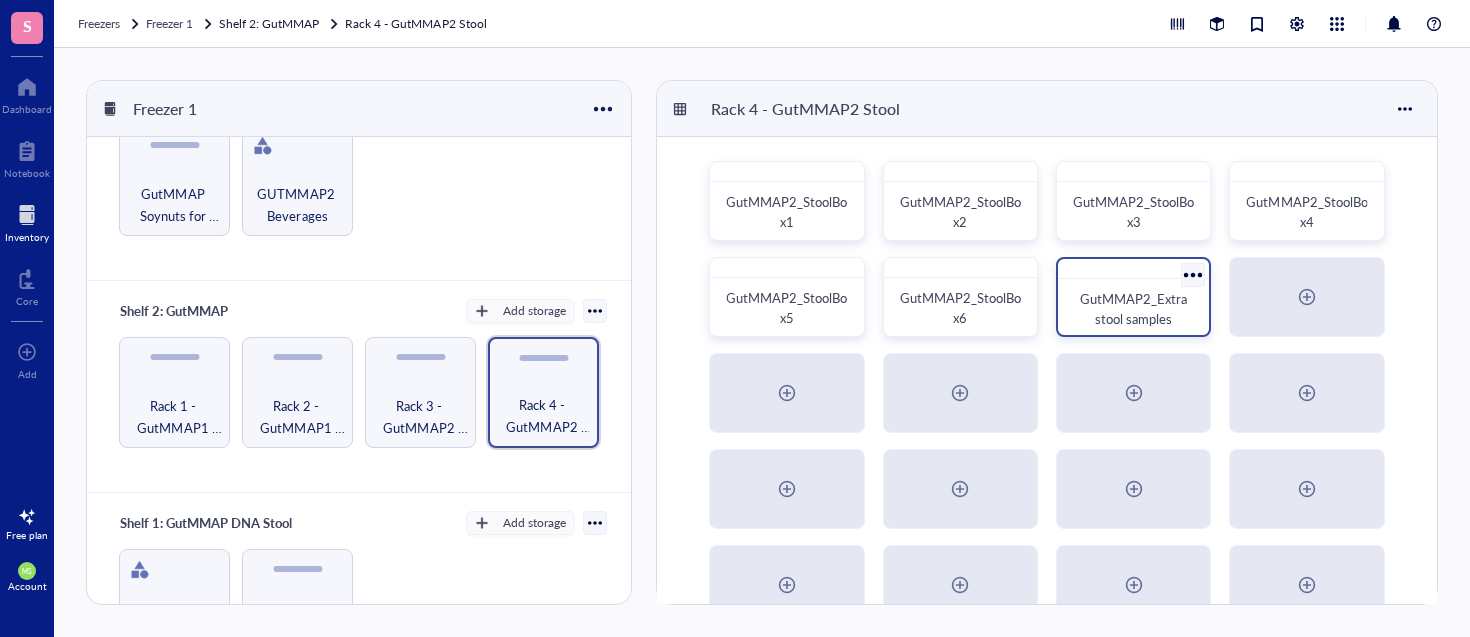 click at bounding box center (1193, 274) 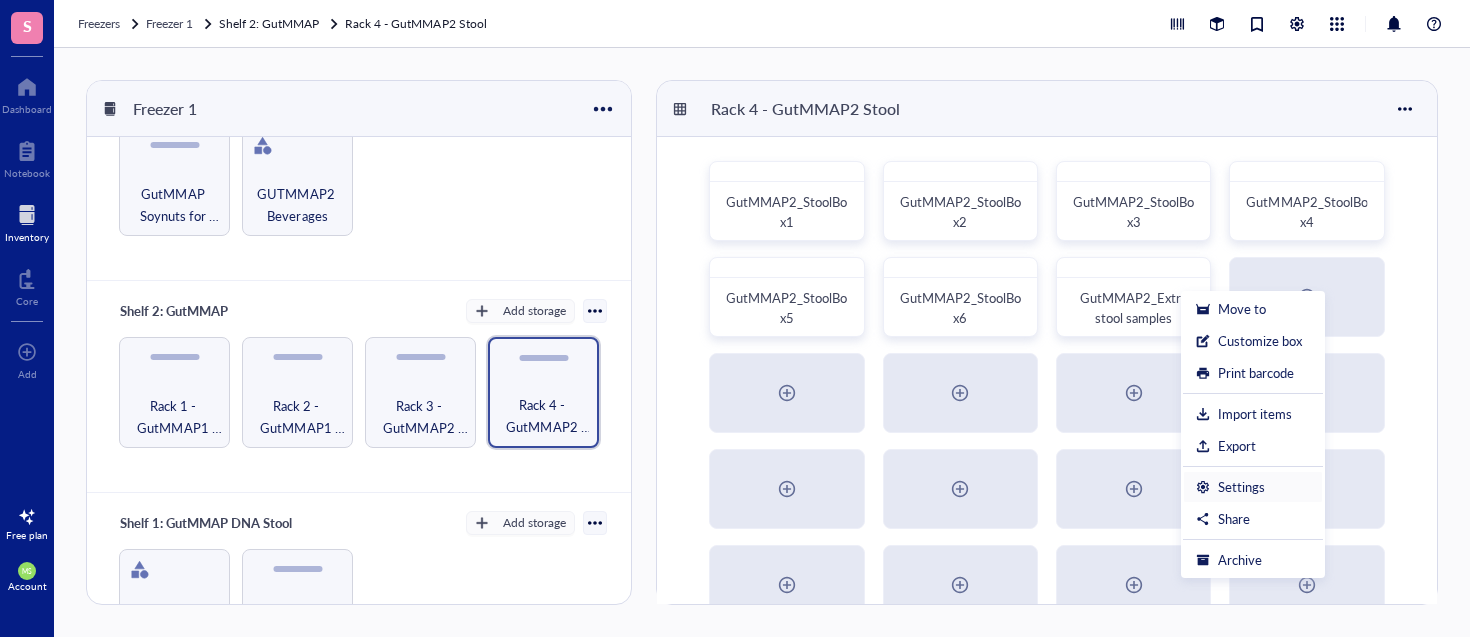 click on "Settings" at bounding box center (1241, 487) 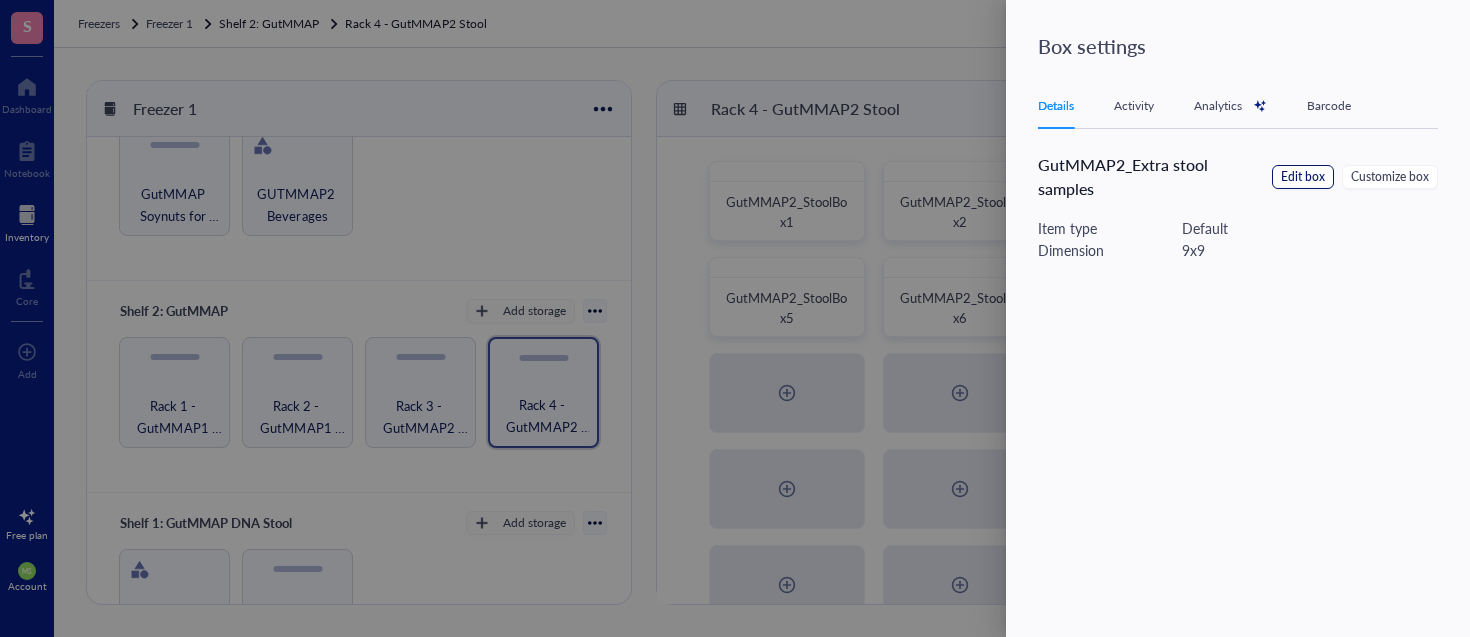 click on "Edit box" at bounding box center (1303, 177) 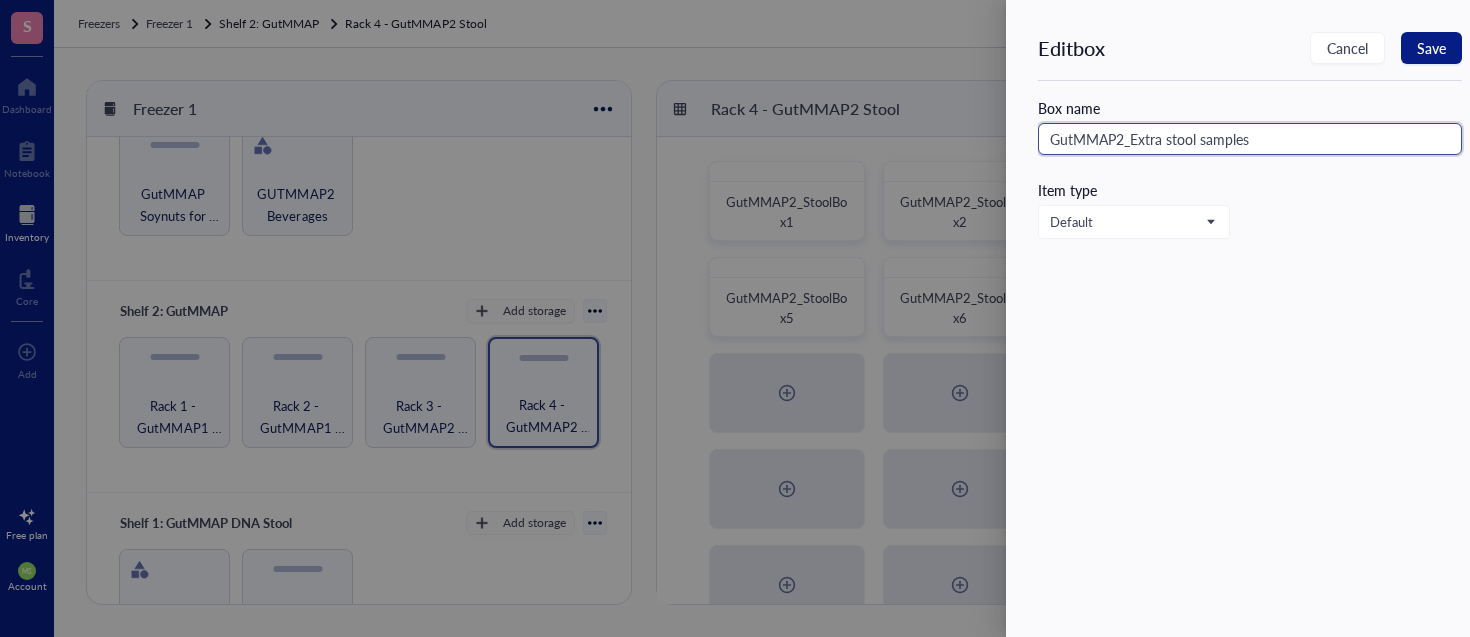 click on "GutMMAP2_Extra stool samples" at bounding box center [1250, 139] 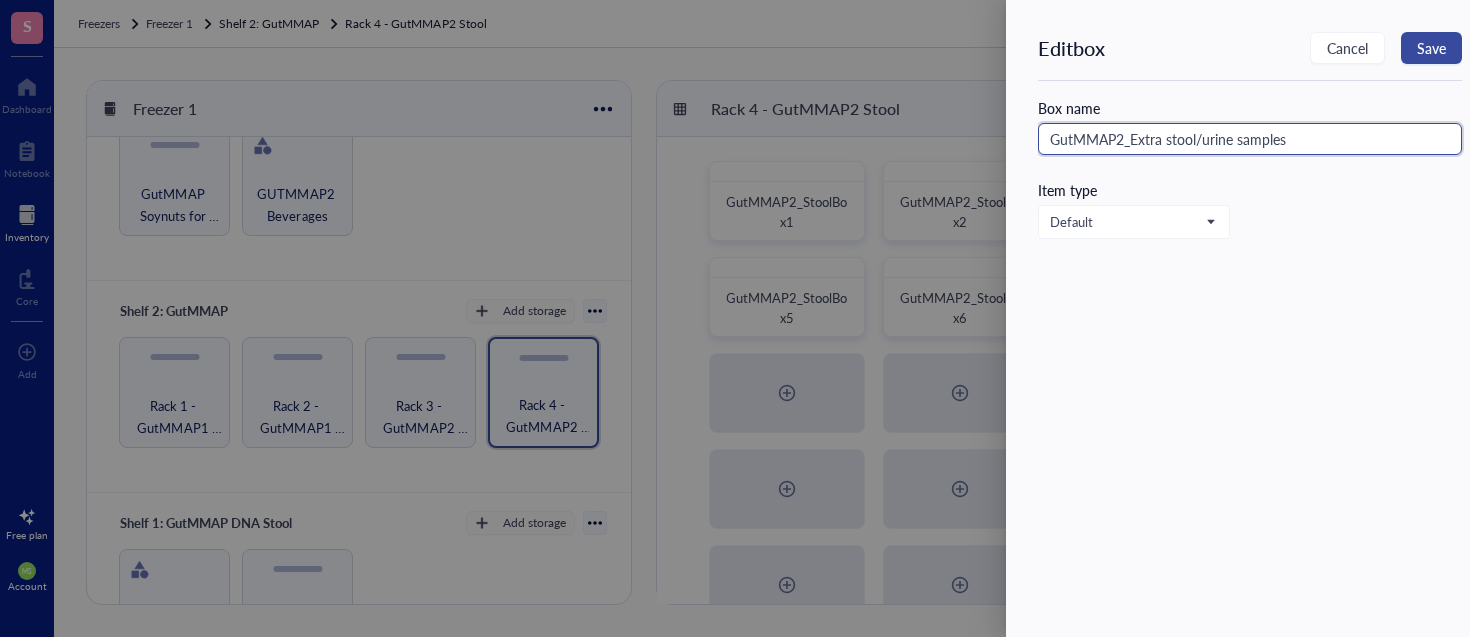 type on "GutMMAP2_Extra stool/urine samples" 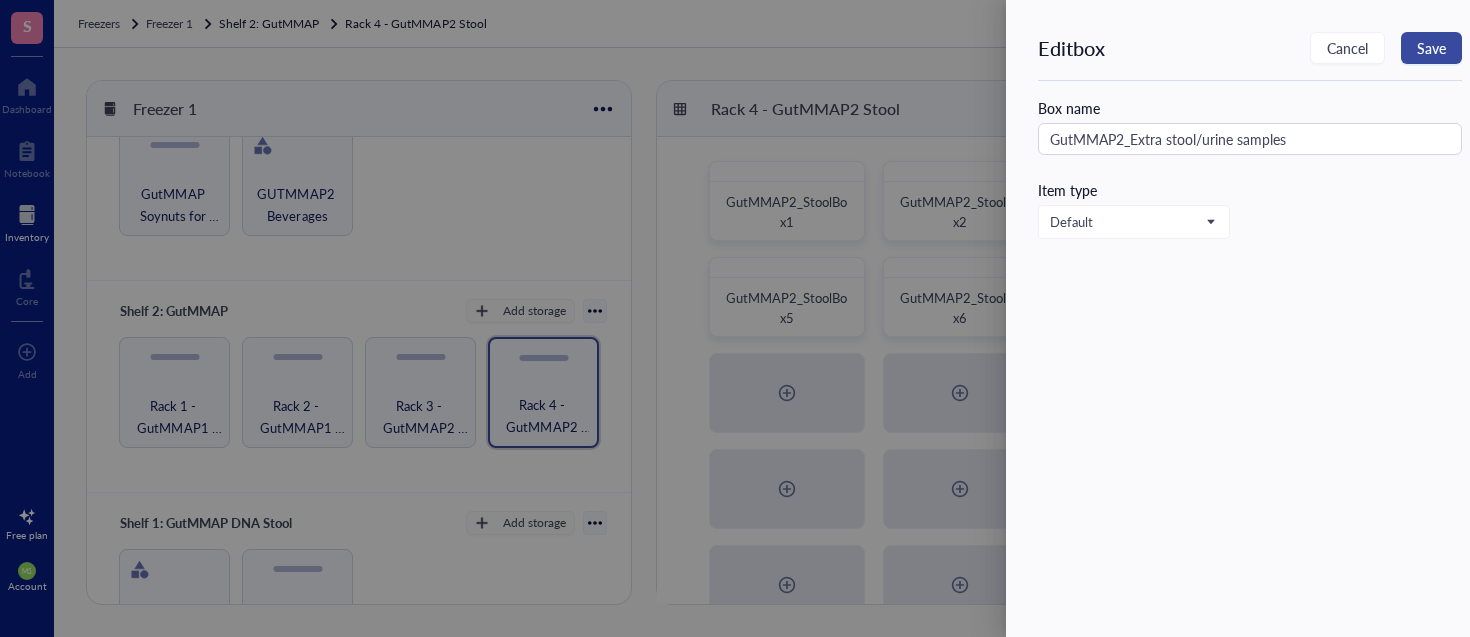 click on "Save" at bounding box center (1431, 48) 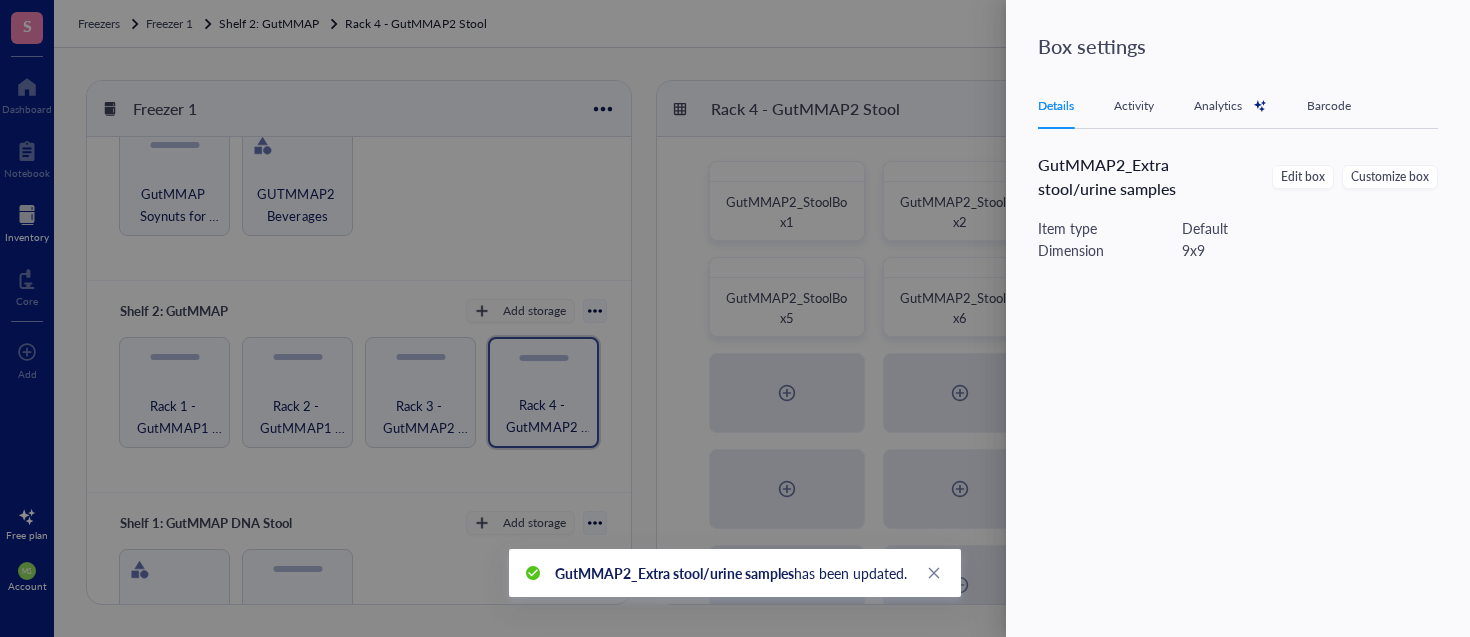 click at bounding box center (735, 318) 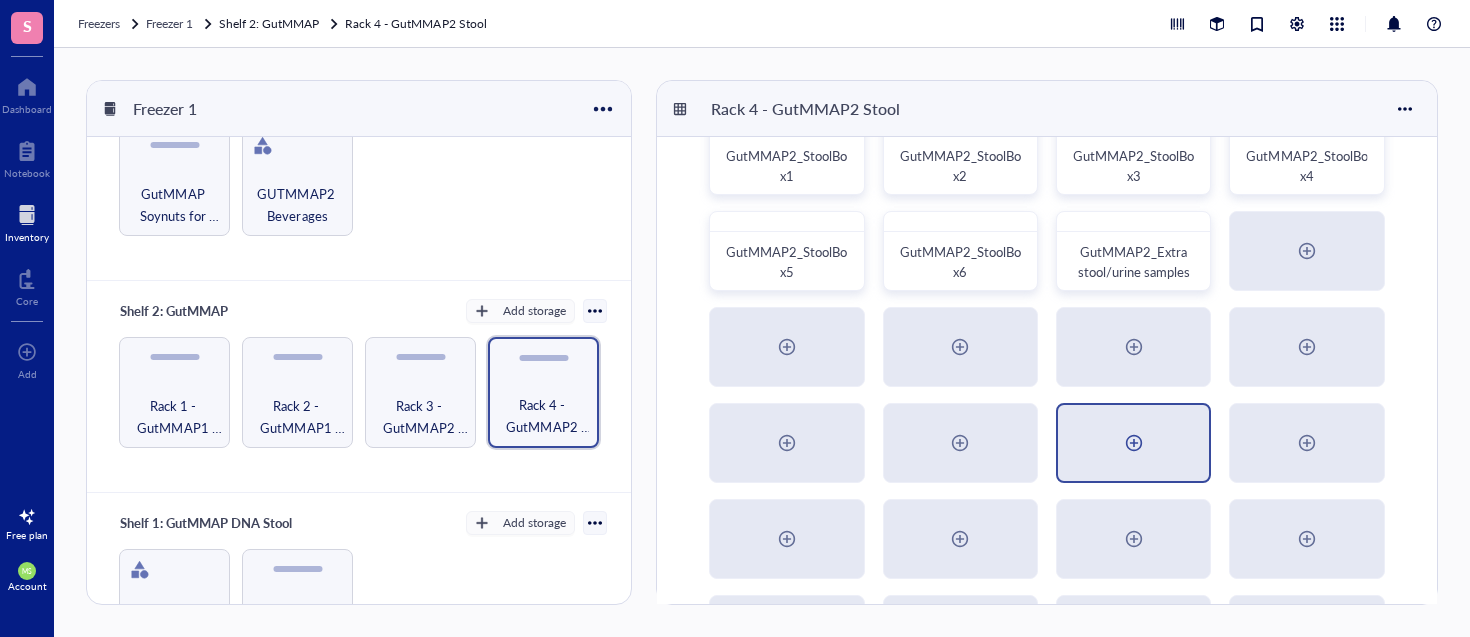 scroll, scrollTop: 0, scrollLeft: 0, axis: both 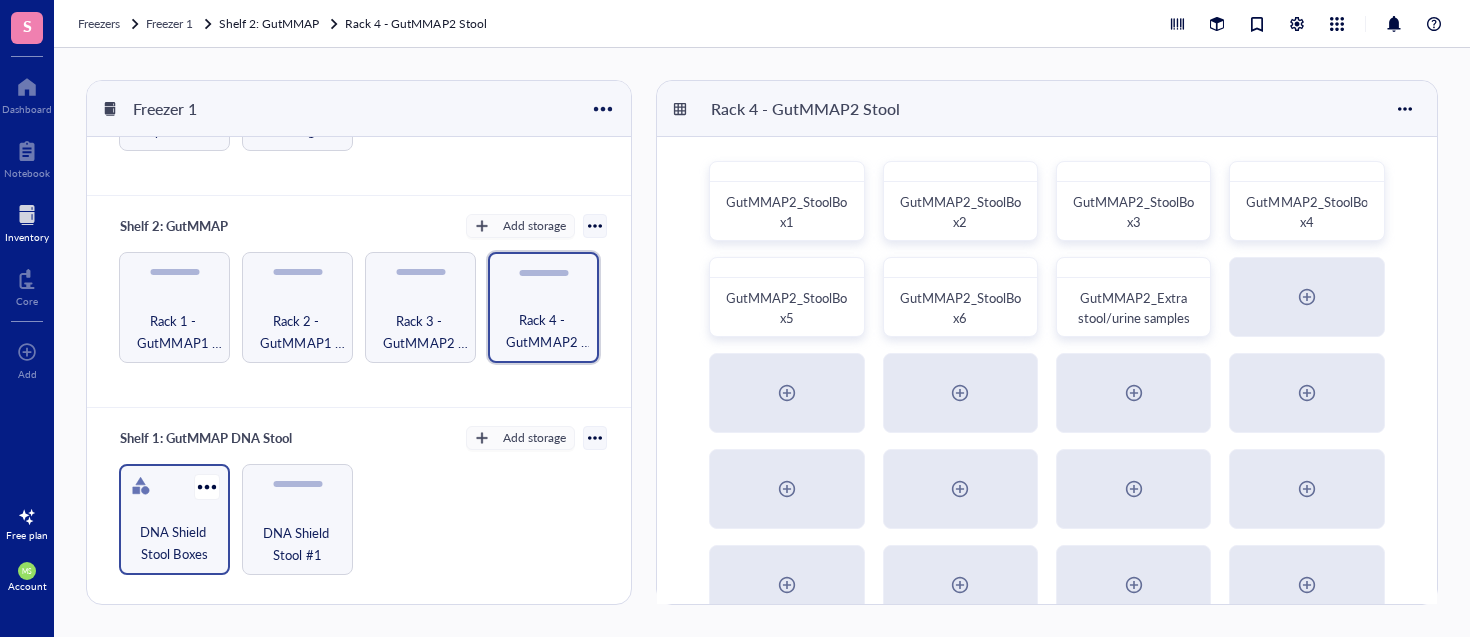 click on "DNA Shield Stool Boxes" at bounding box center (174, 543) 